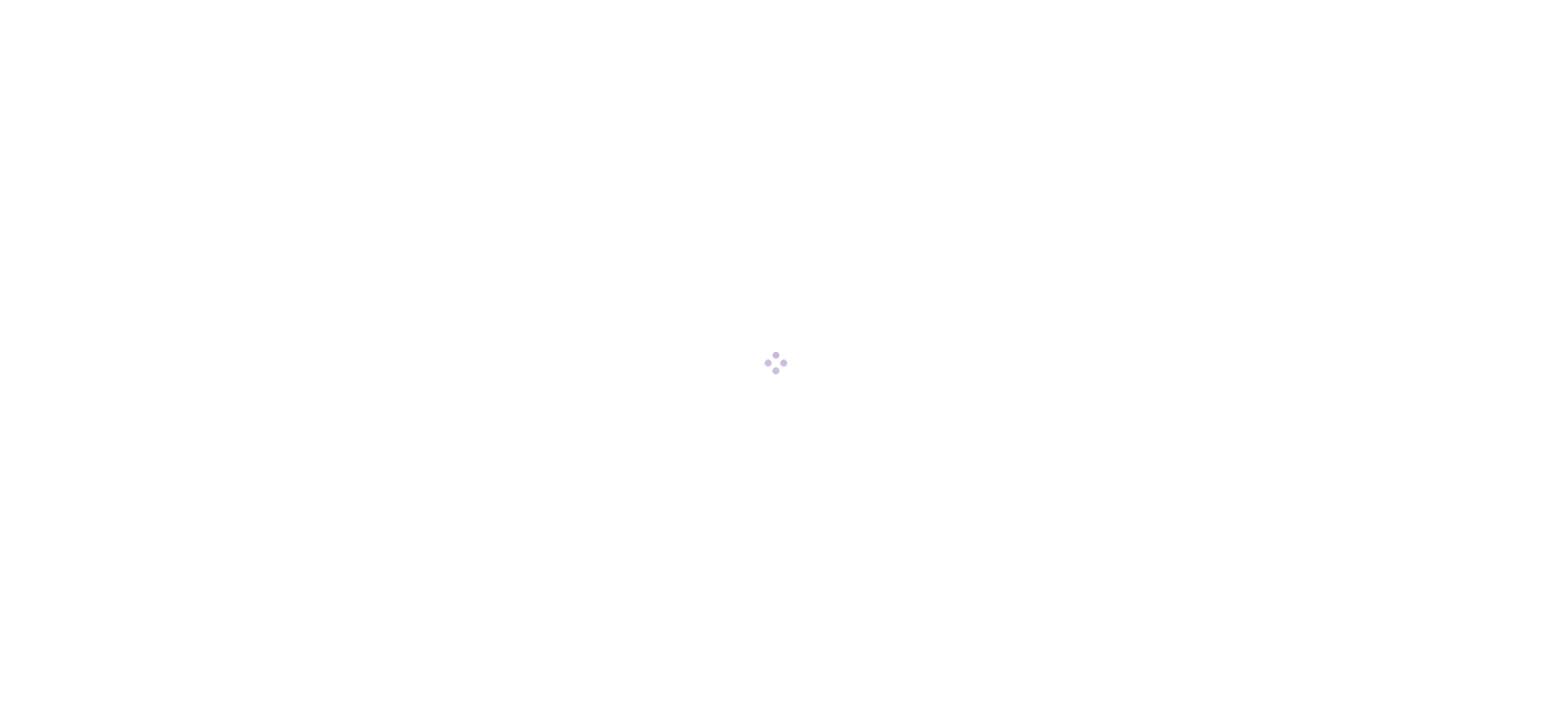 scroll, scrollTop: 0, scrollLeft: 0, axis: both 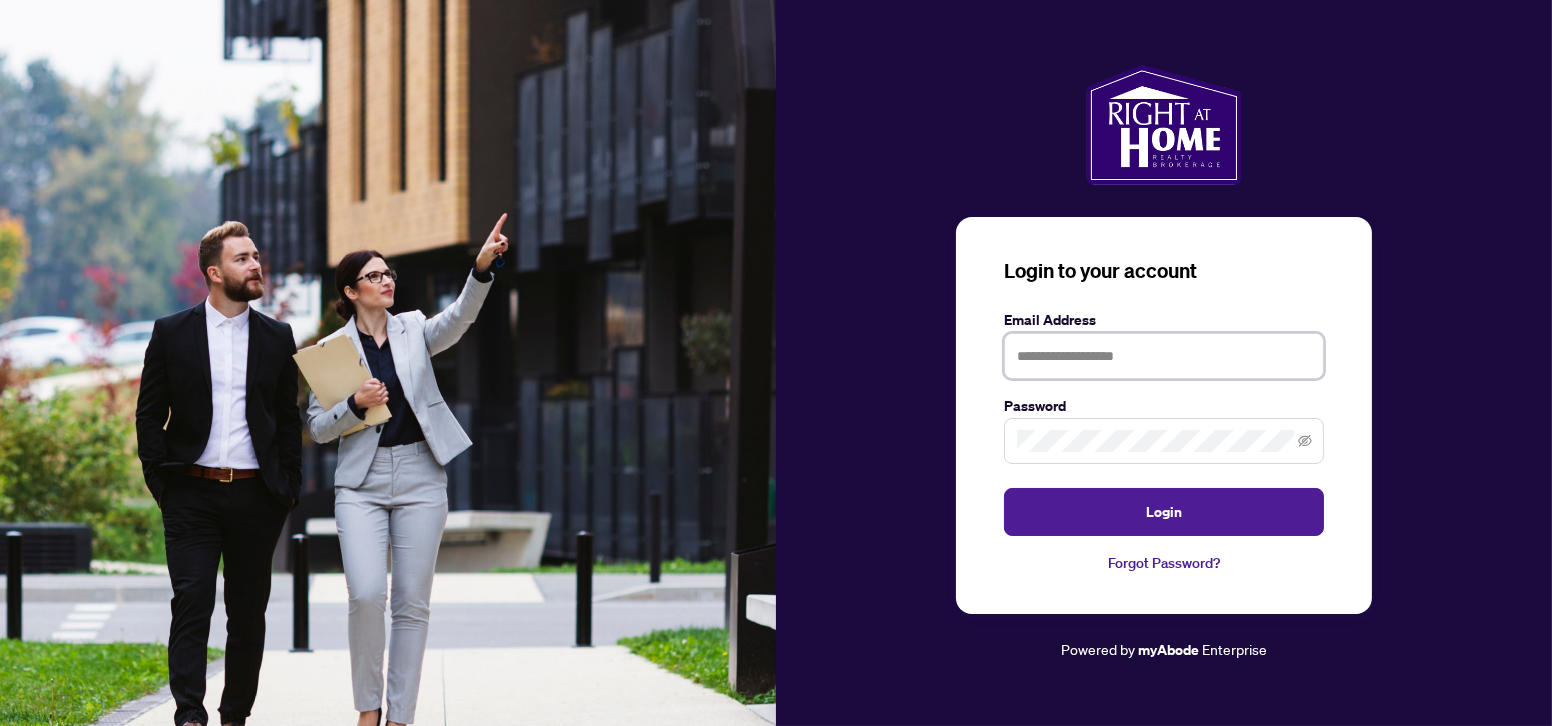 click at bounding box center (1164, 356) 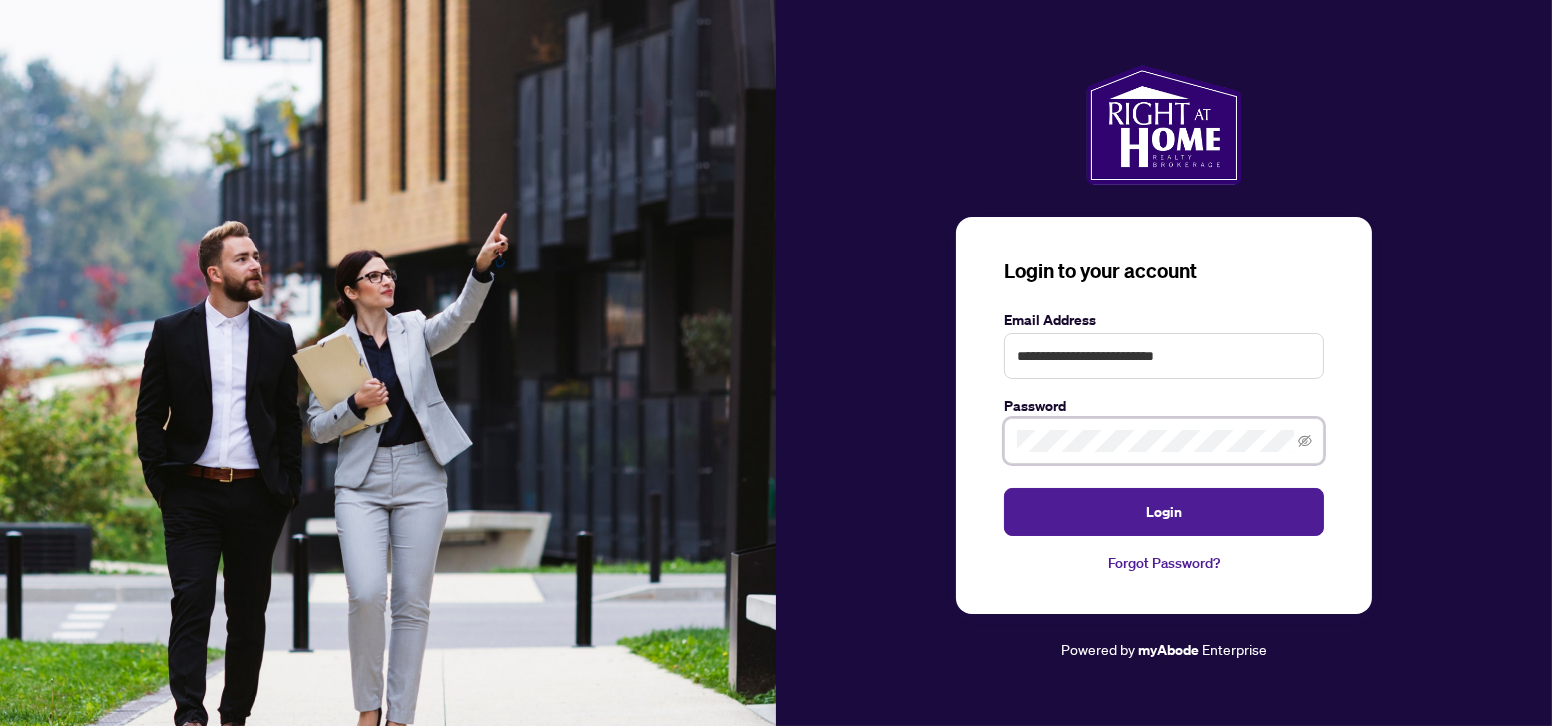 click on "Login" at bounding box center [1164, 512] 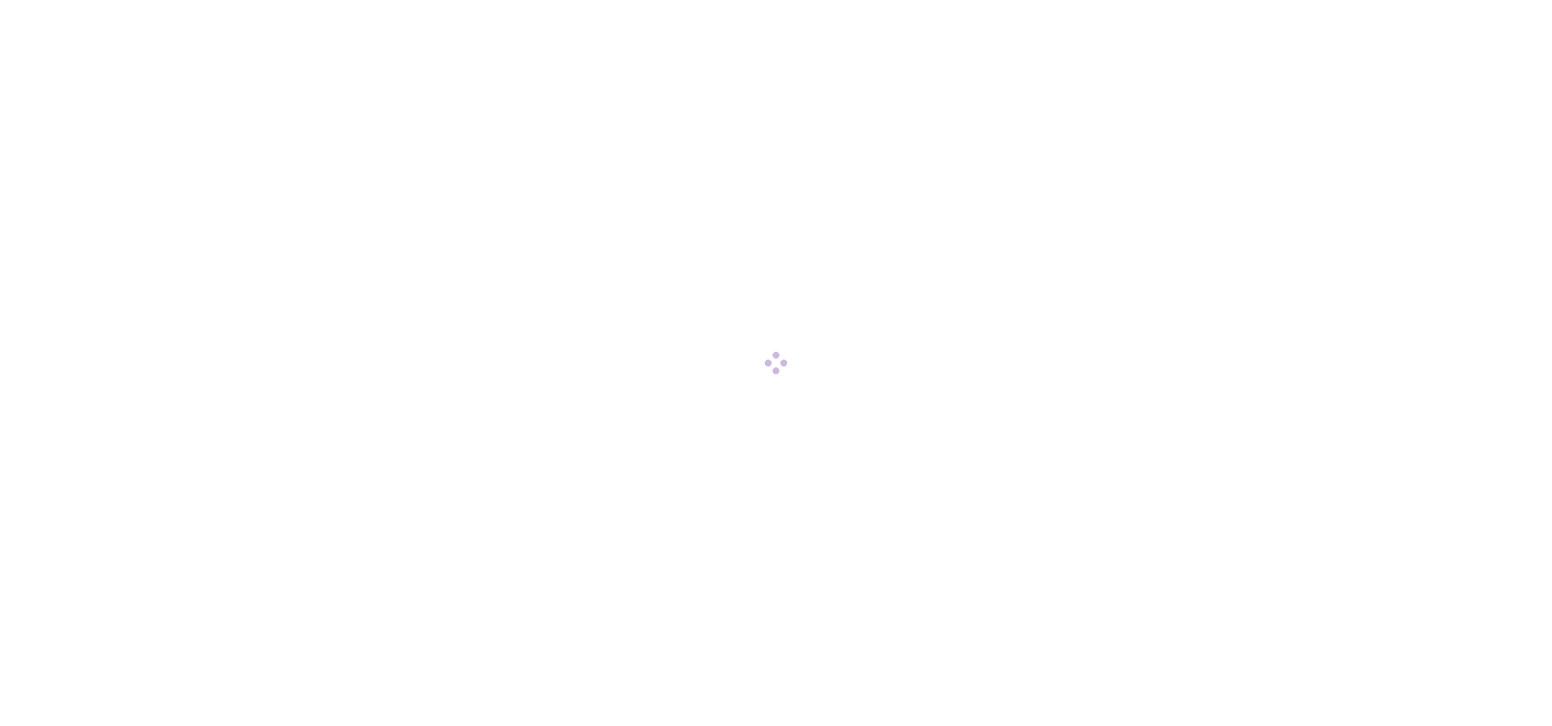 scroll, scrollTop: 0, scrollLeft: 0, axis: both 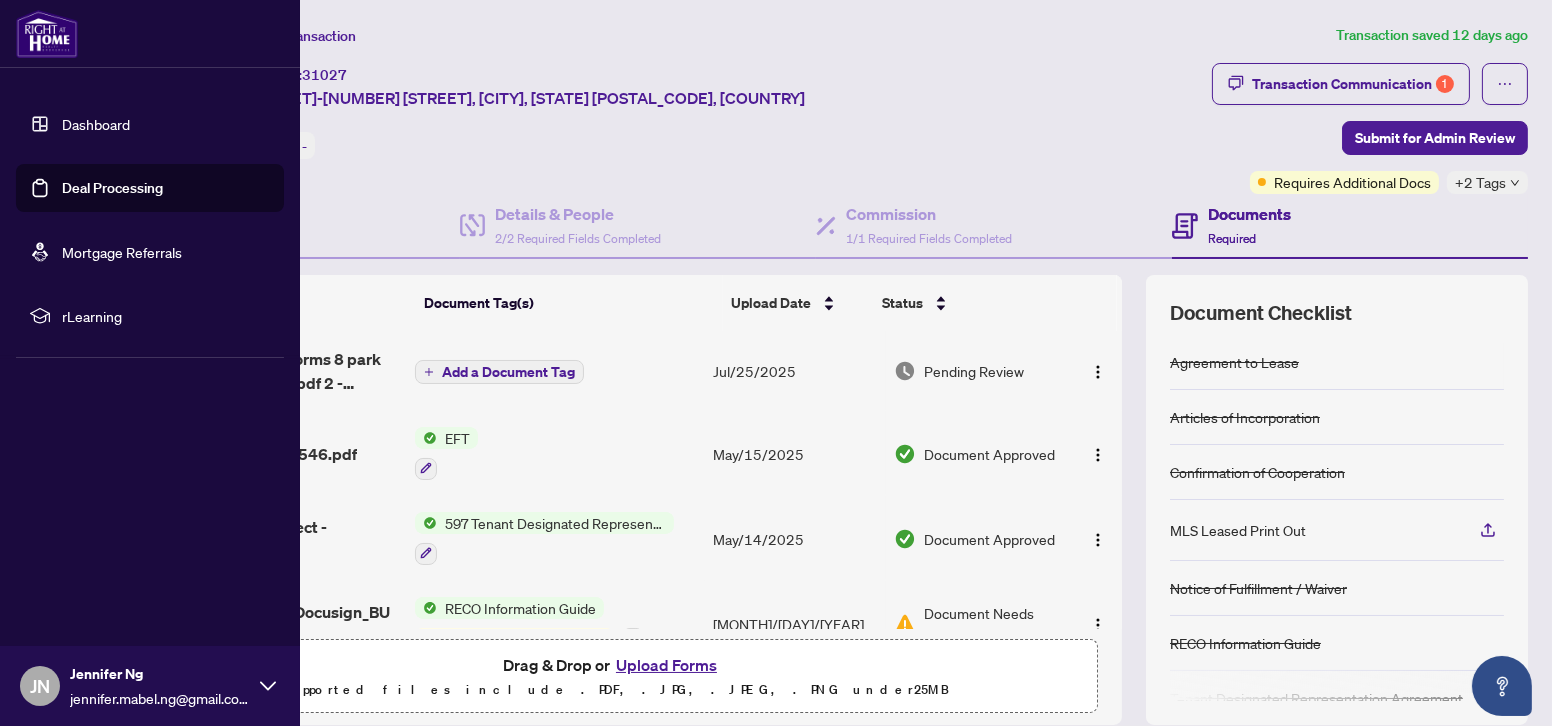 click on "Dashboard" at bounding box center (96, 124) 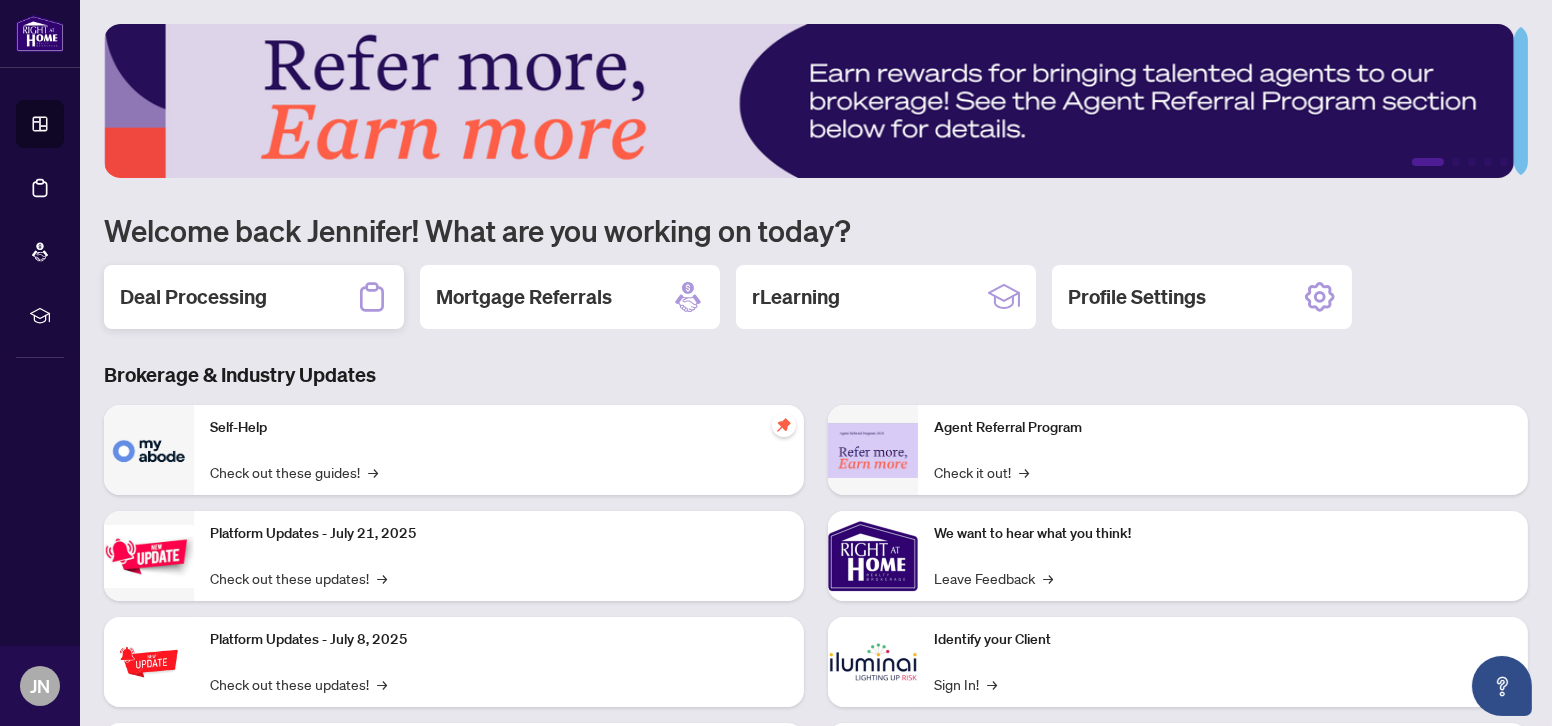 click on "Deal Processing" at bounding box center (254, 297) 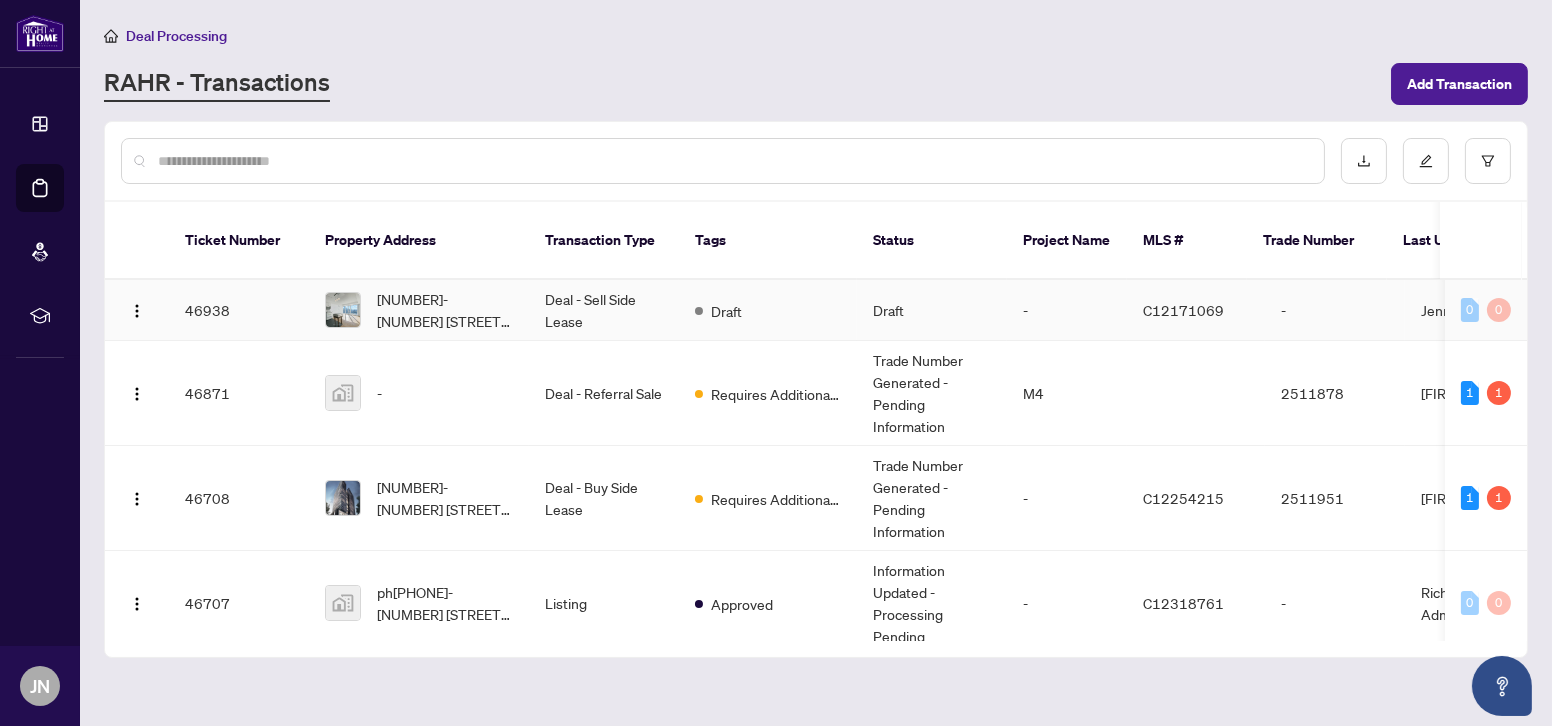 click on "Draft" at bounding box center (768, 310) 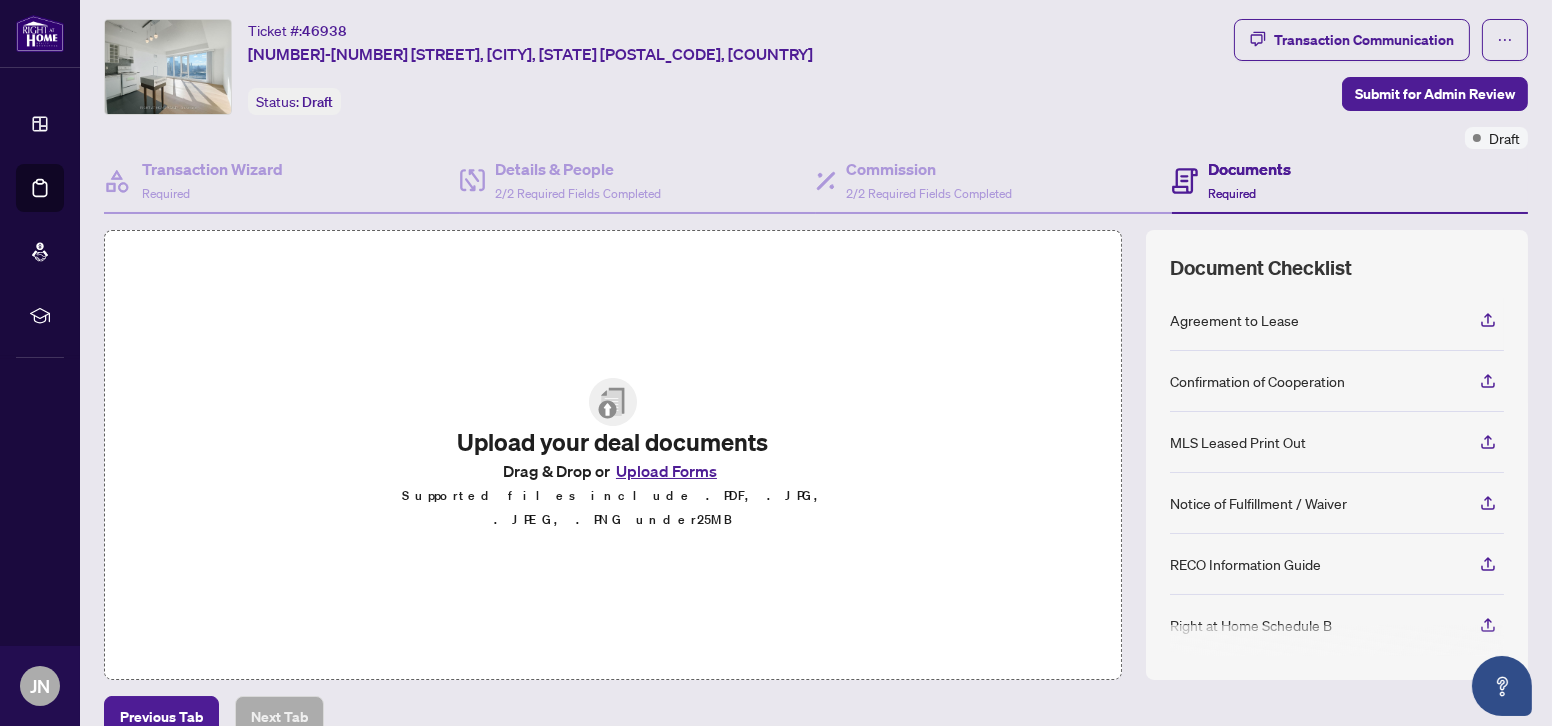 scroll, scrollTop: 0, scrollLeft: 0, axis: both 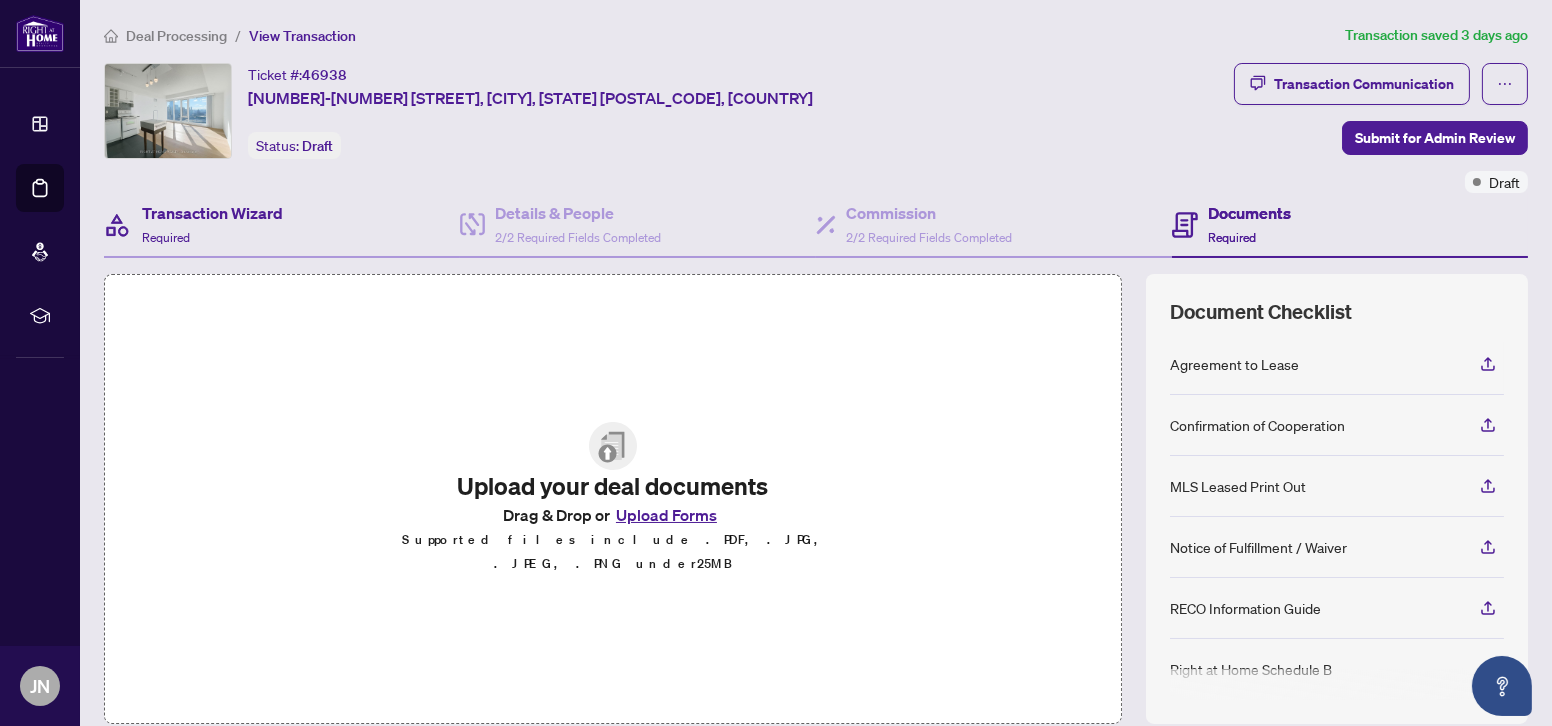 click on "Transaction Wizard Required" at bounding box center (282, 225) 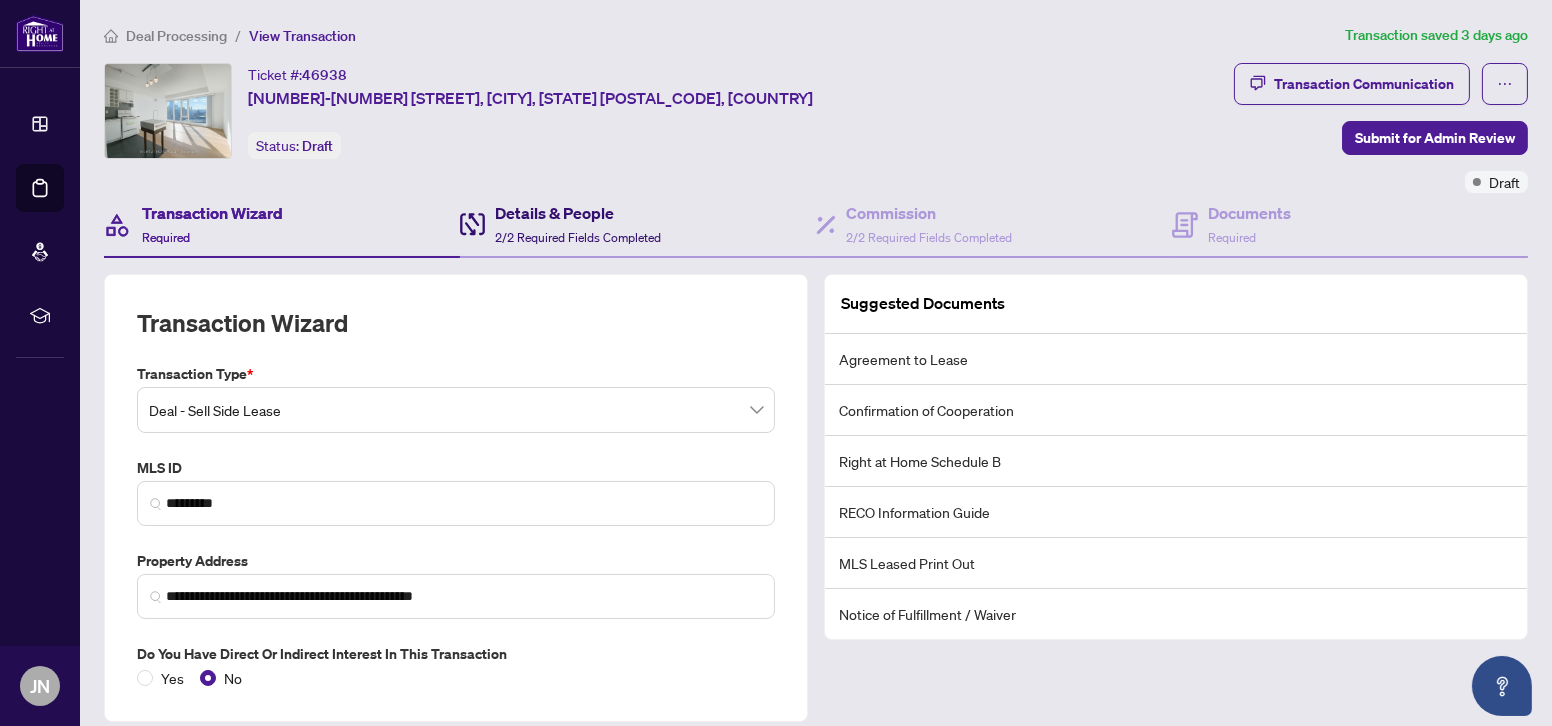 click on "Details & People 2/2 Required Fields Completed" at bounding box center [578, 224] 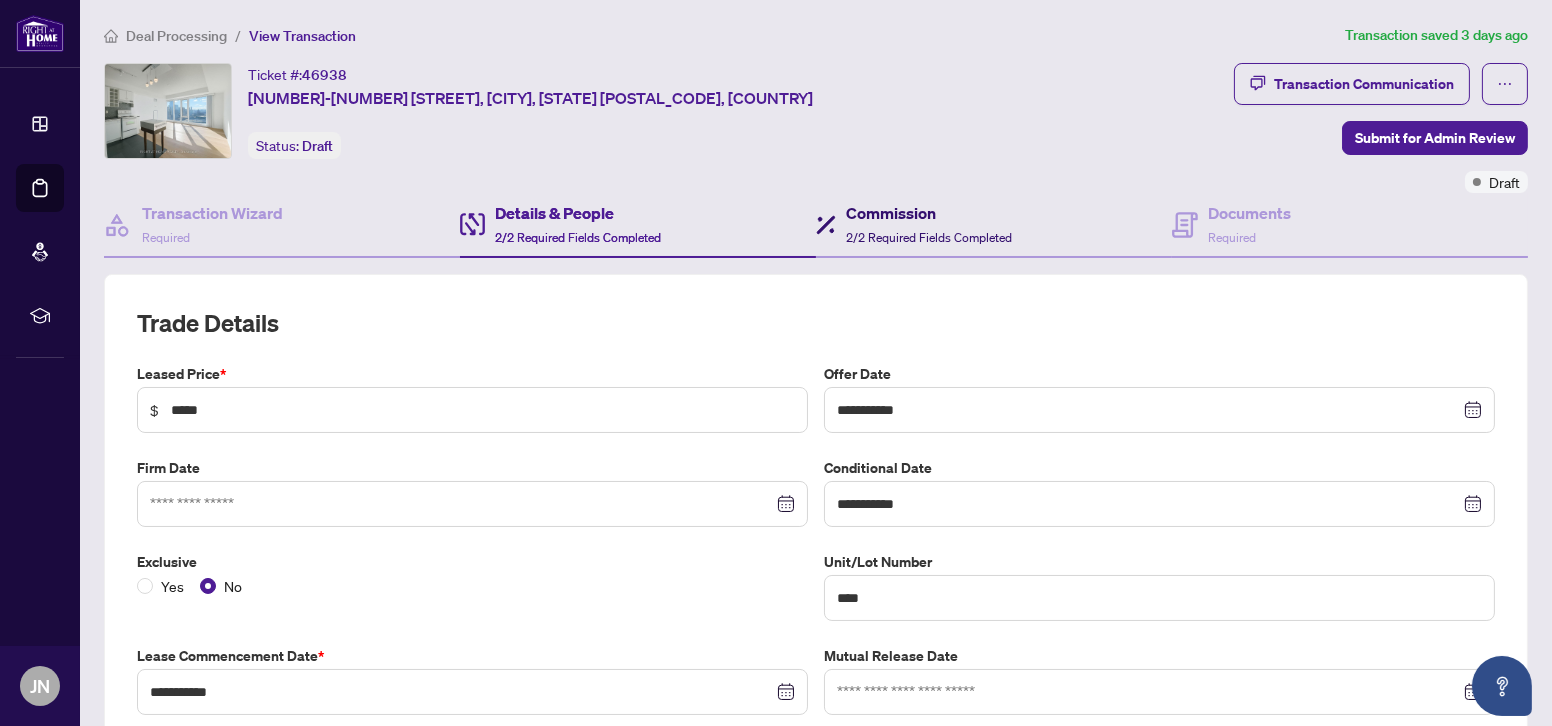 click on "2/2 Required Fields Completed" at bounding box center (929, 237) 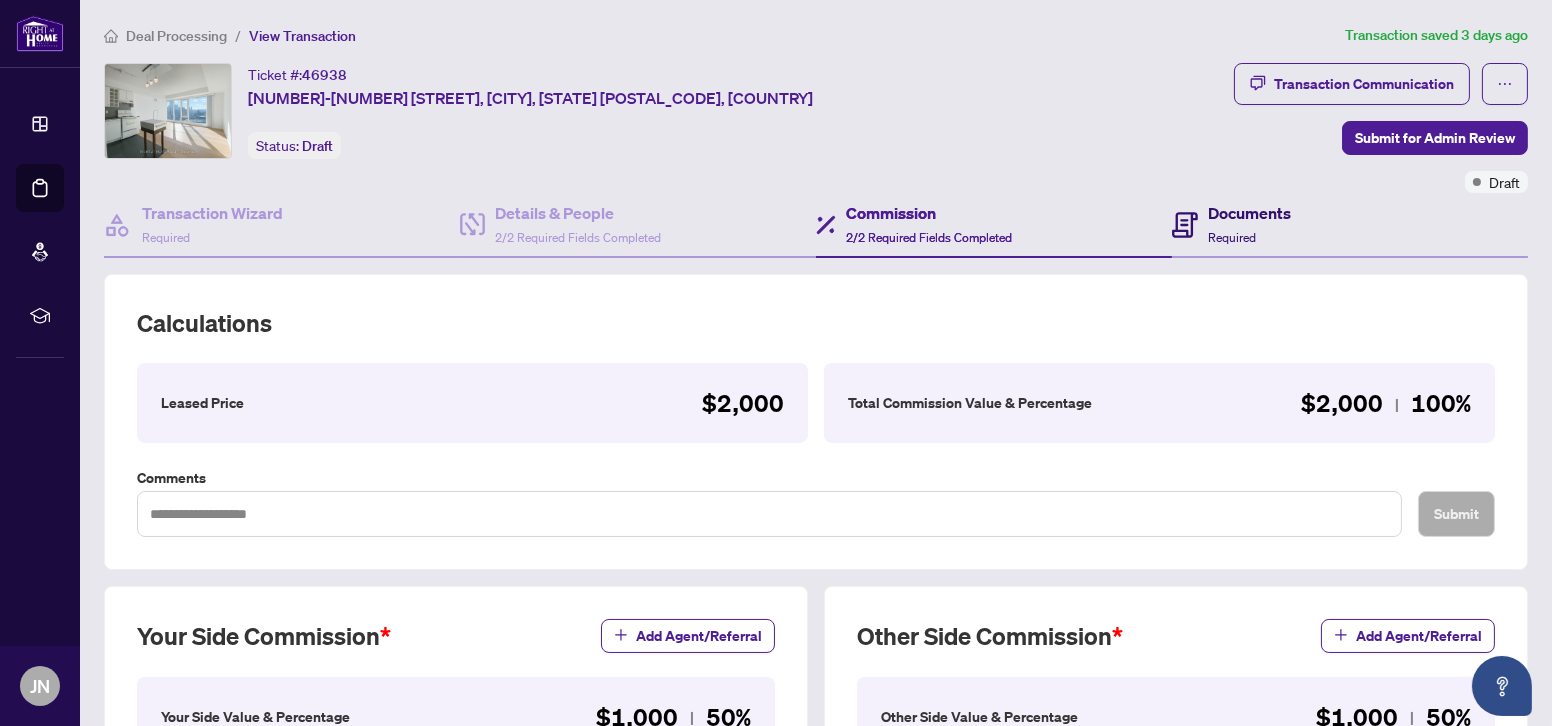 click on "Documents" at bounding box center [1249, 213] 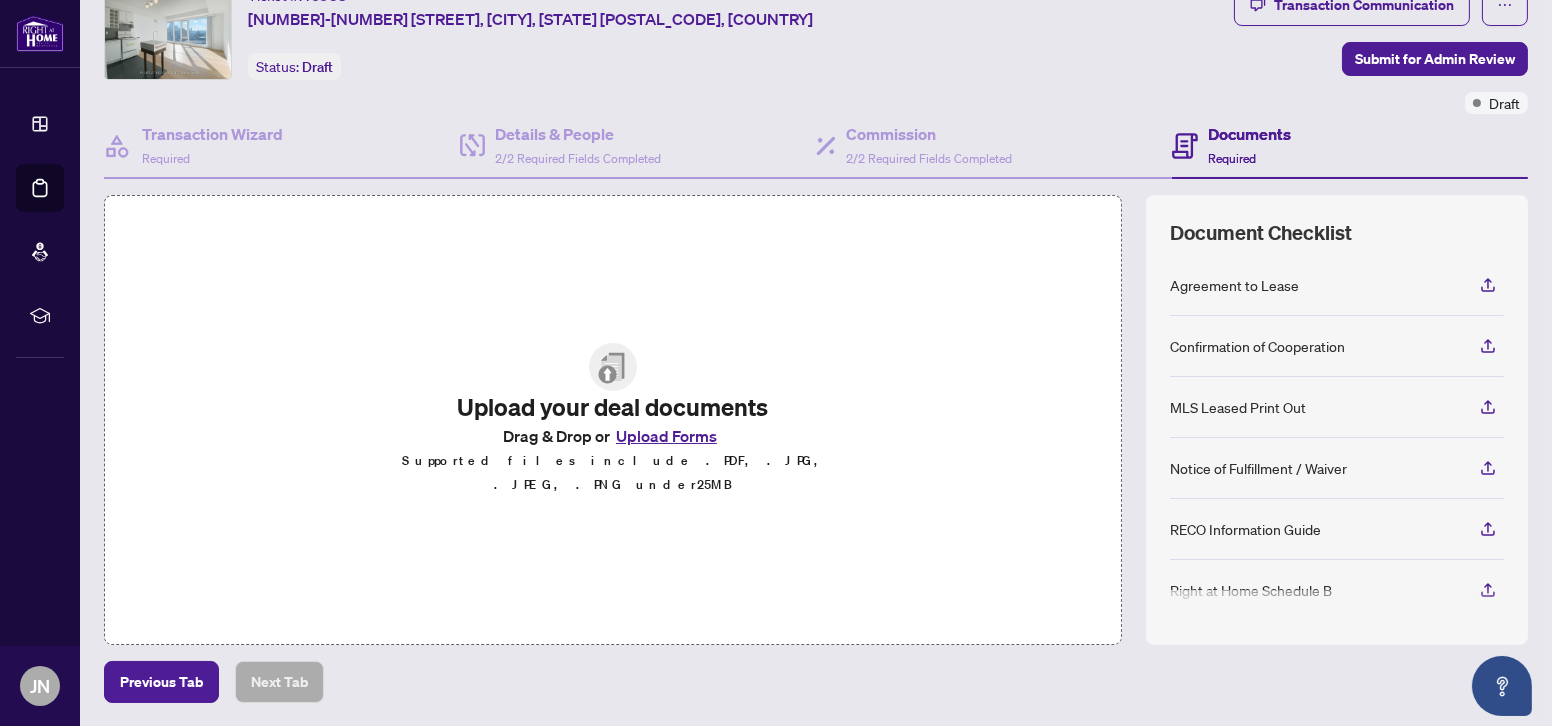 scroll, scrollTop: 146, scrollLeft: 0, axis: vertical 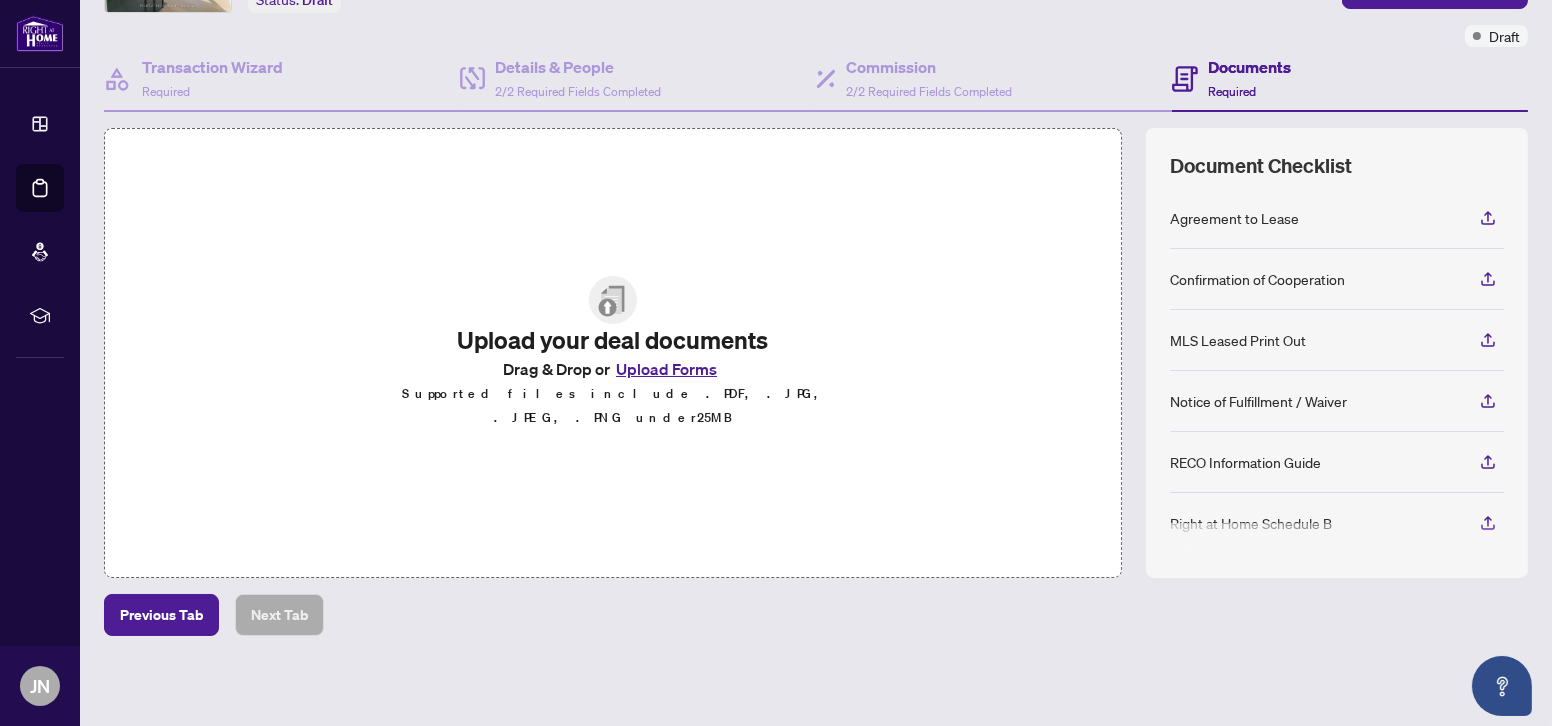 click on "Upload Forms" at bounding box center (666, 369) 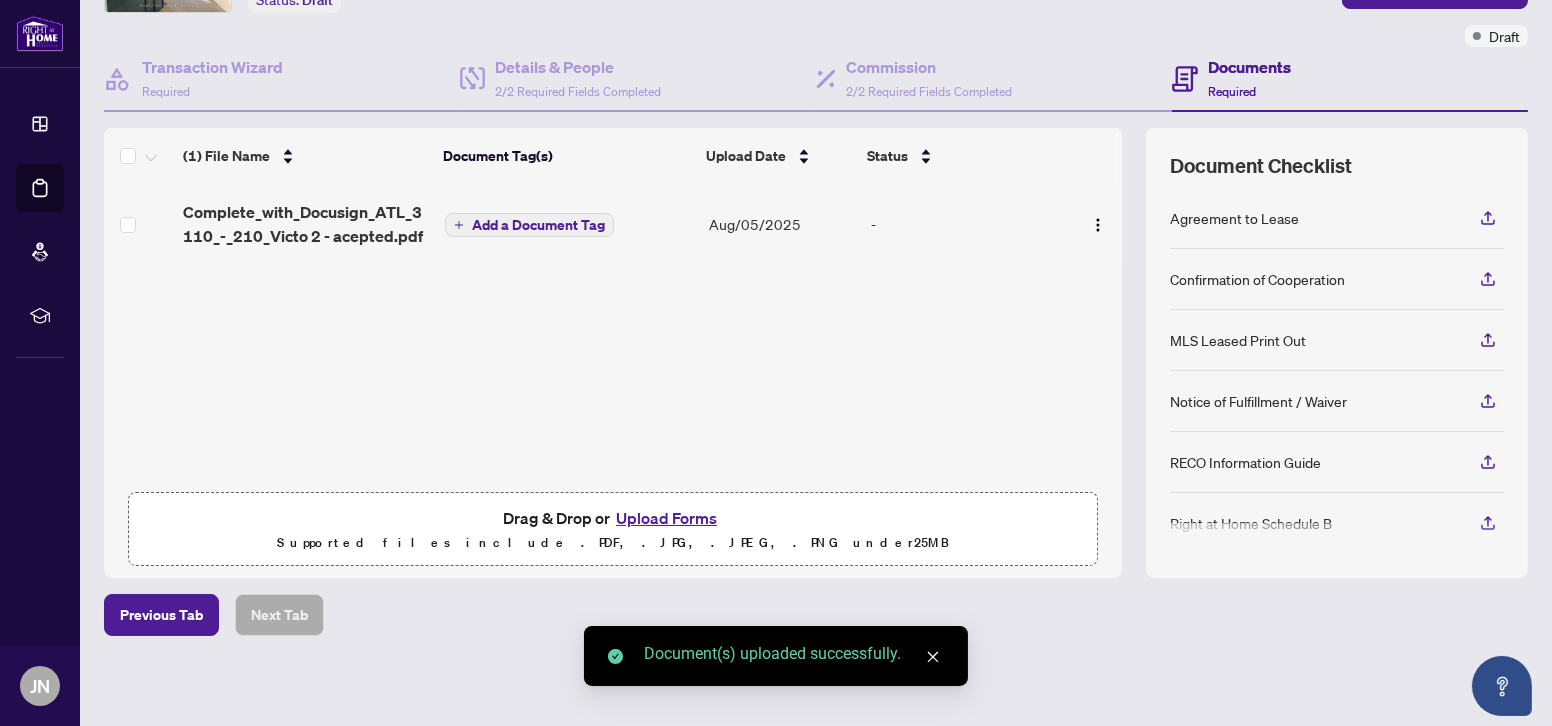 click on "Add a Document Tag" at bounding box center [538, 225] 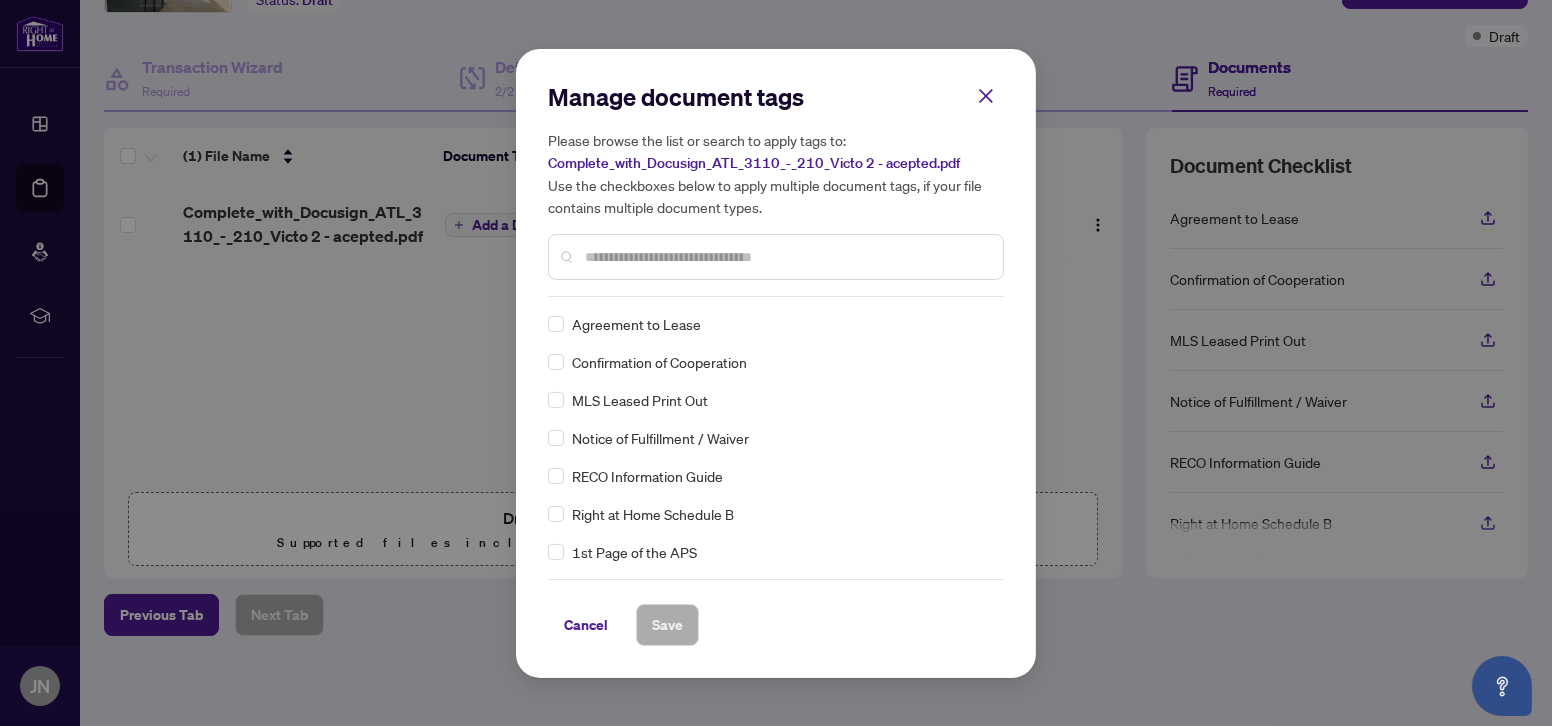 click at bounding box center (786, 257) 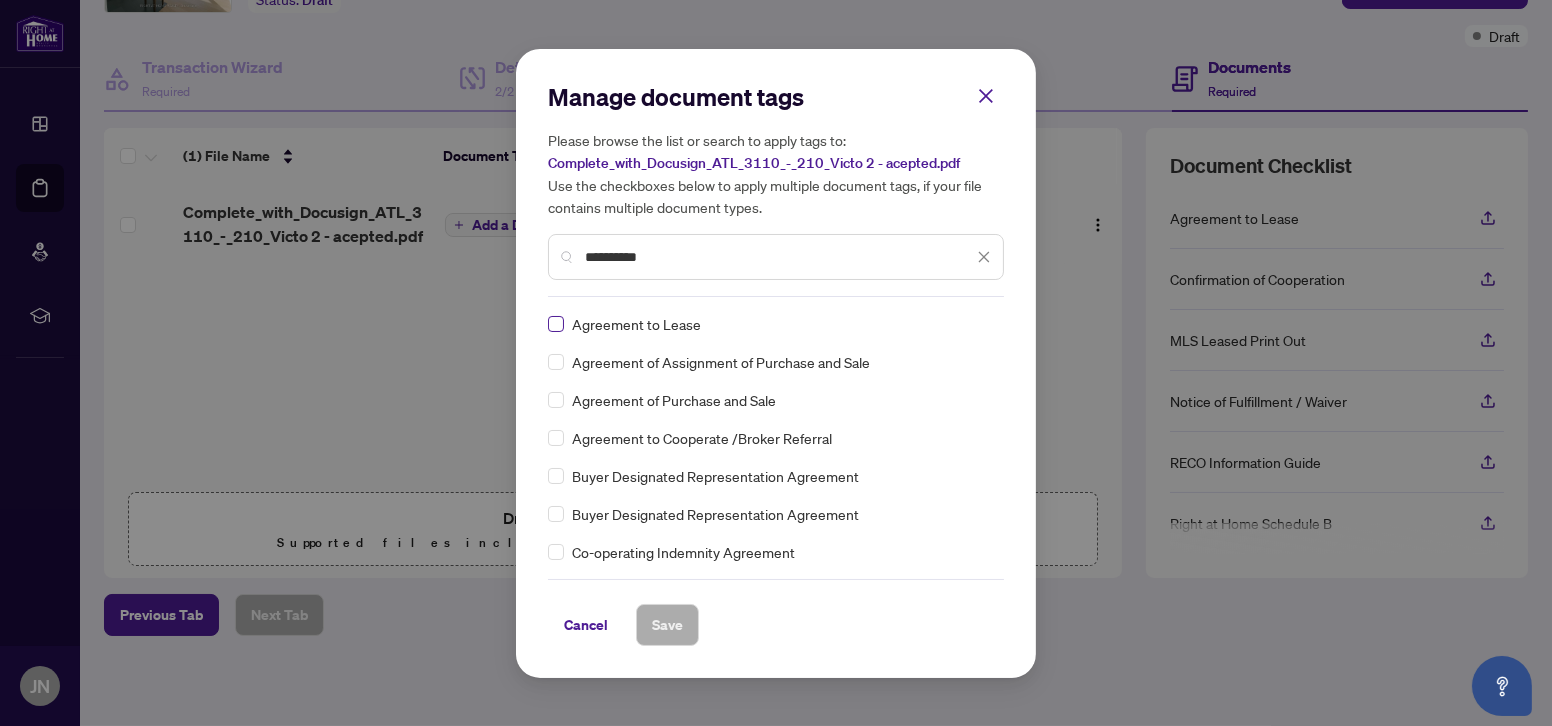 type on "*********" 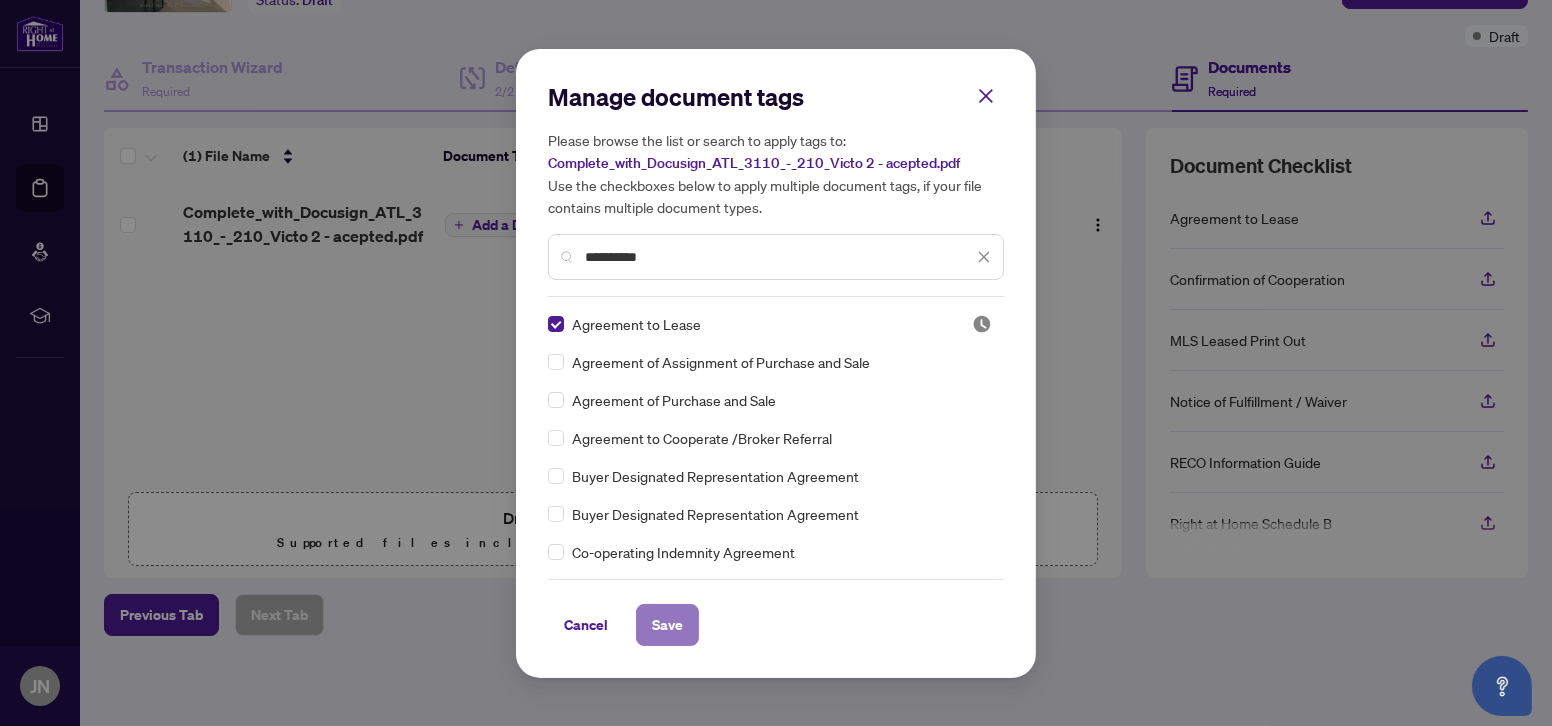 click on "Save" at bounding box center (667, 625) 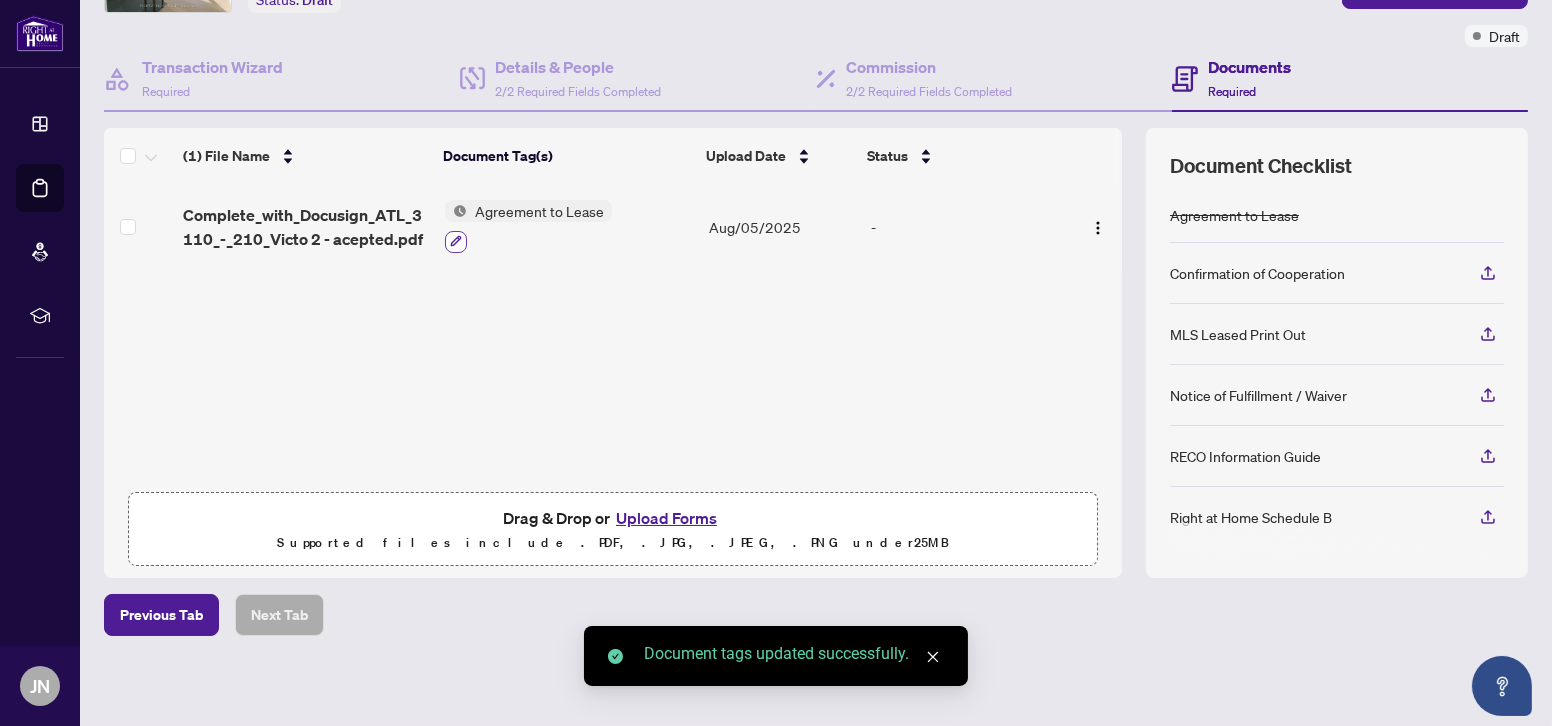click 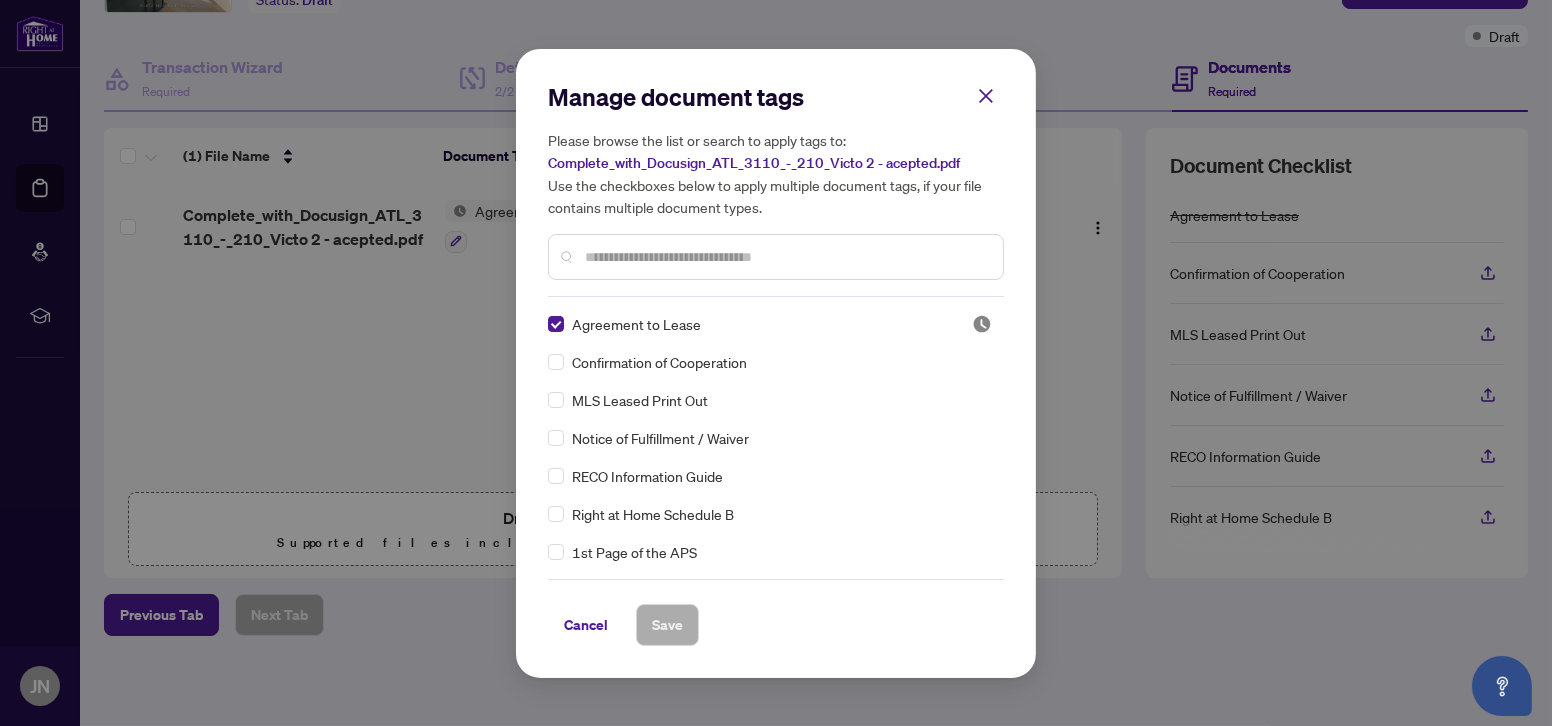 click at bounding box center (786, 257) 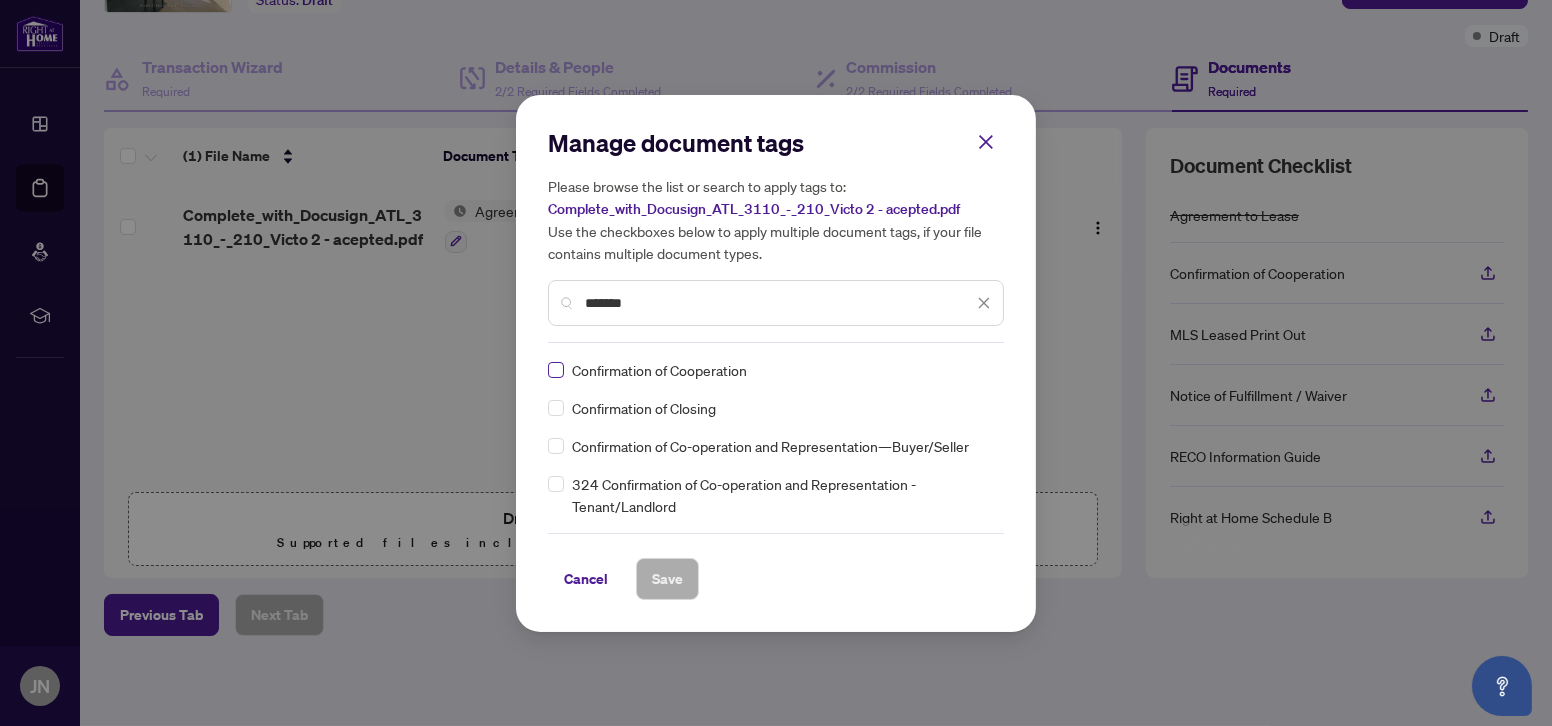 type on "*******" 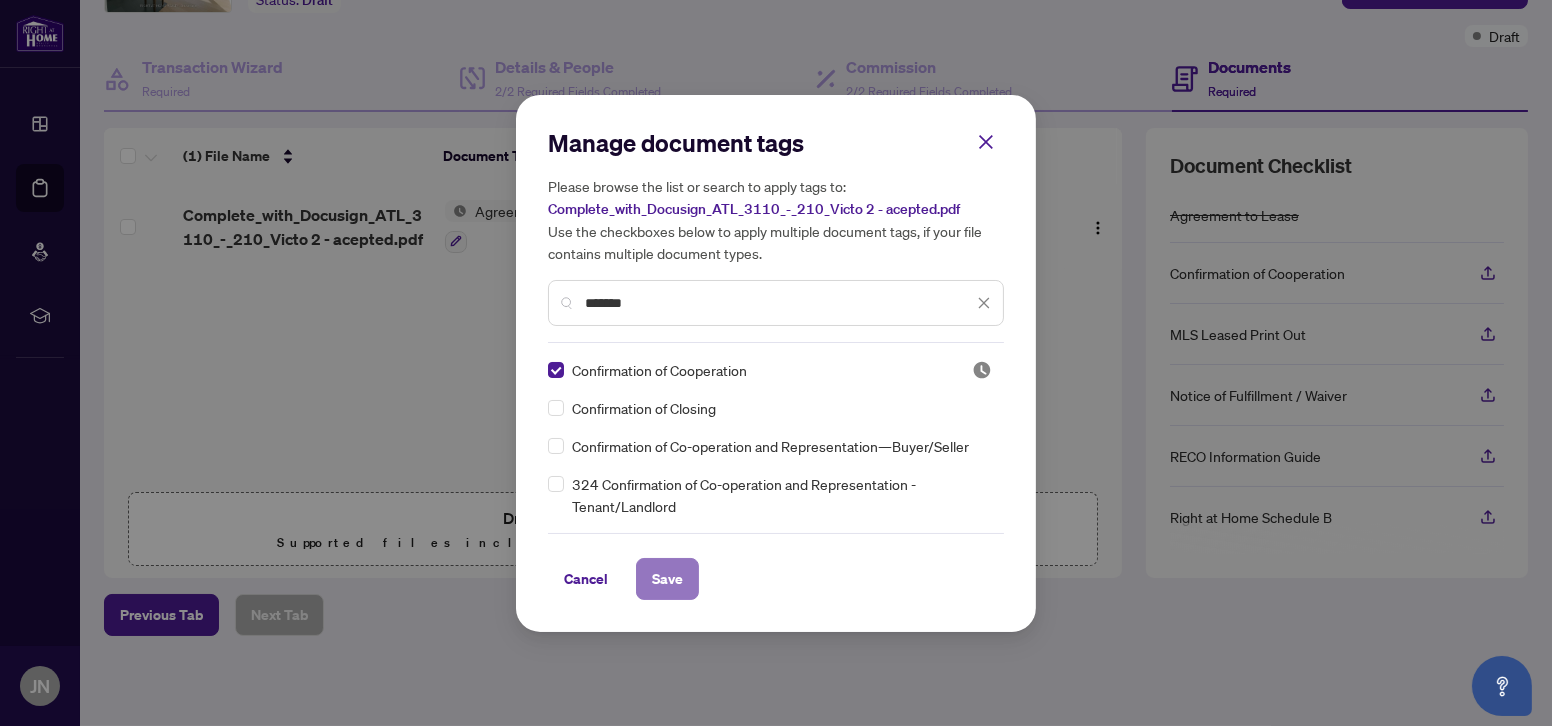 click on "Save" at bounding box center [667, 579] 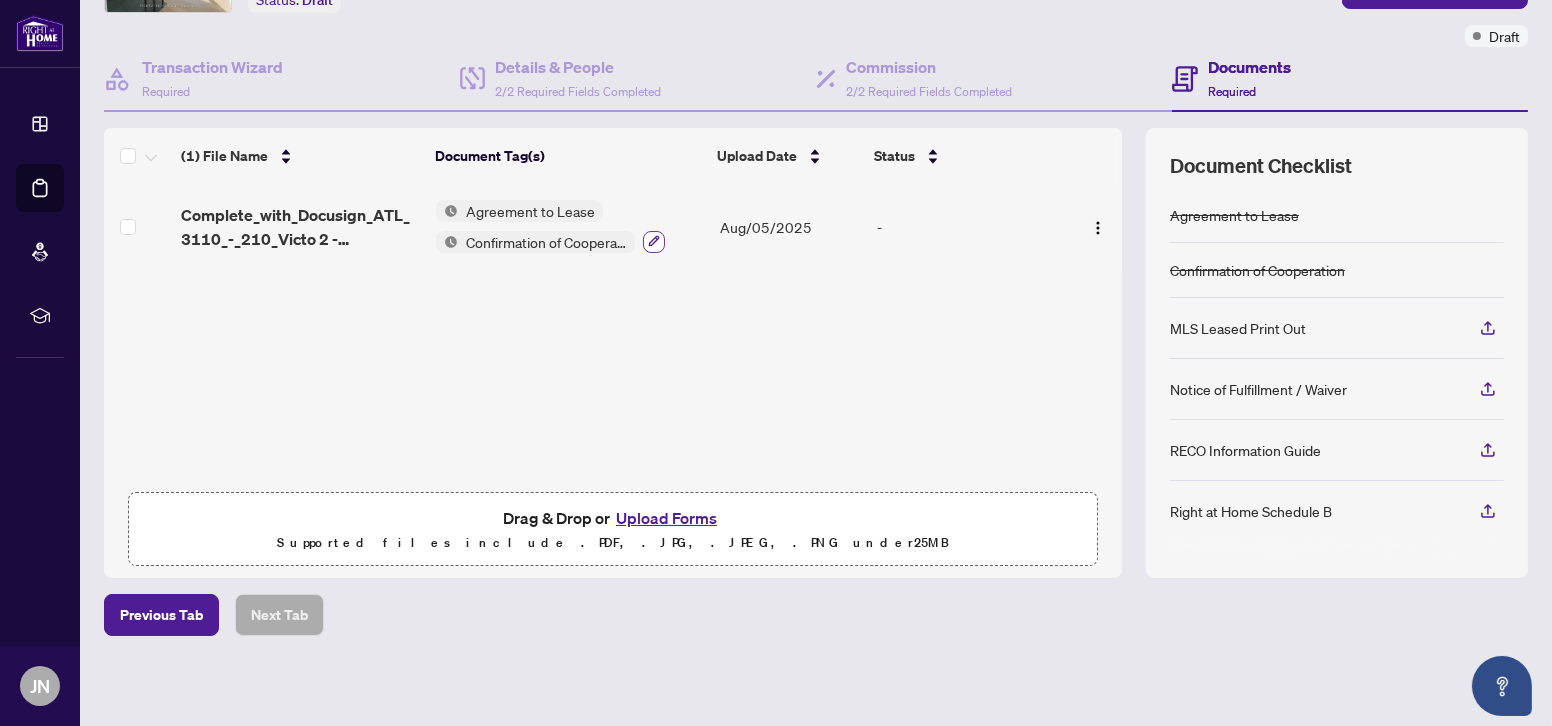 click 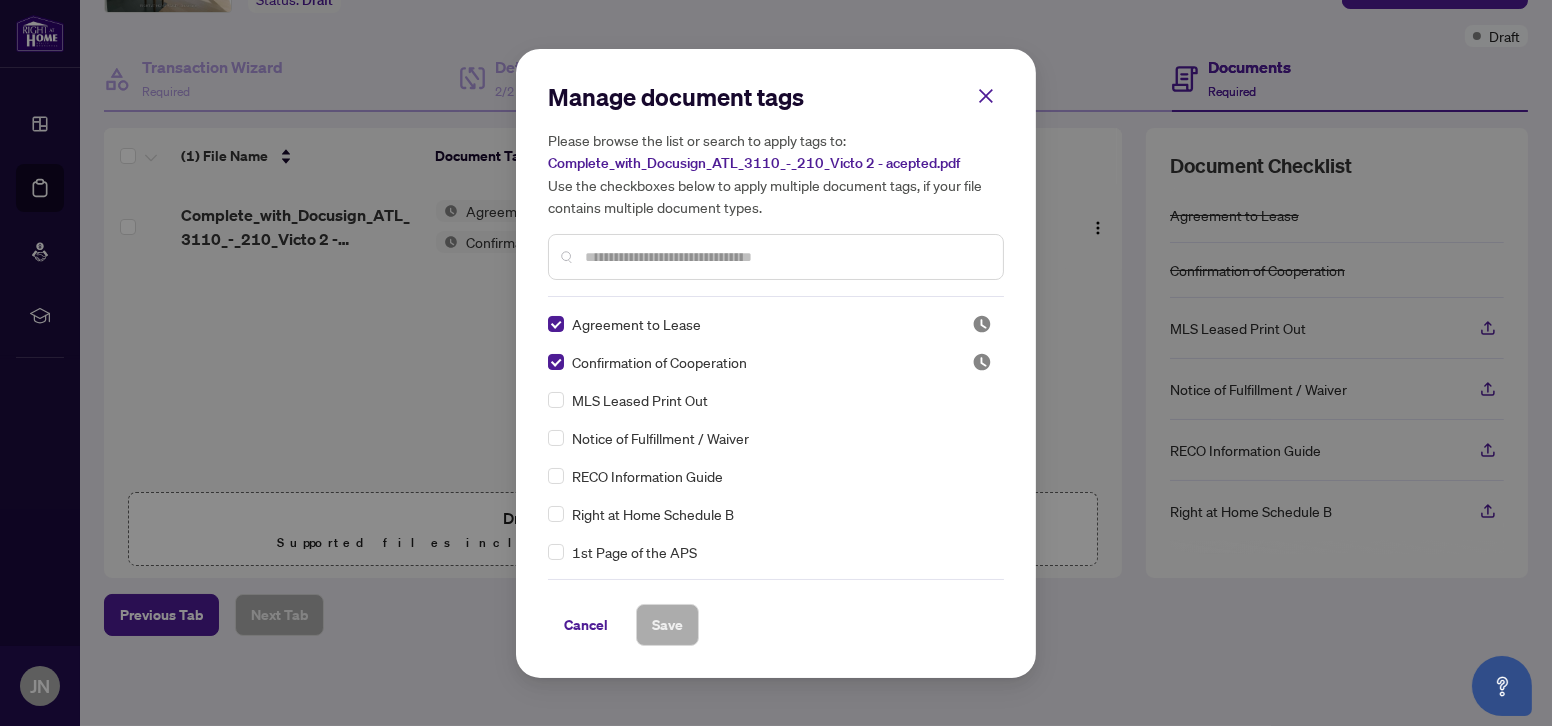 click at bounding box center (776, 257) 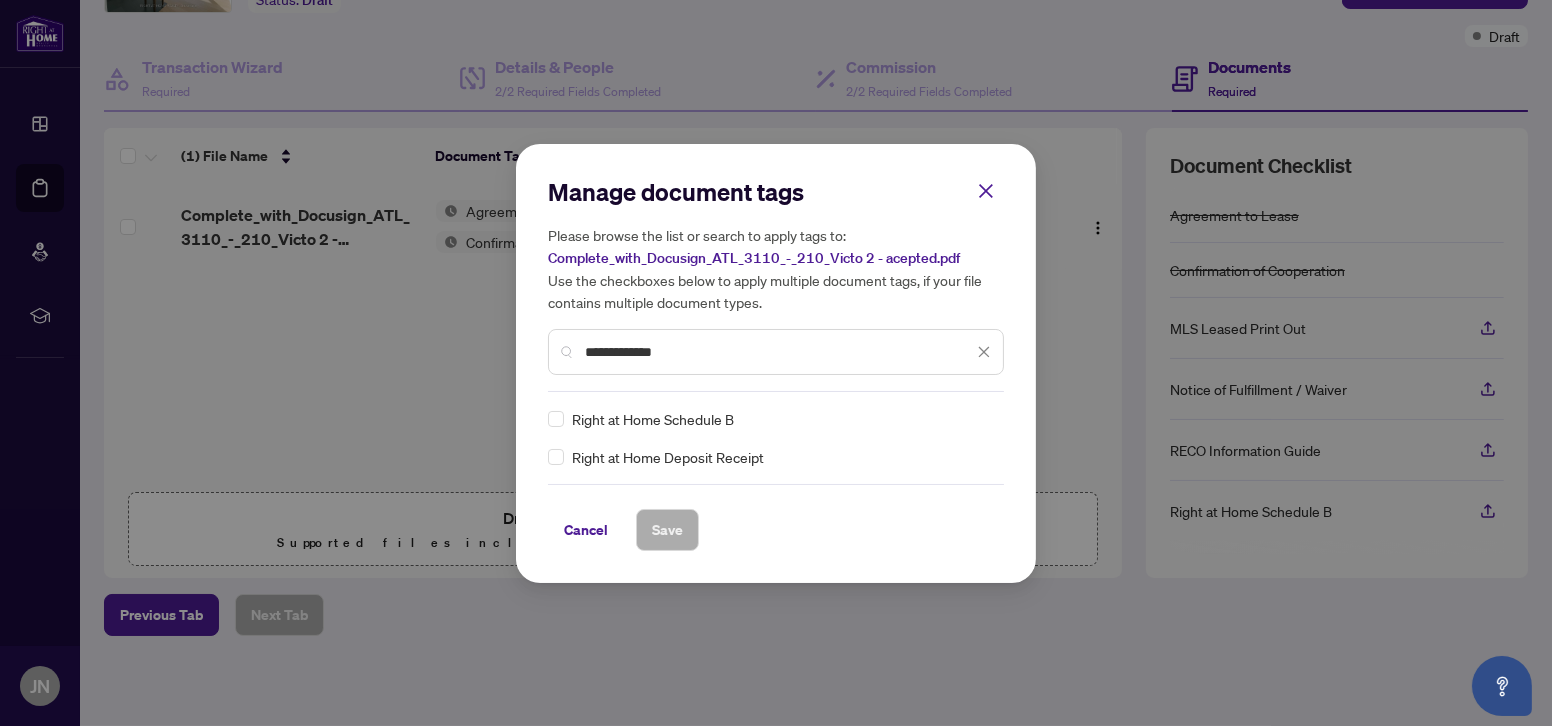 type on "**********" 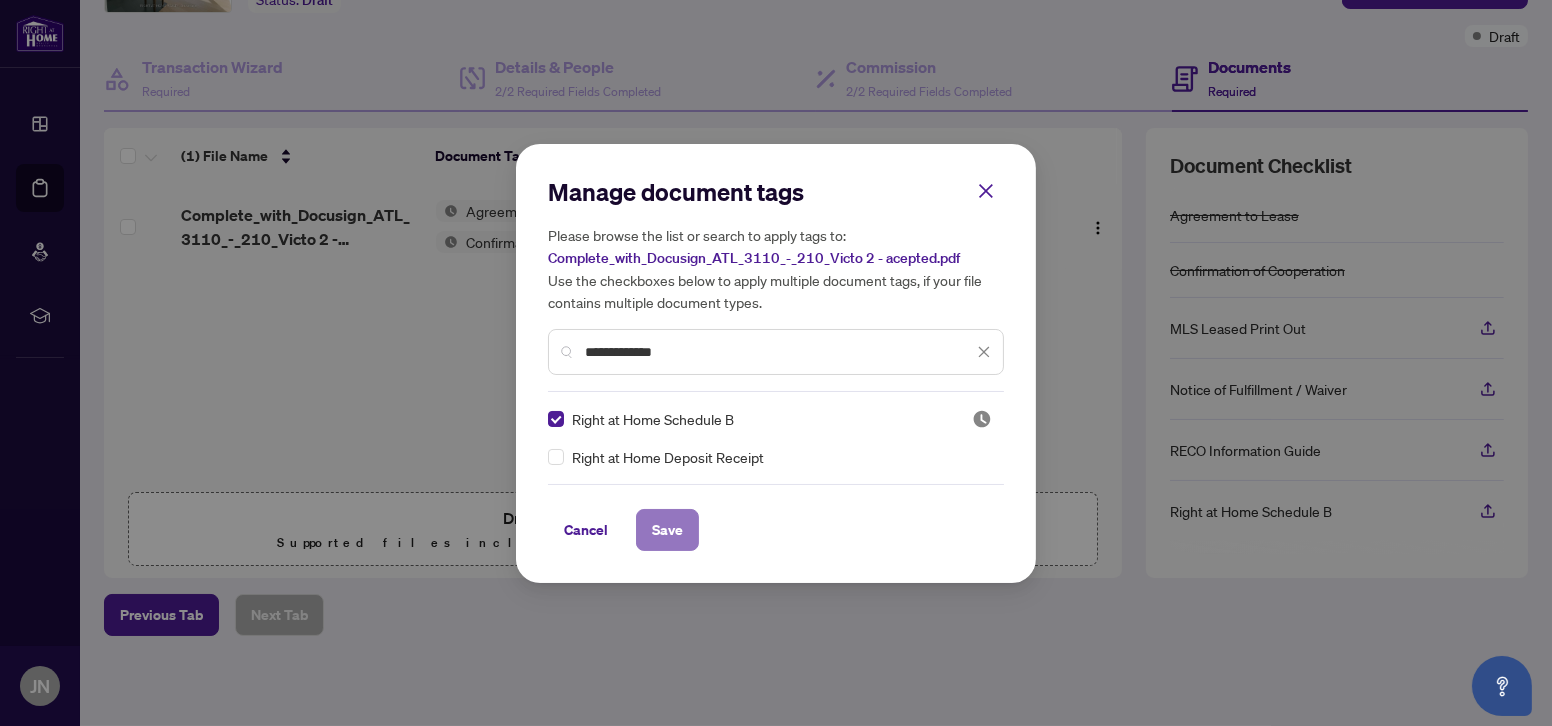 click on "Save" at bounding box center [667, 530] 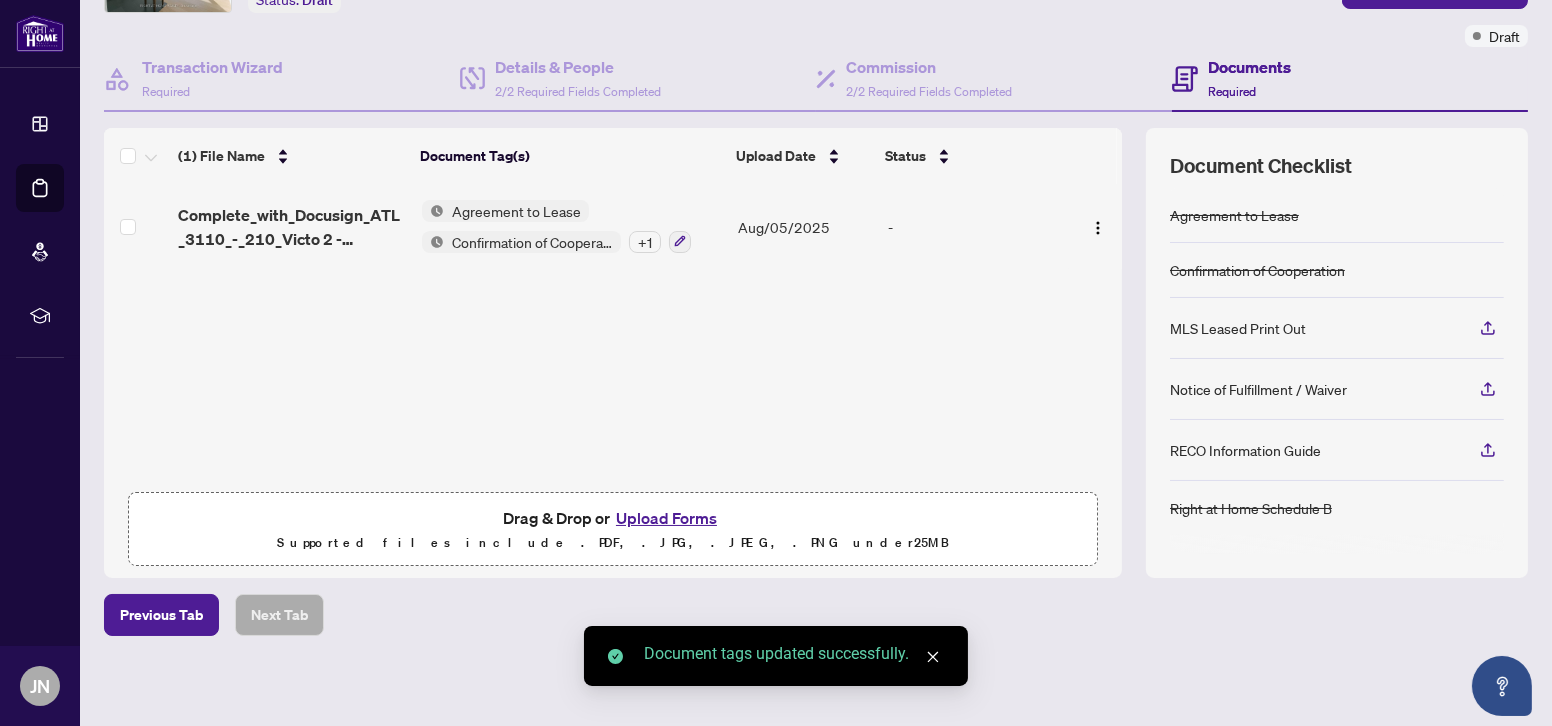 click on "(1) File Name Document Tag(s) Upload Date Status             Complete_with_Docusign_ATL_3110_-_210_Victo 2 - acepted.pdf Agreement to Lease Confirmation of Cooperation + 1 Aug/[DAY]/[YEAR] - Drag & Drop or Upload Forms Supported files include   .PDF, .JPG, .JPEG, .PNG   under  25 MB" at bounding box center (613, 353) 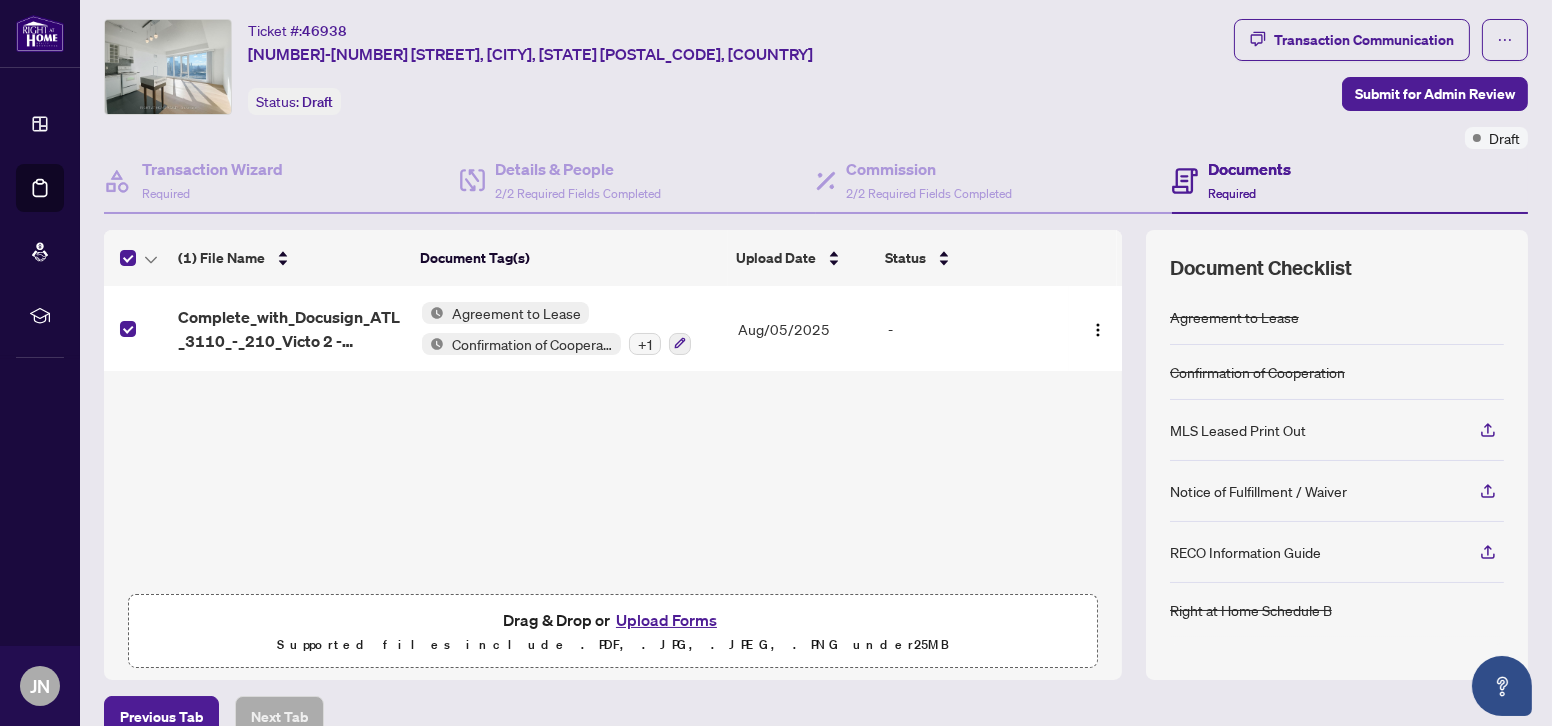 scroll, scrollTop: 0, scrollLeft: 0, axis: both 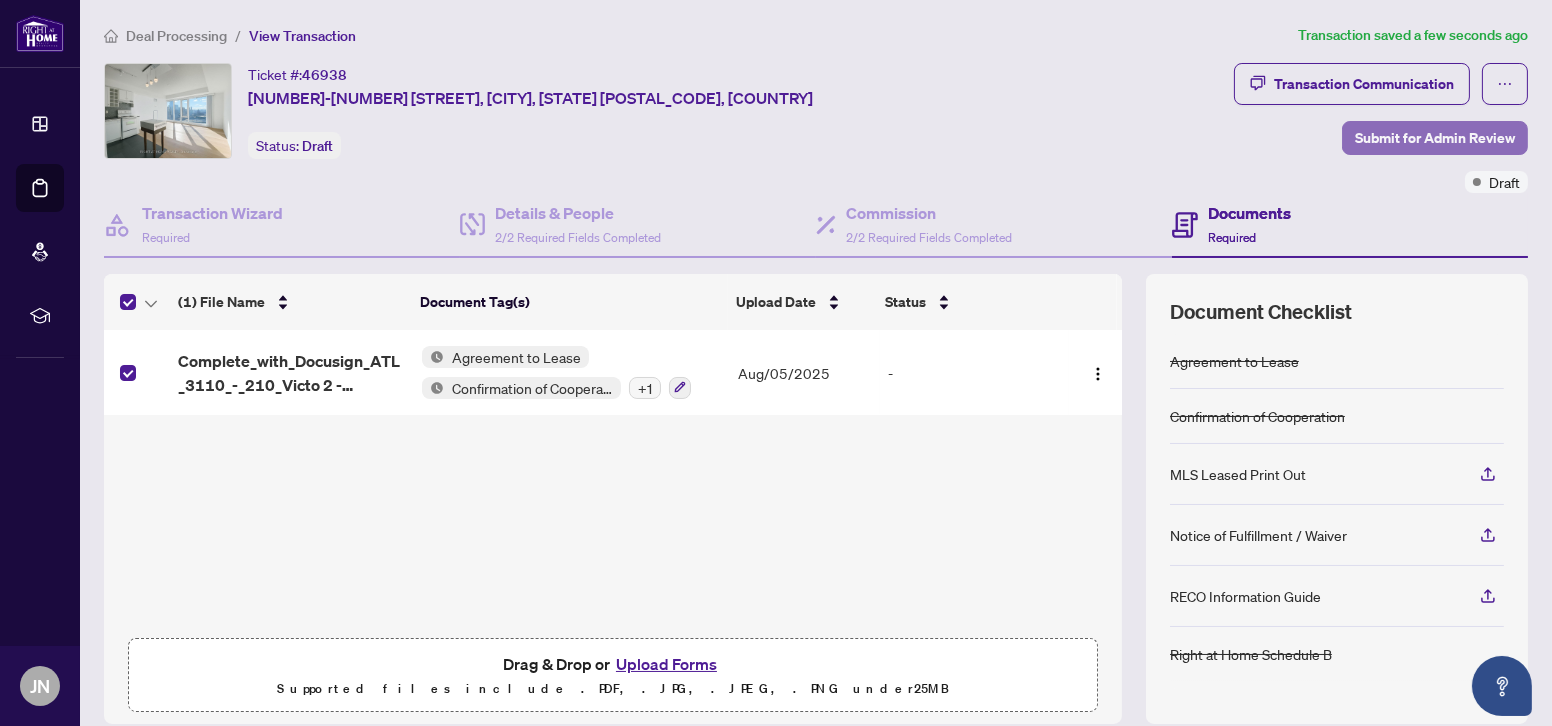 click on "Submit for Admin Review" at bounding box center [1435, 138] 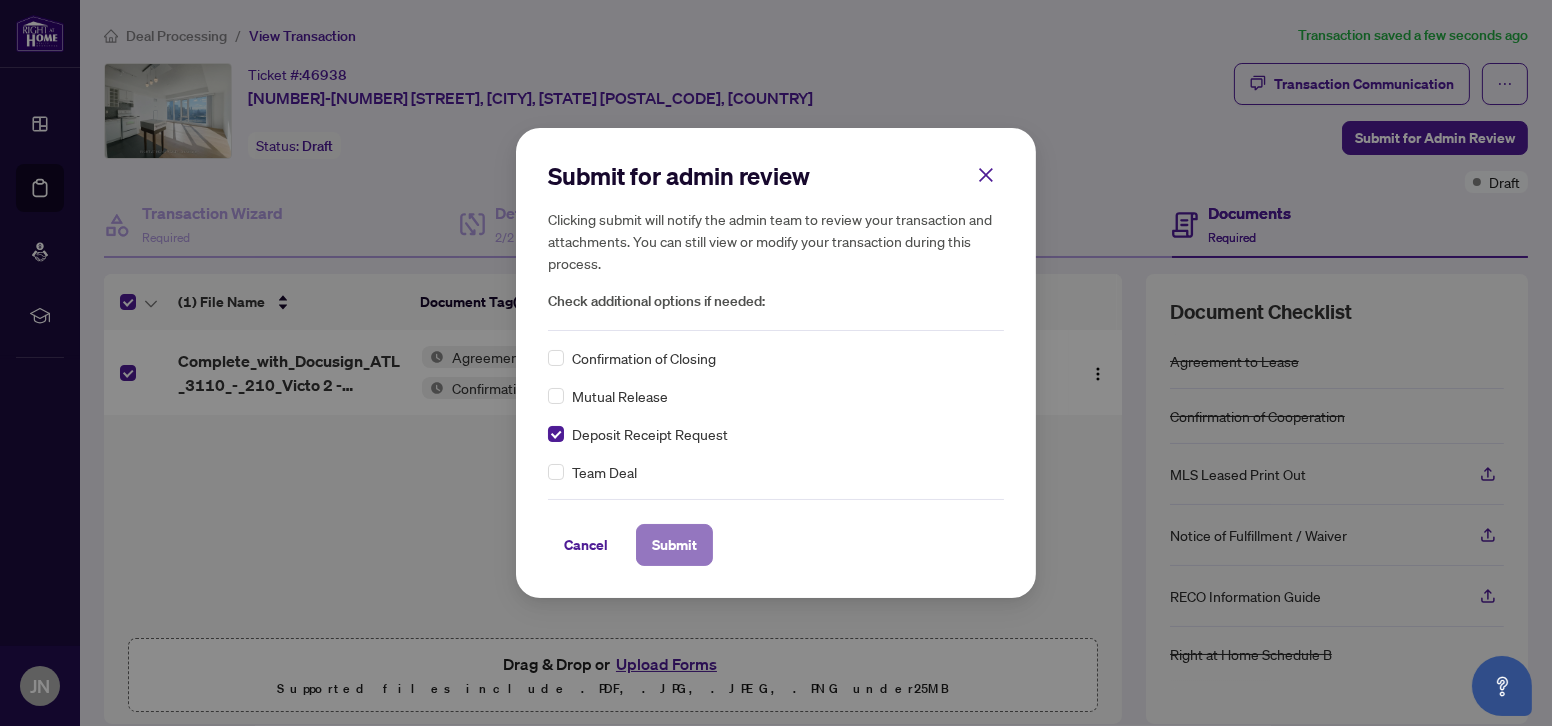 click on "Submit" at bounding box center [674, 545] 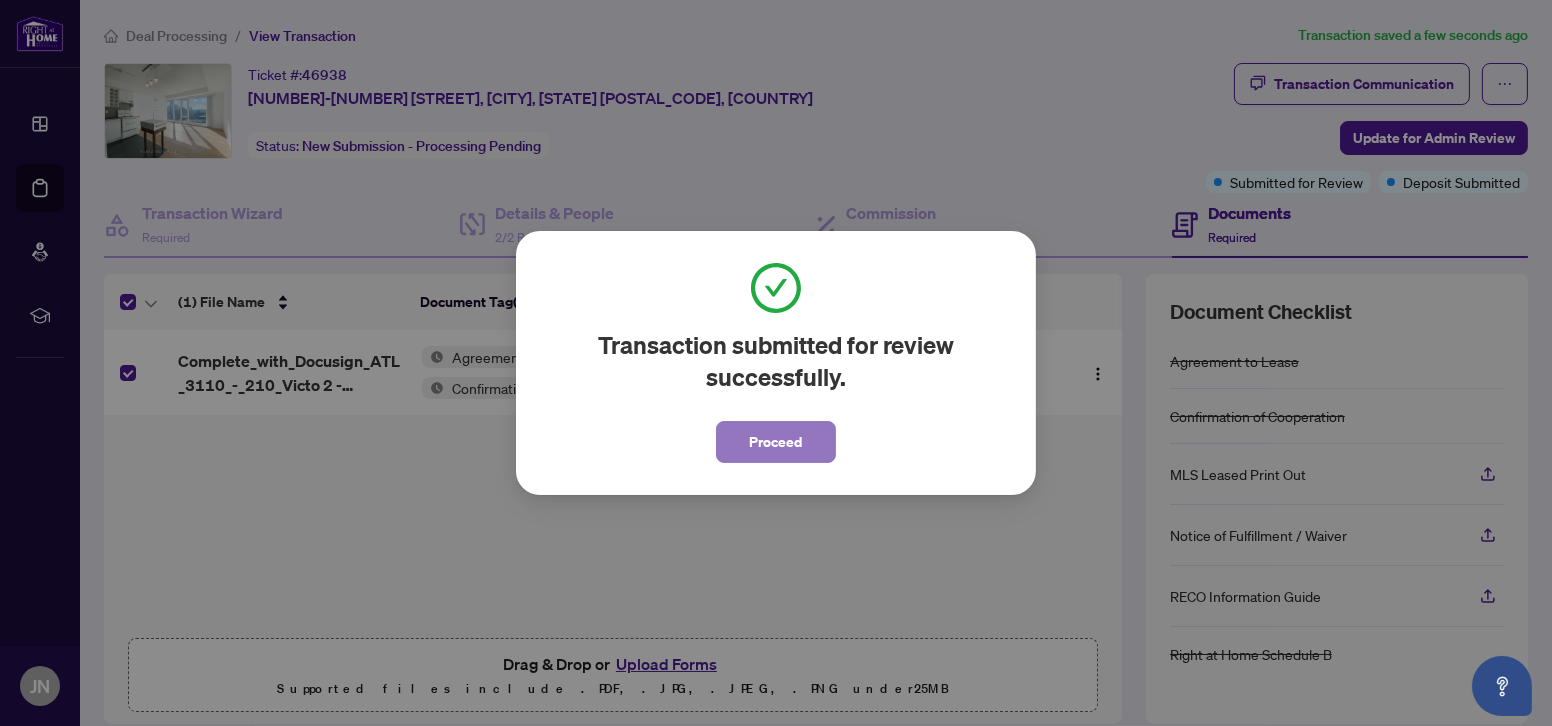 click on "Proceed" at bounding box center (776, 442) 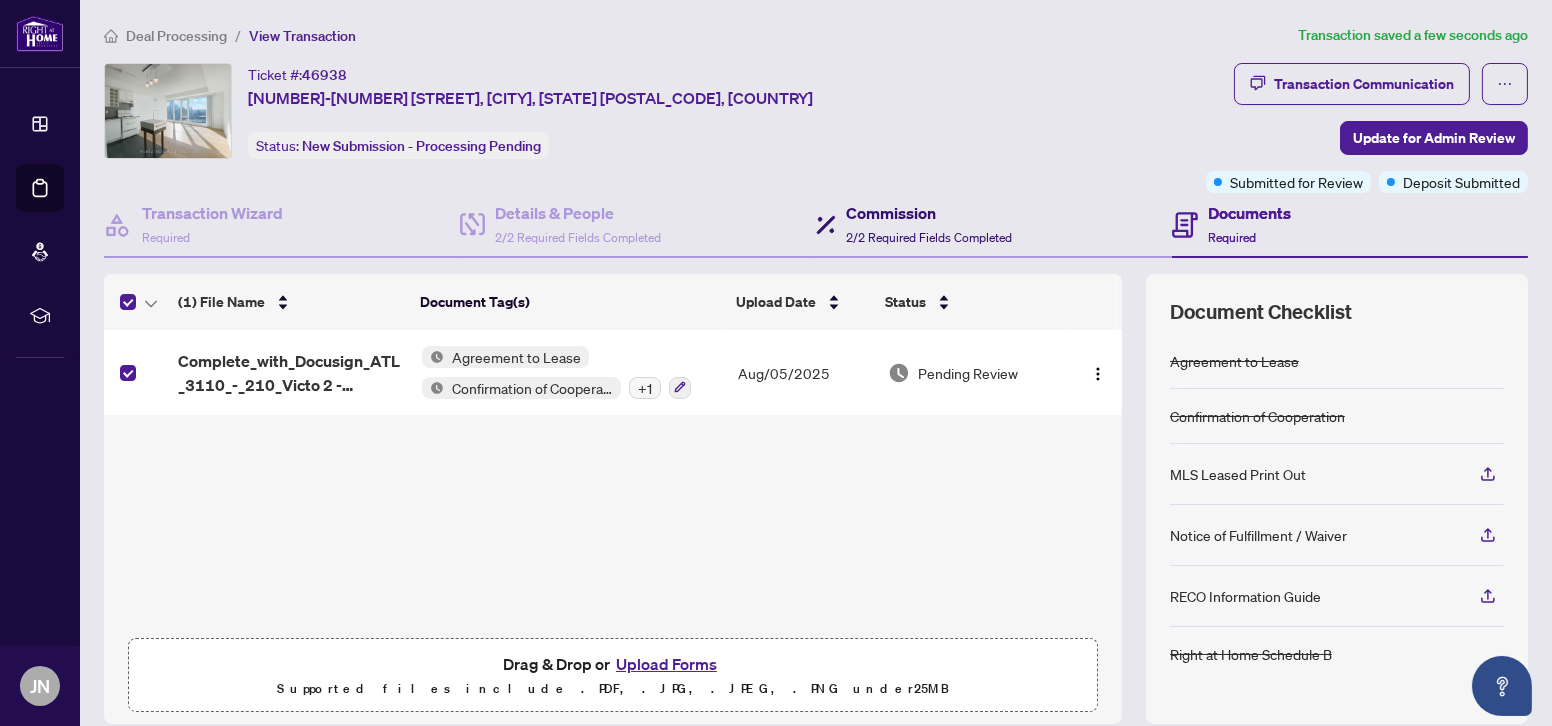 click on "2/2 Required Fields Completed" at bounding box center (929, 237) 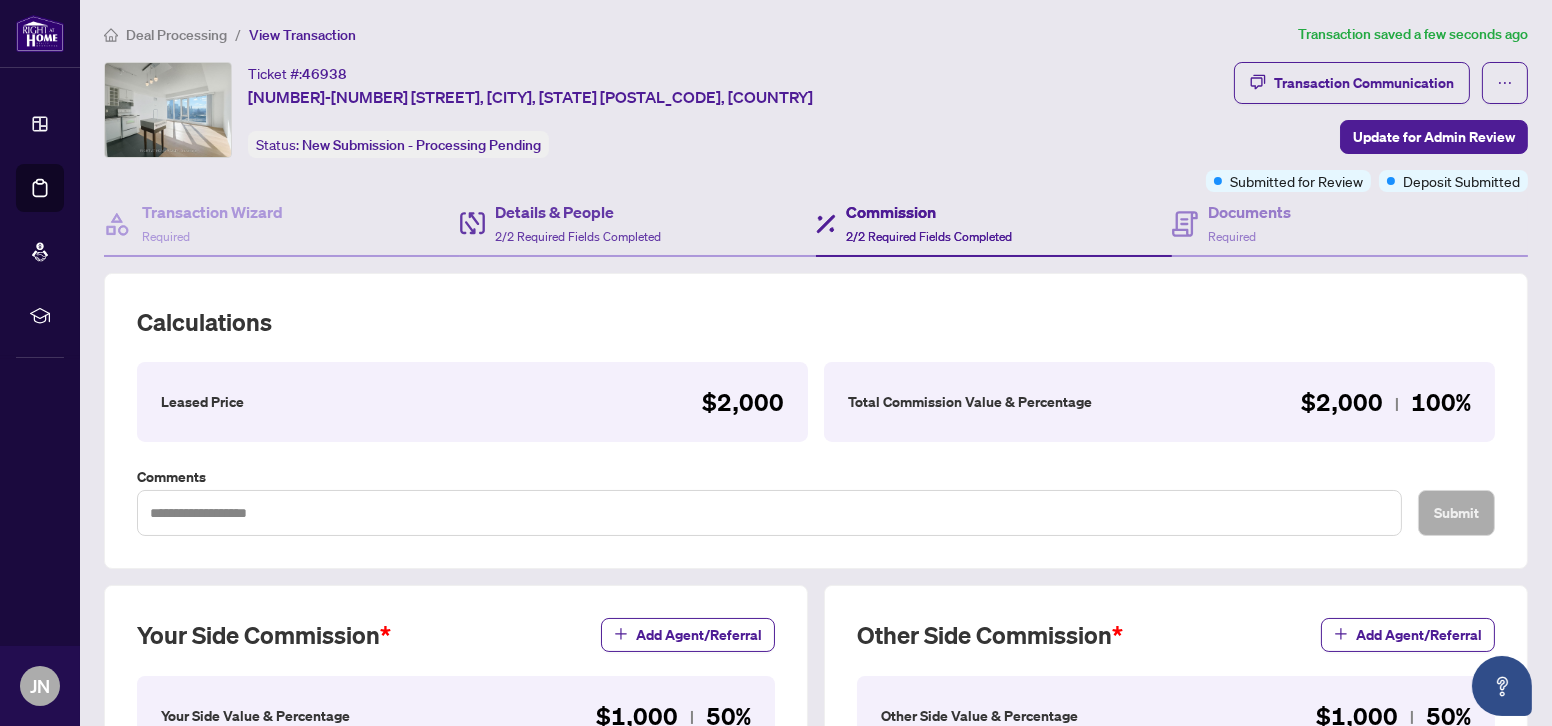scroll, scrollTop: 0, scrollLeft: 0, axis: both 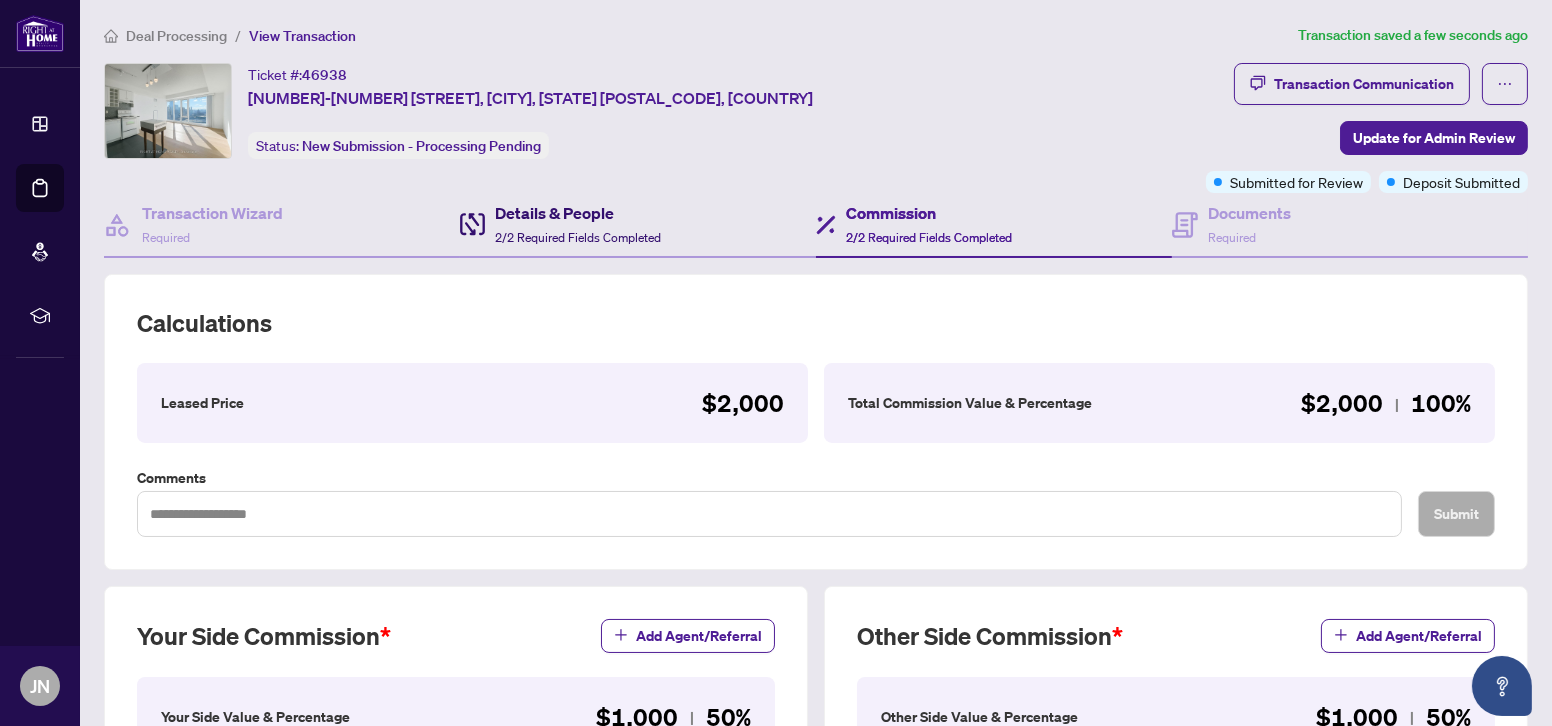 click on "Details & People 2/2 Required Fields Completed" at bounding box center [578, 224] 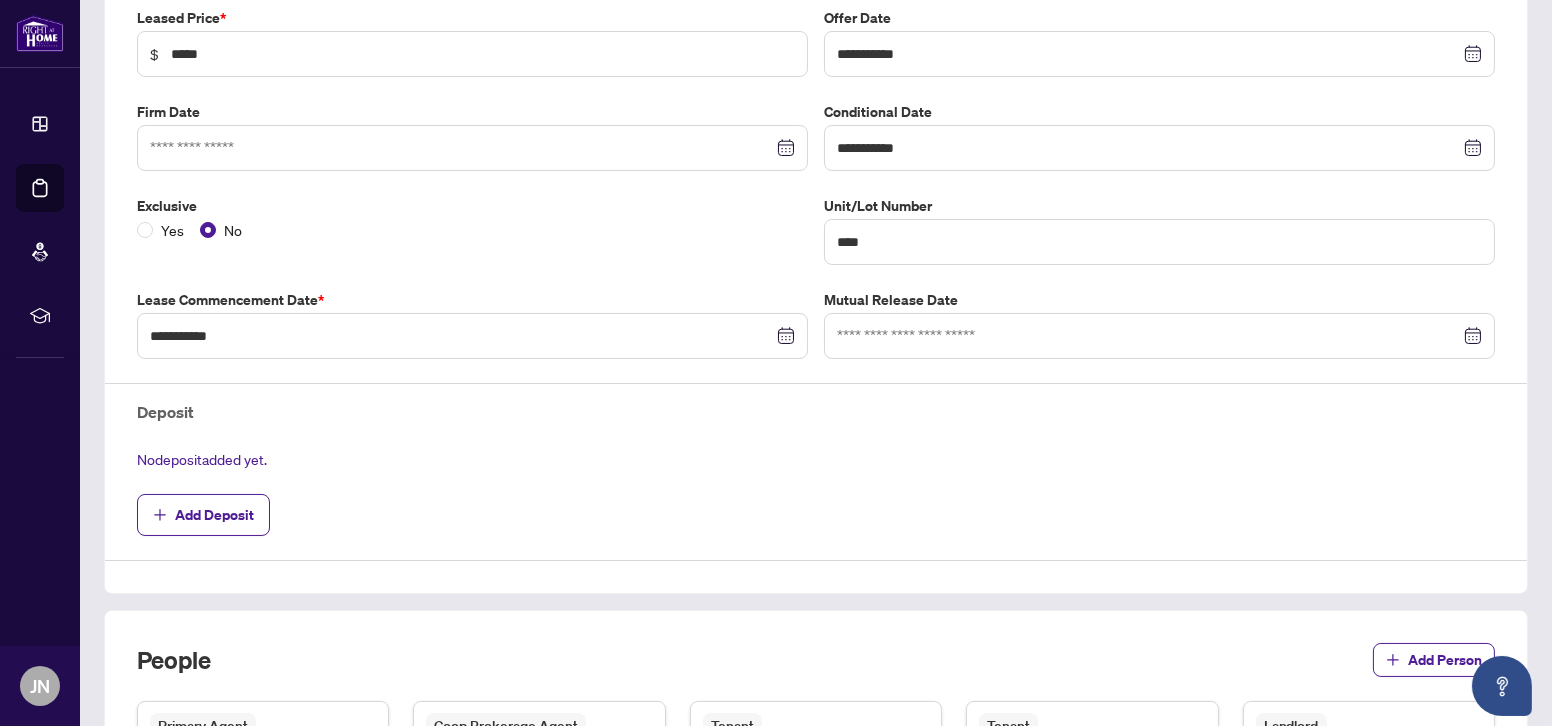 scroll, scrollTop: 454, scrollLeft: 0, axis: vertical 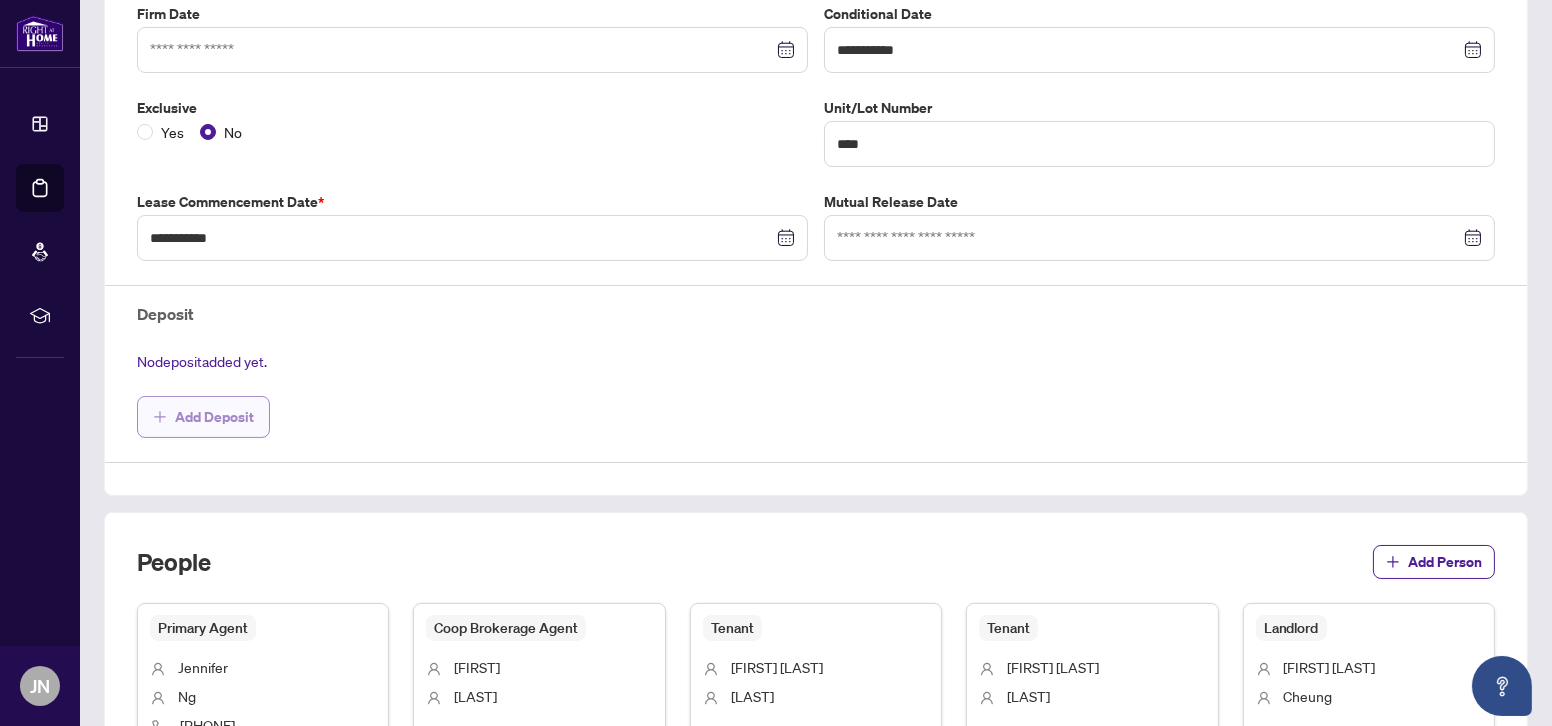 click on "Add Deposit" at bounding box center [214, 417] 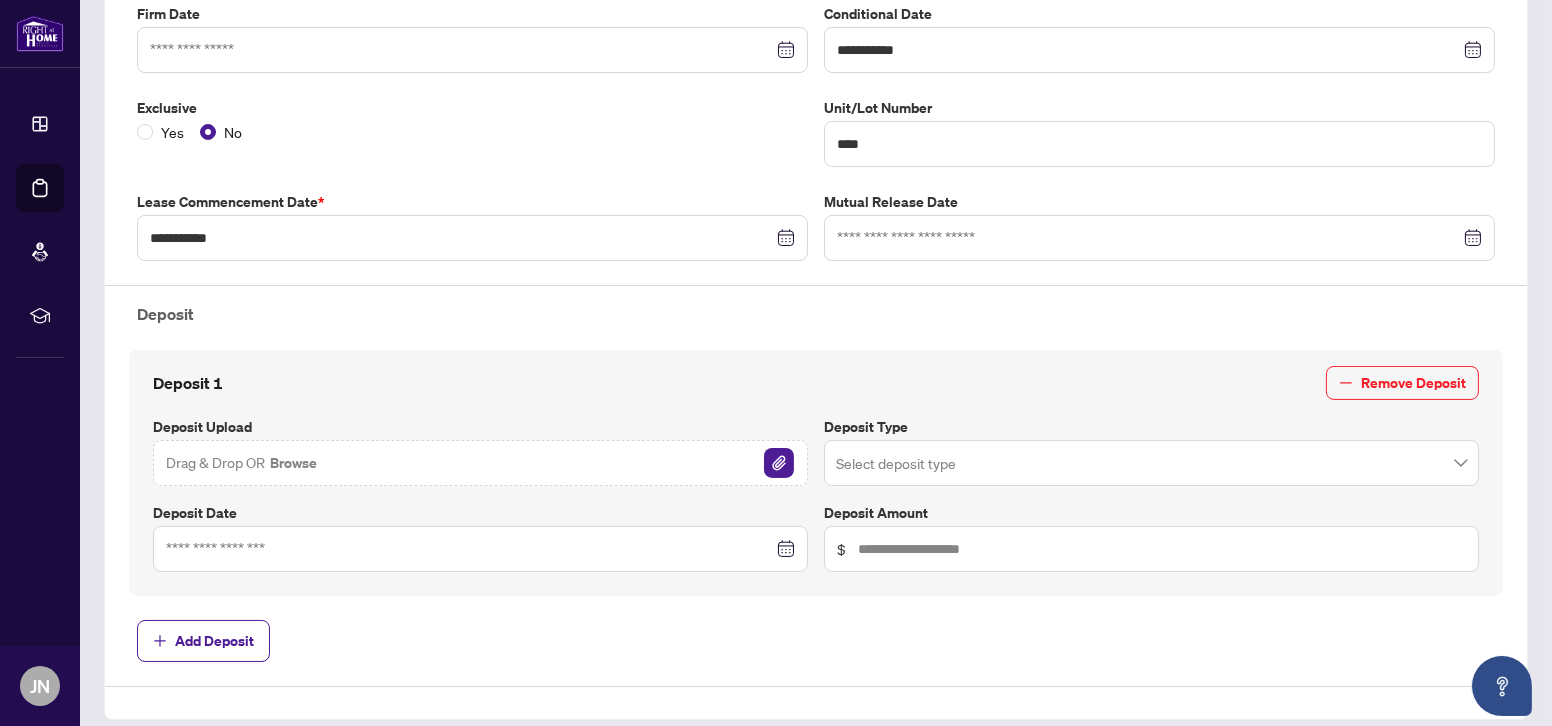 click on "Drag & Drop OR   Browse" at bounding box center [242, 463] 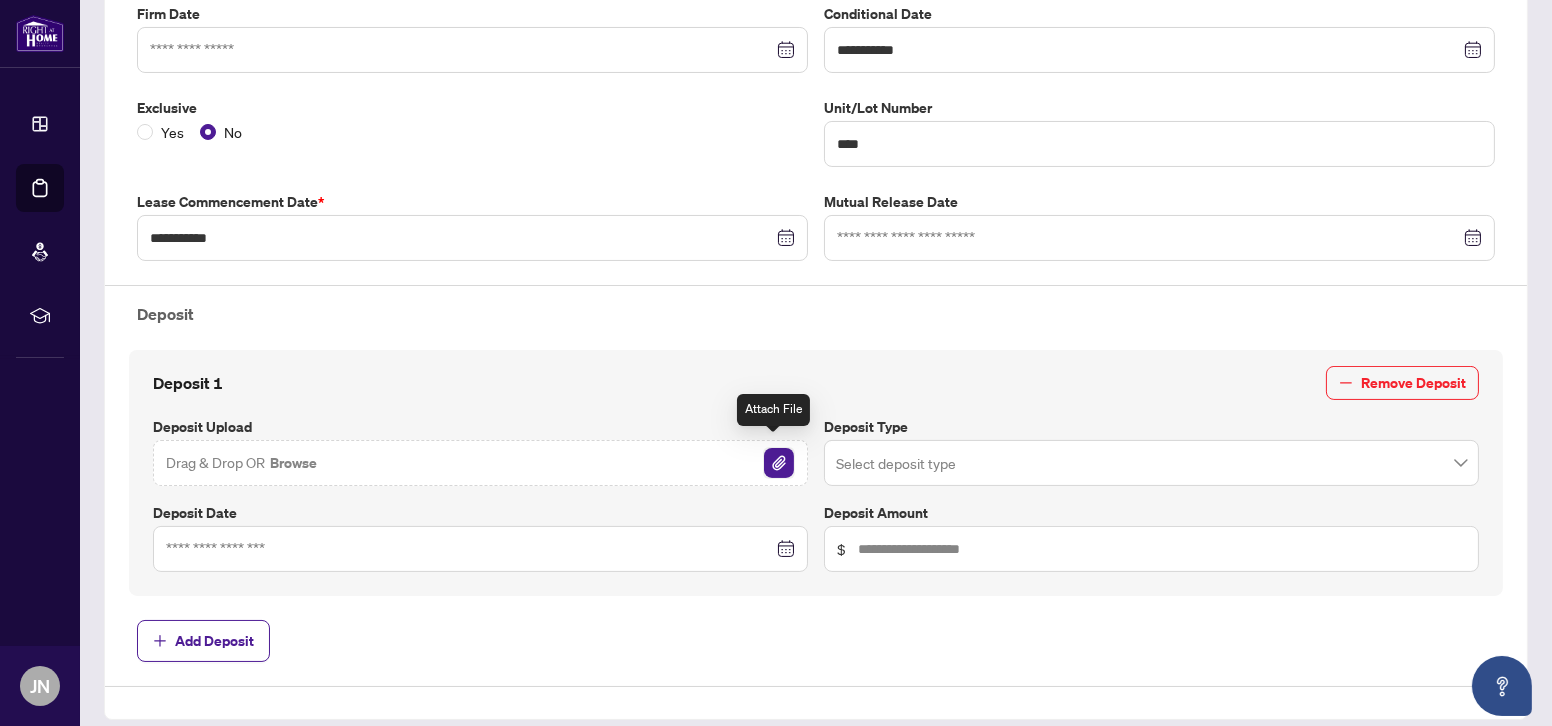 click at bounding box center [779, 463] 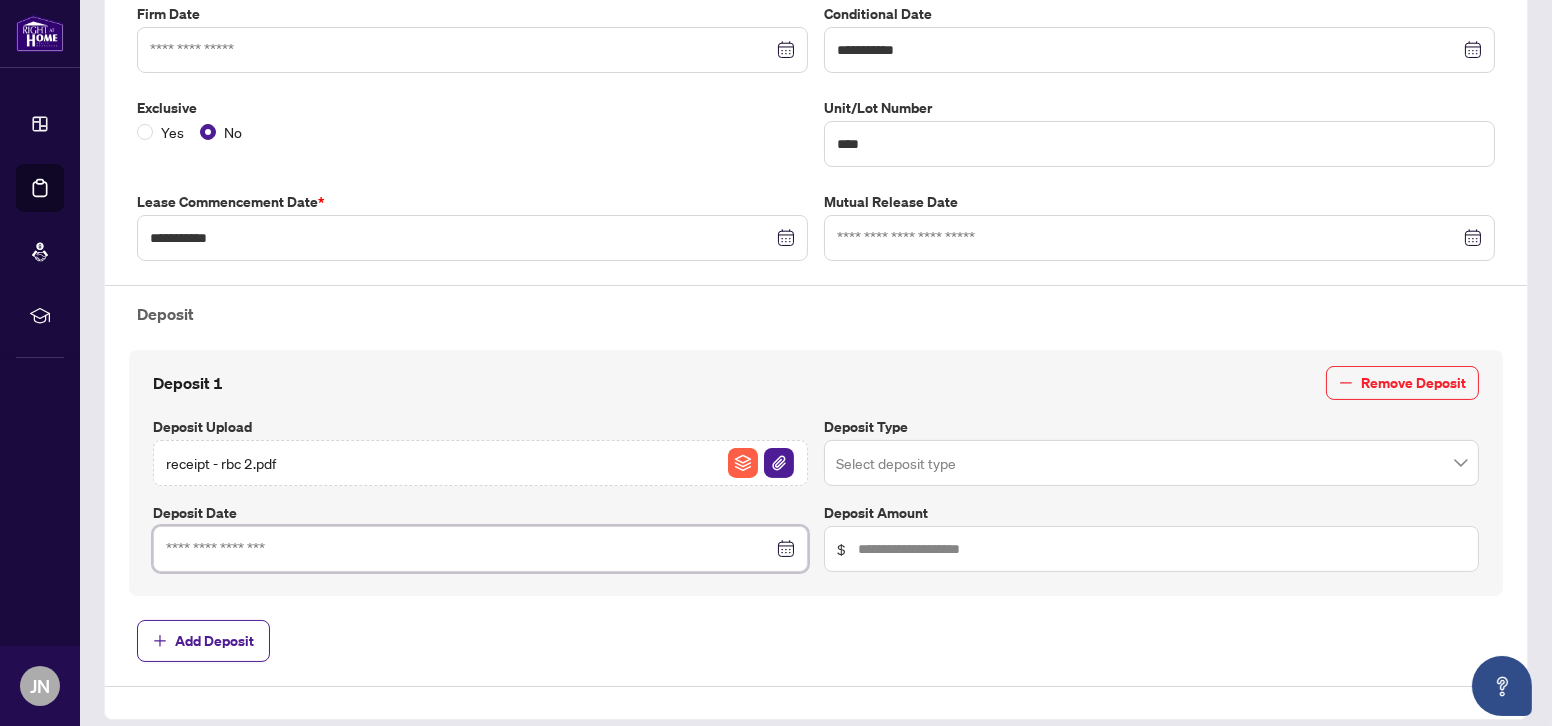 click at bounding box center [469, 549] 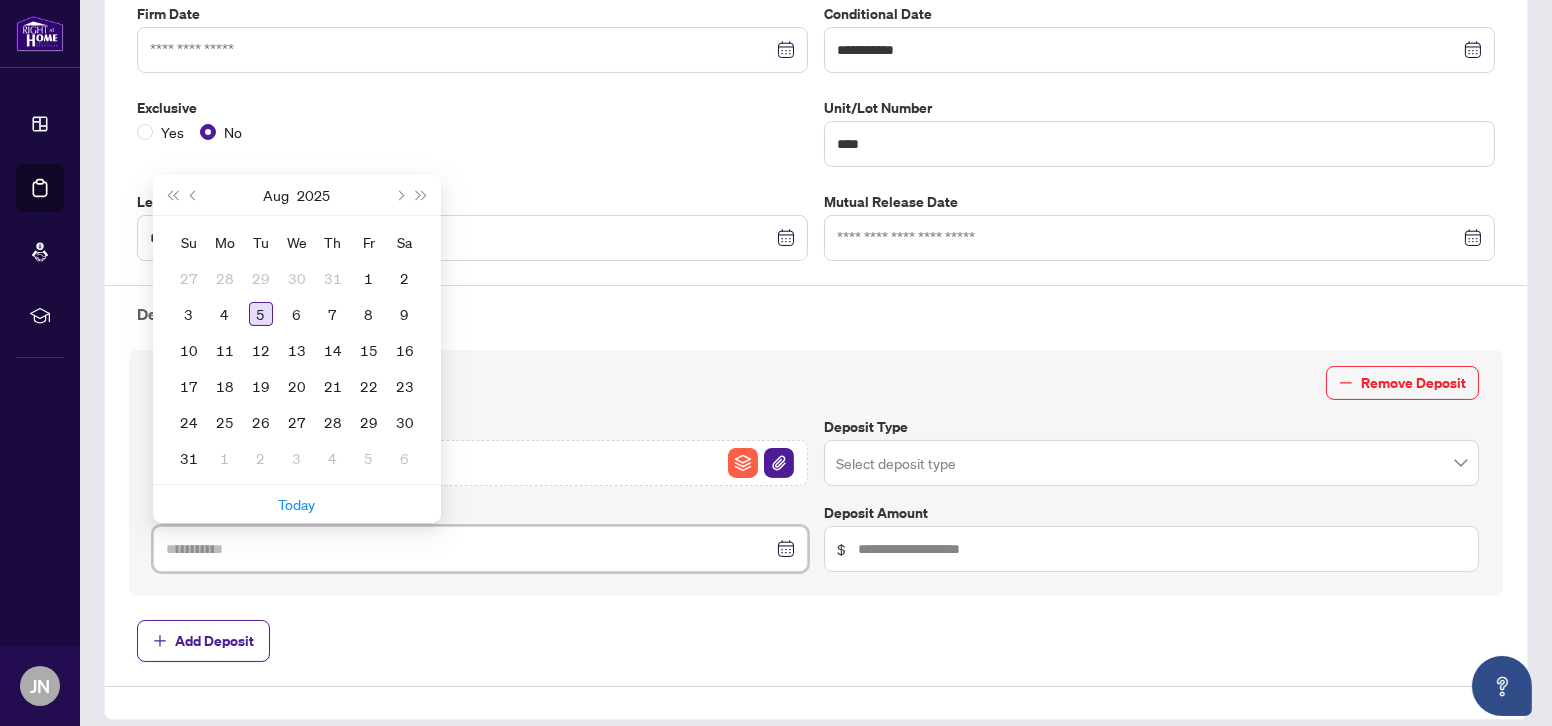 type on "**********" 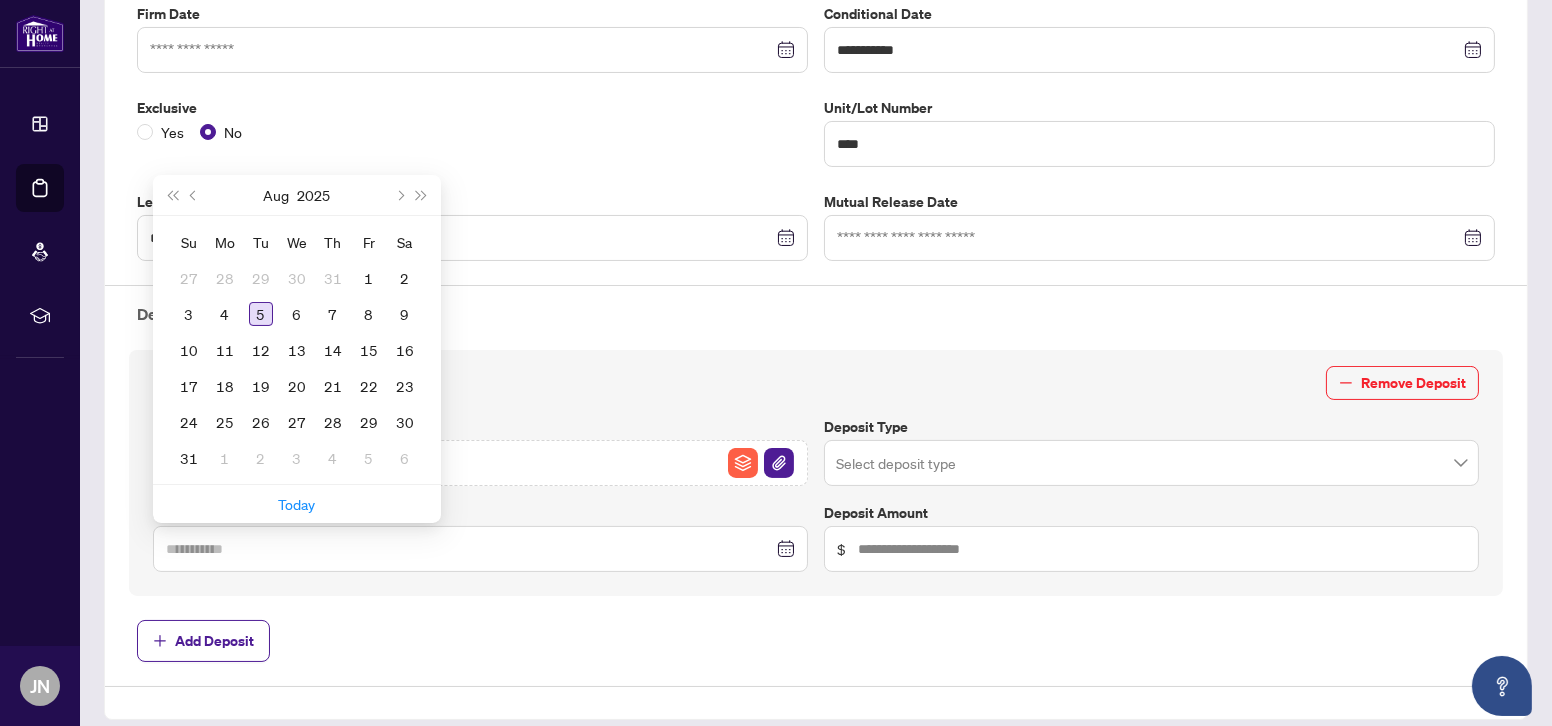 click on "5" at bounding box center (261, 314) 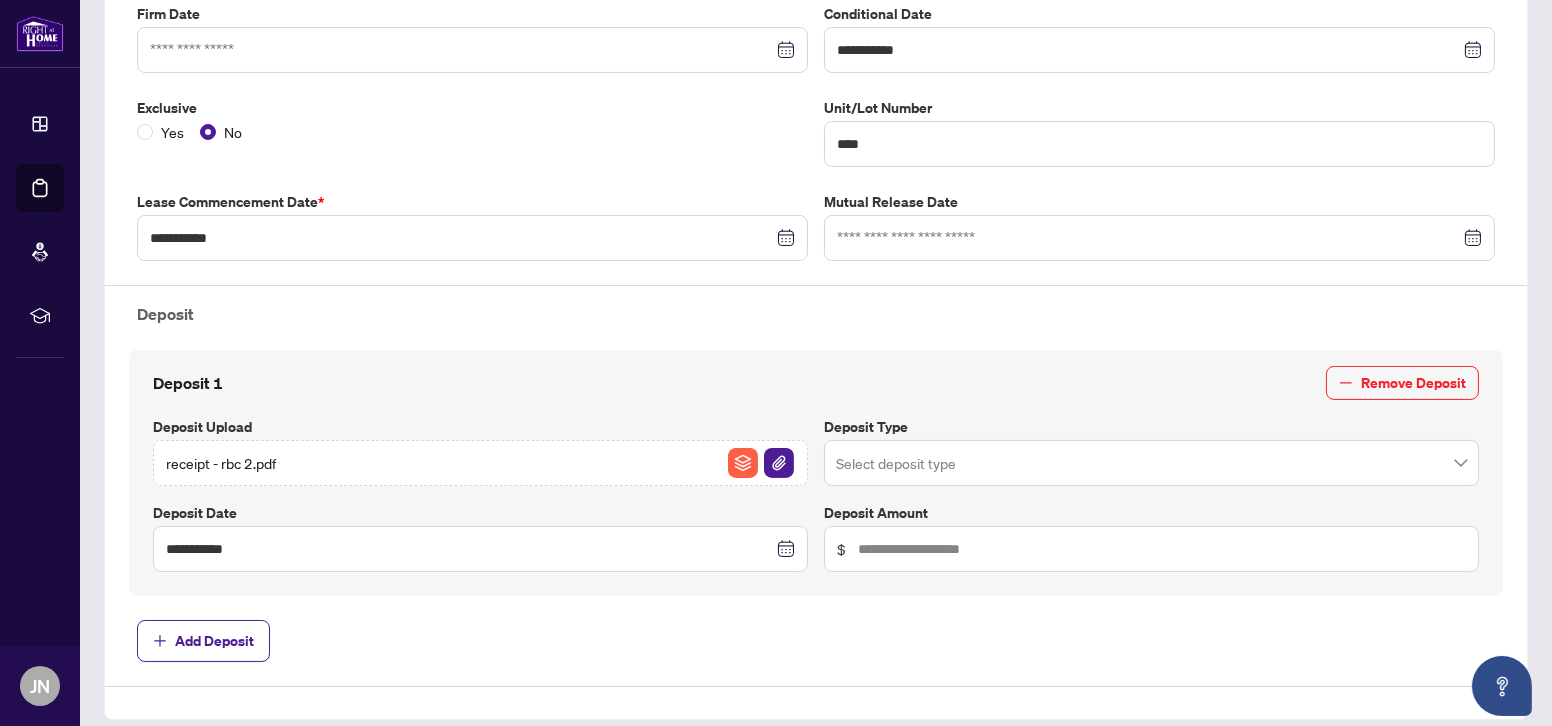 click at bounding box center (1151, 463) 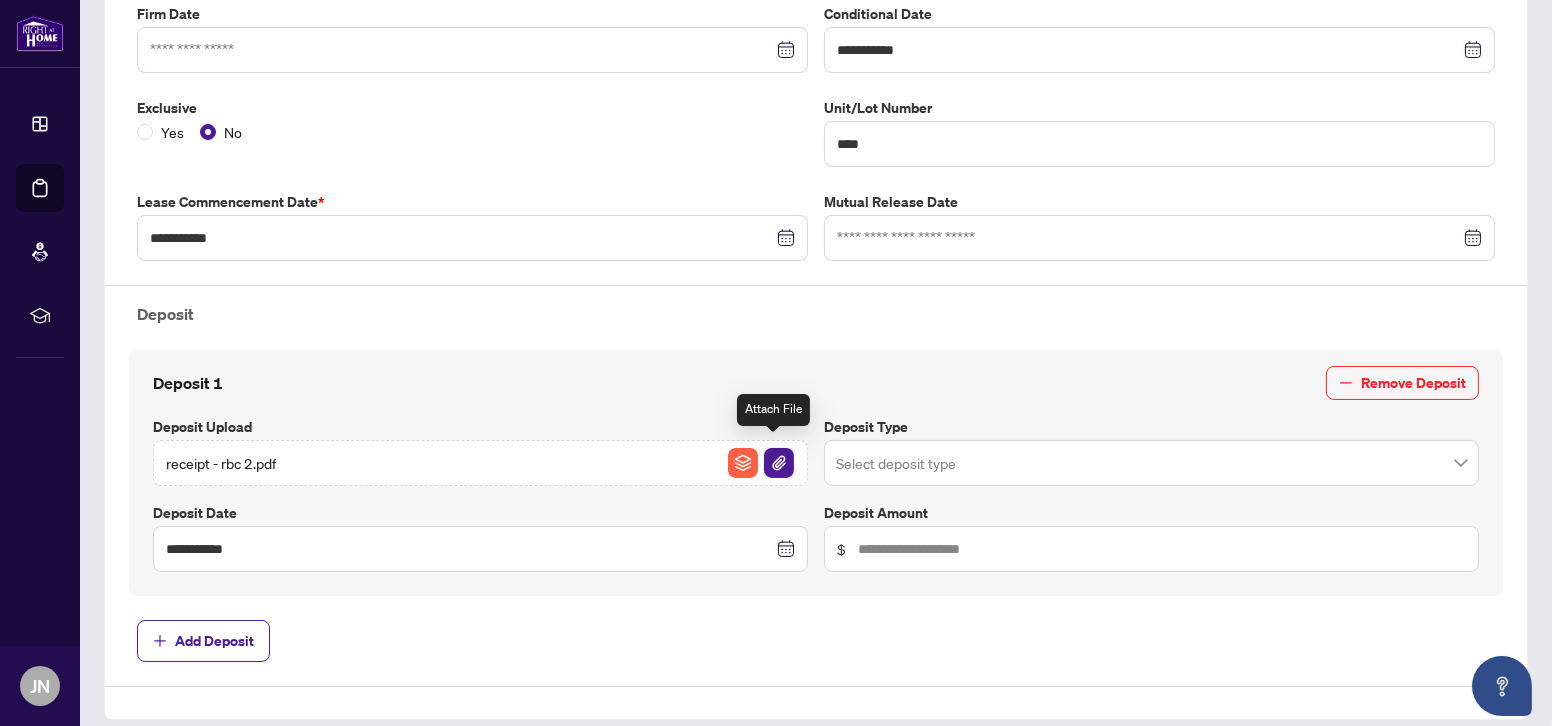 click at bounding box center [779, 463] 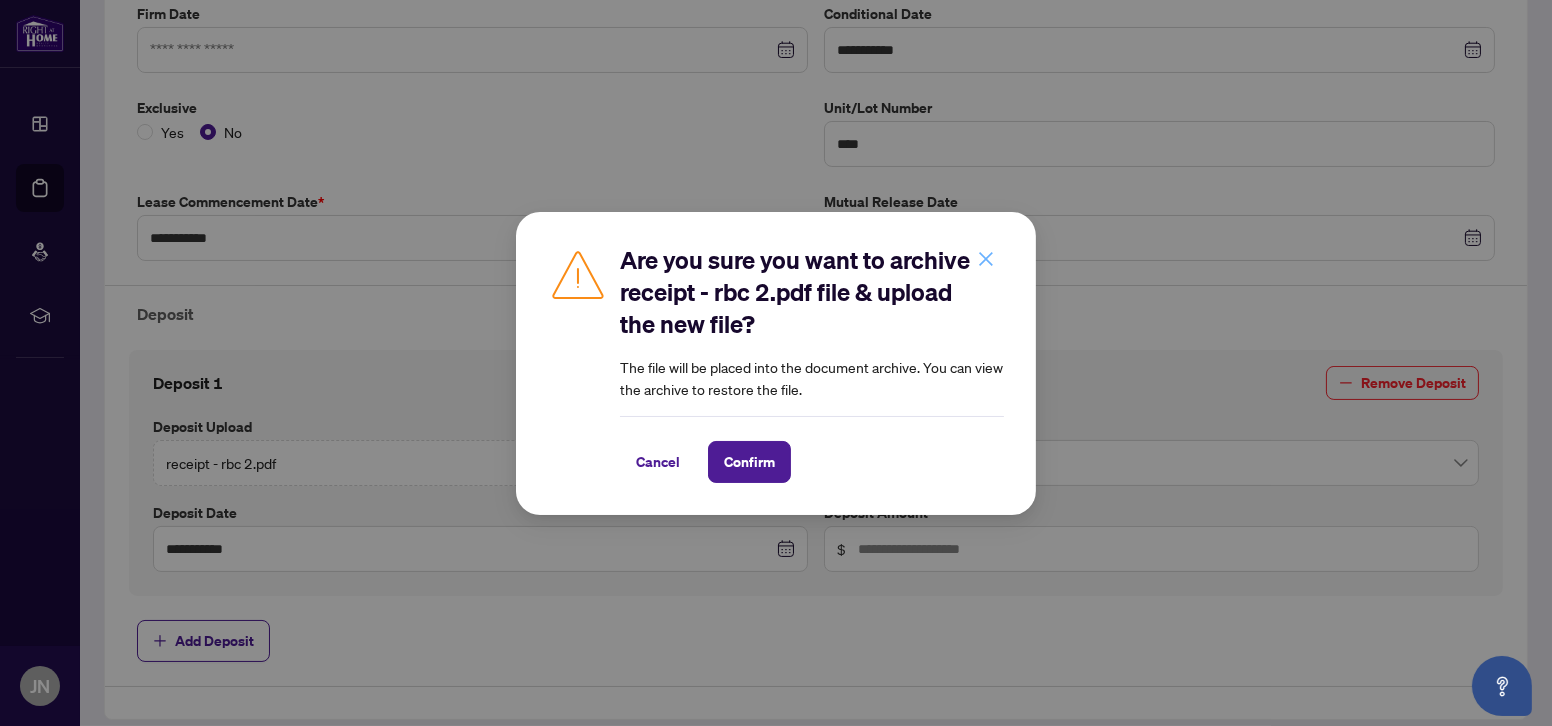 click 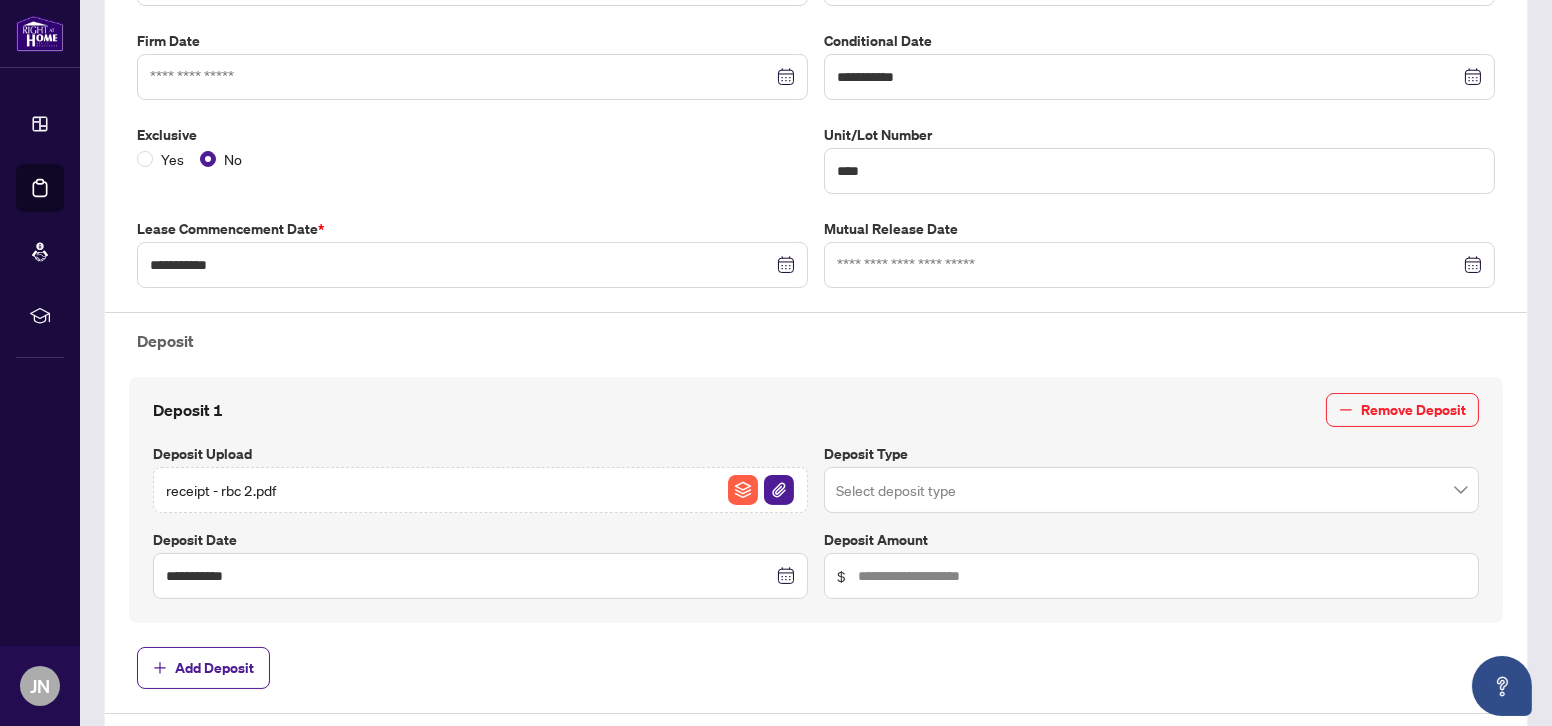 scroll, scrollTop: 454, scrollLeft: 0, axis: vertical 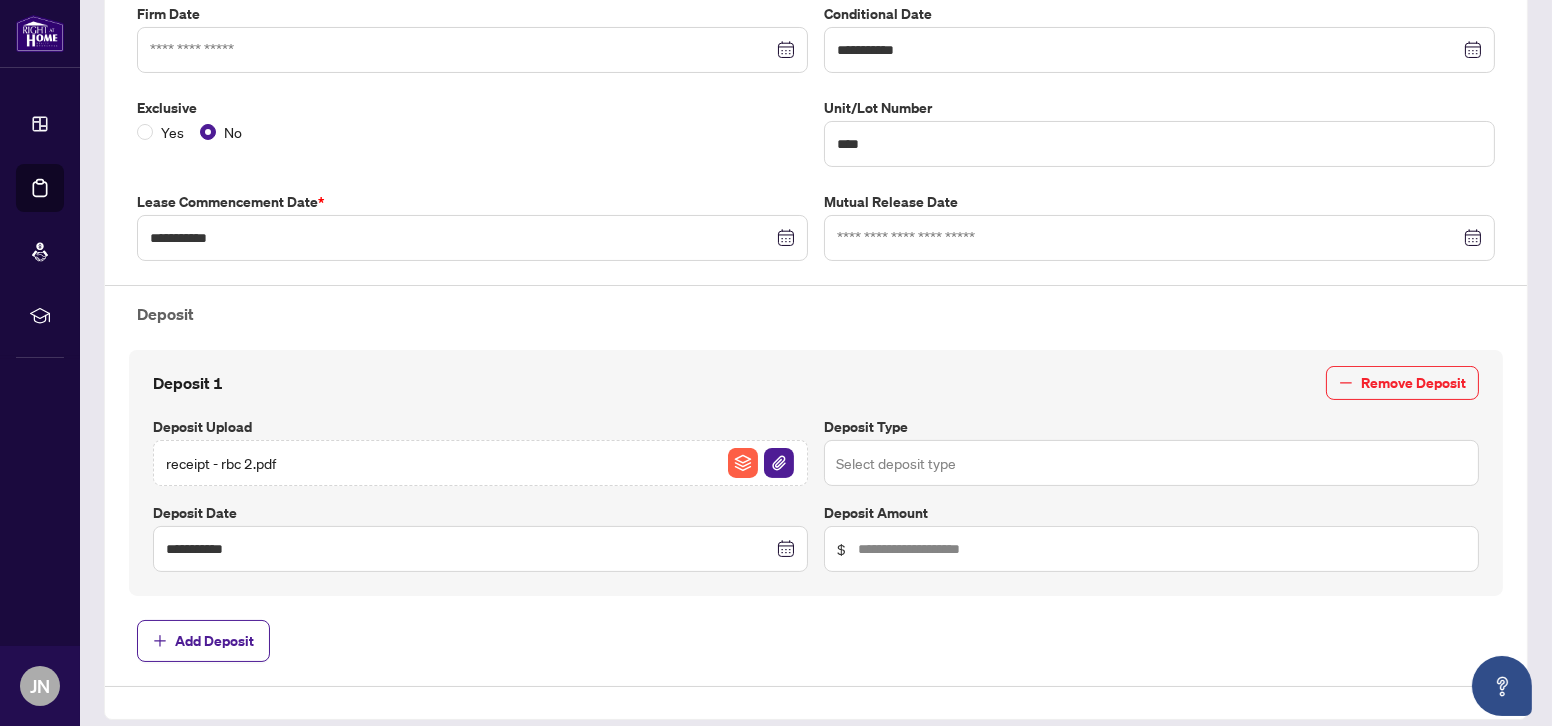 click at bounding box center (1151, 463) 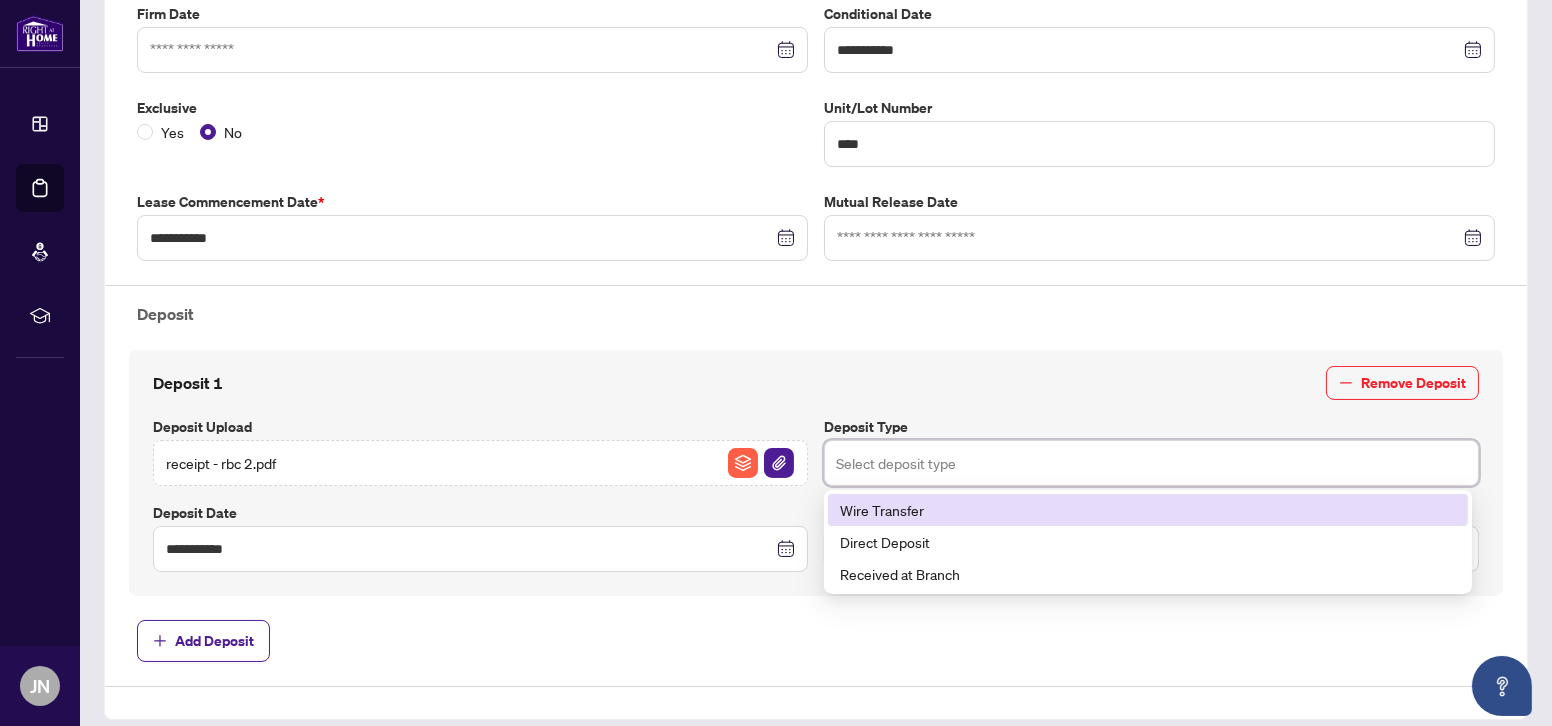 type on "*" 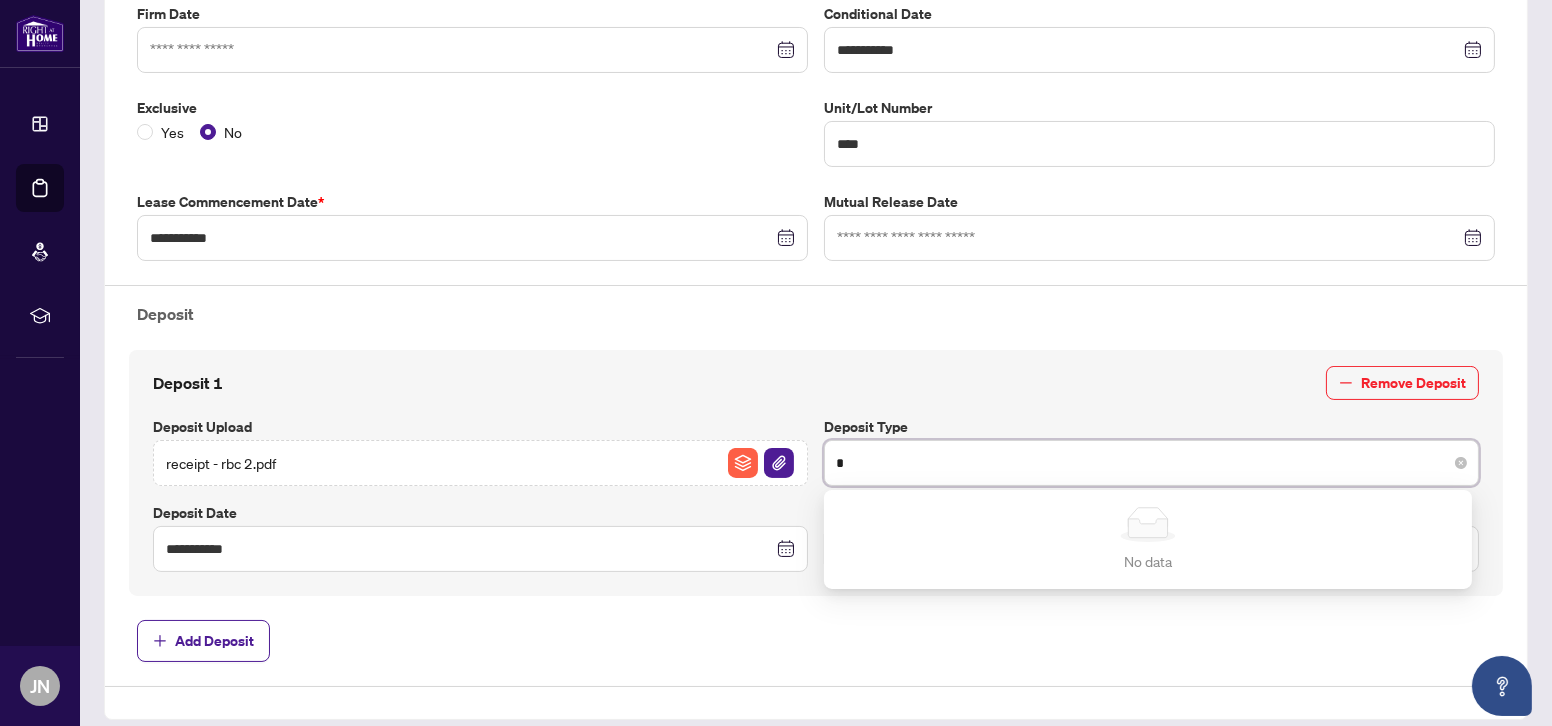 type 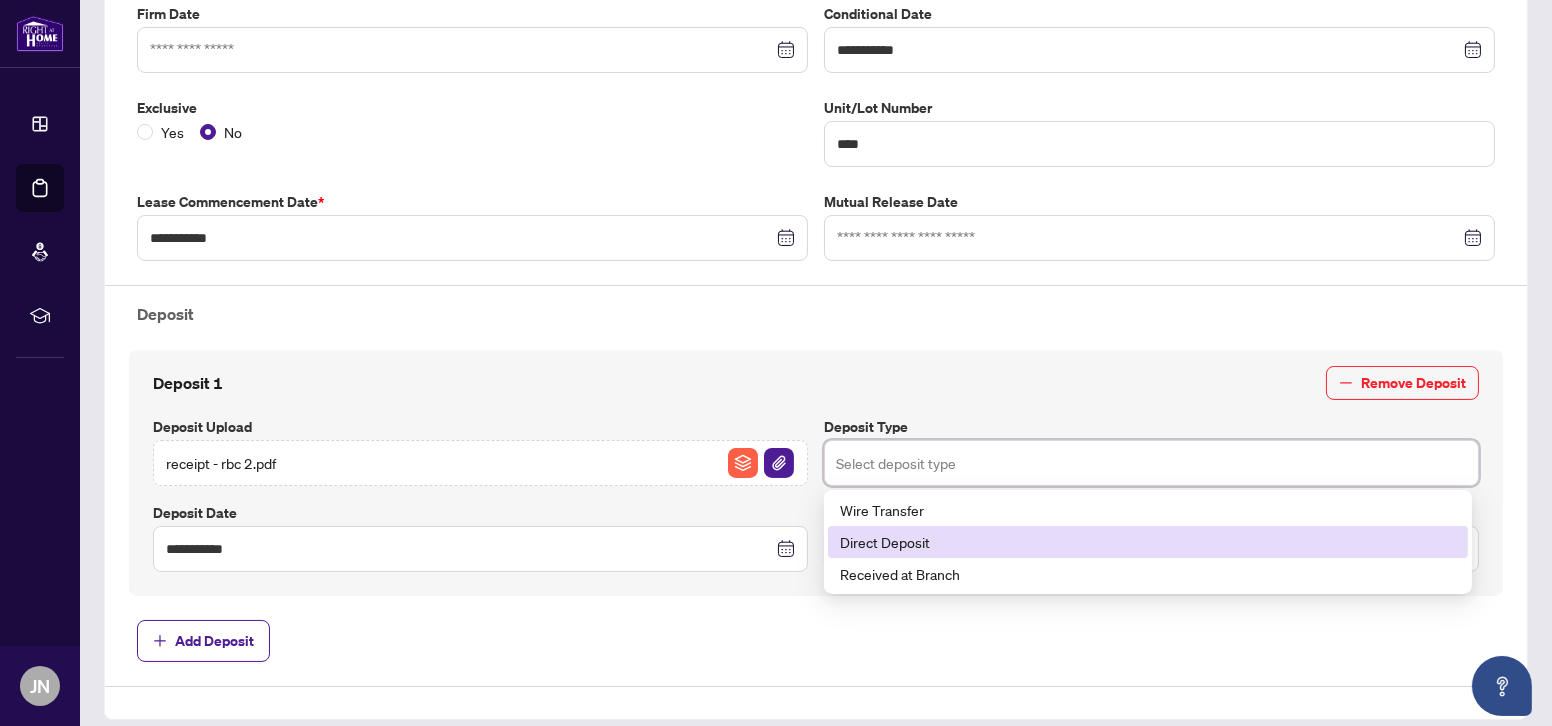 click on "Direct Deposit" at bounding box center (1148, 542) 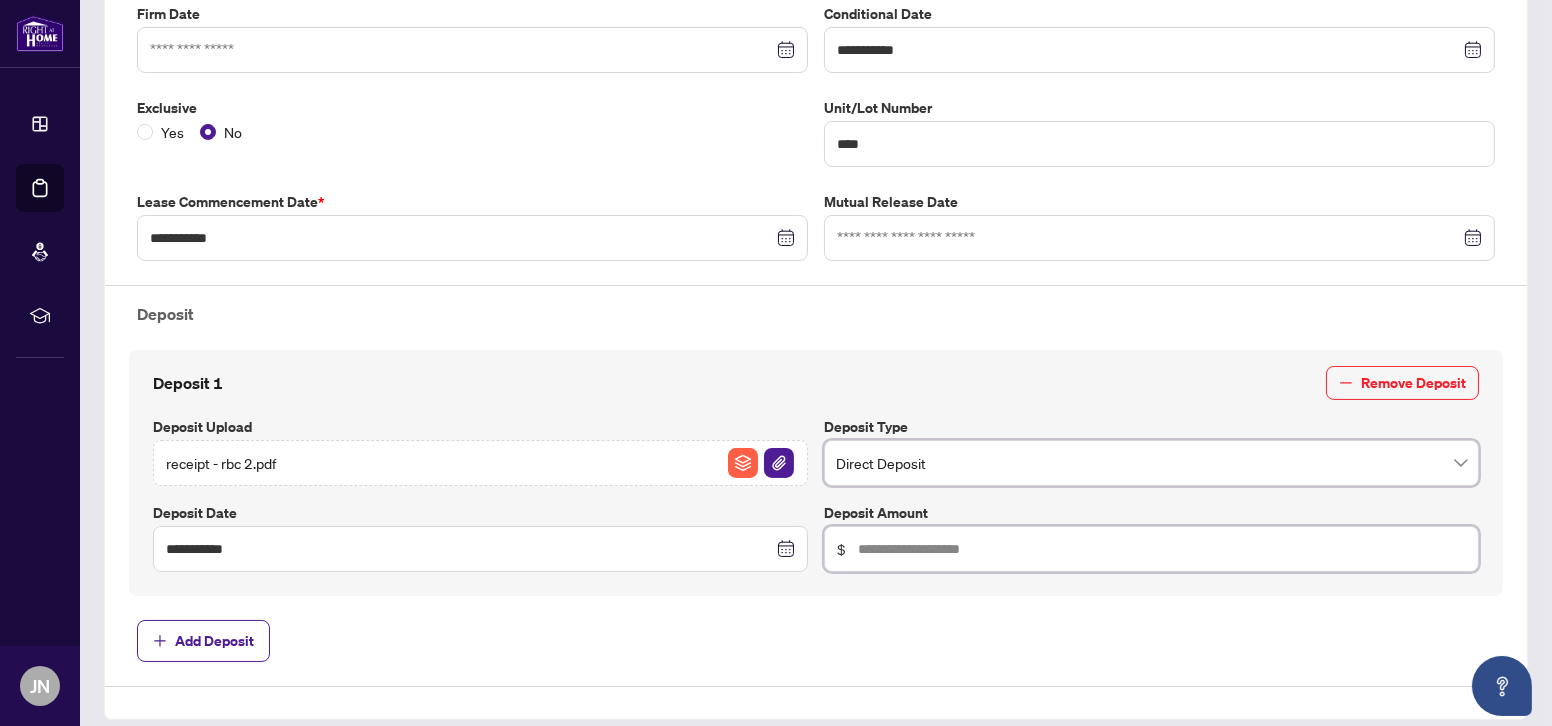 click at bounding box center (1162, 549) 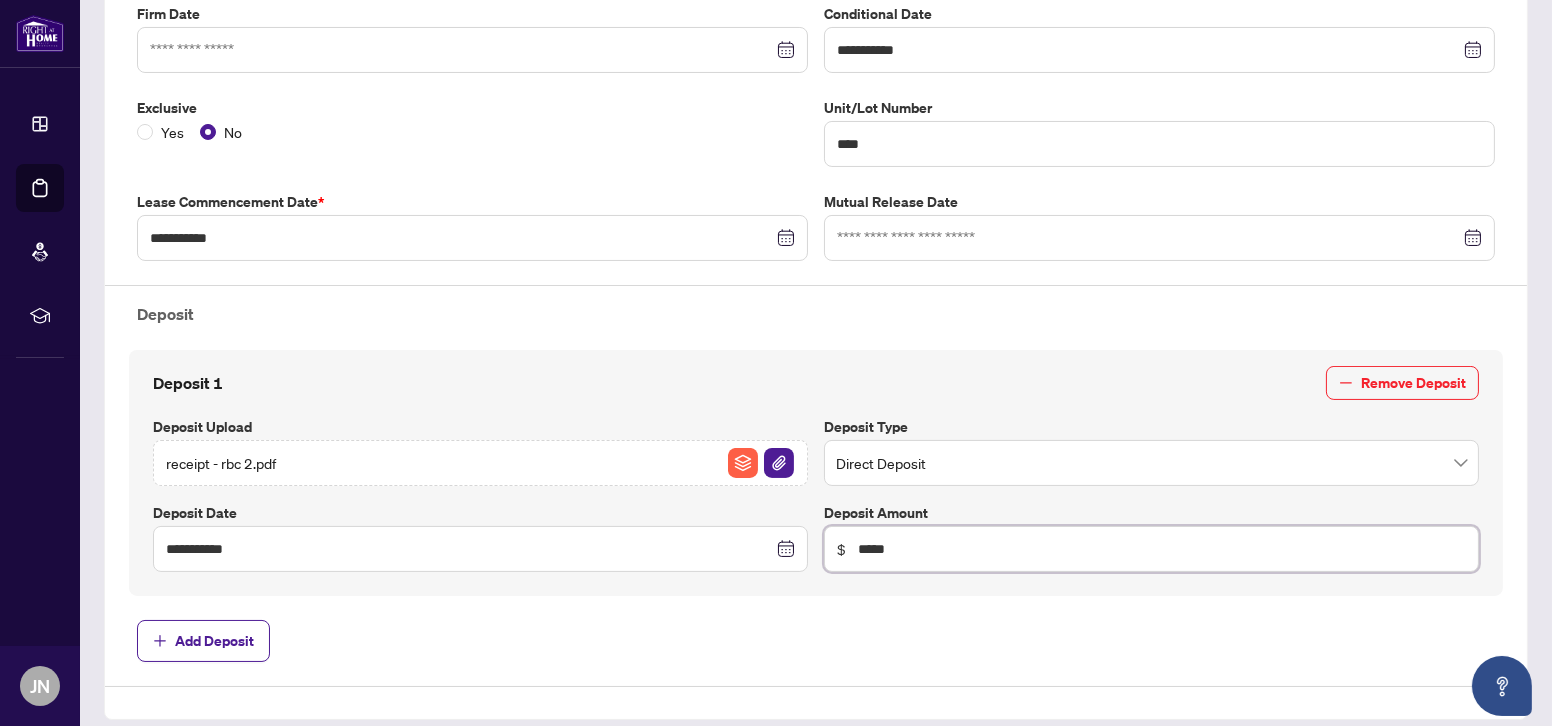 type on "*****" 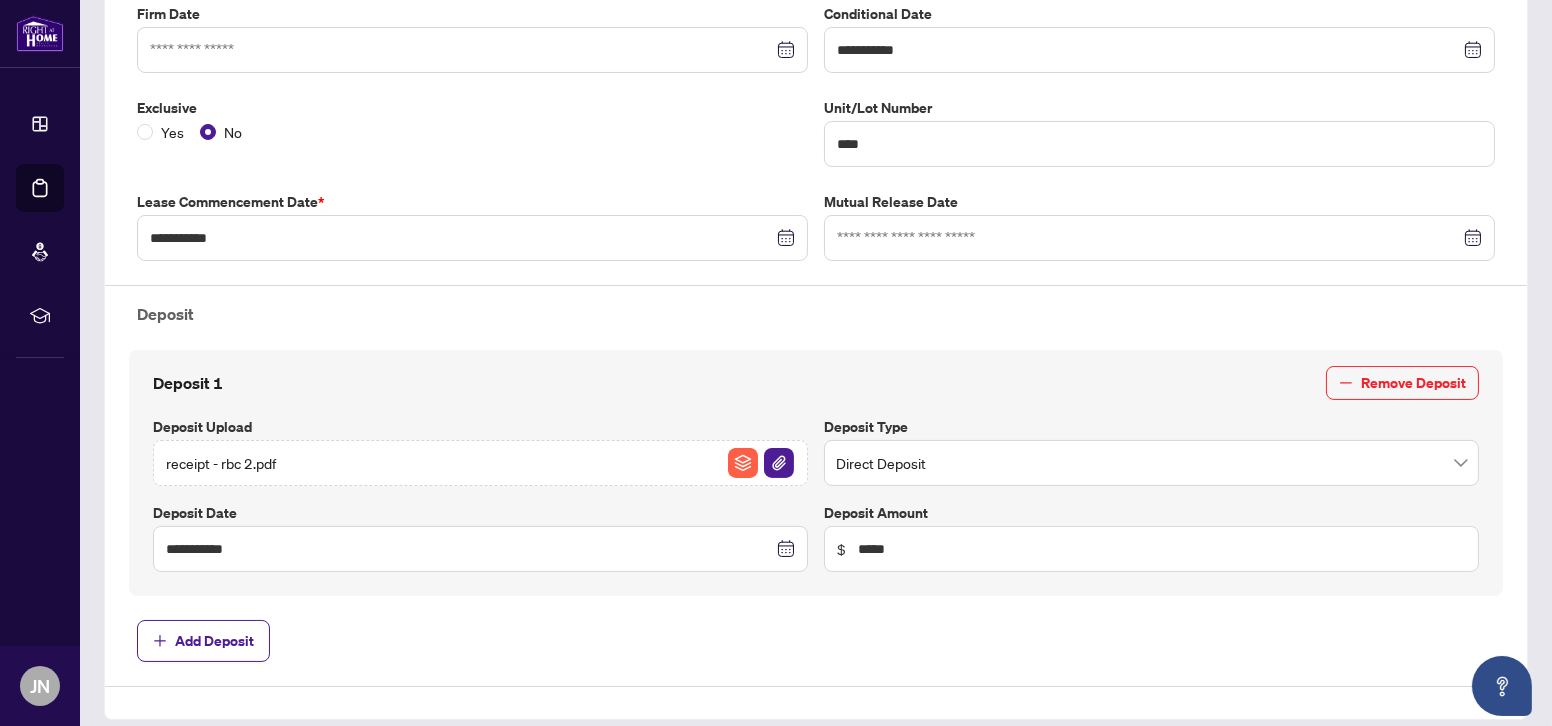 click on "**********" at bounding box center [816, 298] 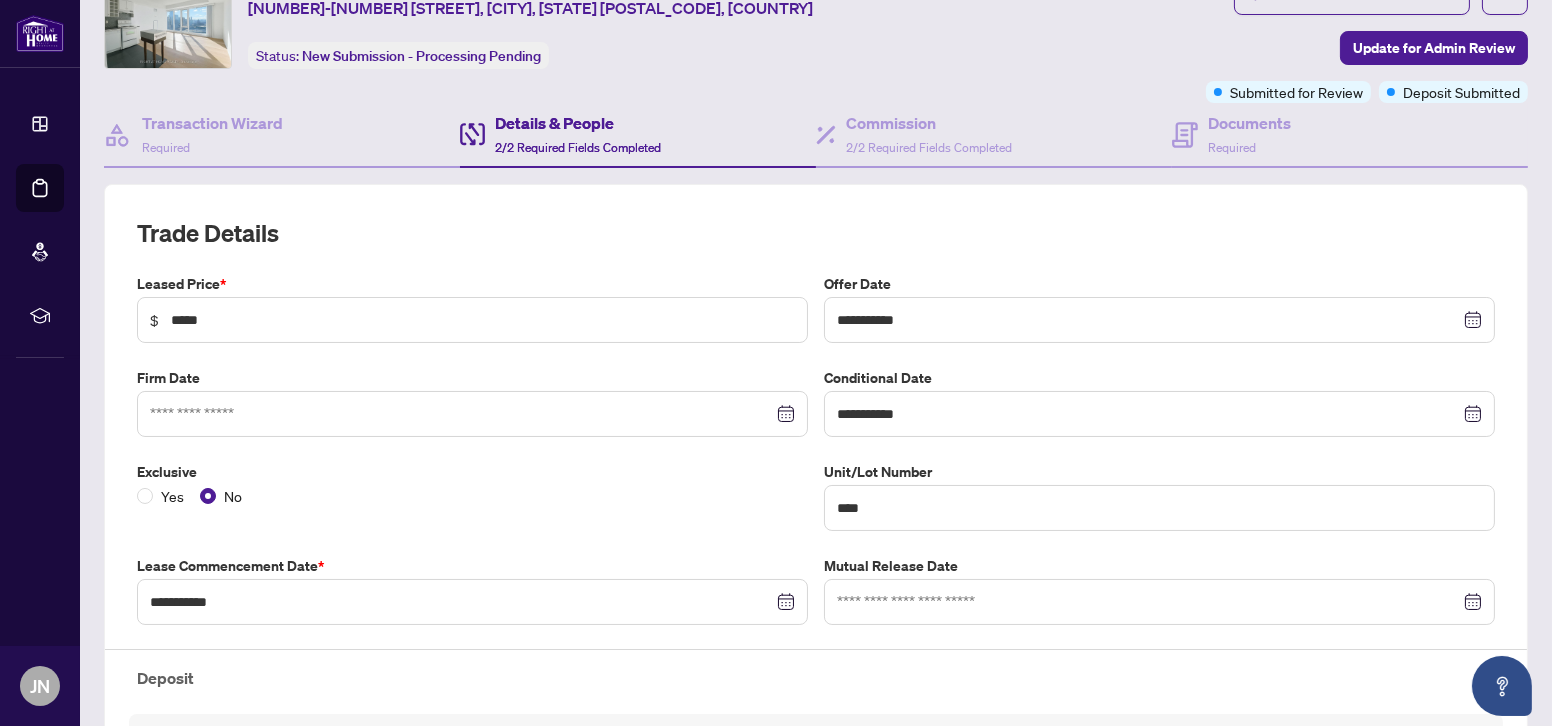 scroll, scrollTop: 0, scrollLeft: 0, axis: both 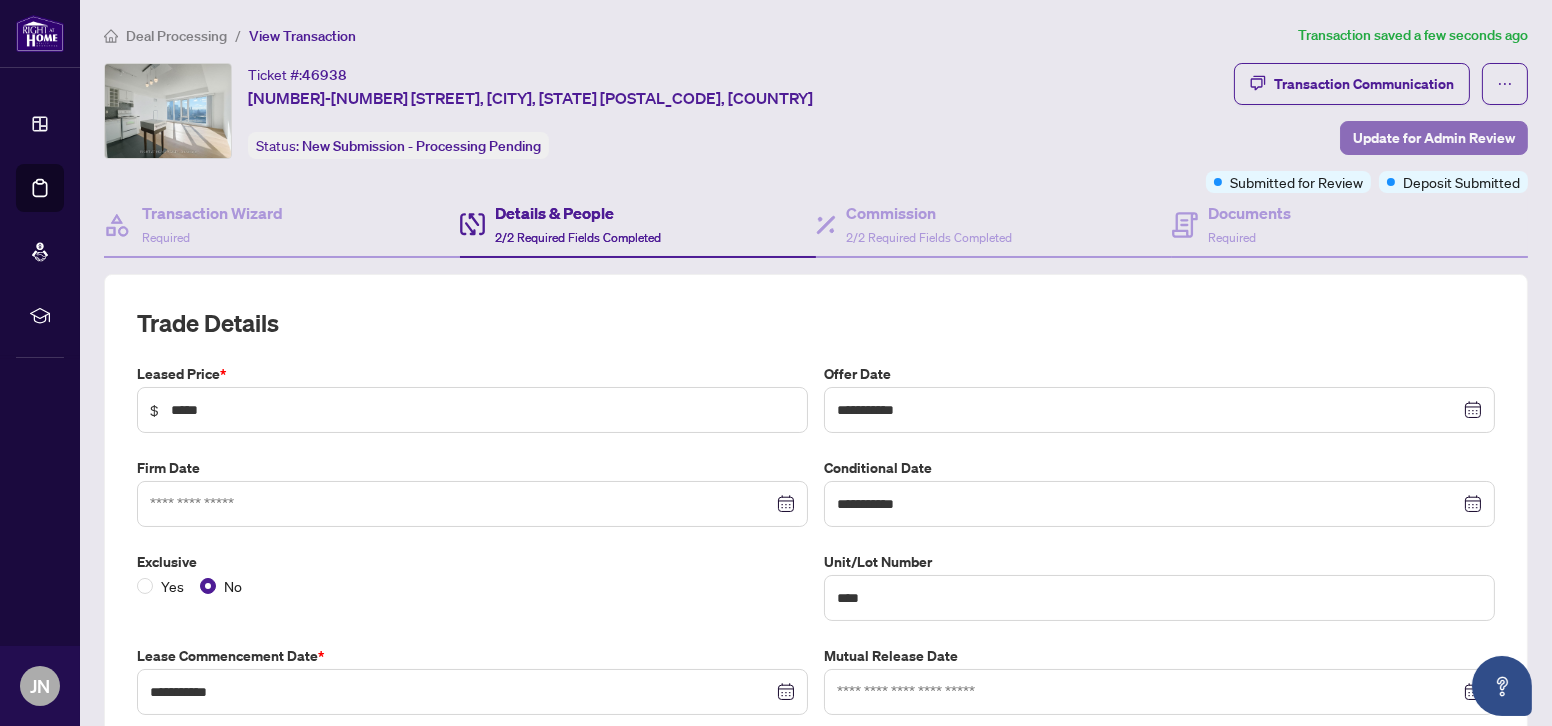 click on "Update for Admin Review" at bounding box center [1434, 138] 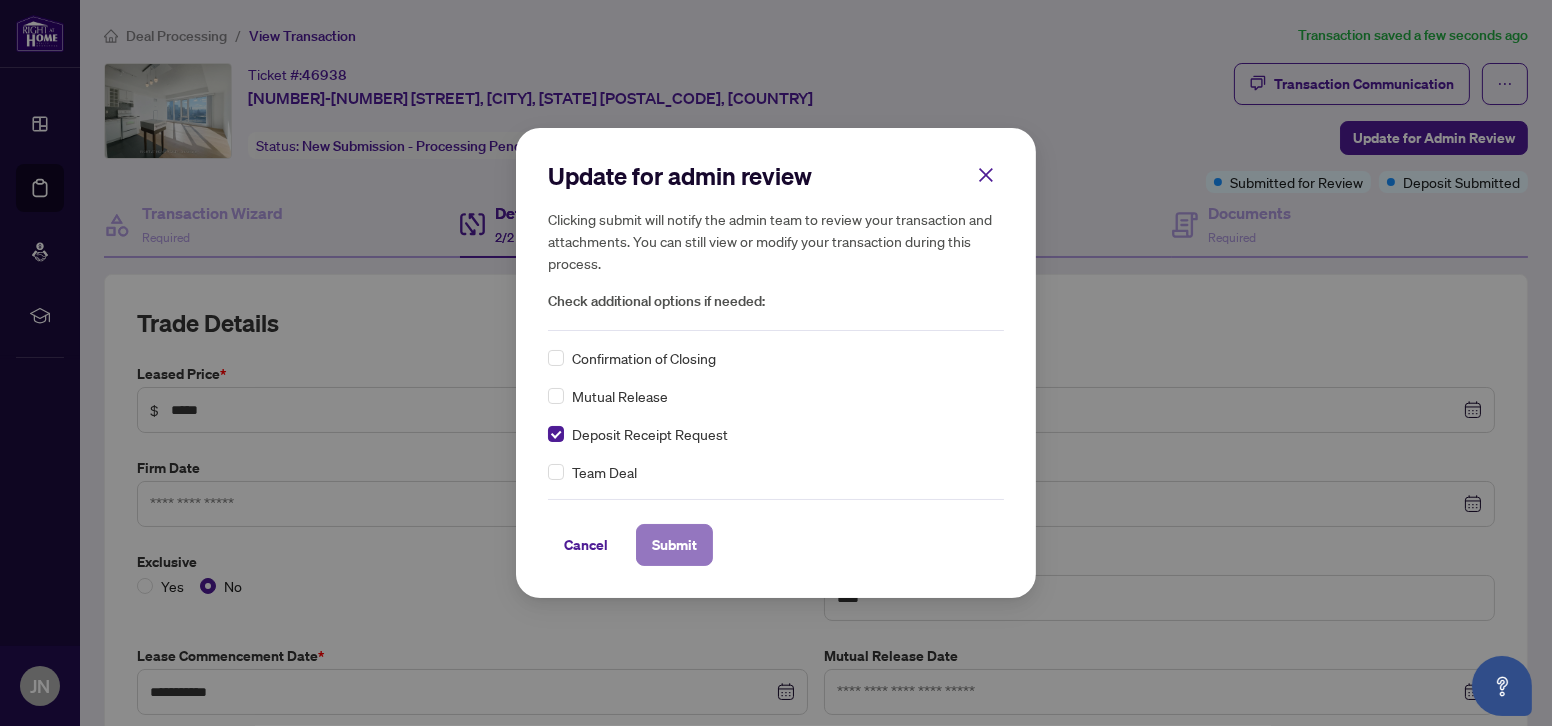 click on "Submit" at bounding box center (674, 545) 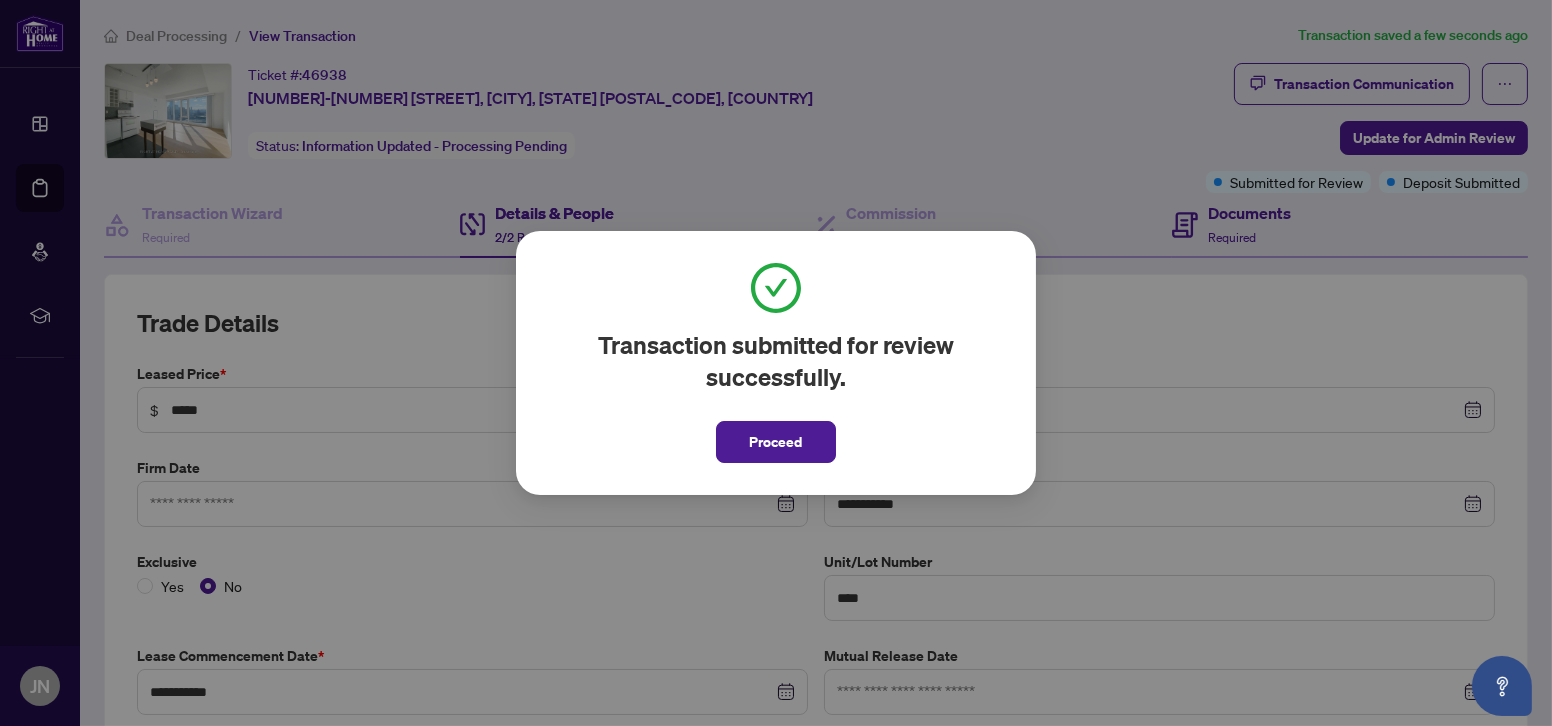 click on "Transaction submitted for review successfully. Proceed Cancel OK" at bounding box center (776, 363) 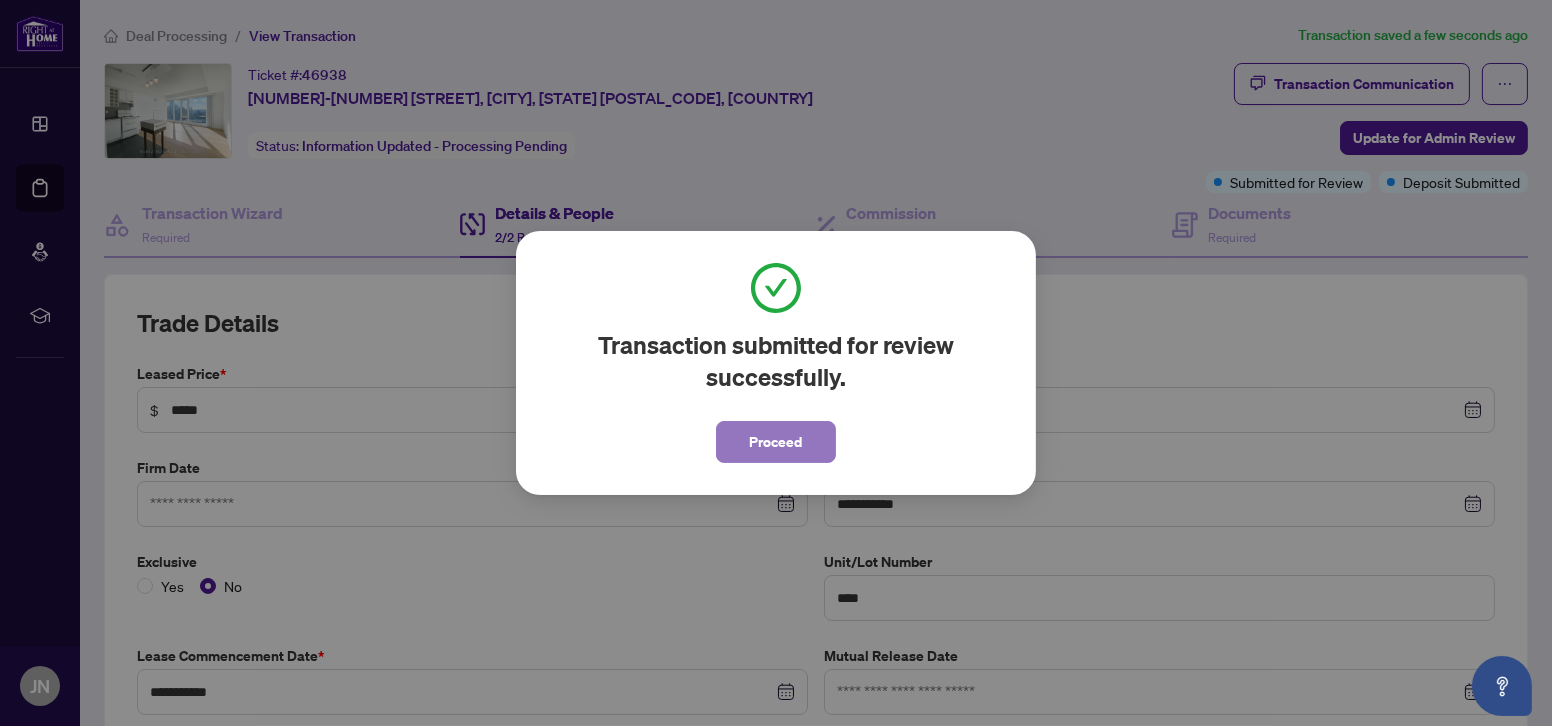 click on "Proceed" at bounding box center (776, 442) 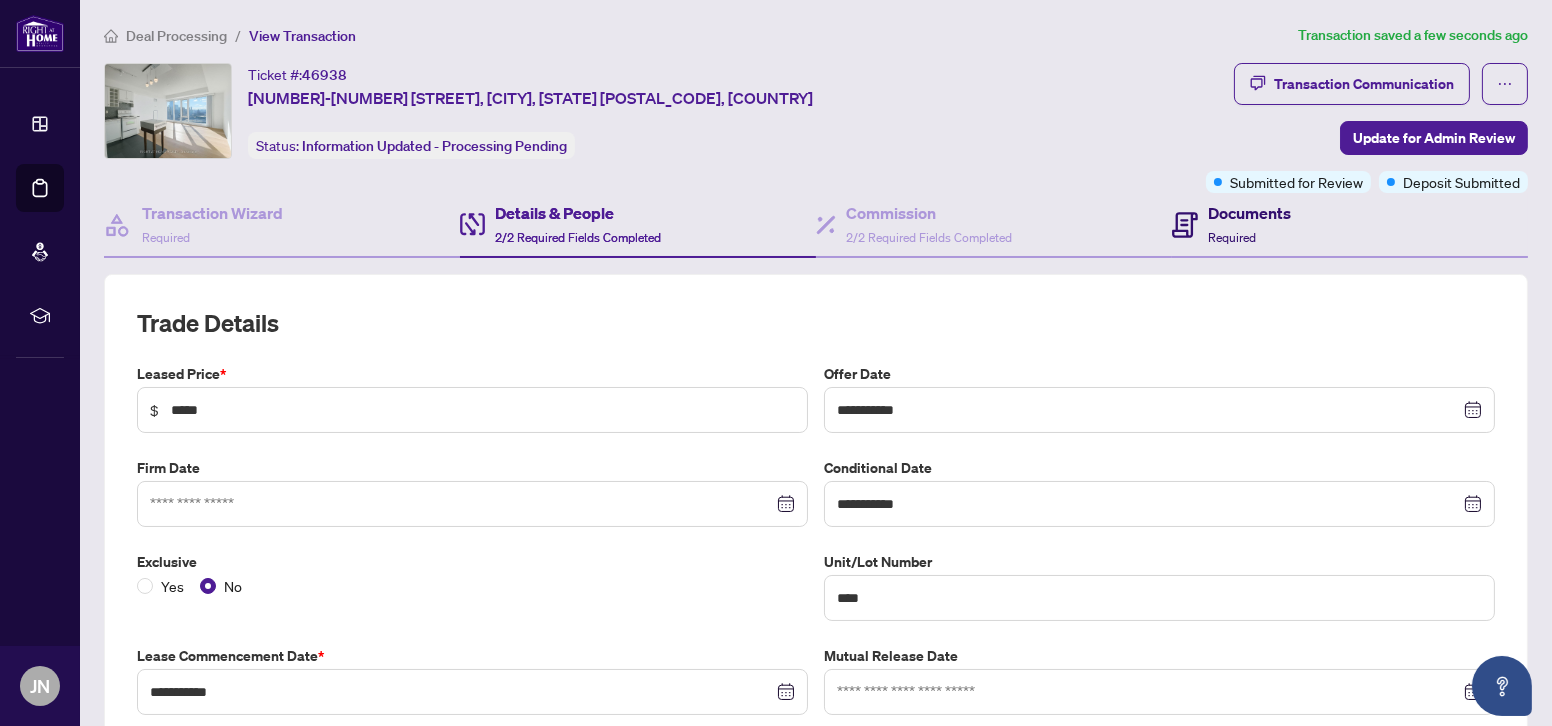 click on "Documents" at bounding box center [1249, 213] 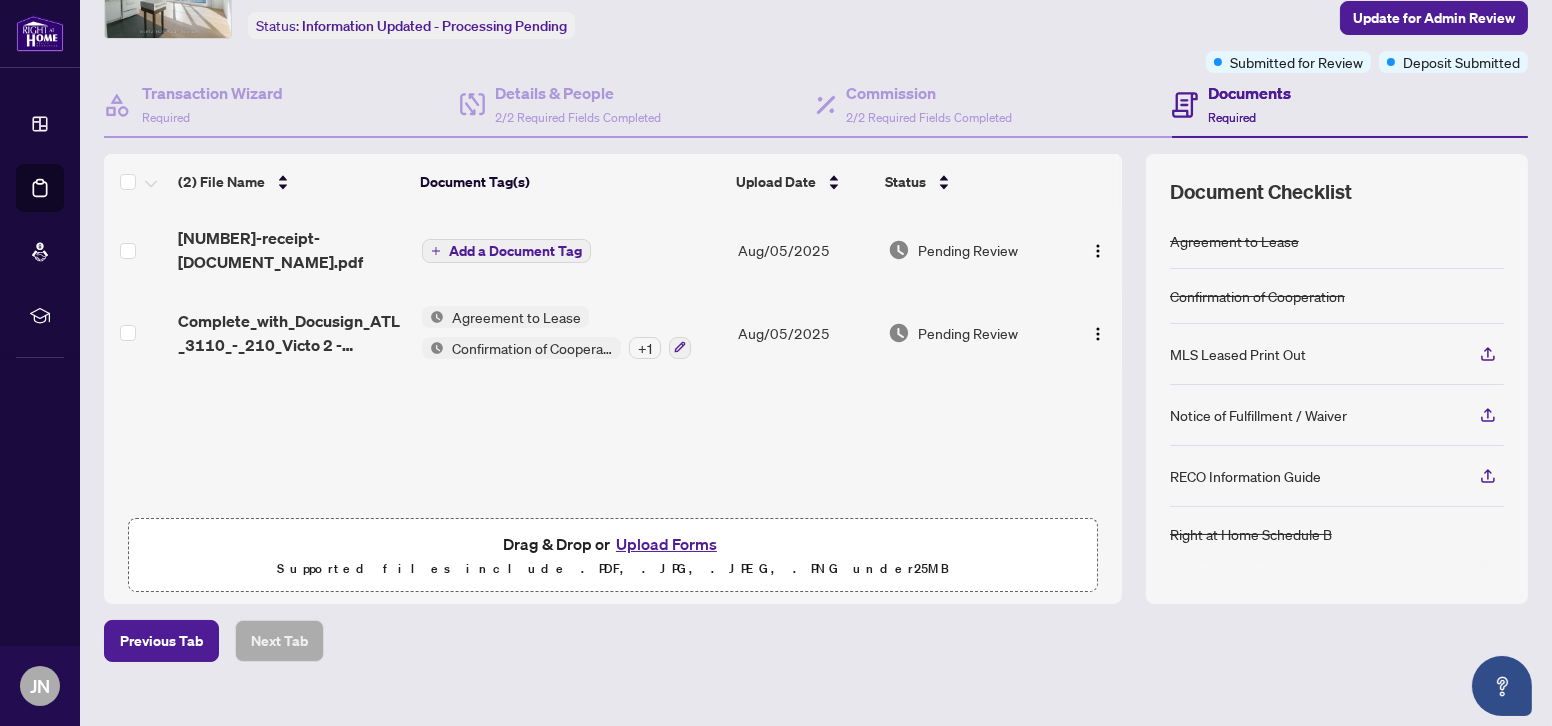 scroll, scrollTop: 146, scrollLeft: 0, axis: vertical 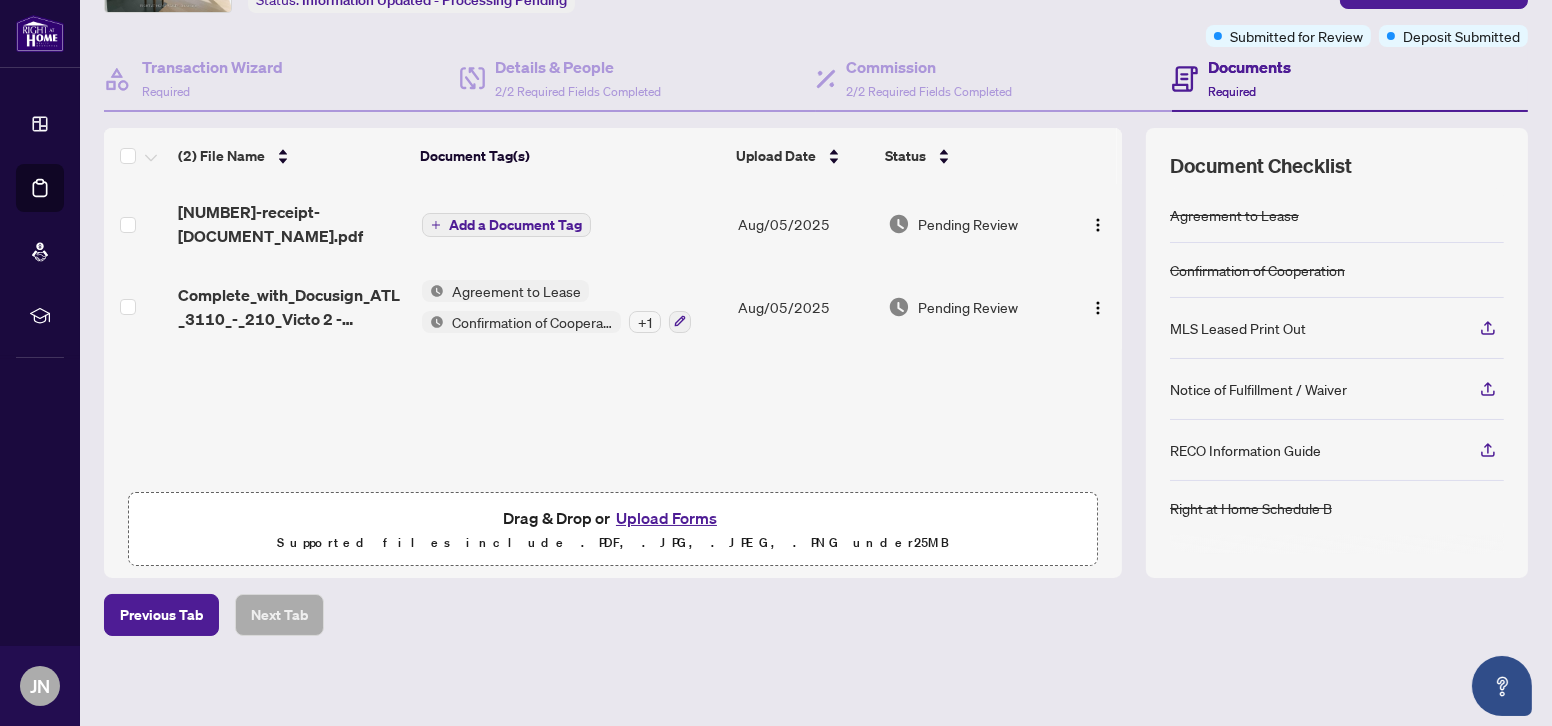 click on "Add a Document Tag" at bounding box center [506, 225] 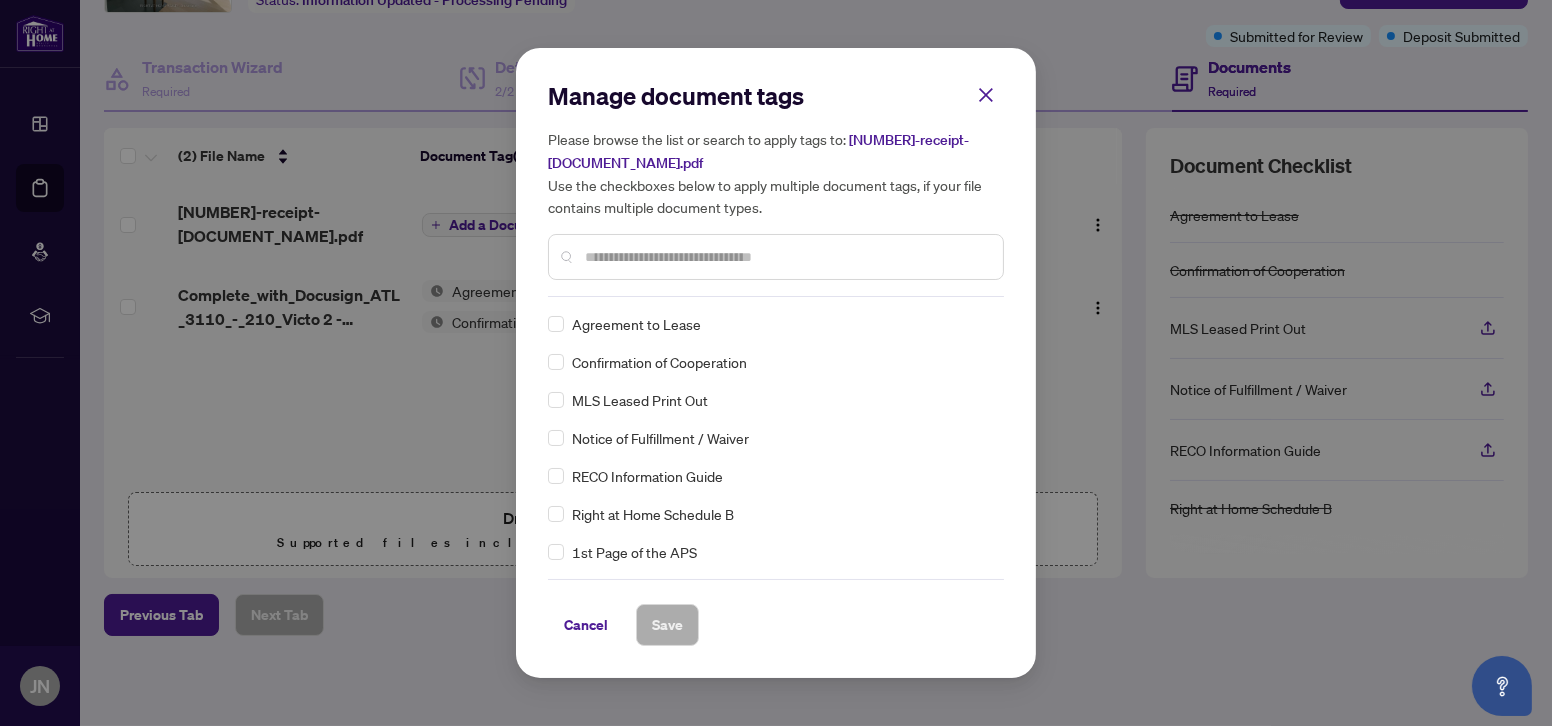 click at bounding box center [786, 257] 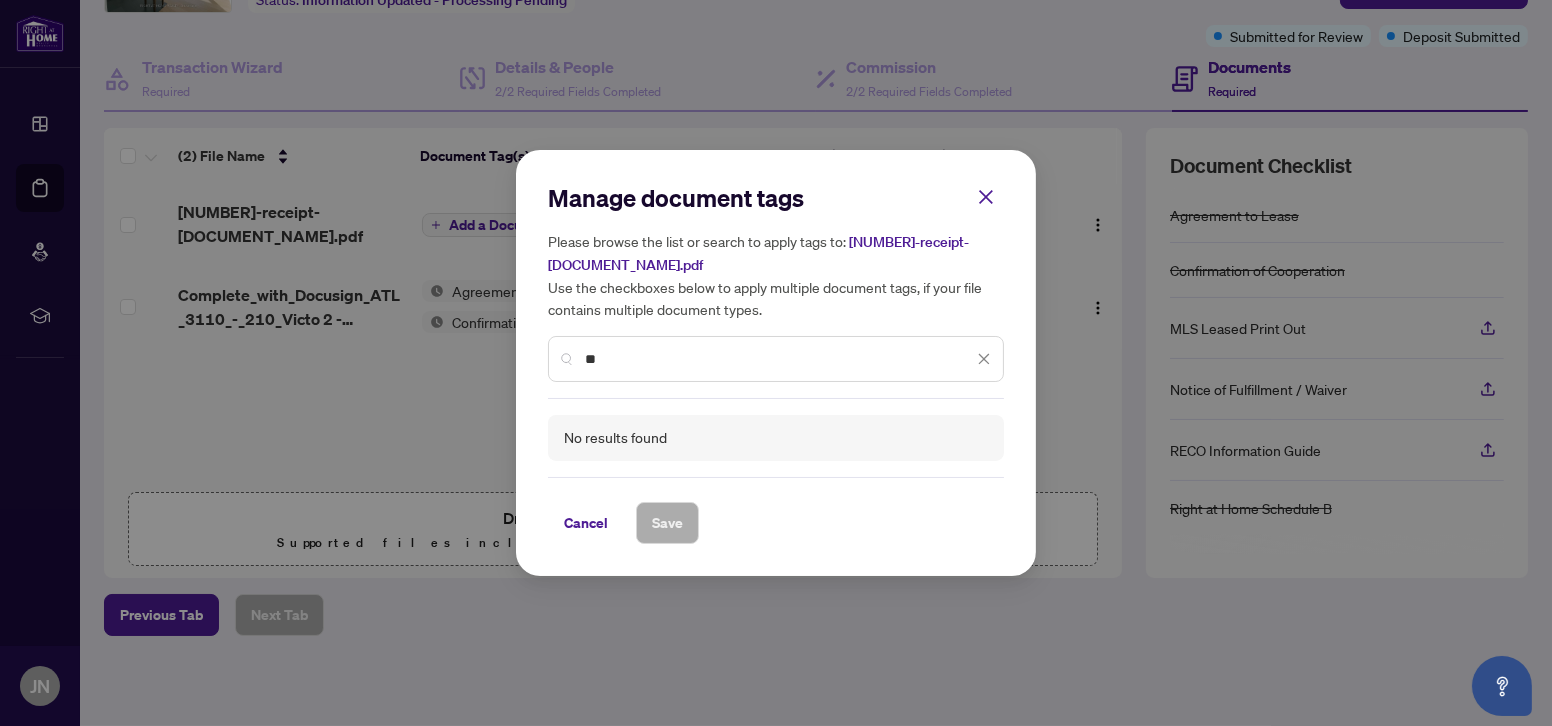 type on "*" 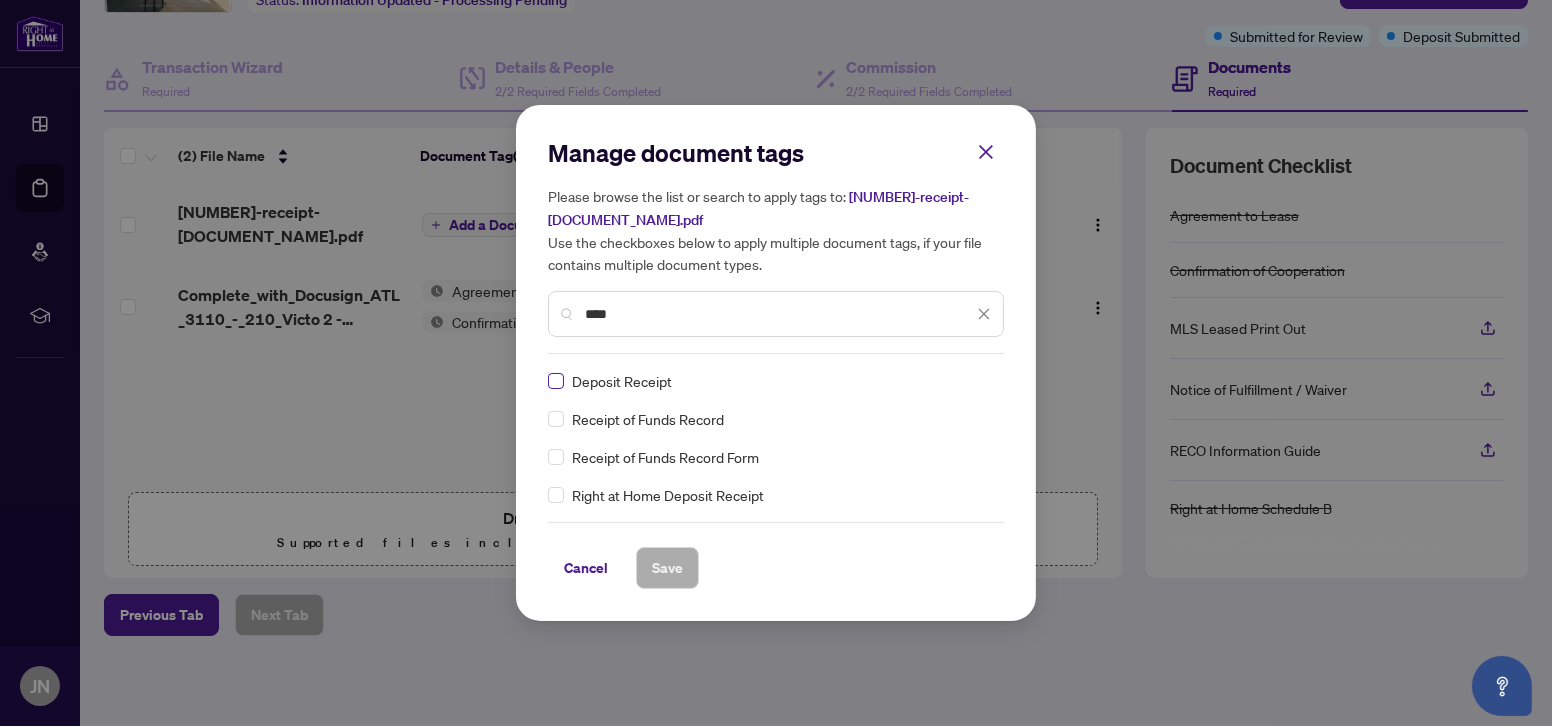 type on "****" 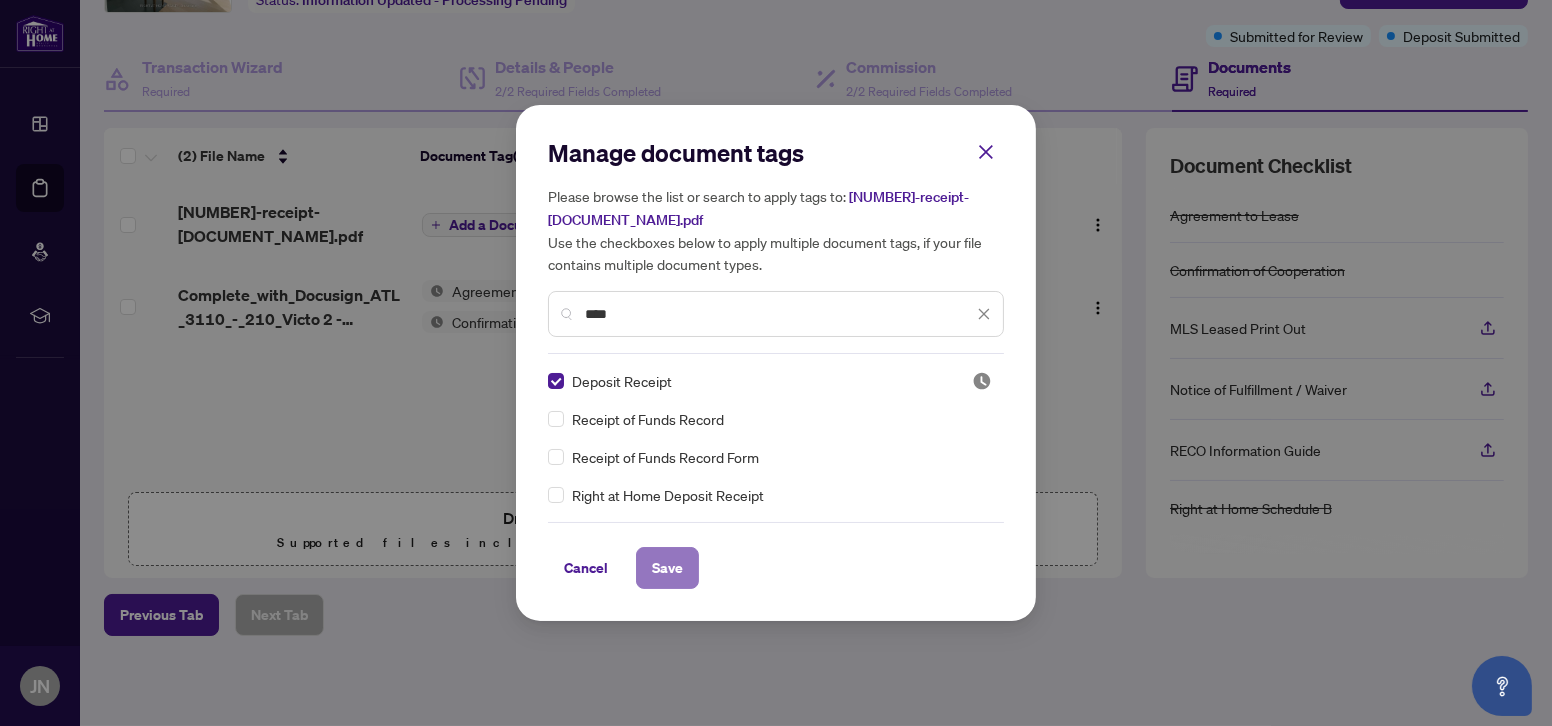 click on "Save" at bounding box center [667, 568] 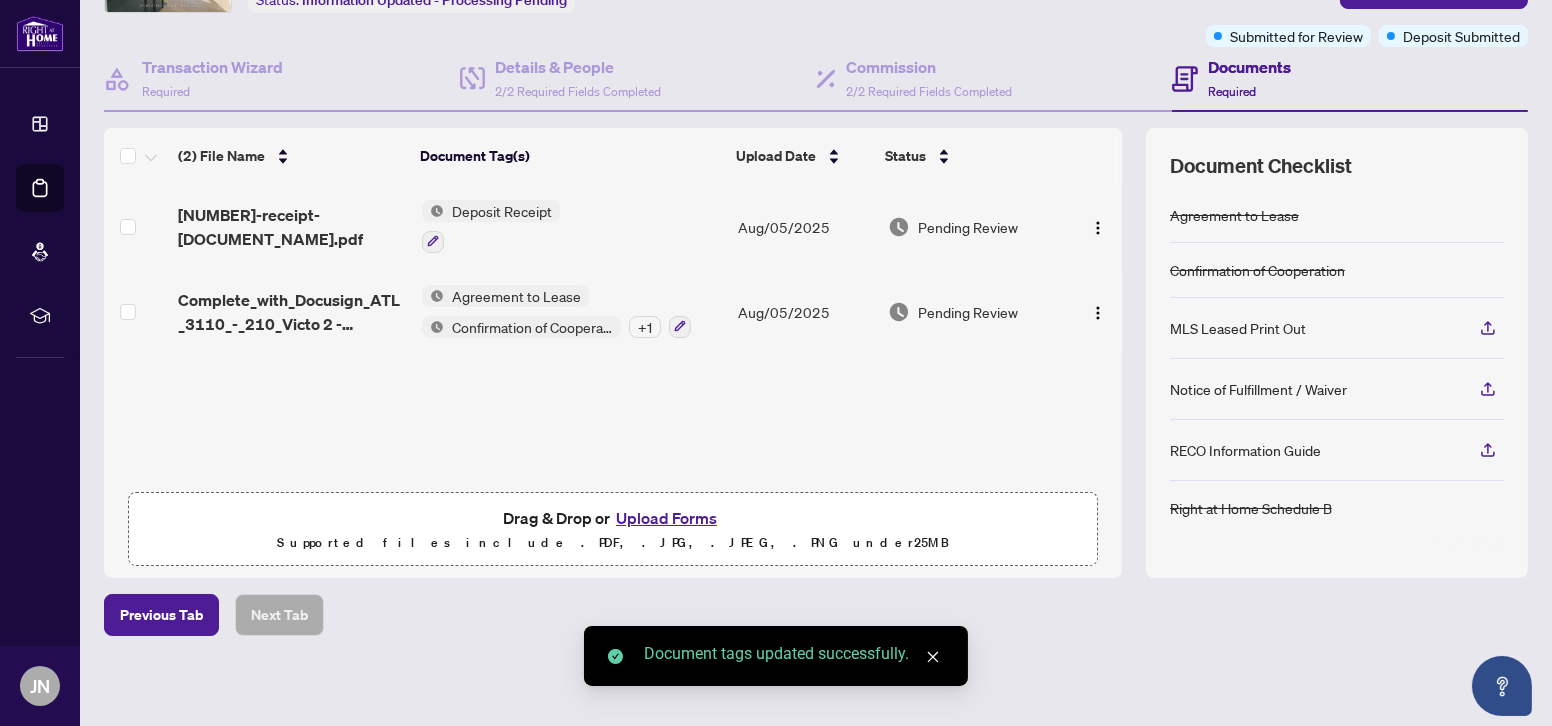 click on "Upload Forms" at bounding box center (666, 518) 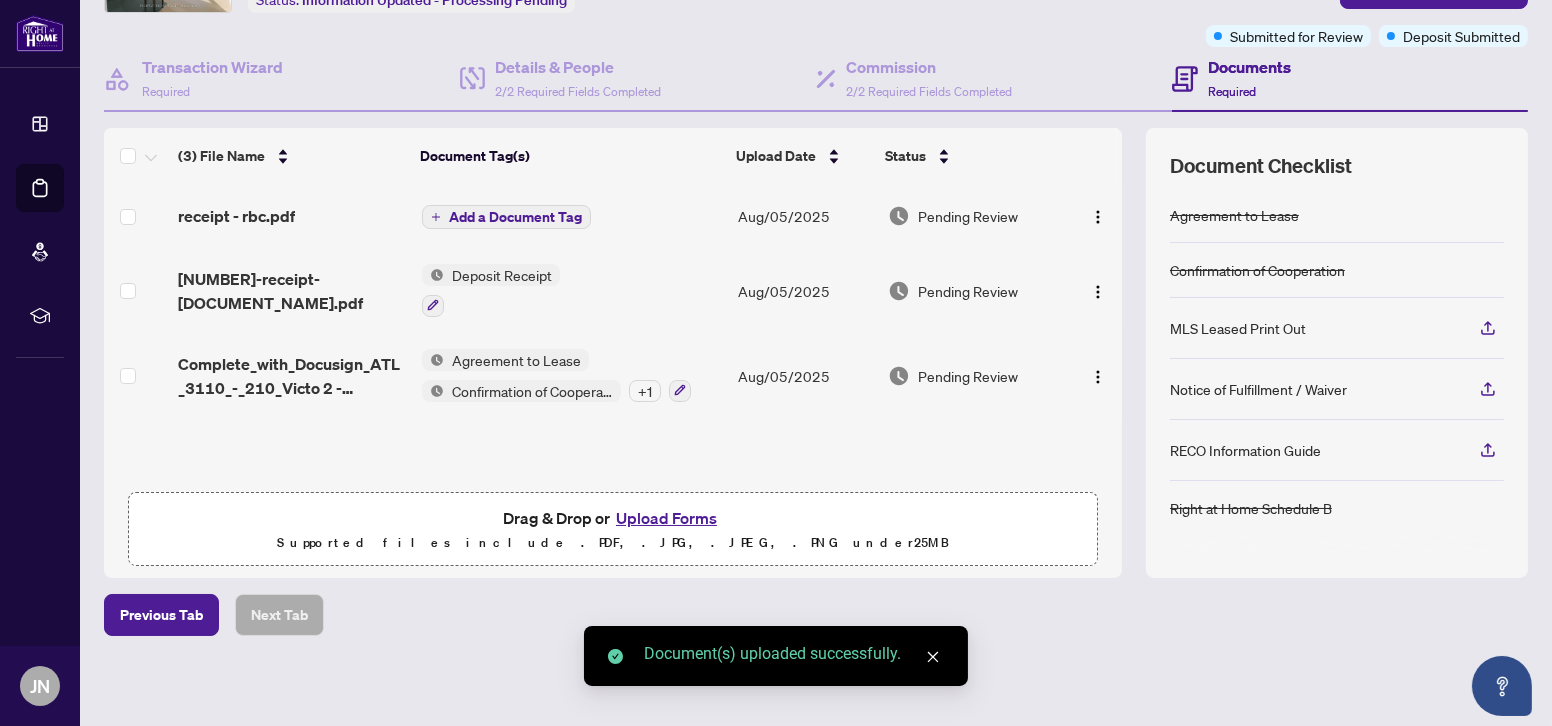 click on "Add a Document Tag" at bounding box center [515, 217] 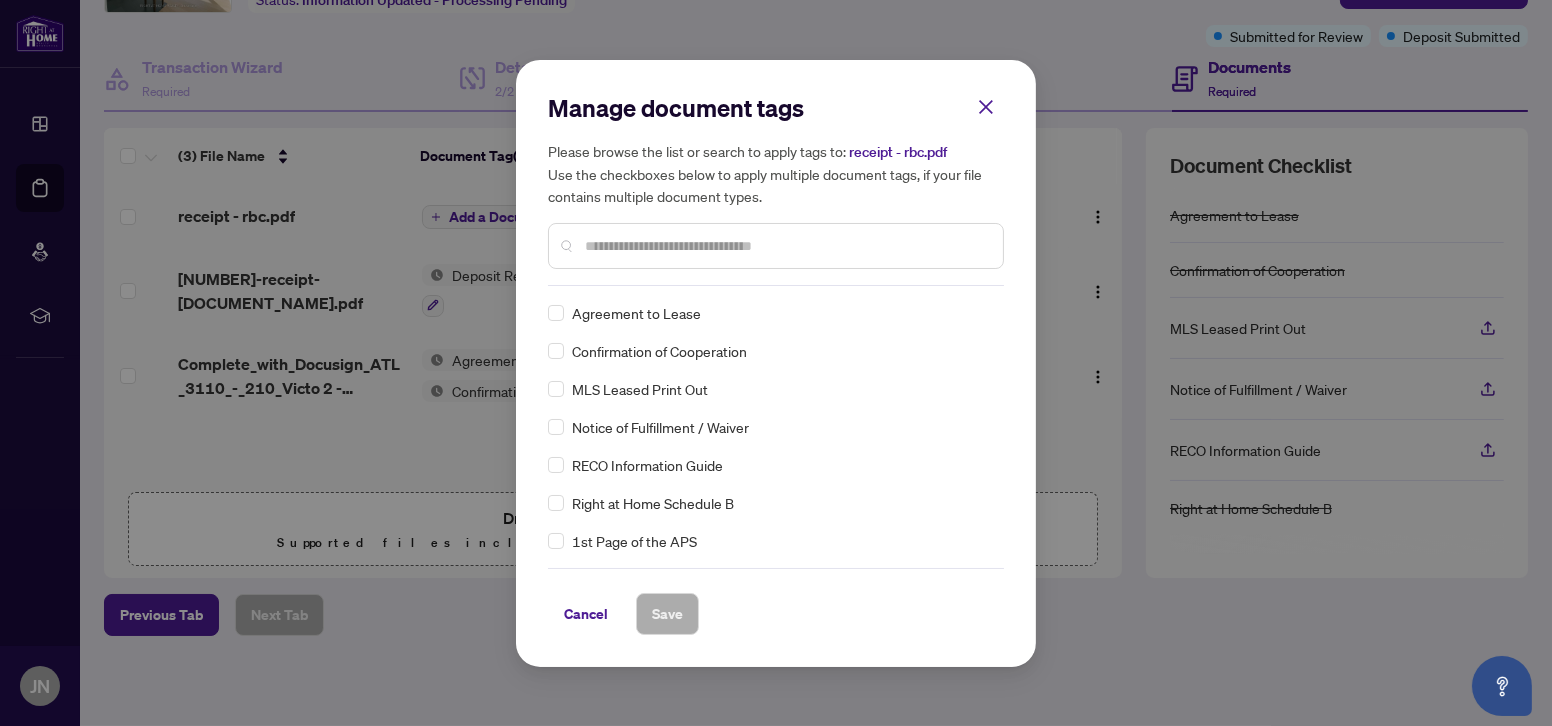 click at bounding box center (786, 246) 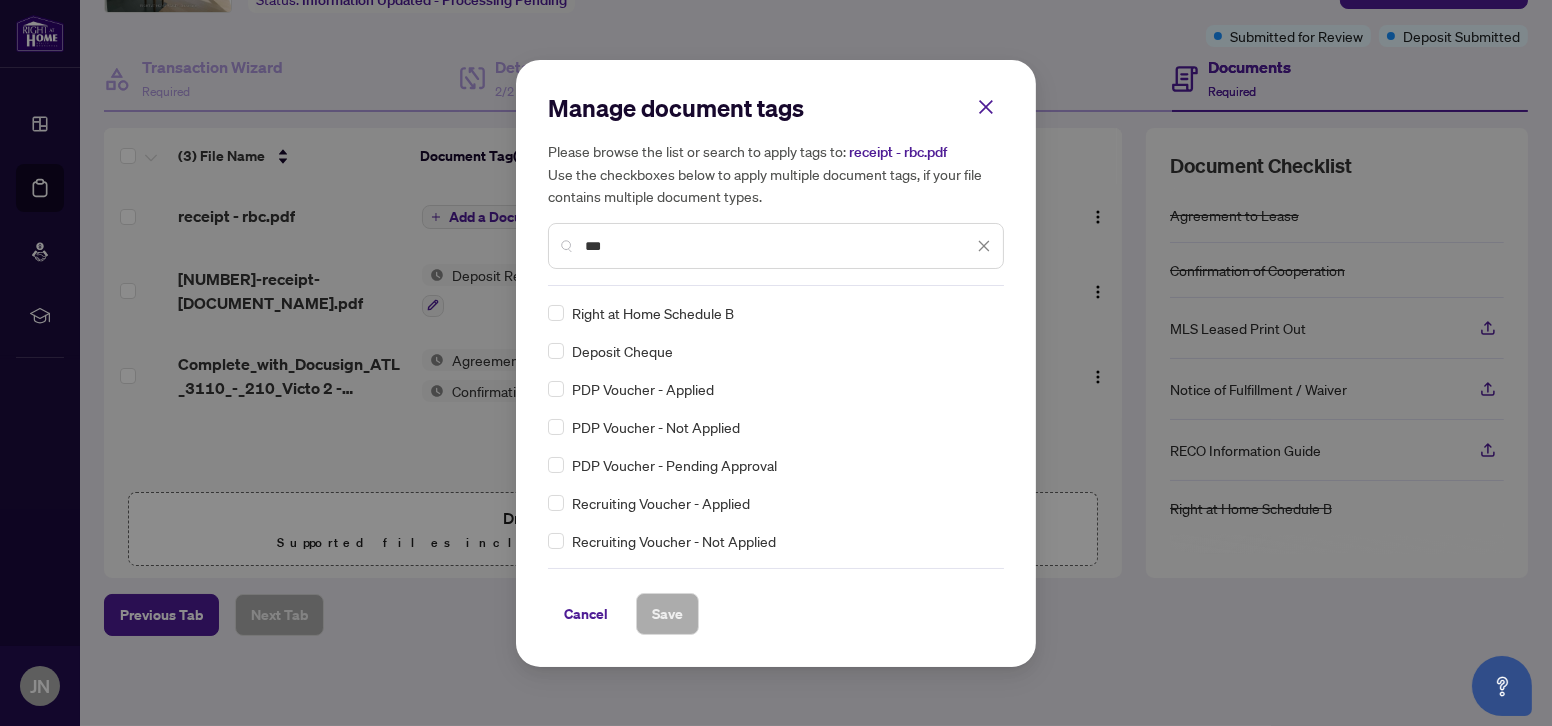 type on "***" 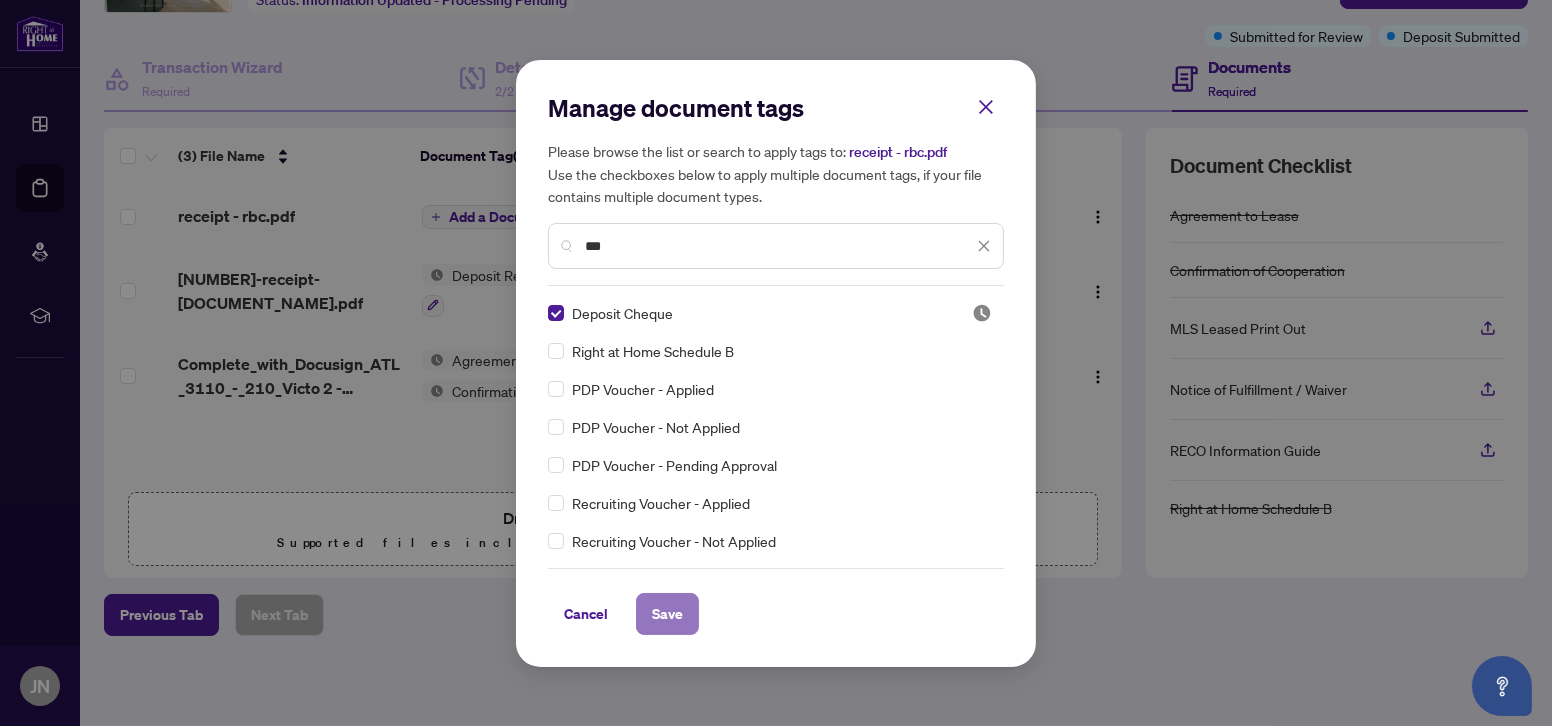 click on "Save" at bounding box center [667, 614] 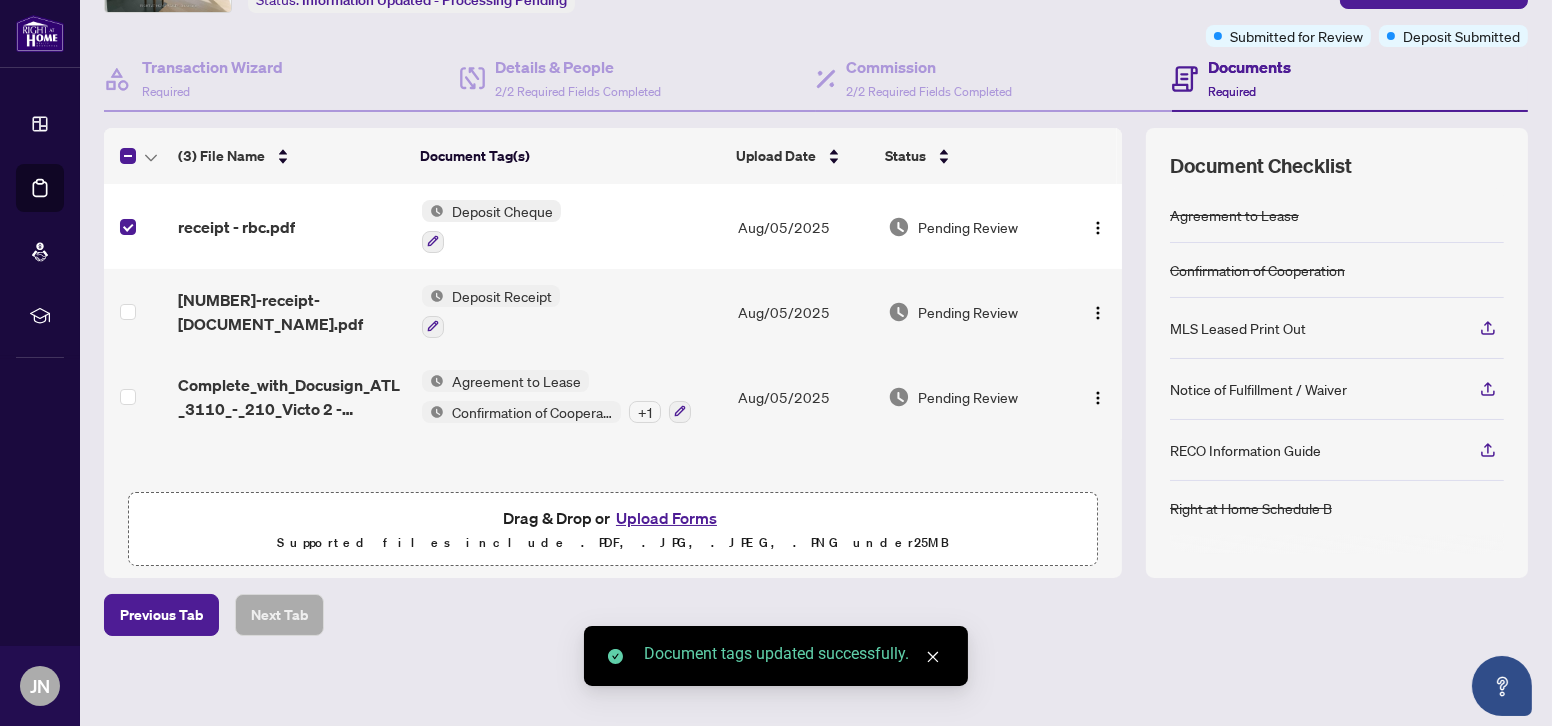 scroll, scrollTop: 0, scrollLeft: 0, axis: both 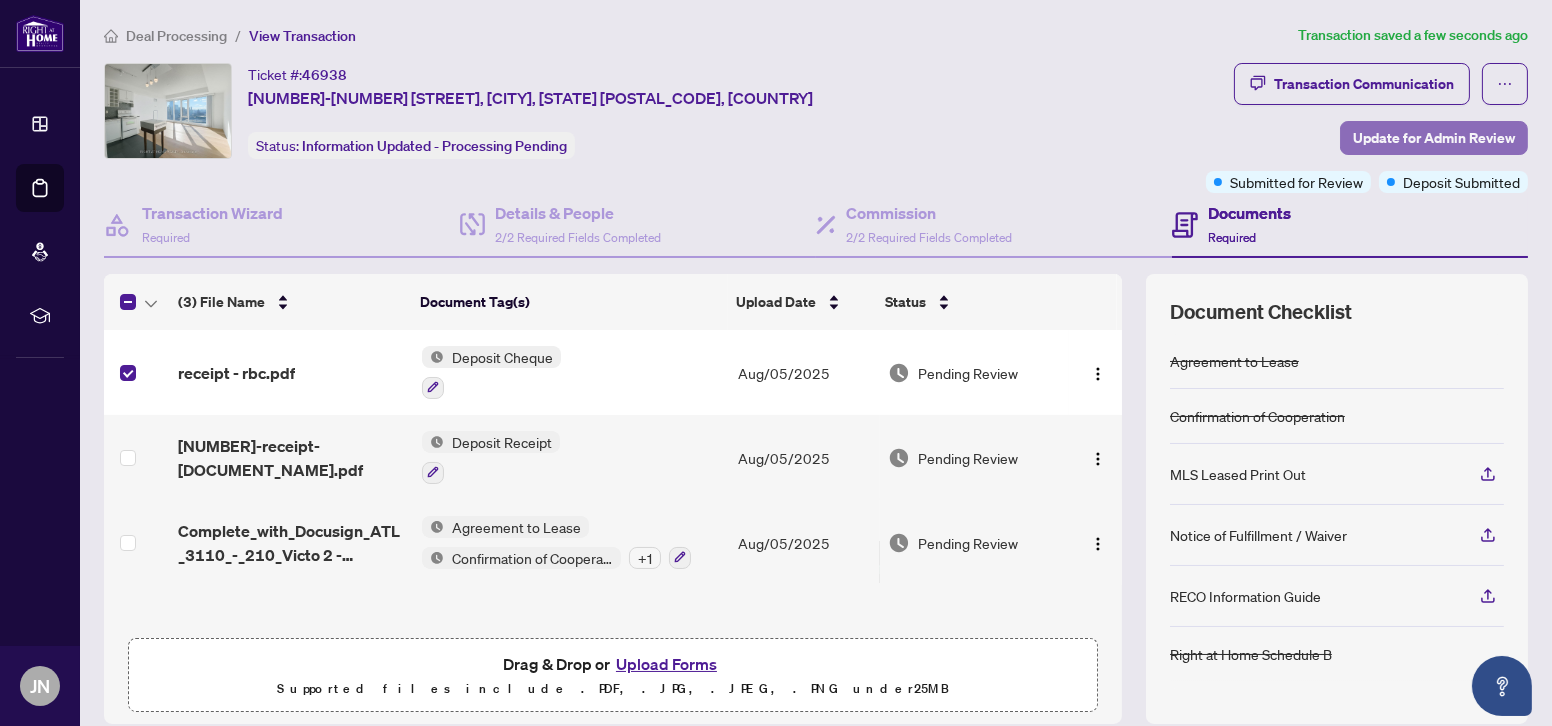 click on "Update for Admin Review" at bounding box center [1434, 138] 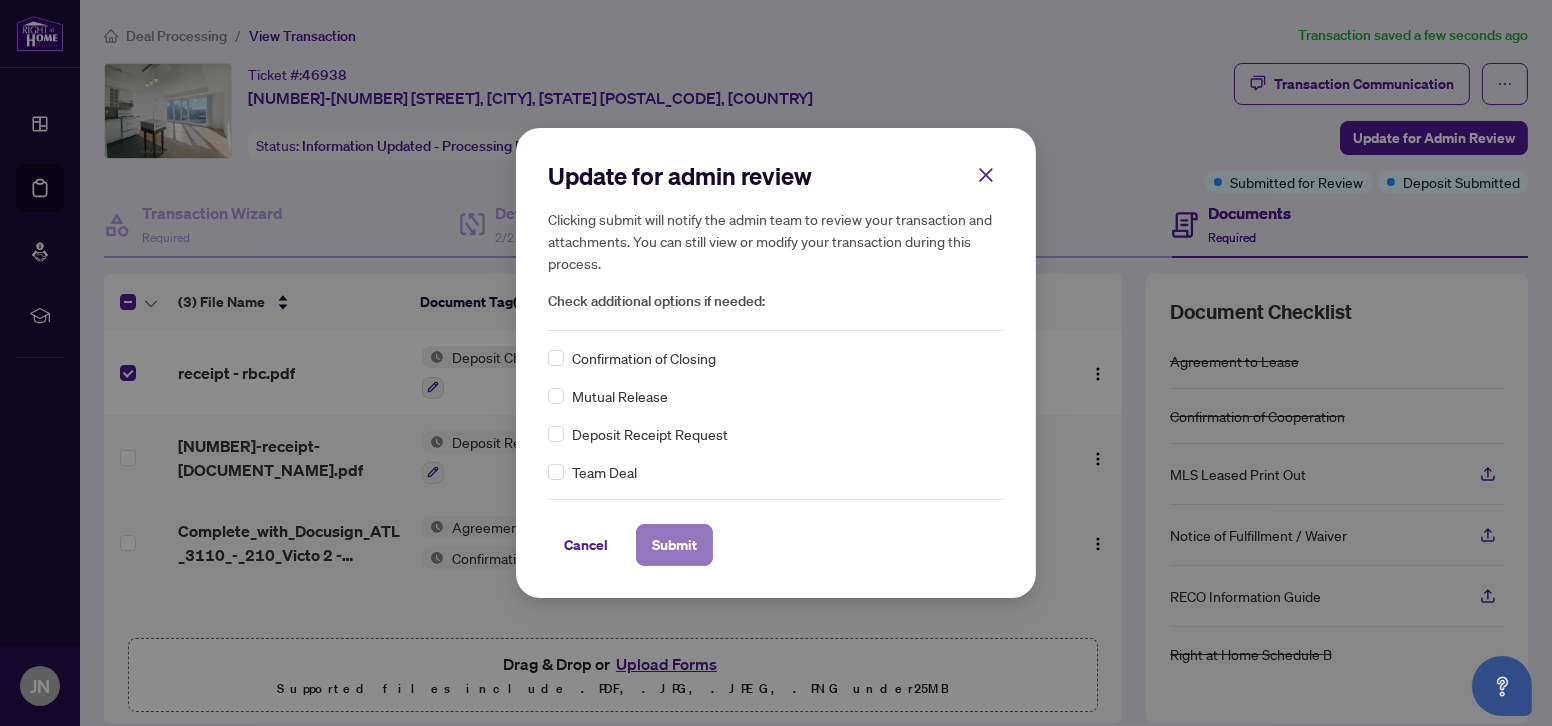 click on "Submit" at bounding box center (674, 545) 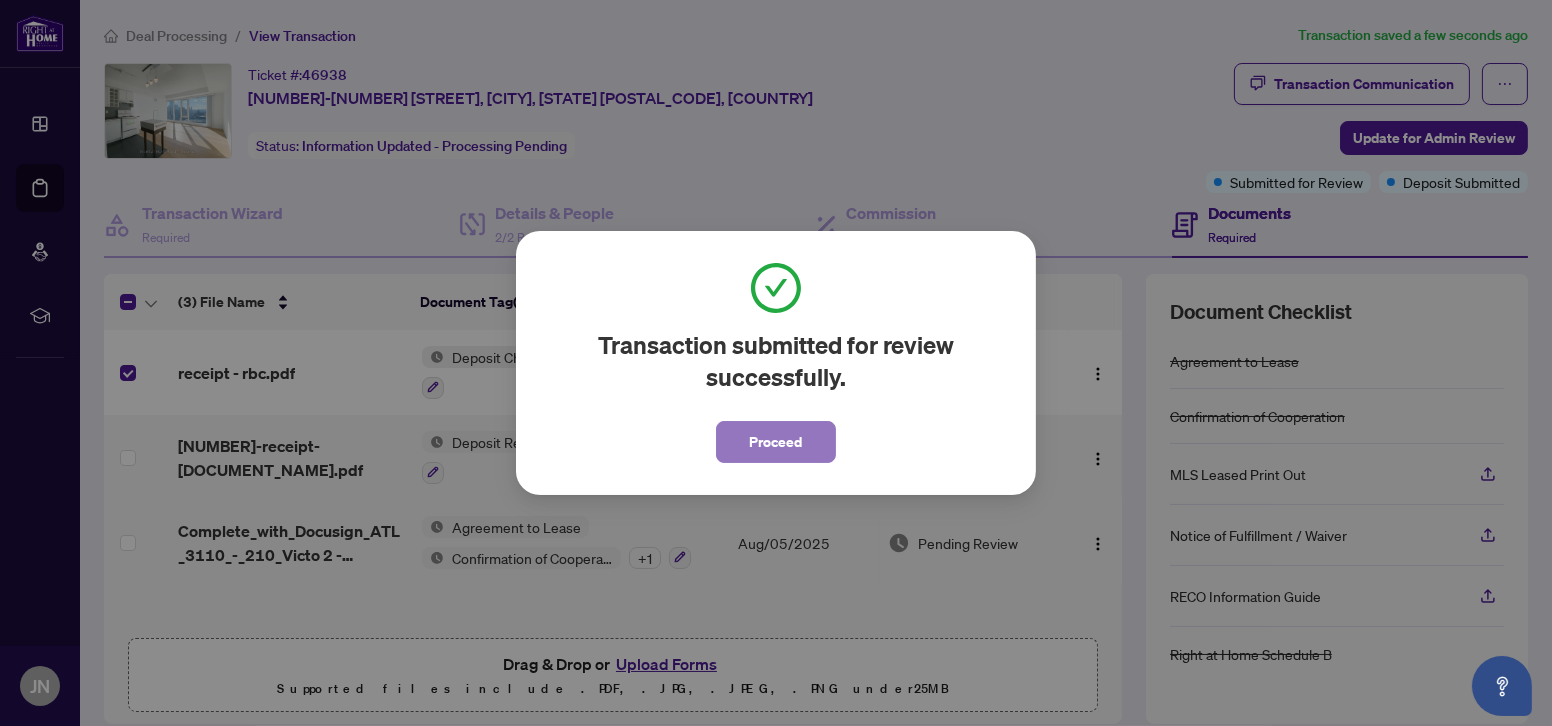 drag, startPoint x: 790, startPoint y: 451, endPoint x: 768, endPoint y: 451, distance: 22 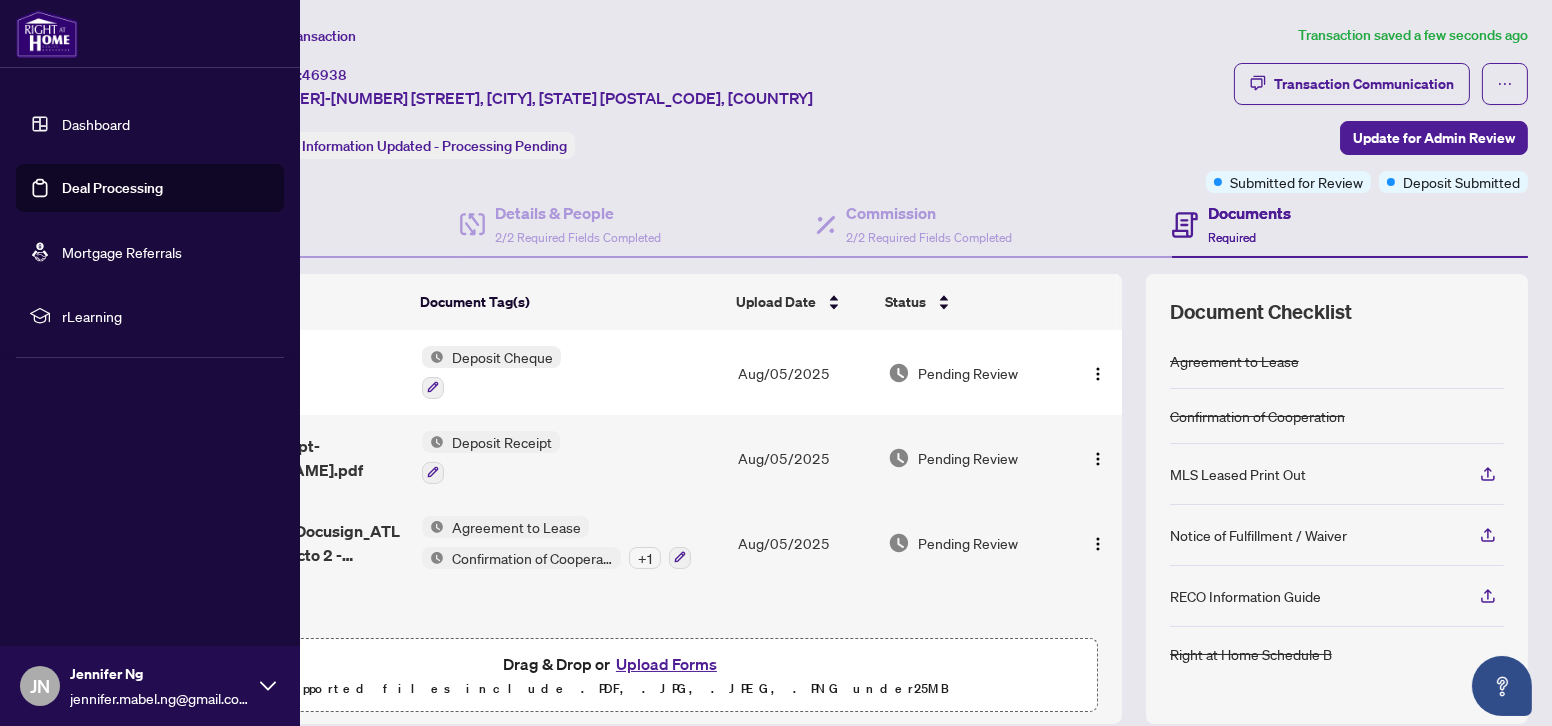 click on "Dashboard" at bounding box center [96, 124] 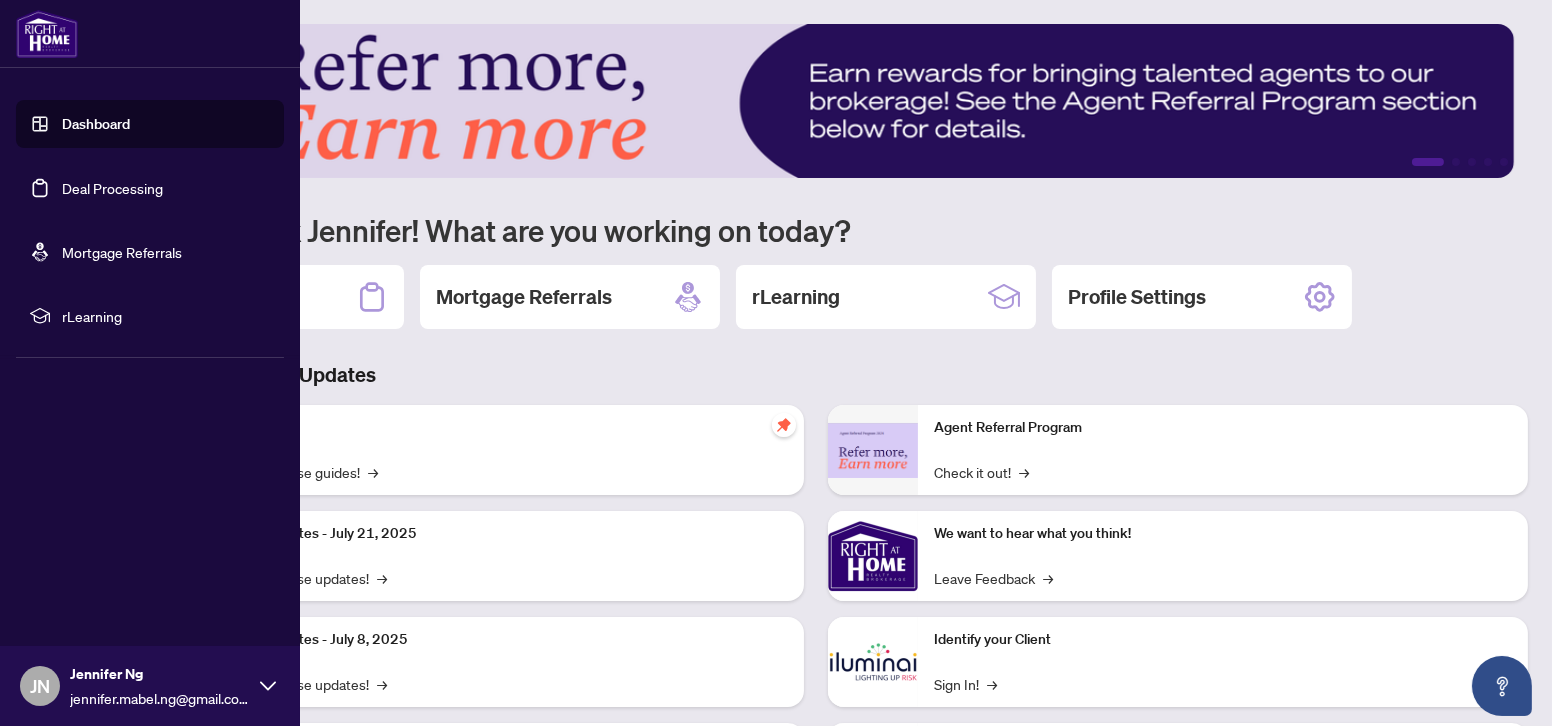 click on "Dashboard" at bounding box center (96, 124) 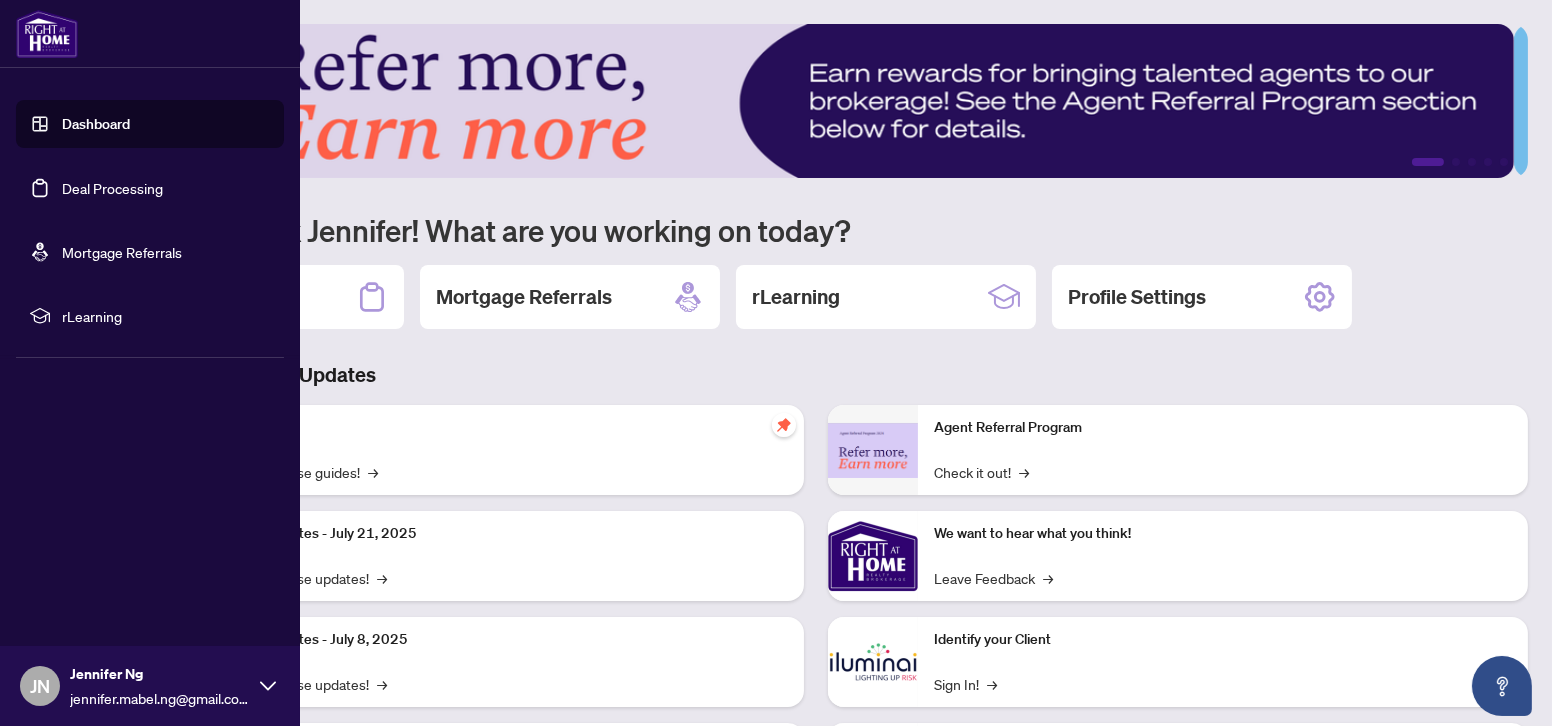 click on "Deal Processing" at bounding box center (112, 188) 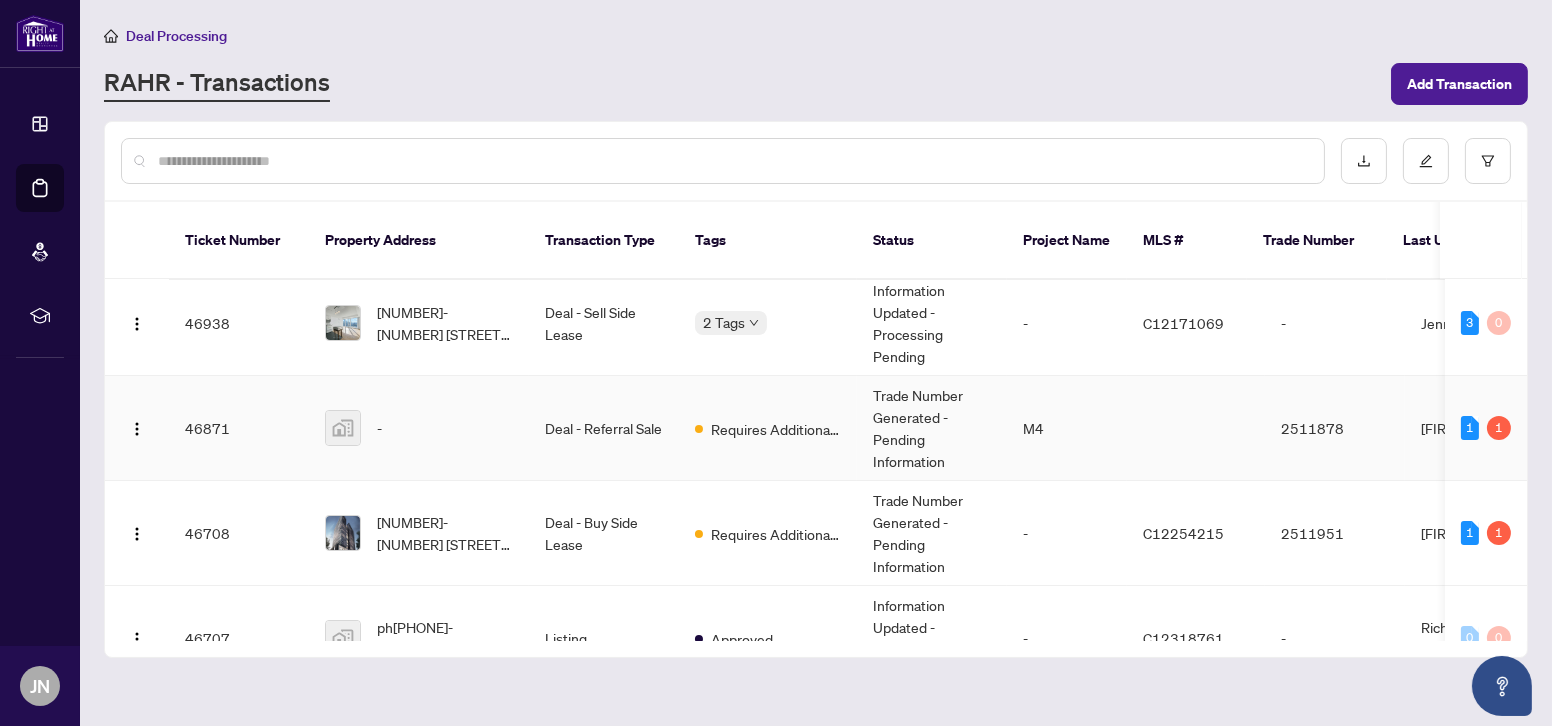 scroll, scrollTop: 0, scrollLeft: 0, axis: both 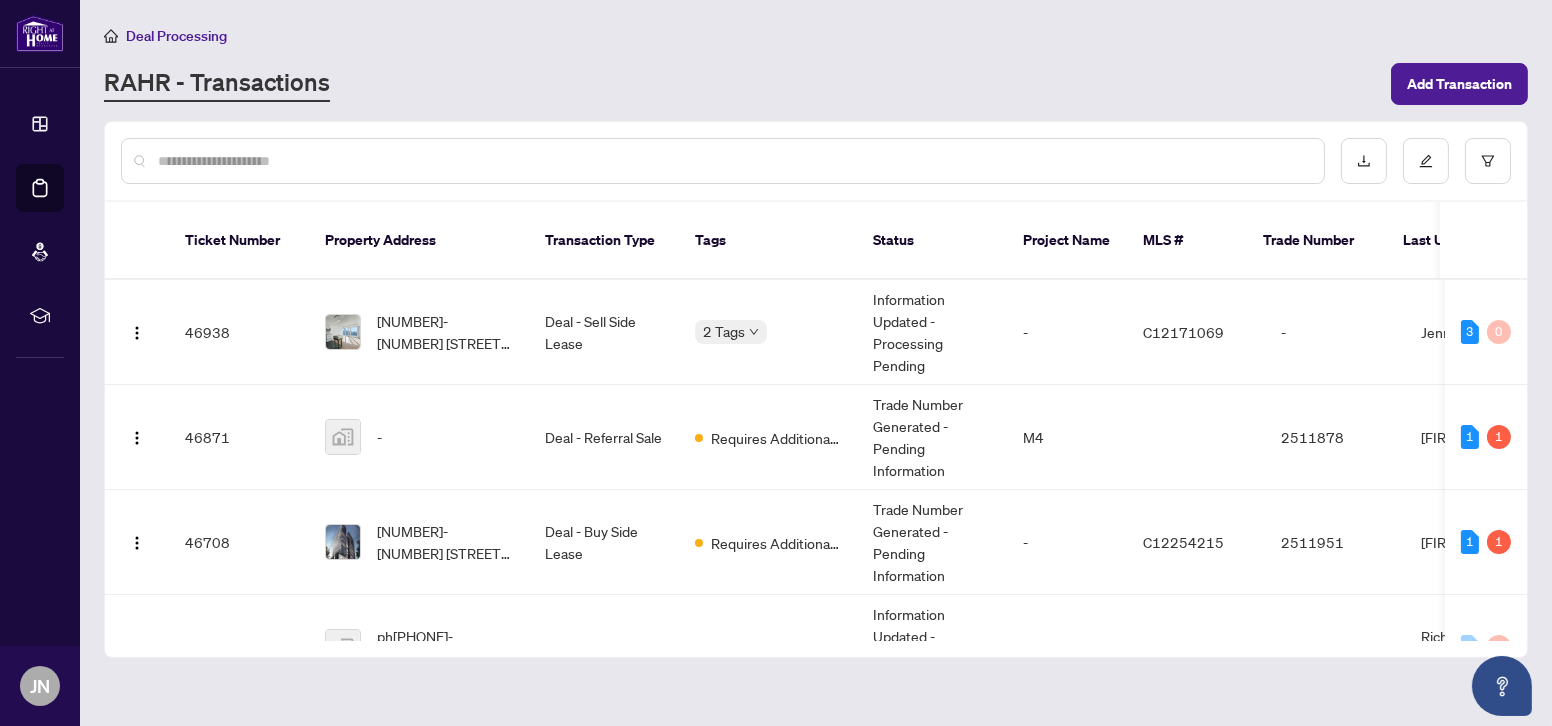 click at bounding box center [733, 161] 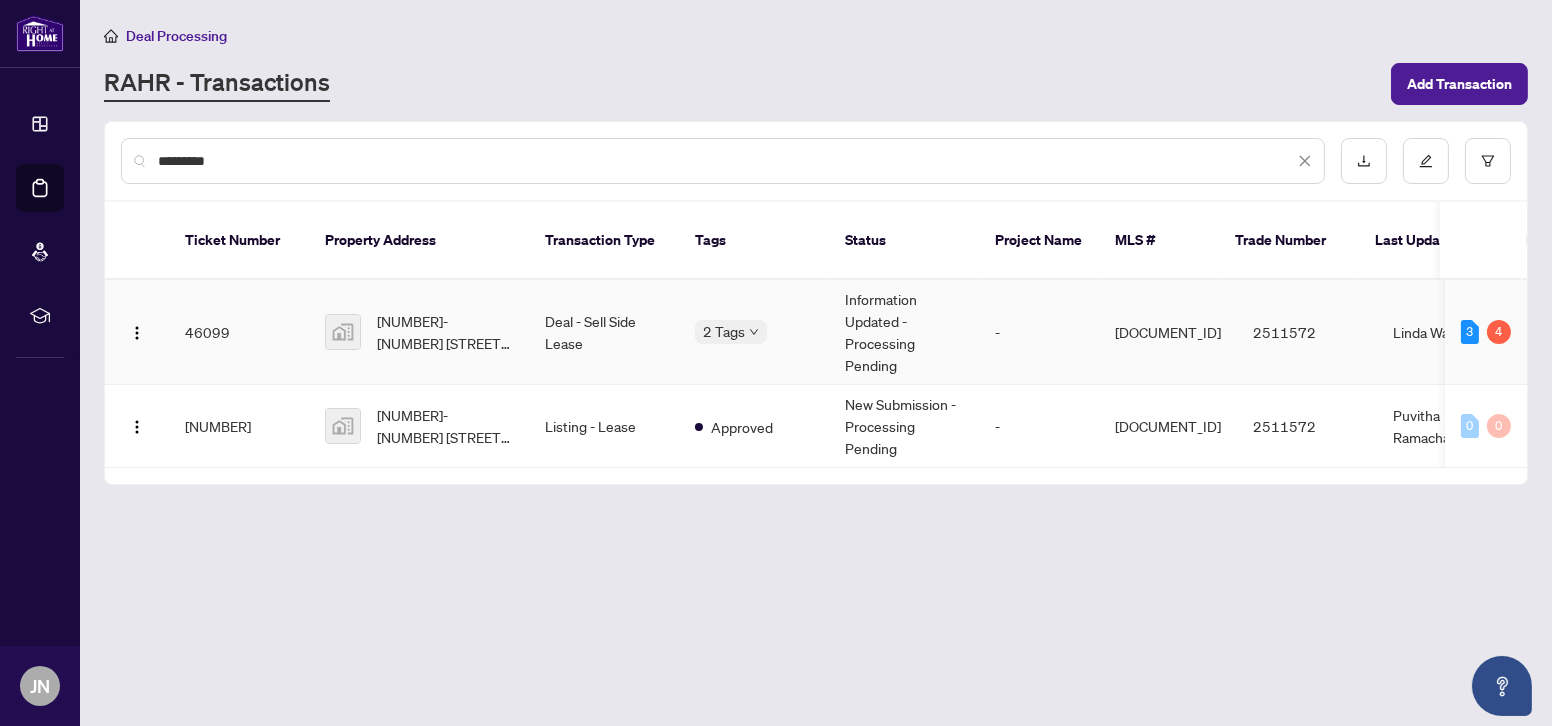 type on "*********" 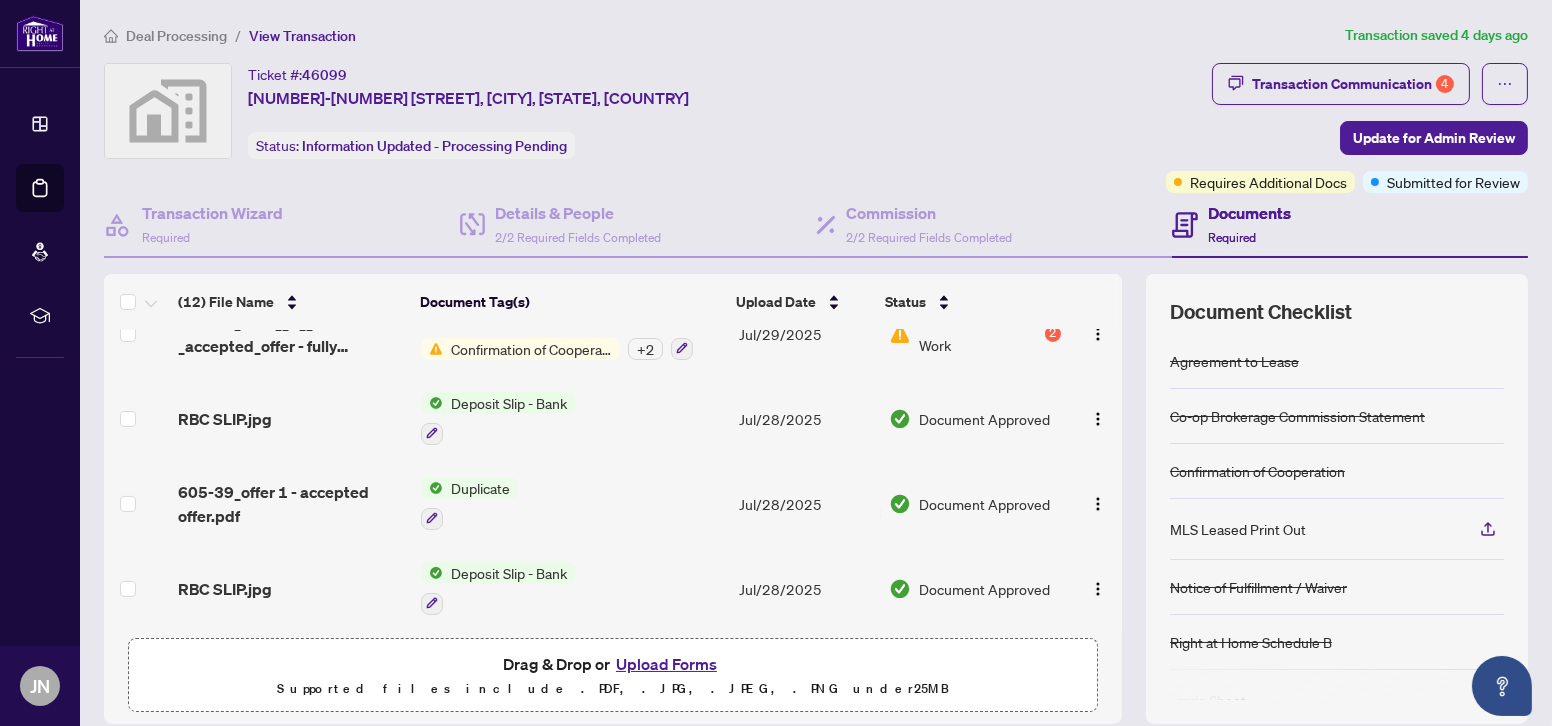 scroll, scrollTop: 701, scrollLeft: 0, axis: vertical 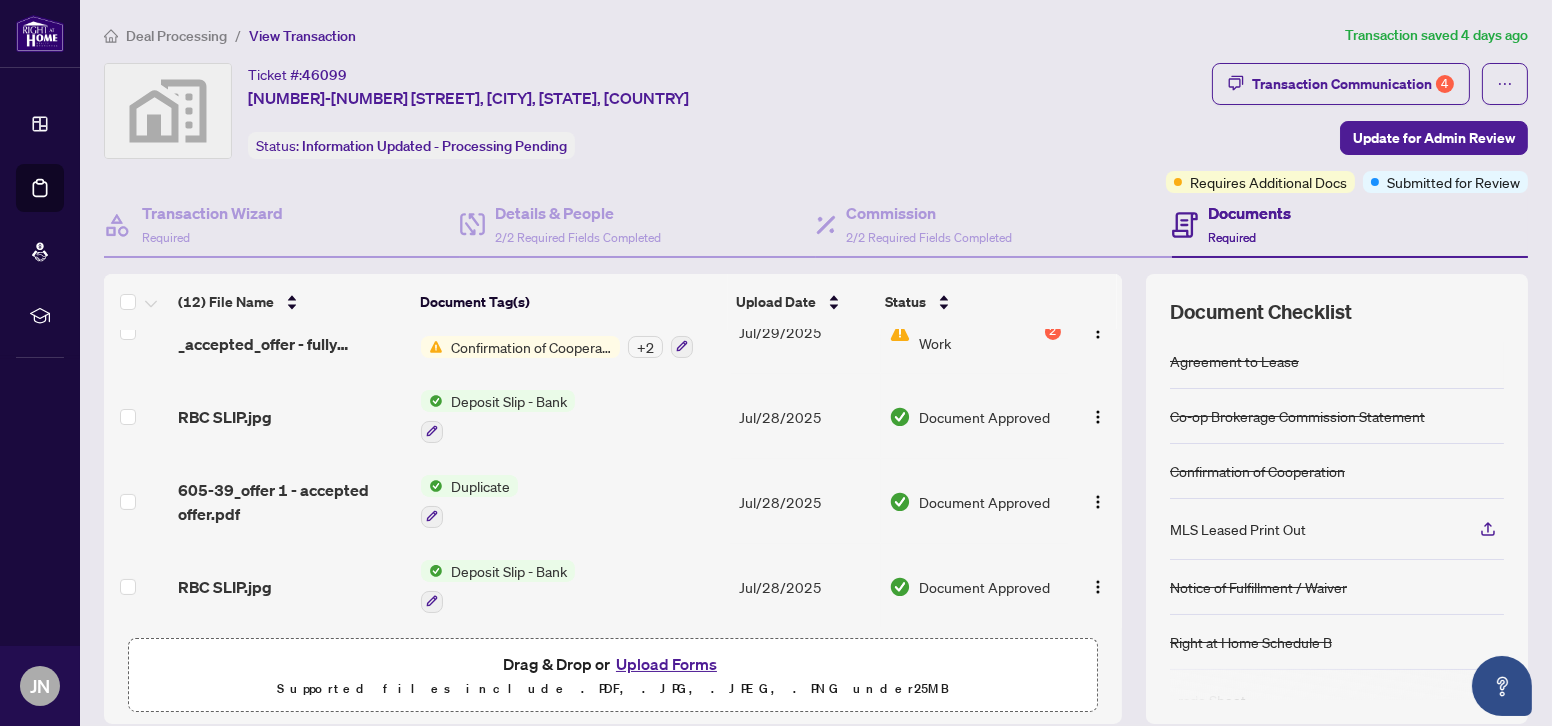 click on "Upload Forms" at bounding box center [666, 664] 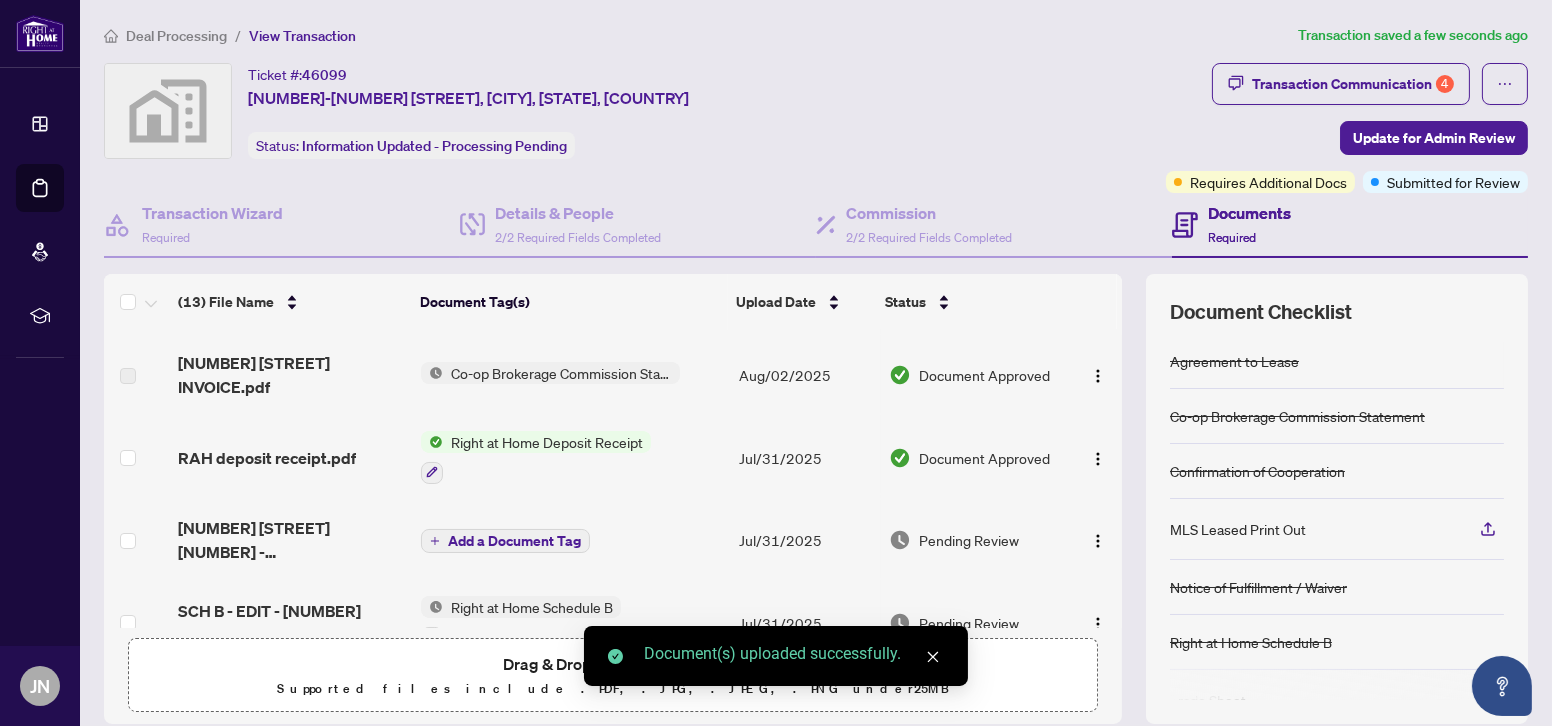 scroll, scrollTop: 0, scrollLeft: 0, axis: both 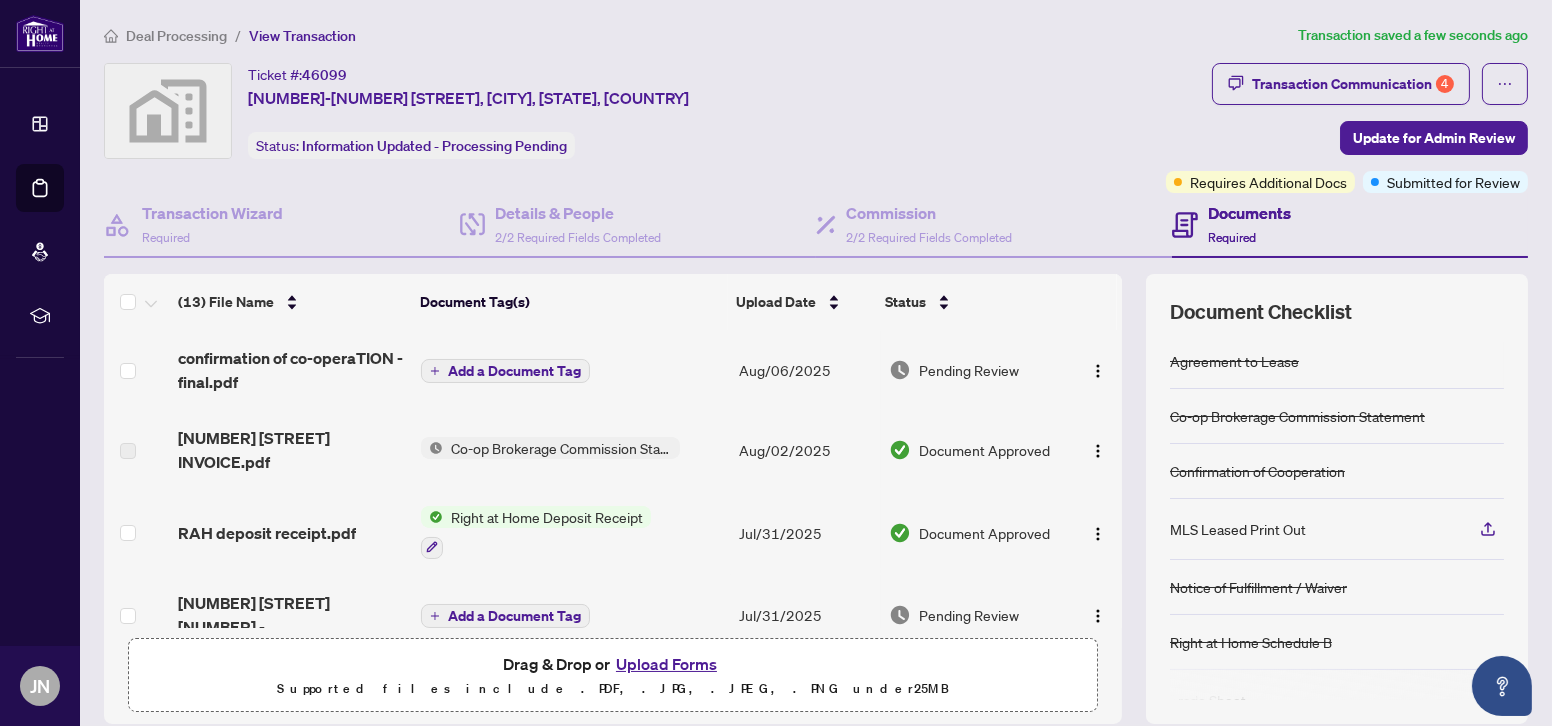 click on "Add a Document Tag" at bounding box center [514, 371] 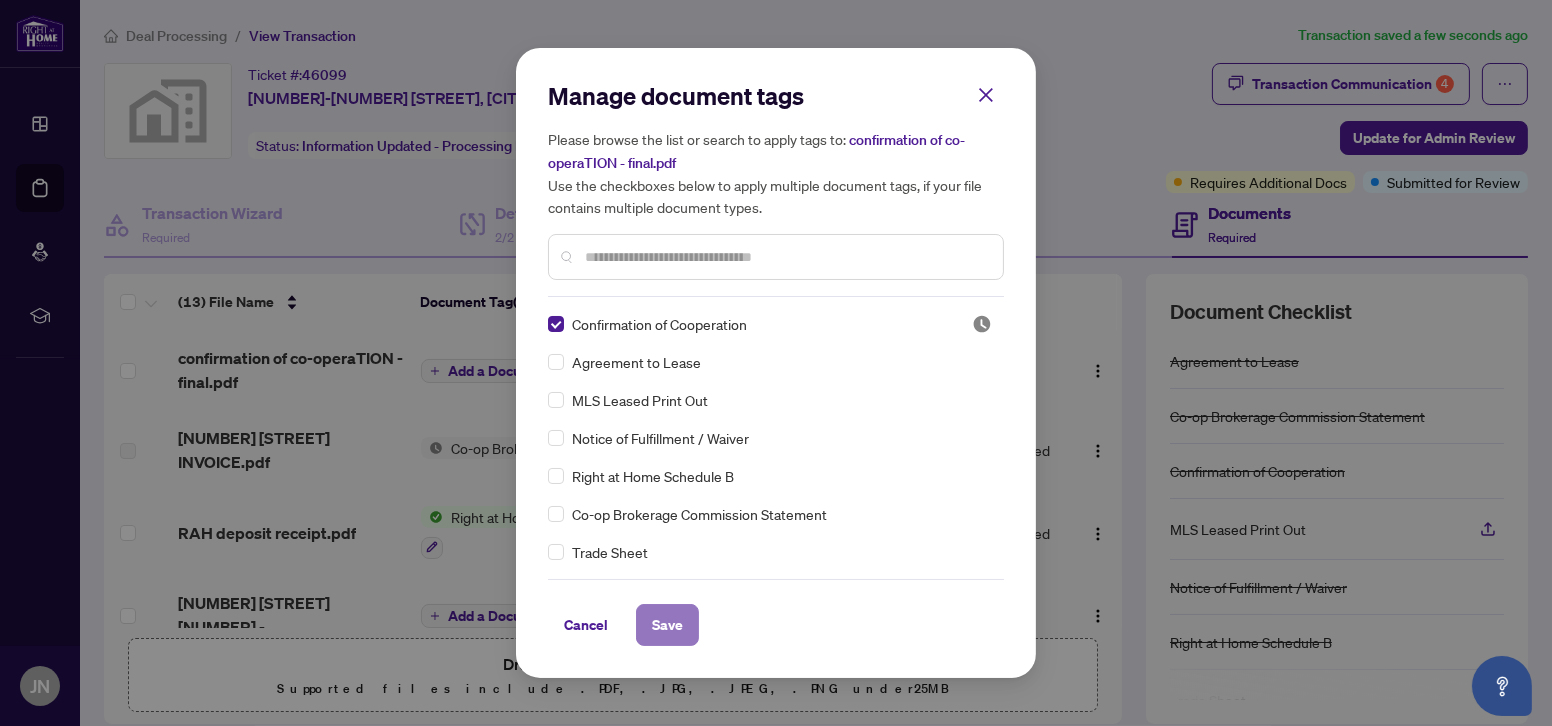 click on "Save" at bounding box center [667, 625] 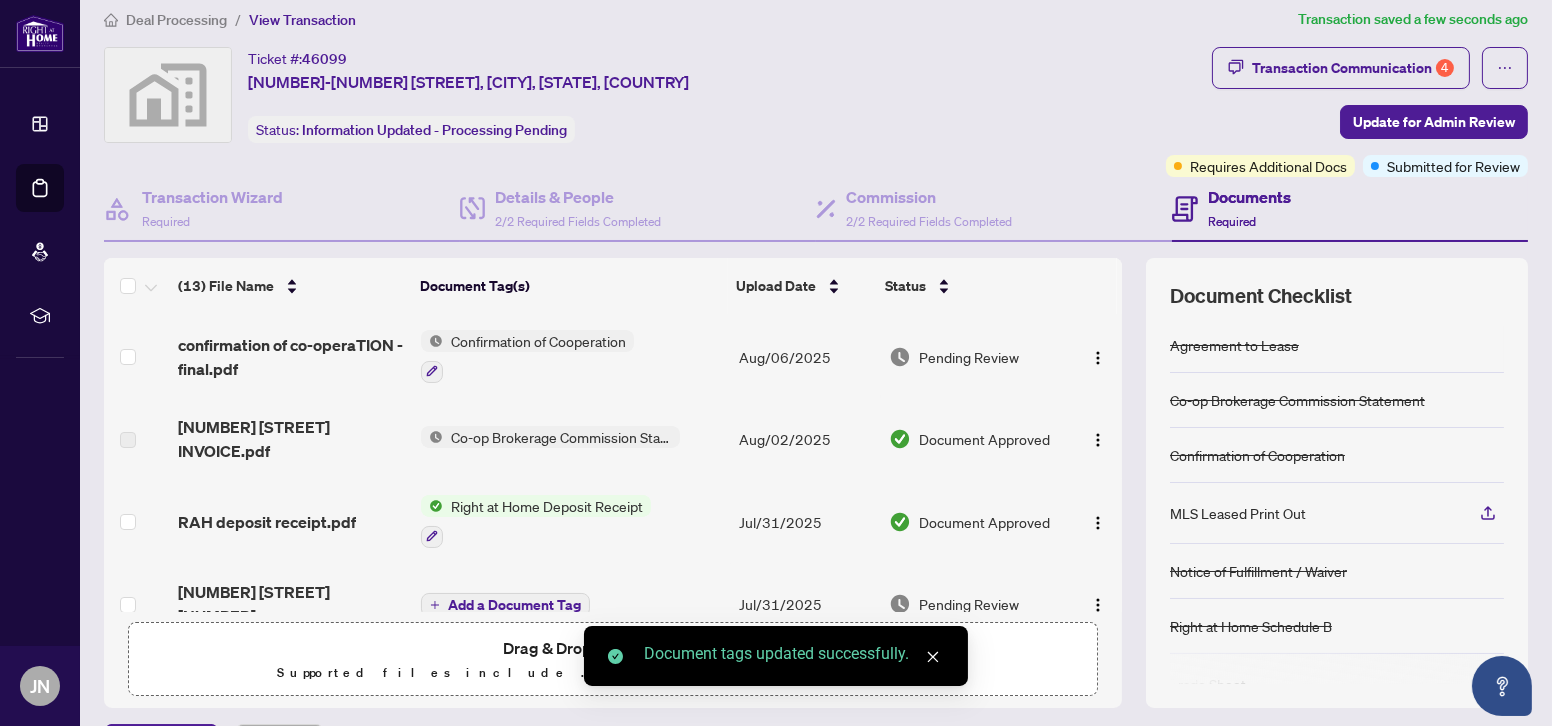 scroll, scrollTop: 0, scrollLeft: 0, axis: both 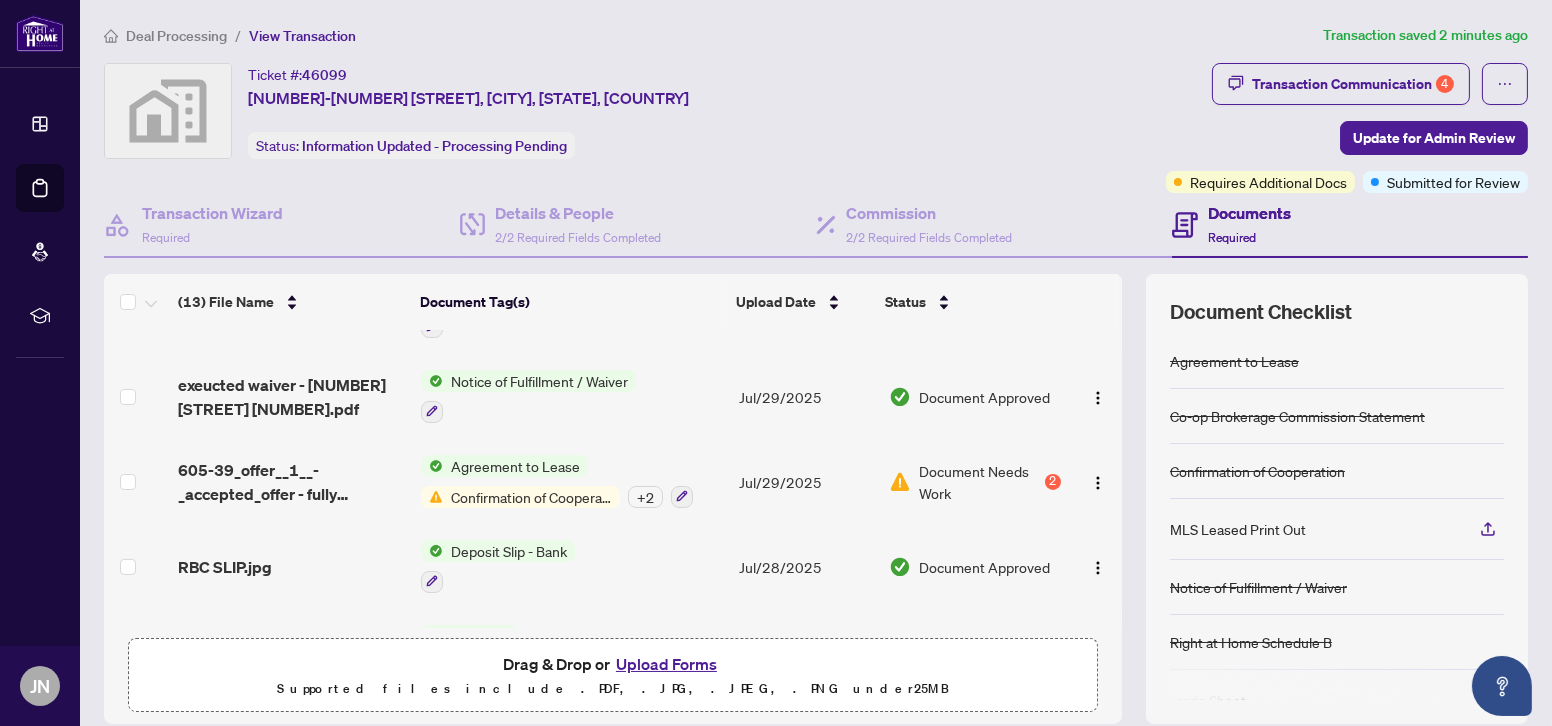click on "Upload Forms" at bounding box center [666, 664] 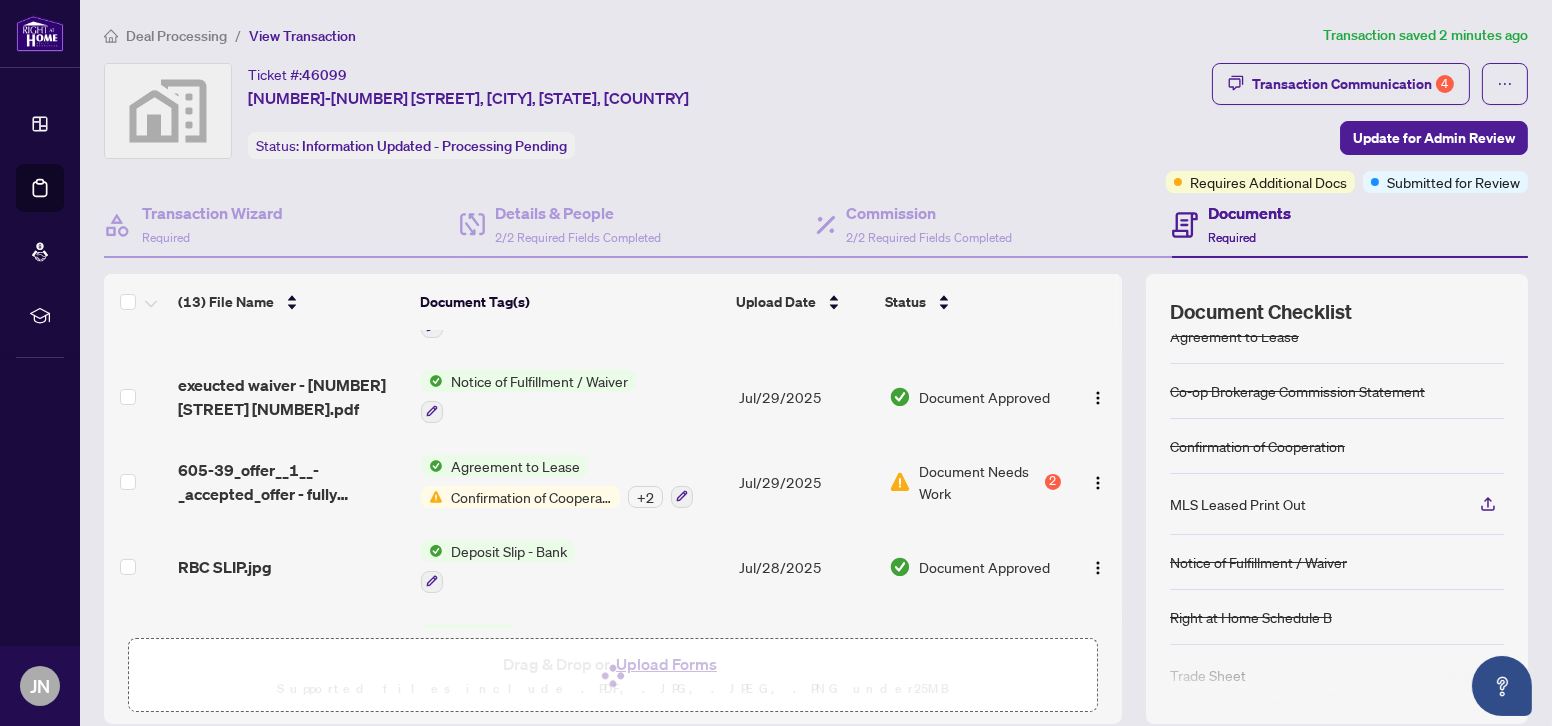 scroll, scrollTop: 0, scrollLeft: 0, axis: both 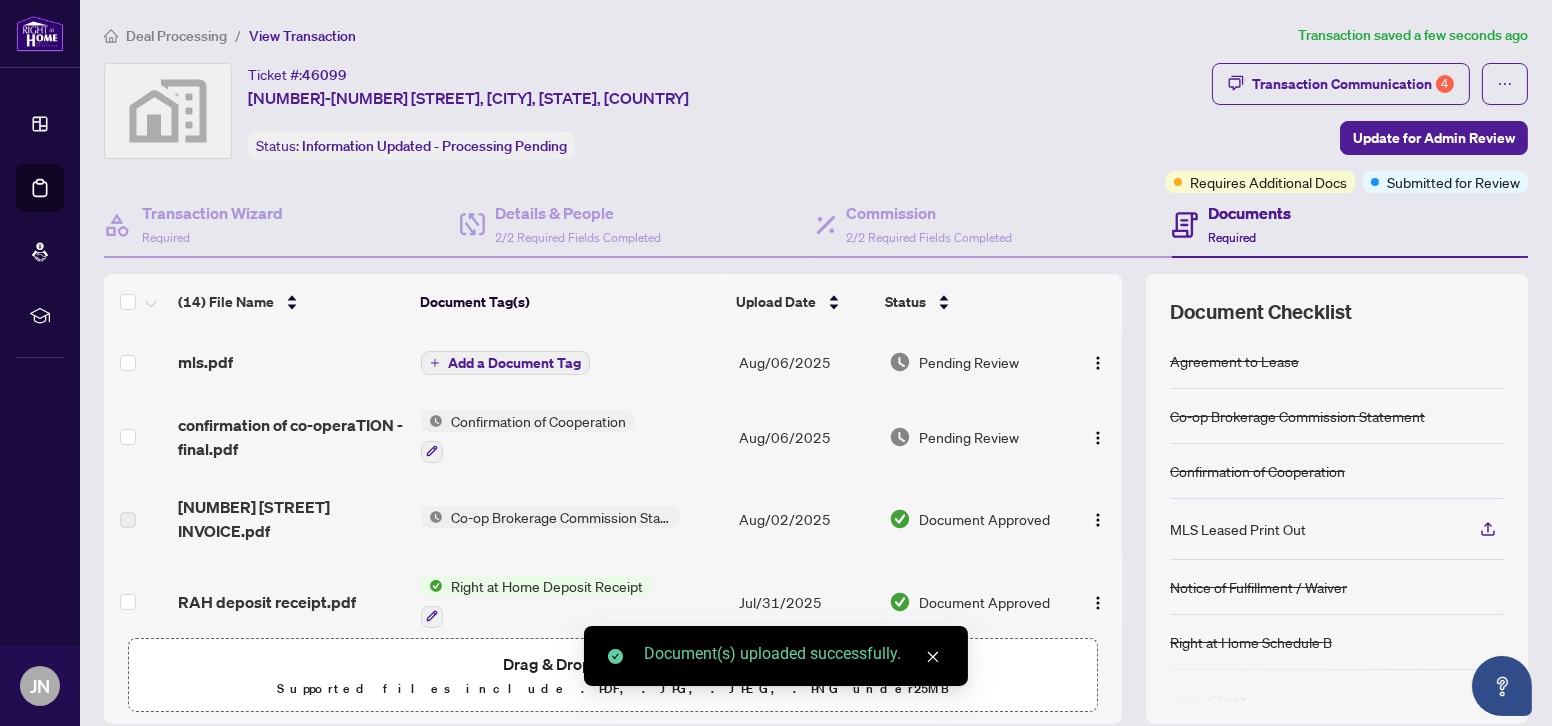 click on "Add a Document Tag" at bounding box center [505, 363] 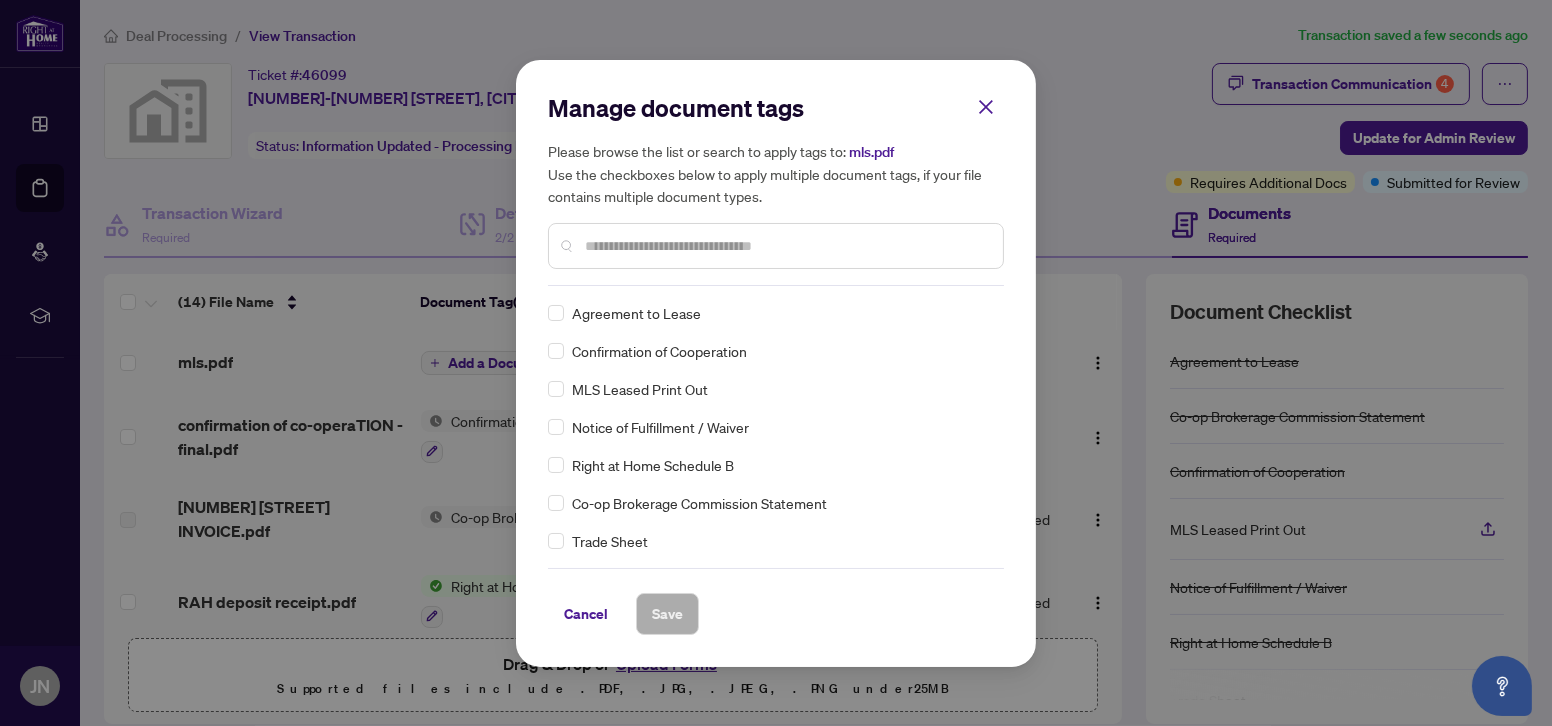 click at bounding box center (786, 246) 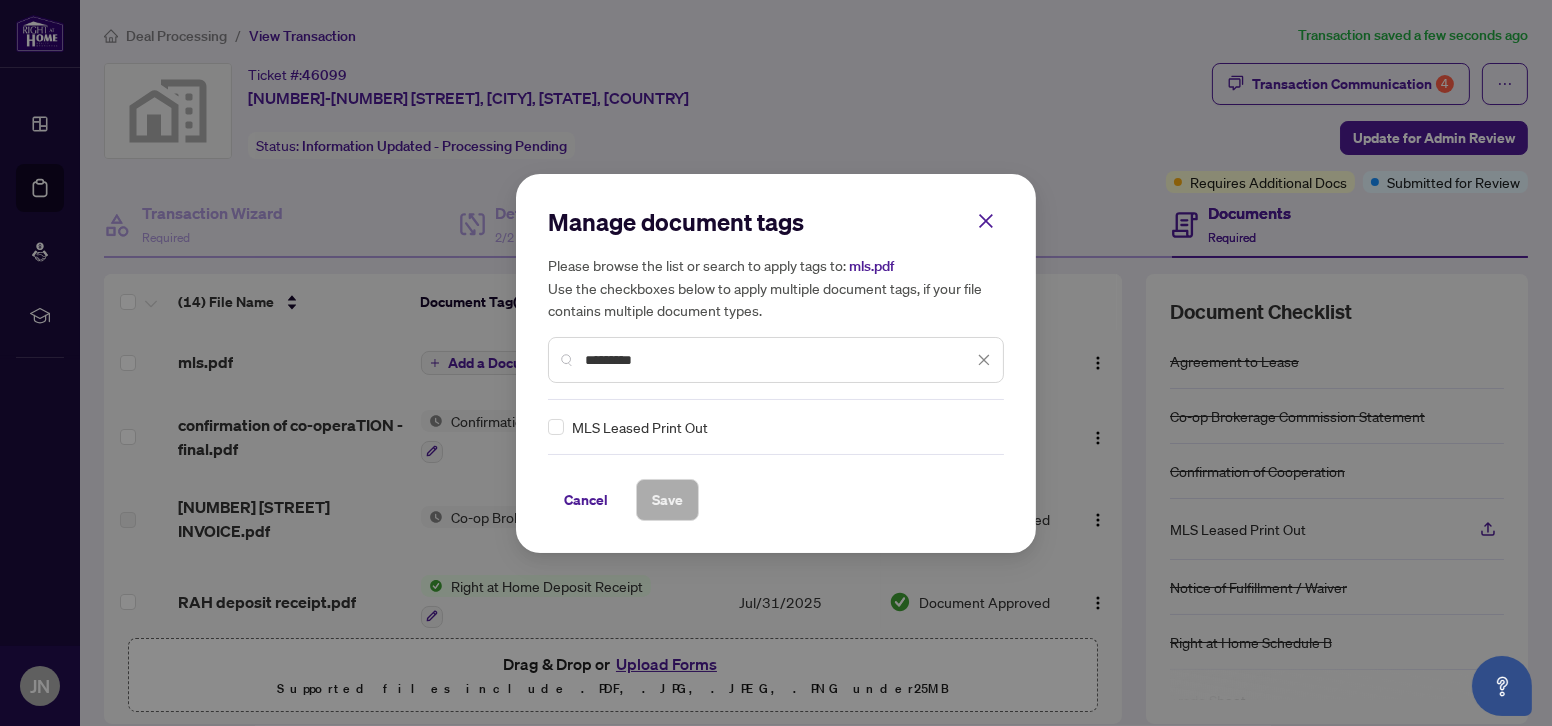 type on "*********" 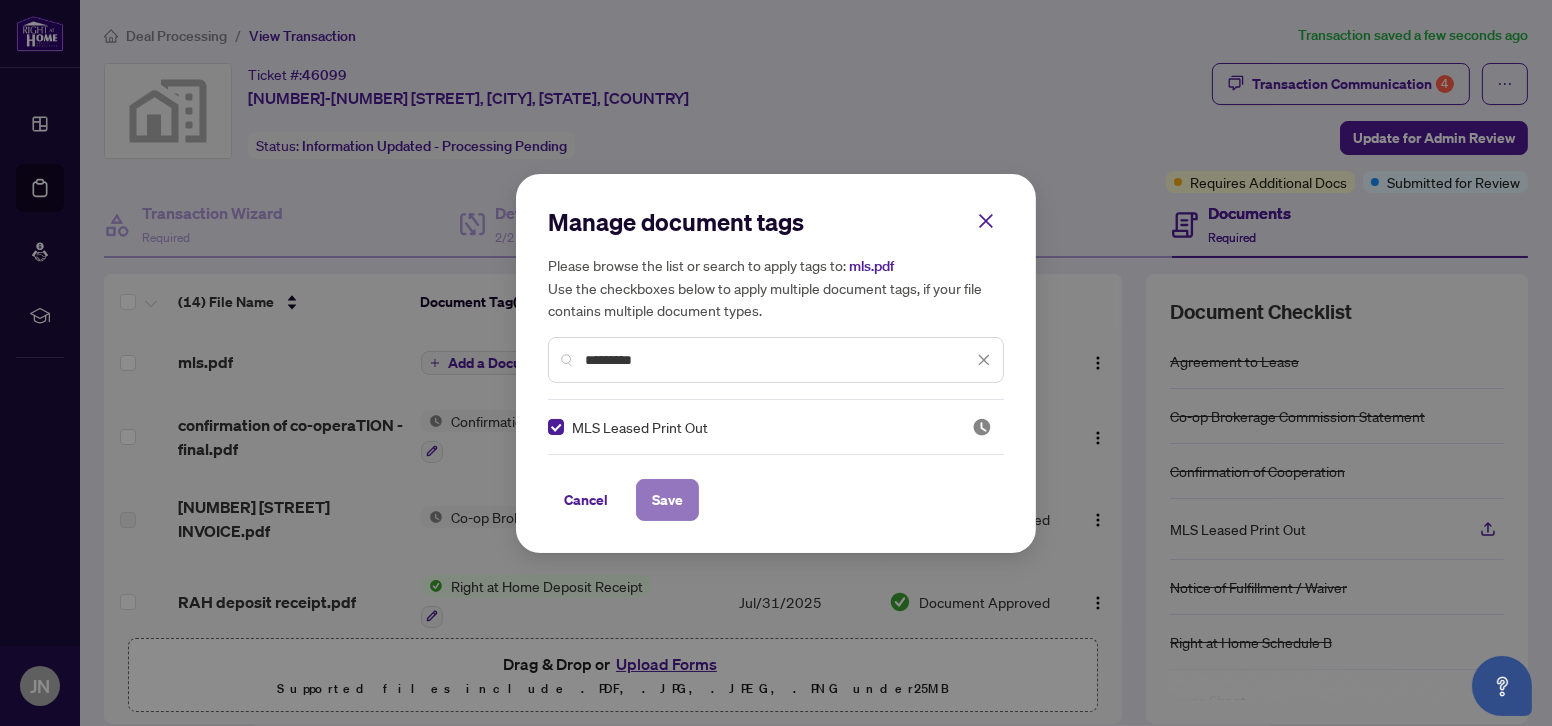 click on "Save" at bounding box center [667, 500] 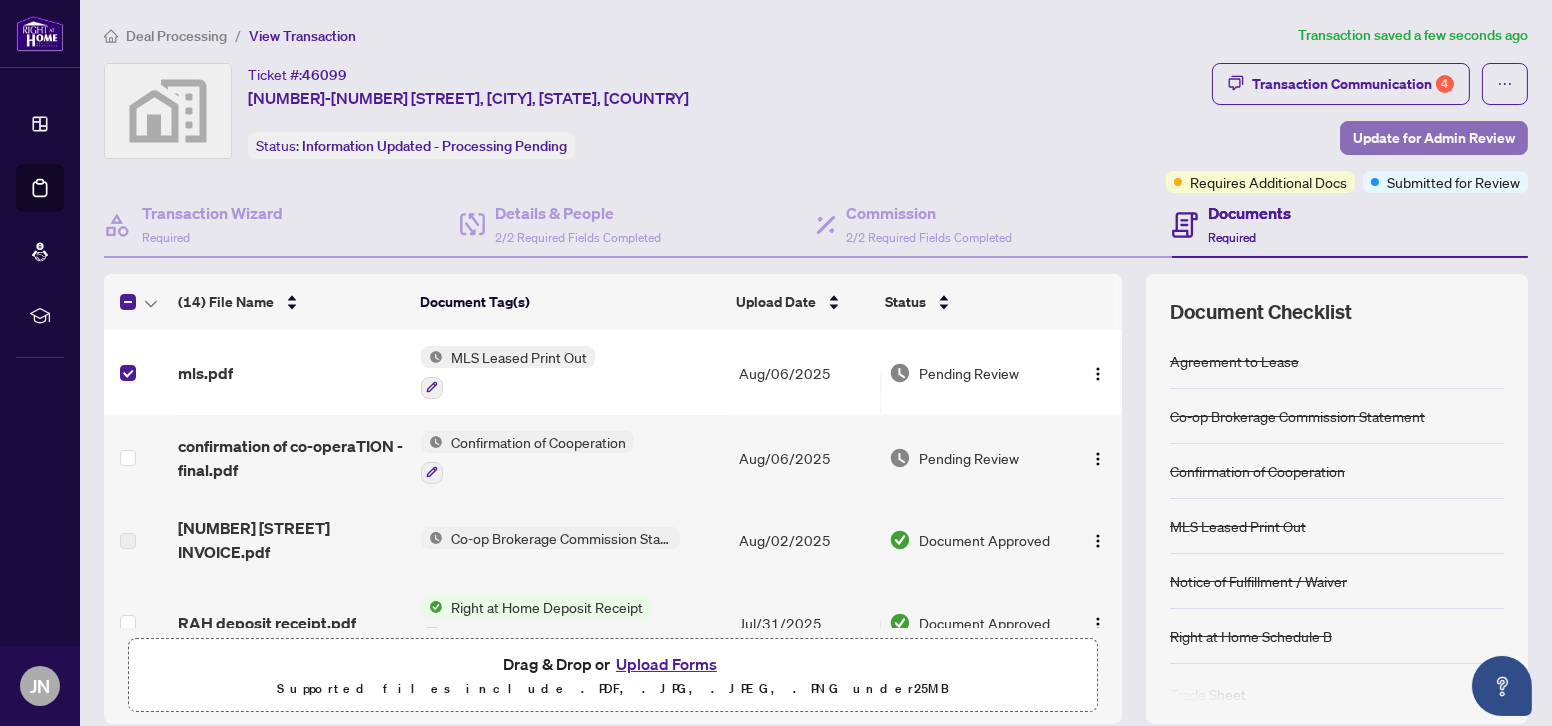 click on "Update for Admin Review" at bounding box center [1434, 138] 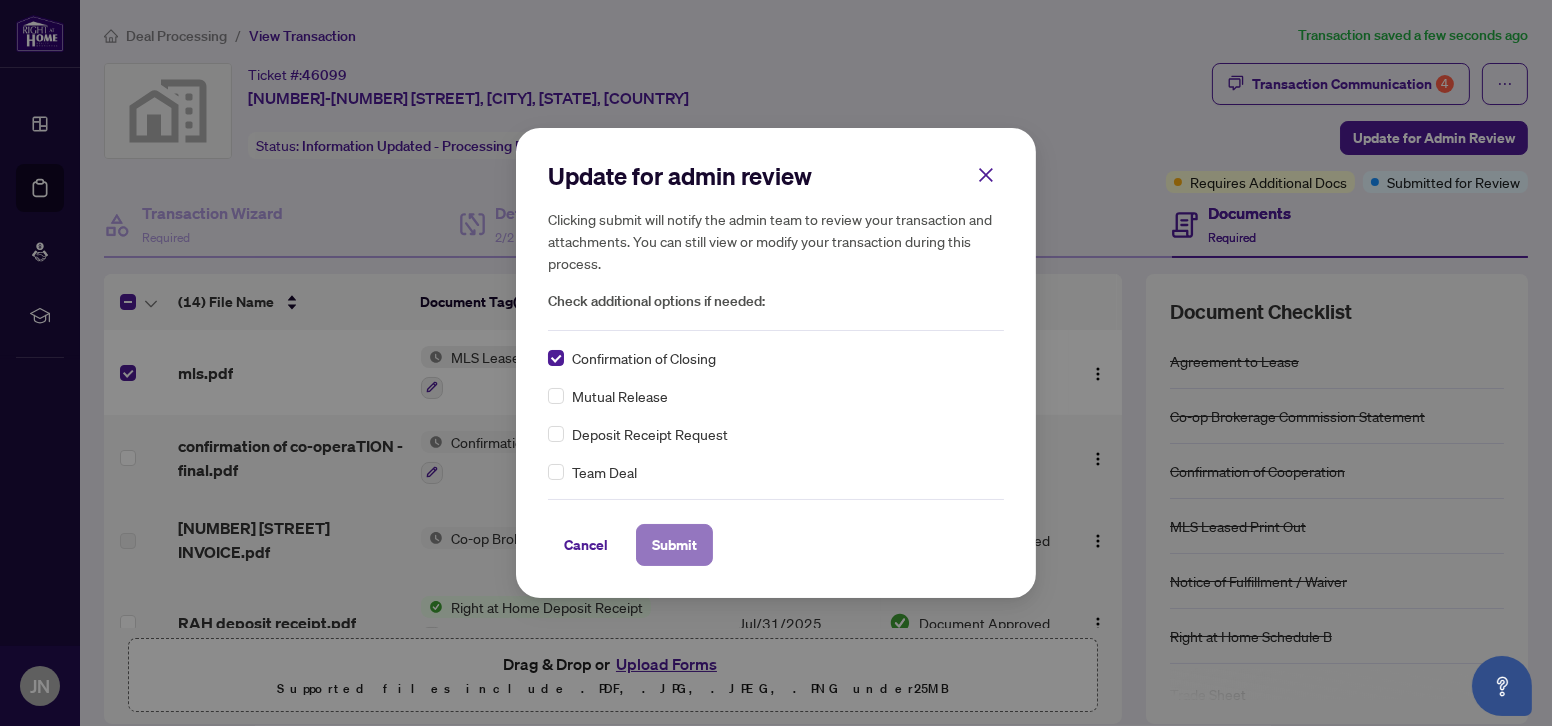 click on "Submit" at bounding box center [674, 545] 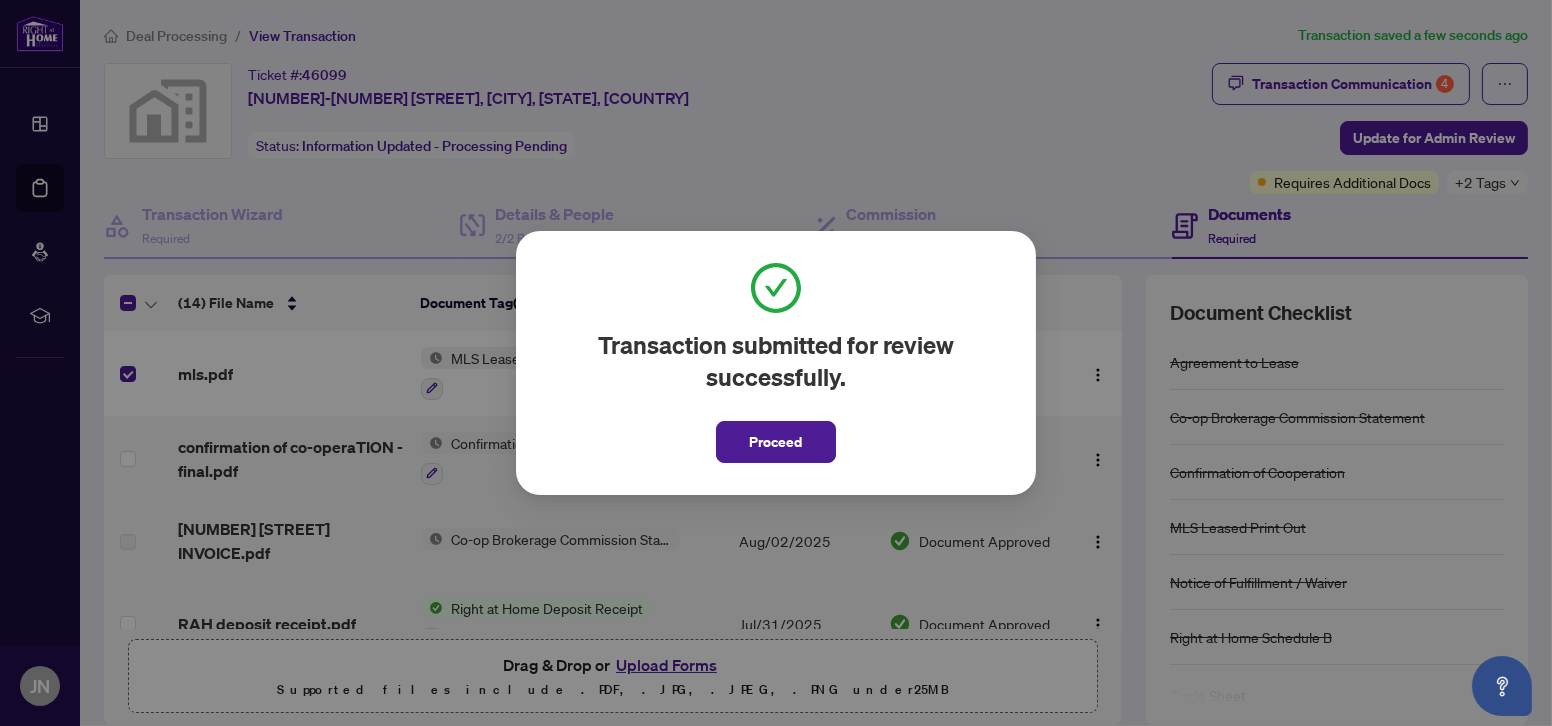 click on "Transaction submitted for review successfully. Proceed Cancel OK" at bounding box center [776, 363] 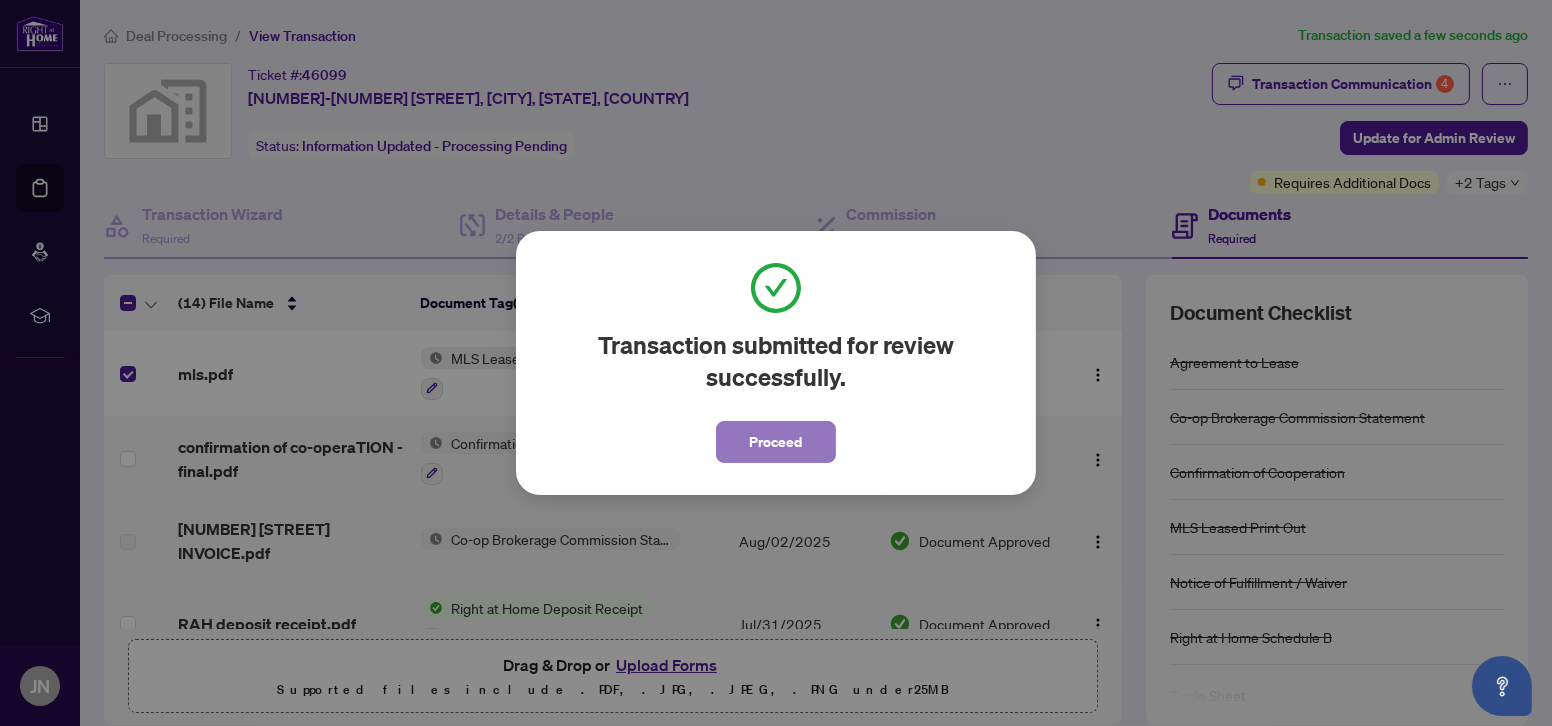 click on "Proceed" at bounding box center (776, 442) 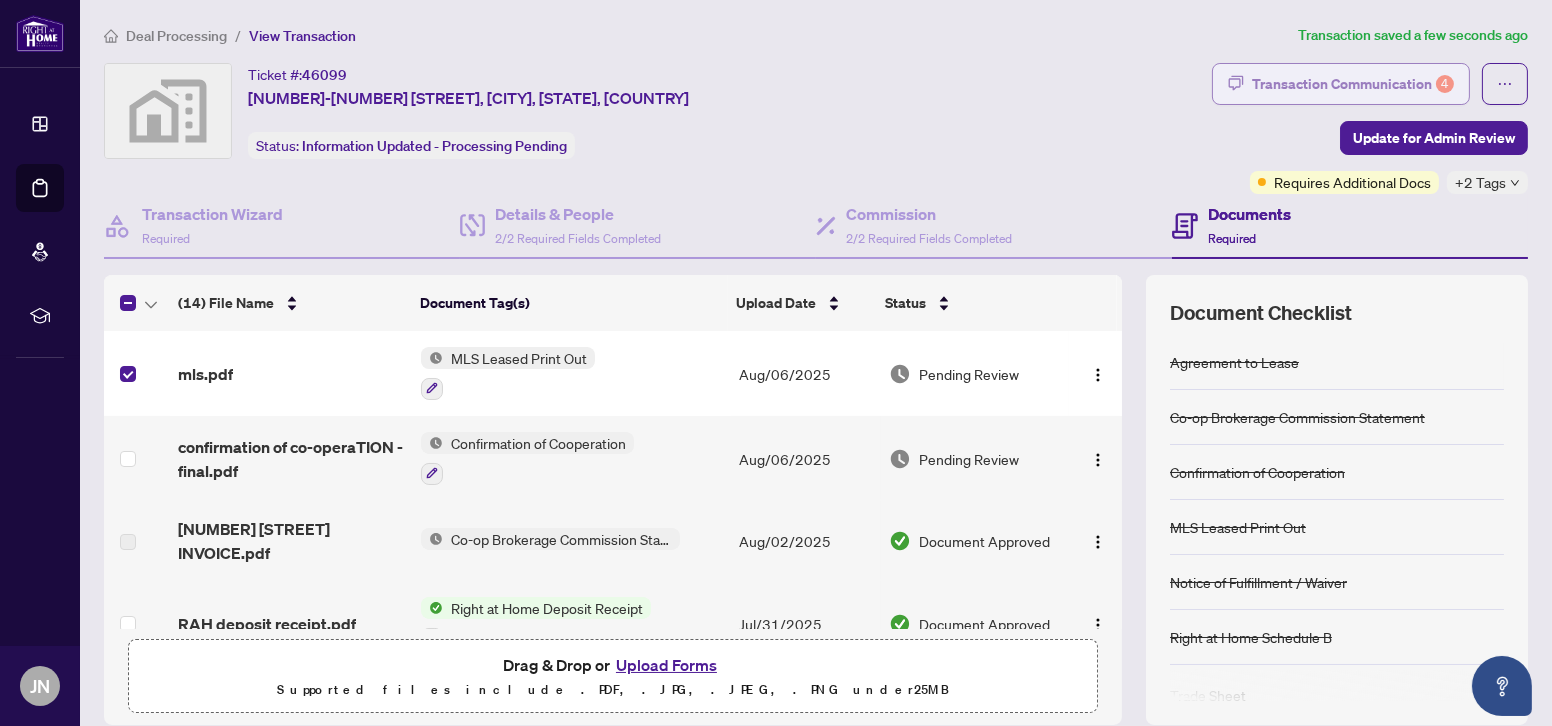 click on "Transaction Communication 4" at bounding box center [1341, 84] 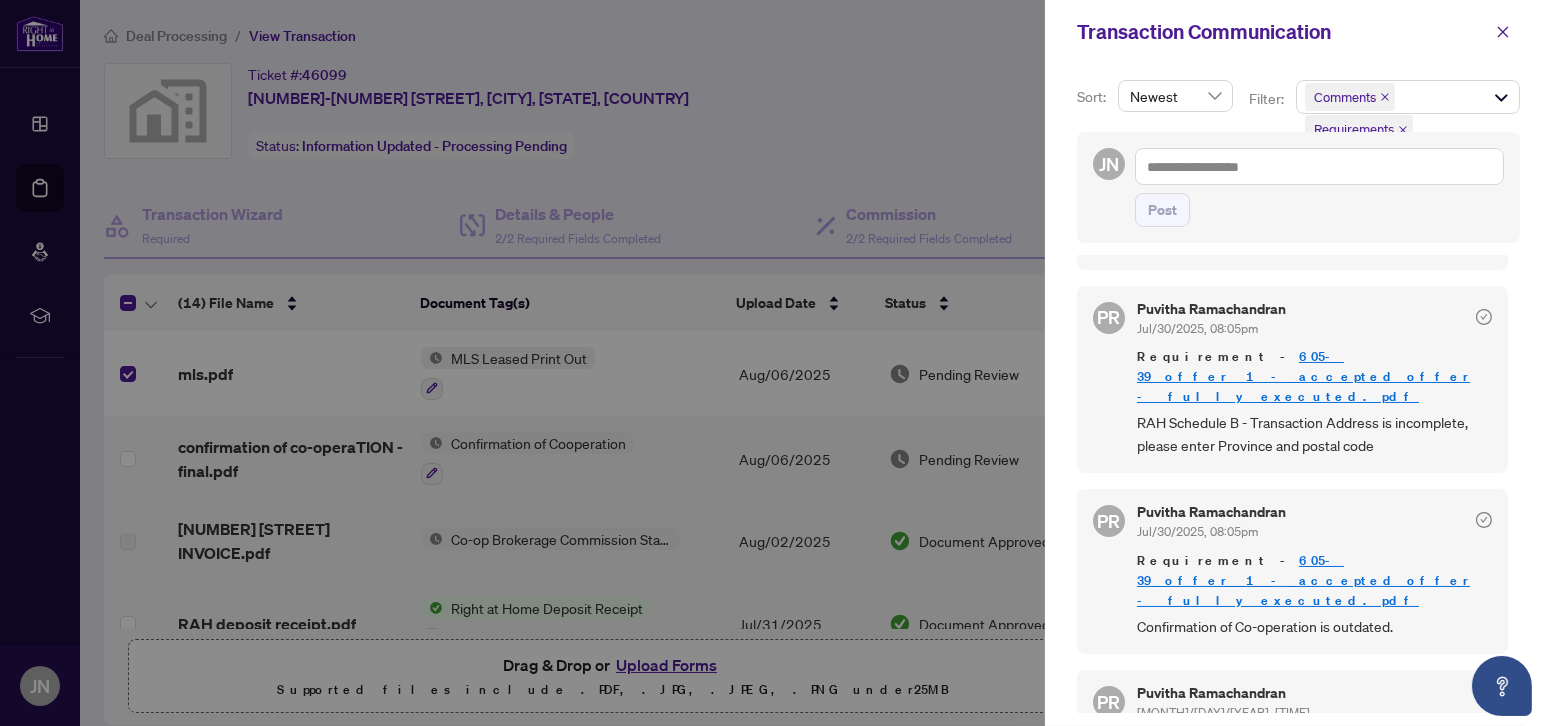 scroll, scrollTop: 0, scrollLeft: 0, axis: both 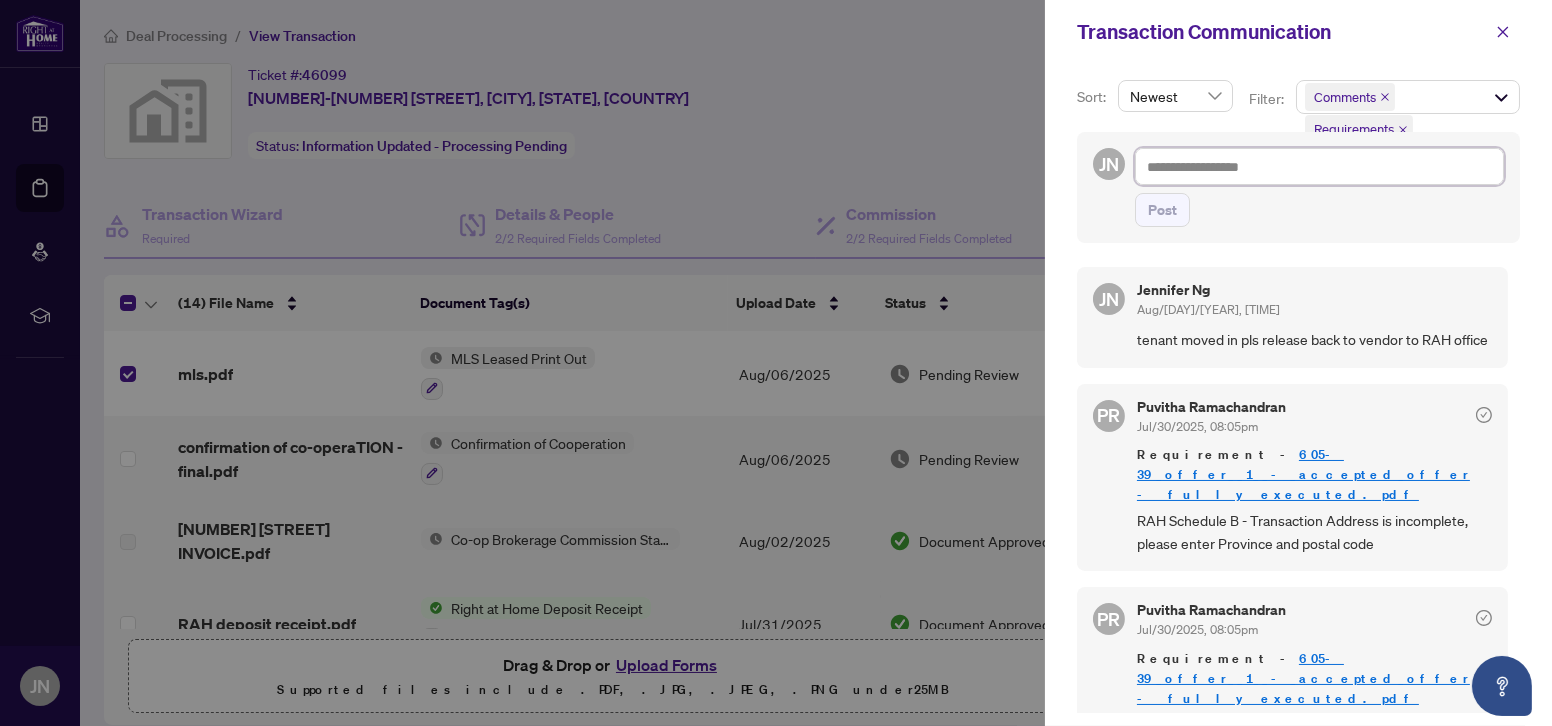 click at bounding box center [1319, 166] 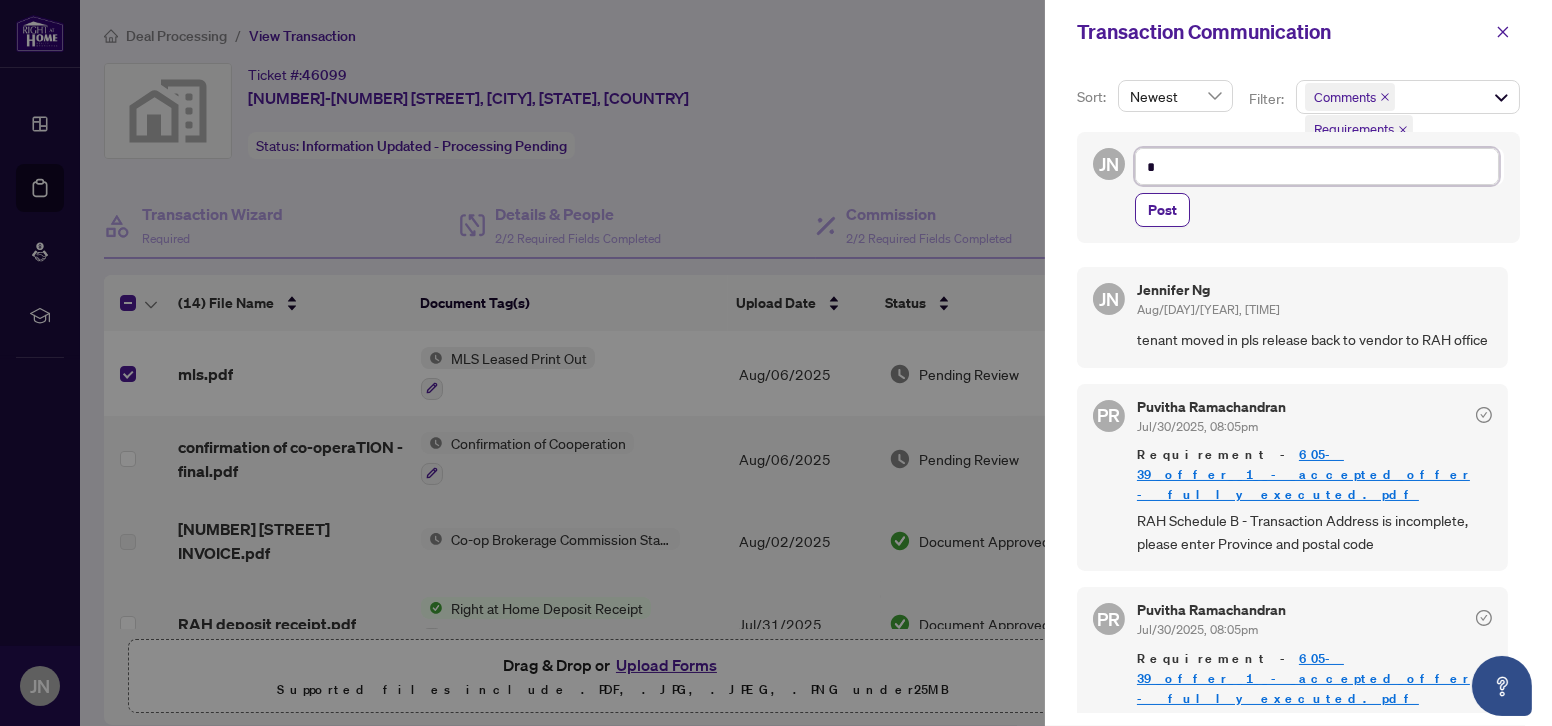 type on "**" 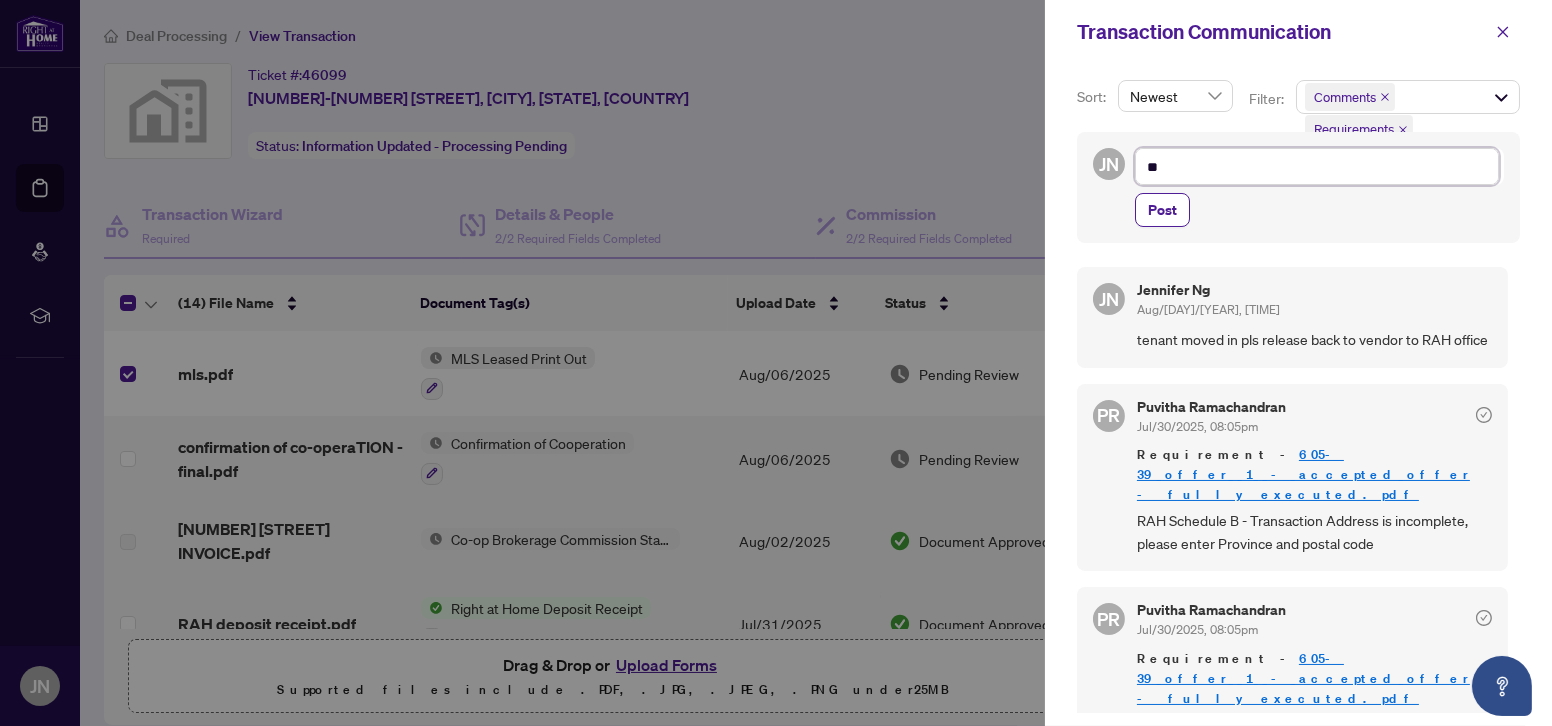 type on "***" 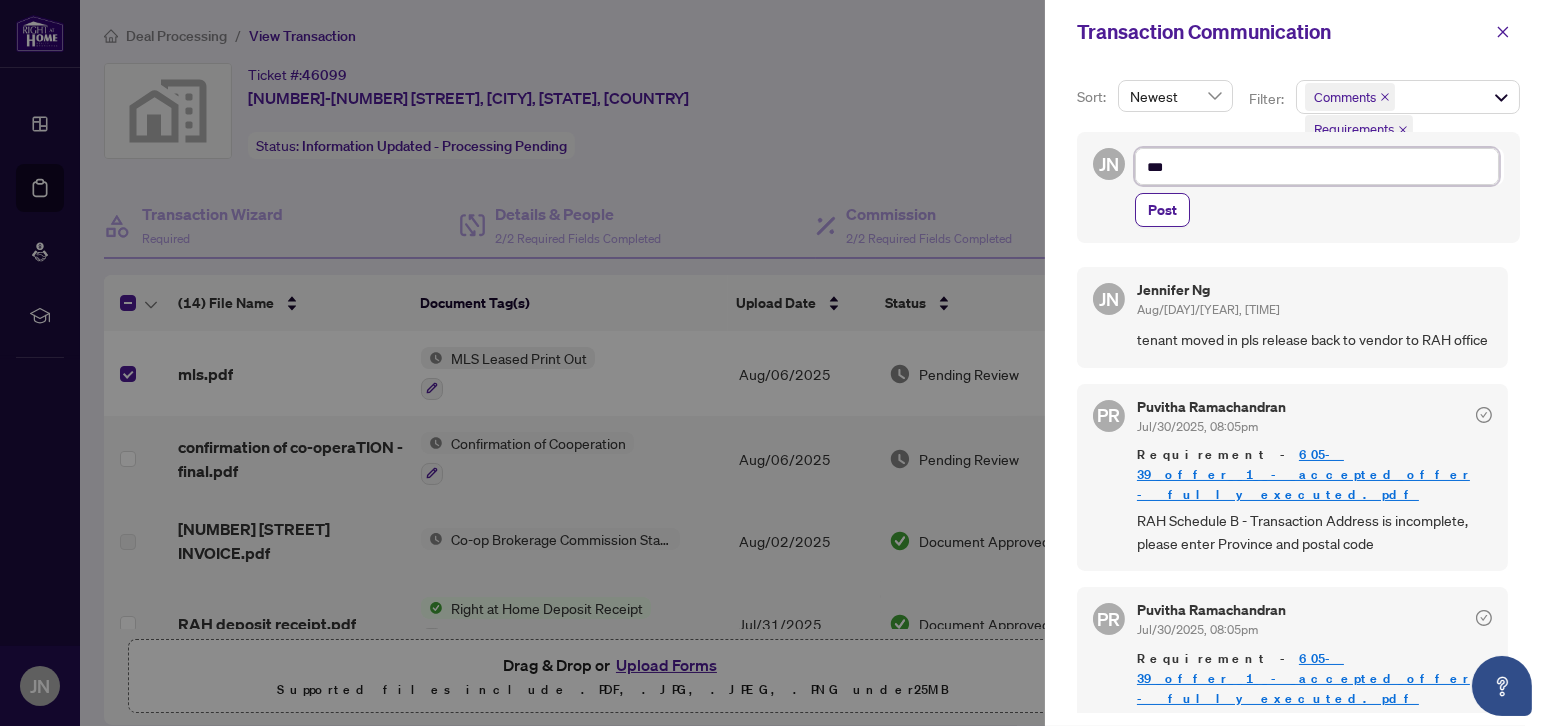type on "***" 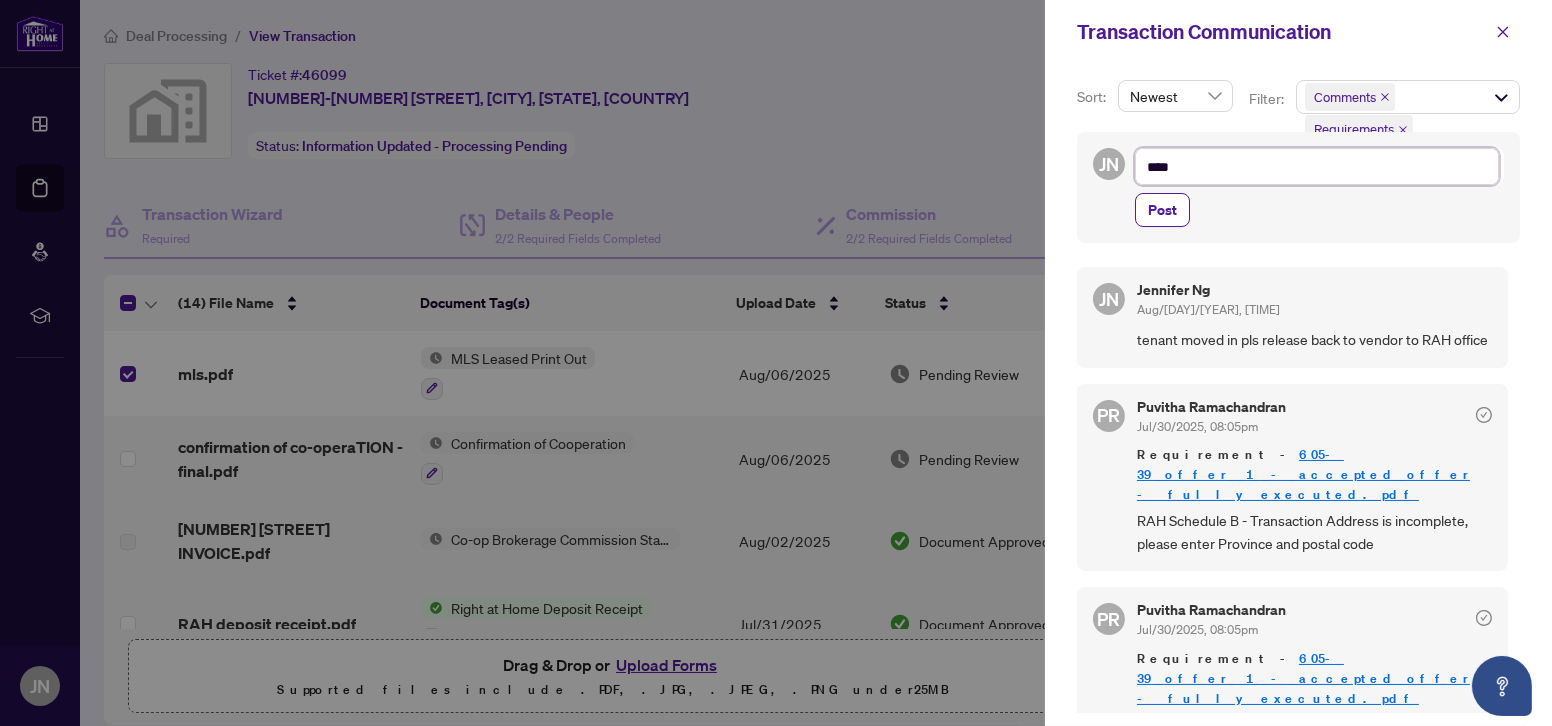 type on "*****" 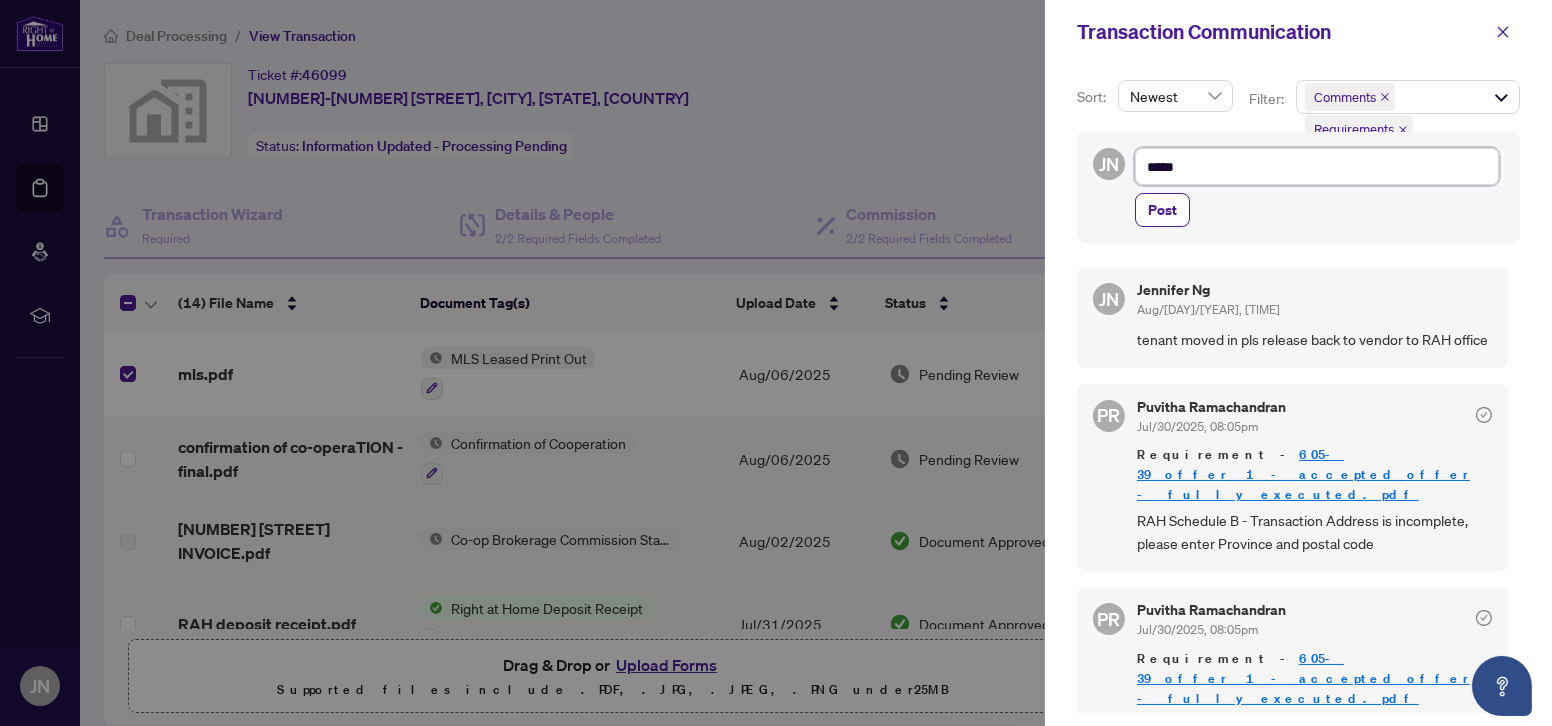 type on "******" 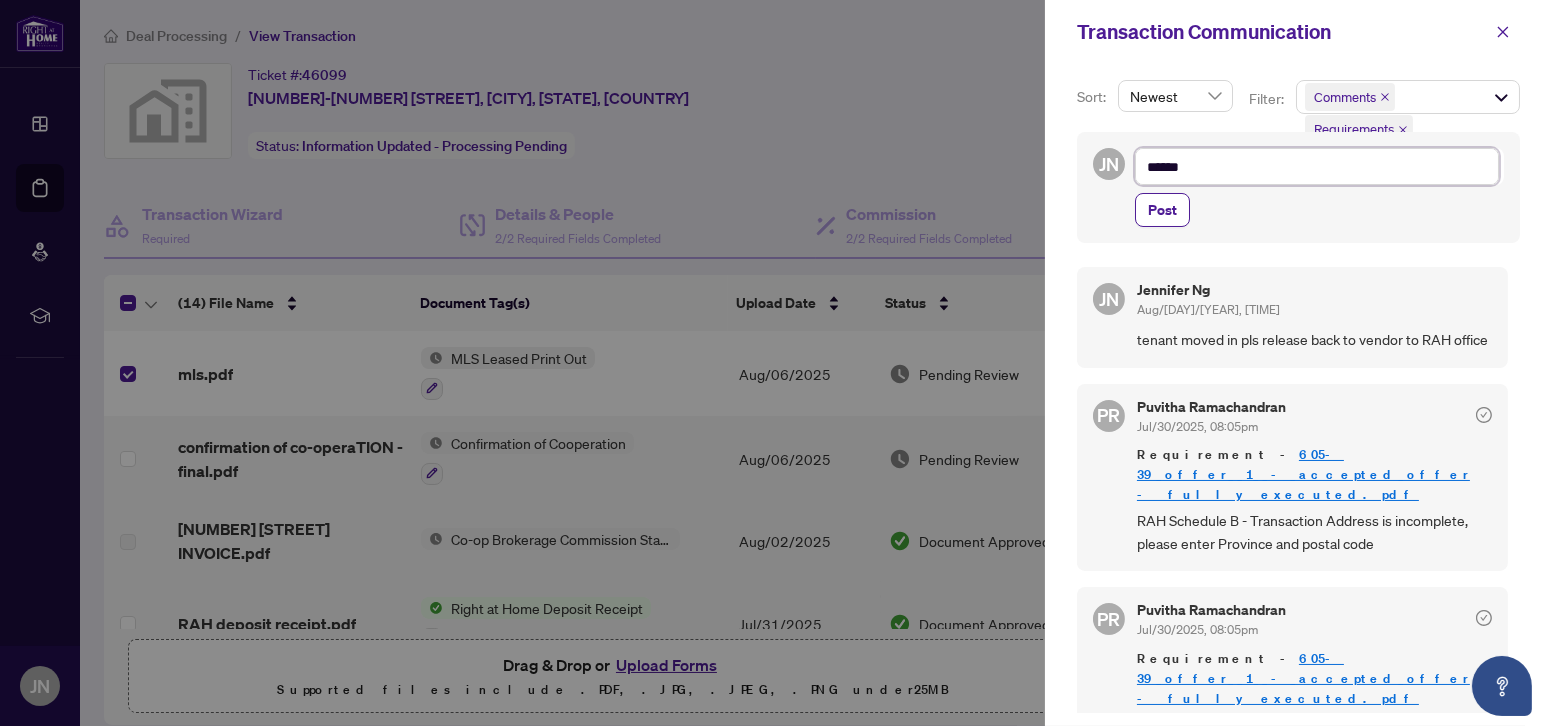 type on "*******" 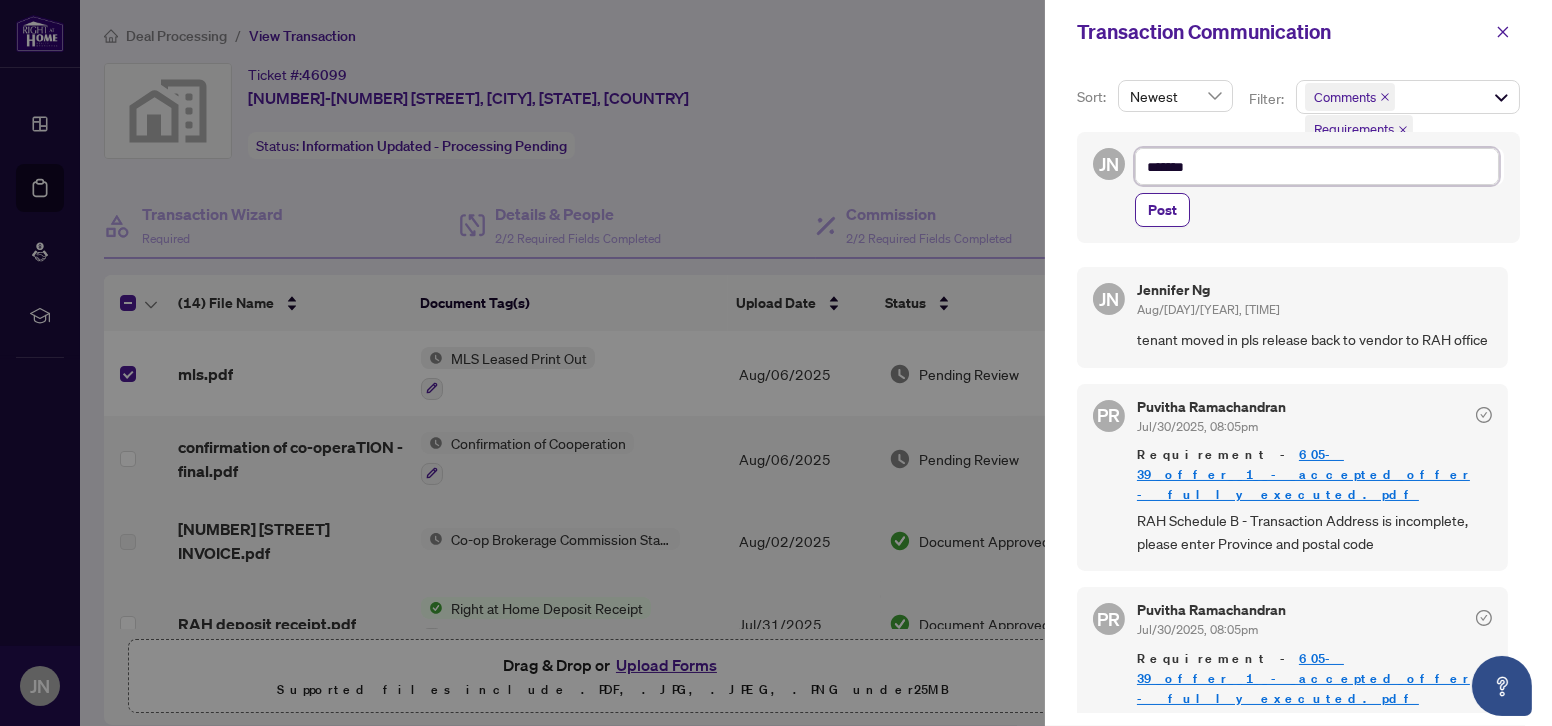 type on "********" 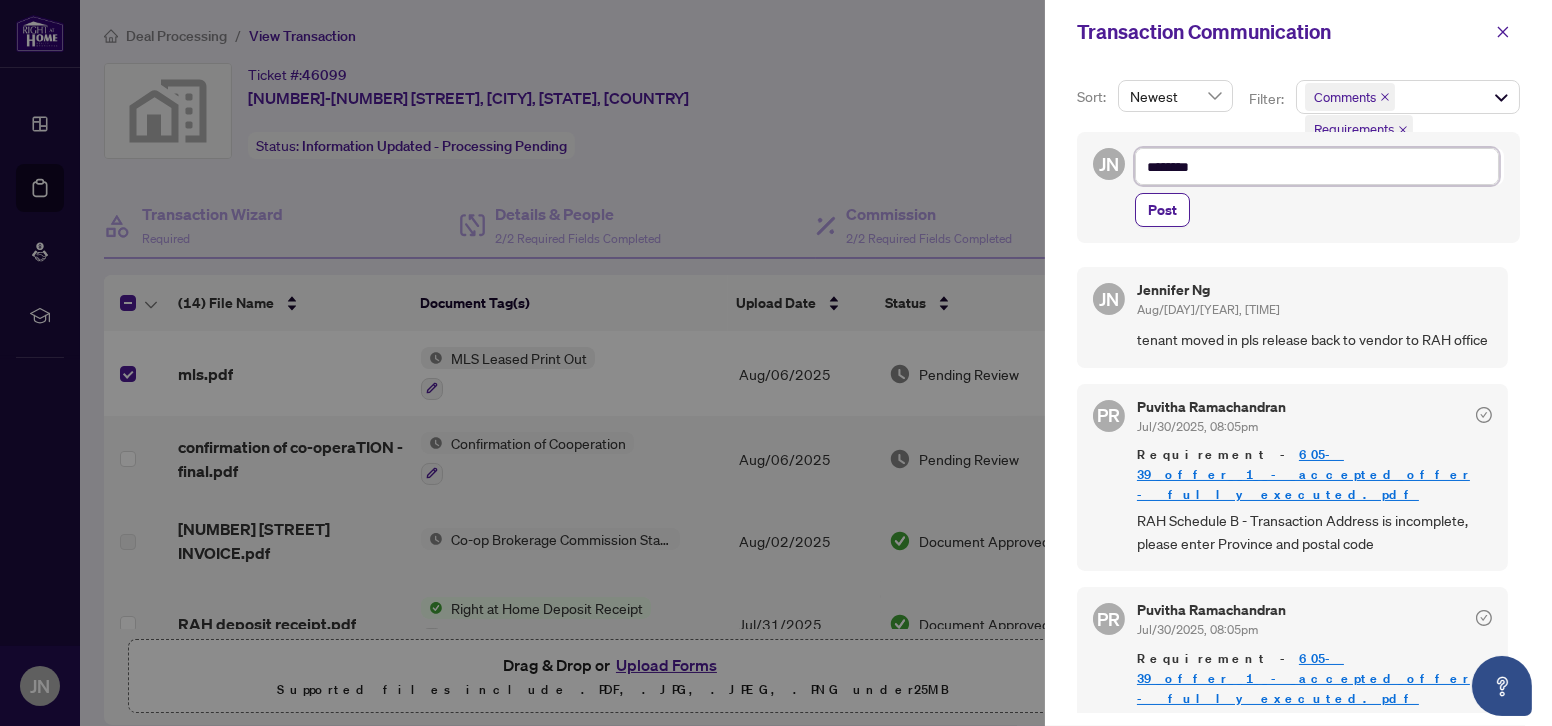 type on "********" 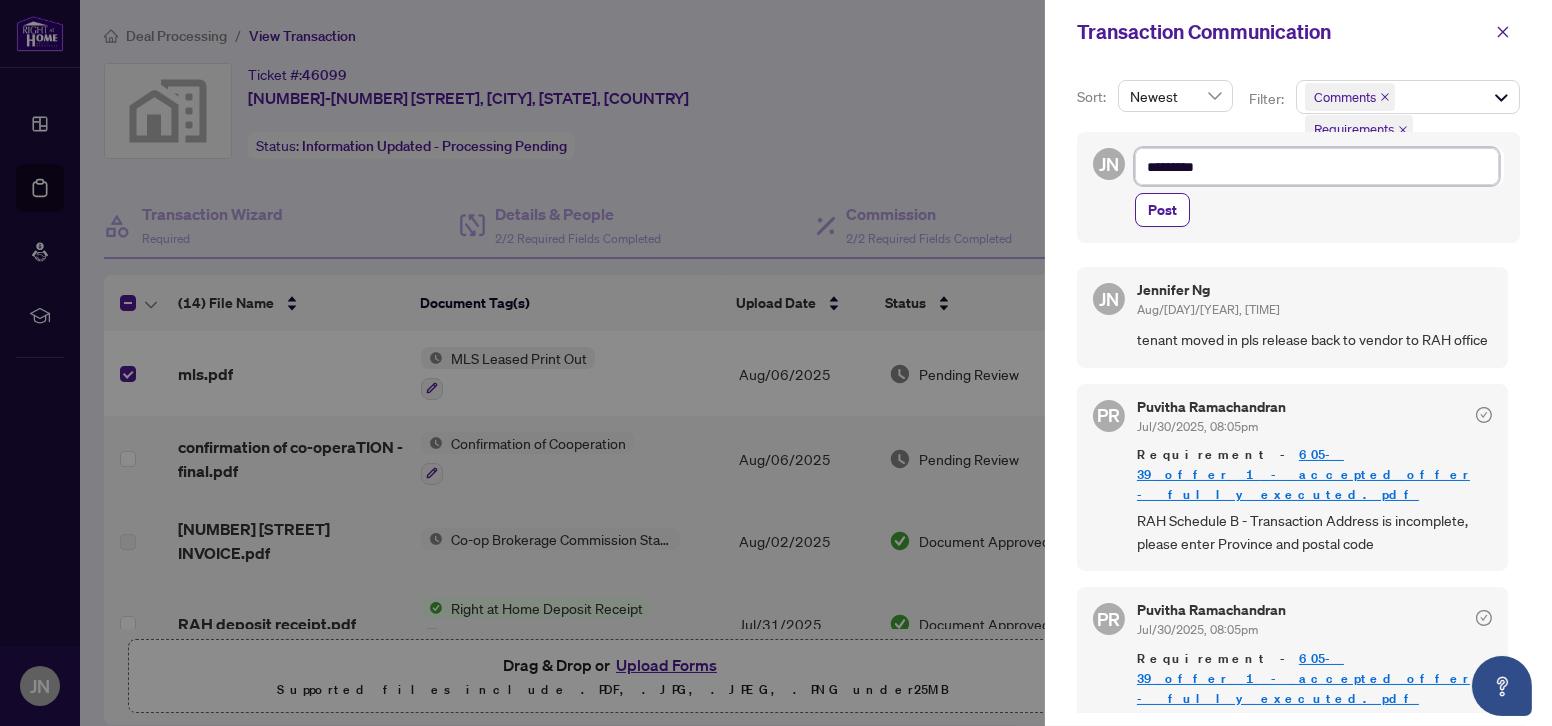 type on "********" 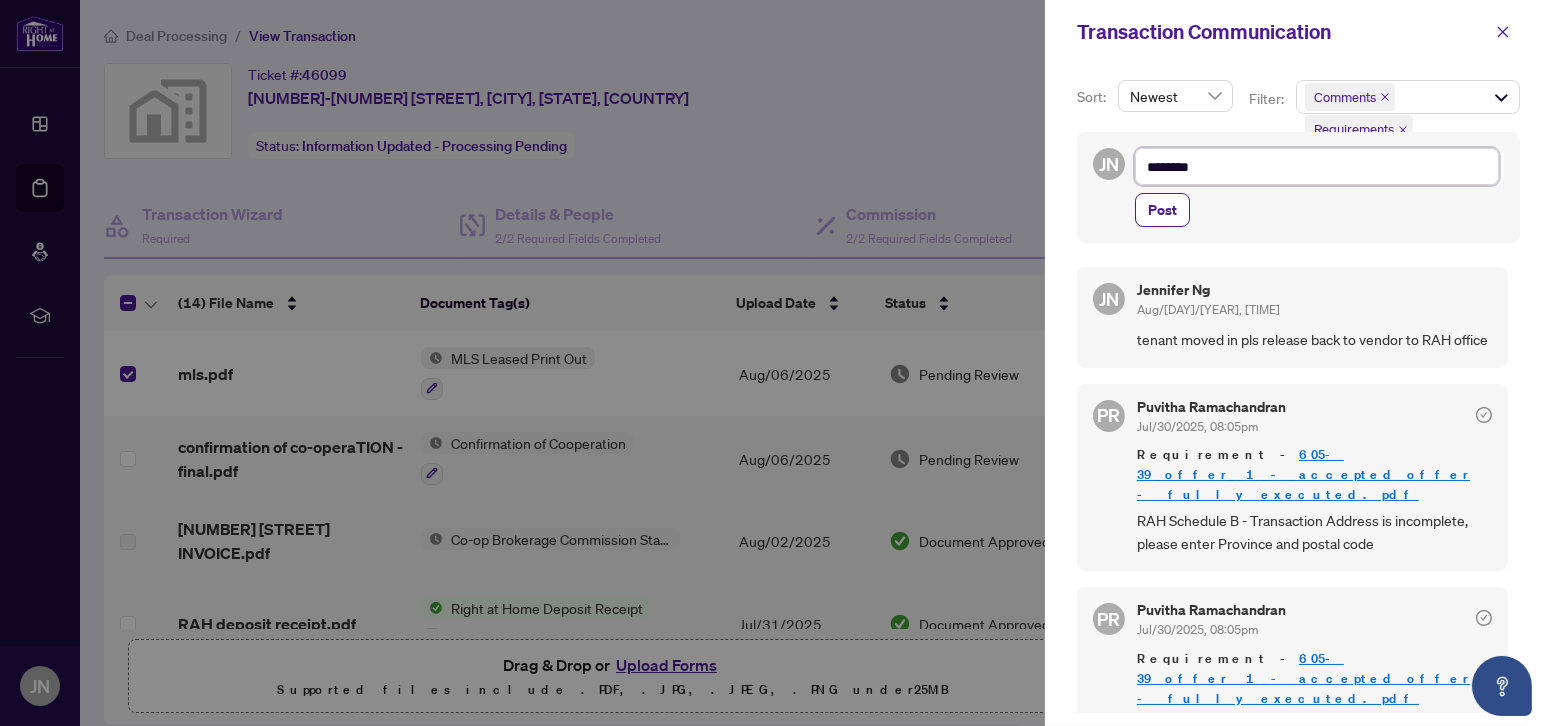 type on "********" 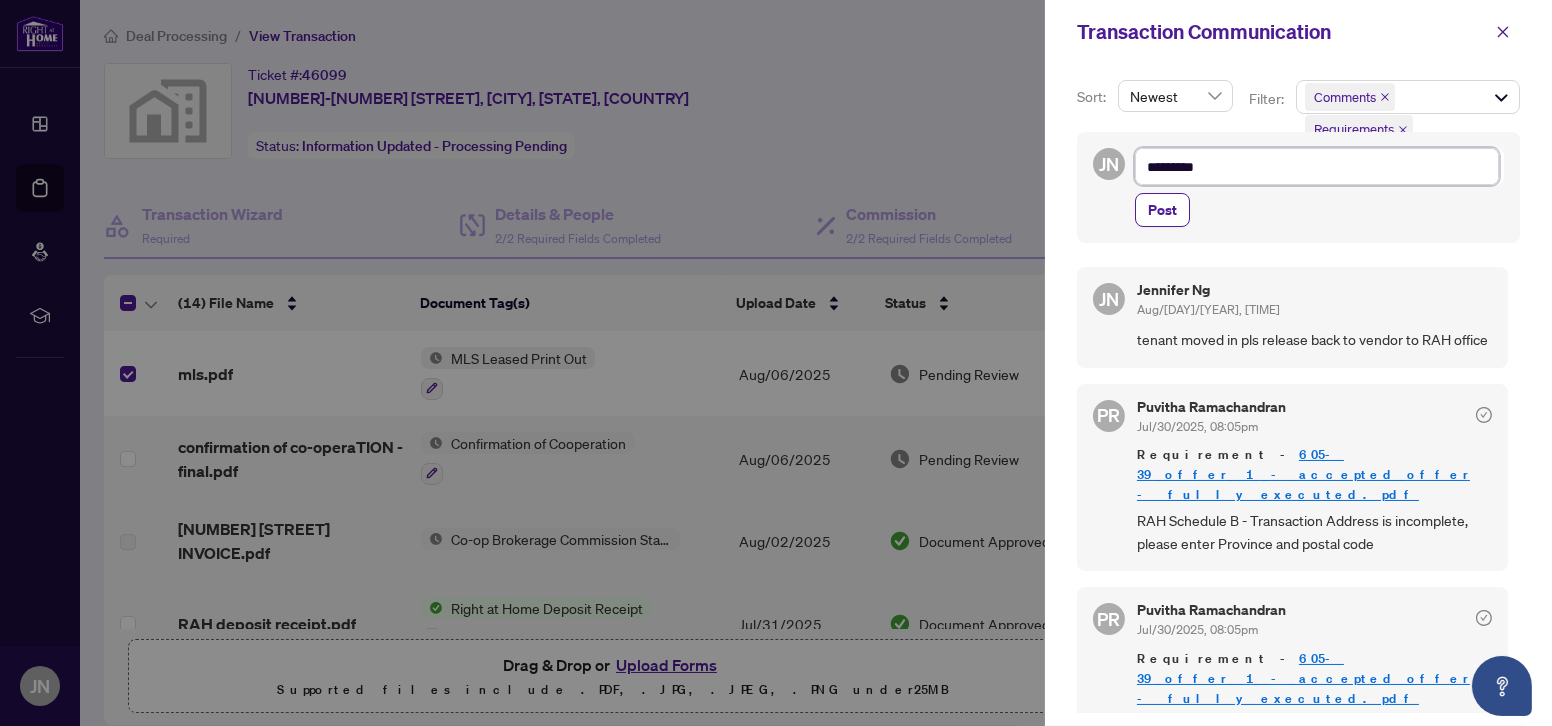 type on "********" 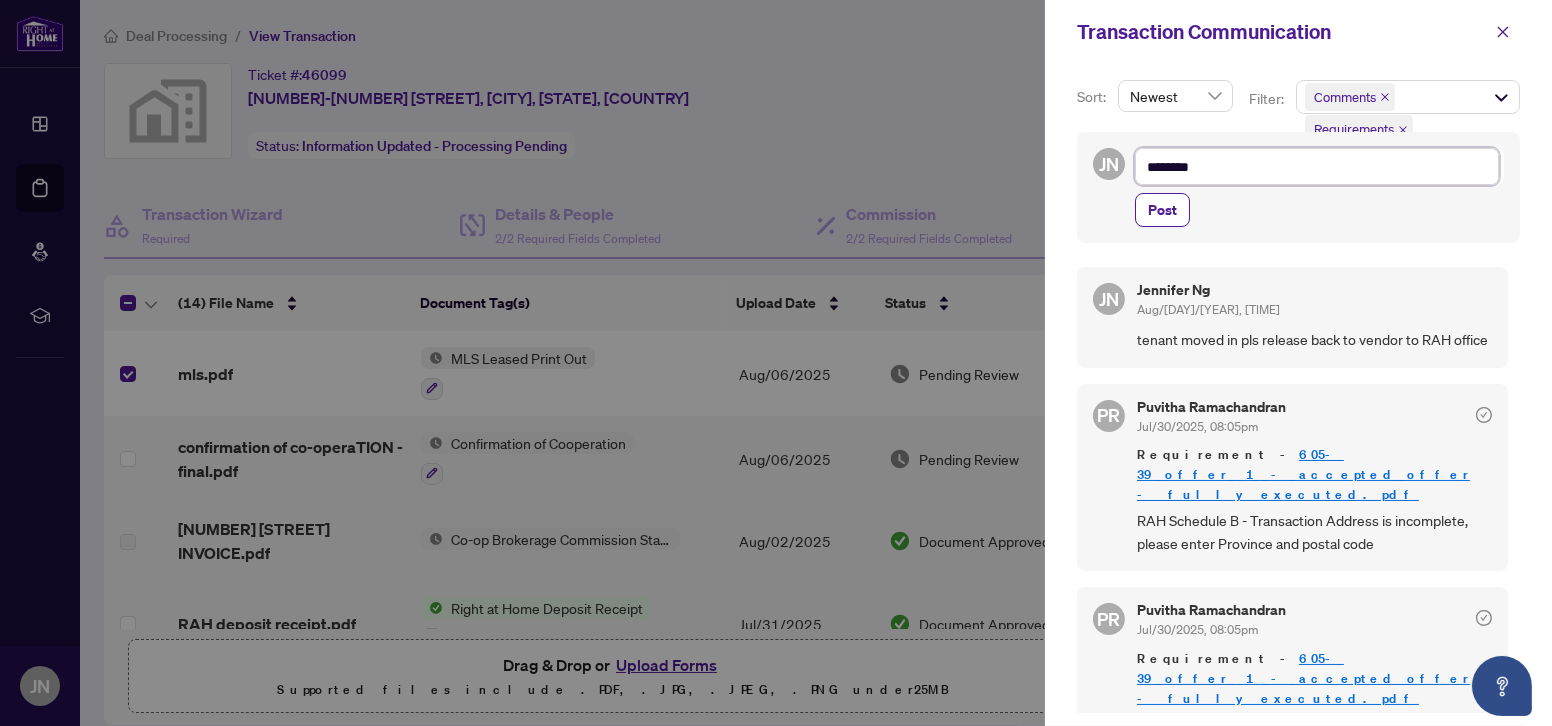 type on "********" 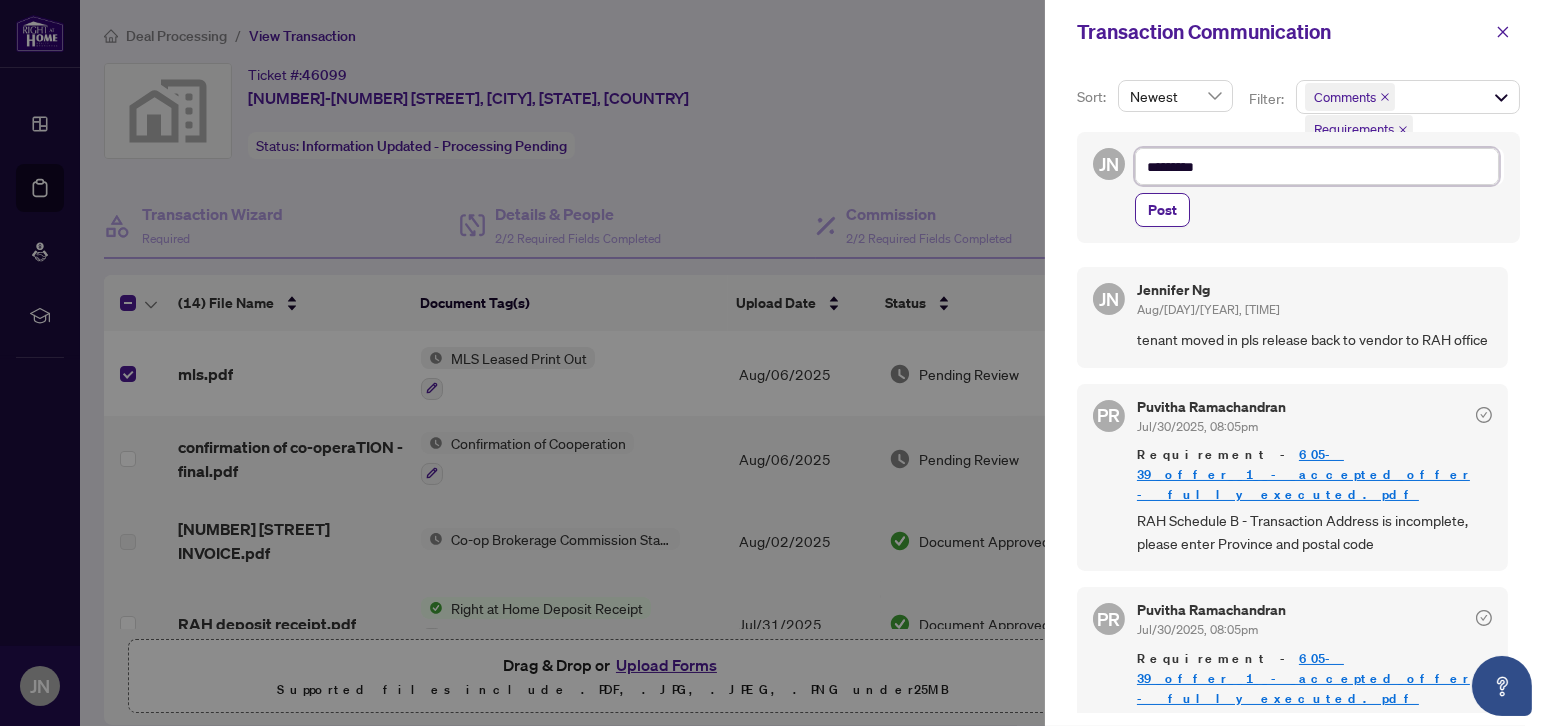 type on "********" 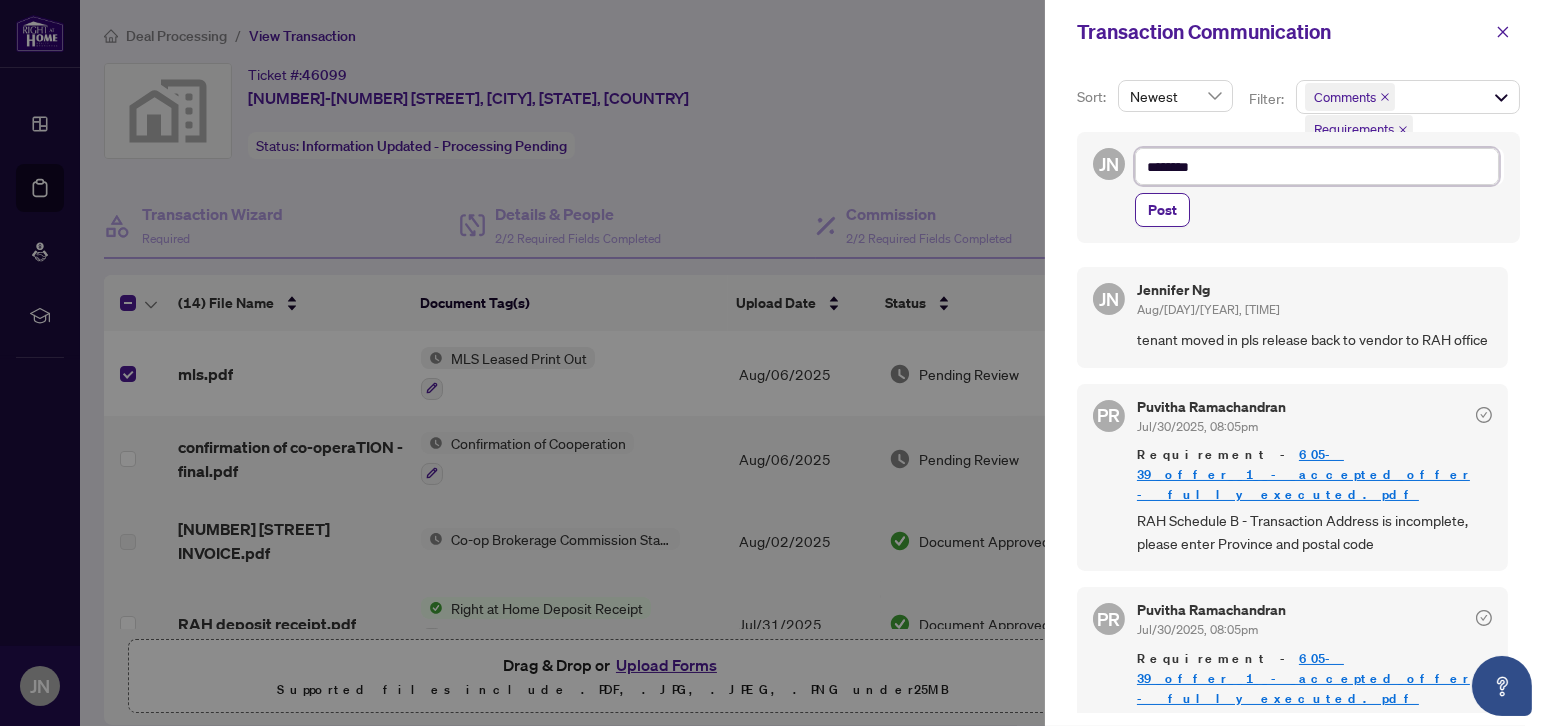 type on "********" 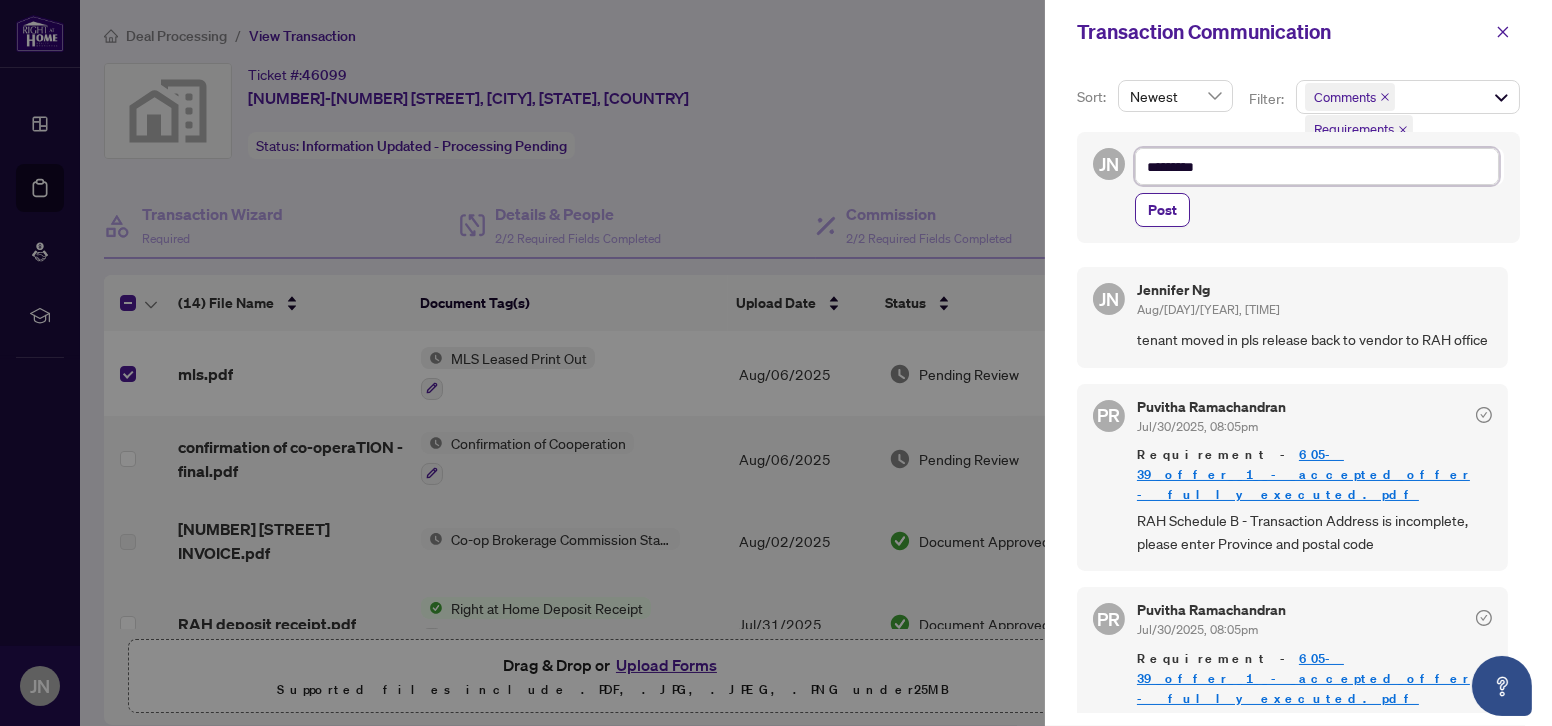 type on "**********" 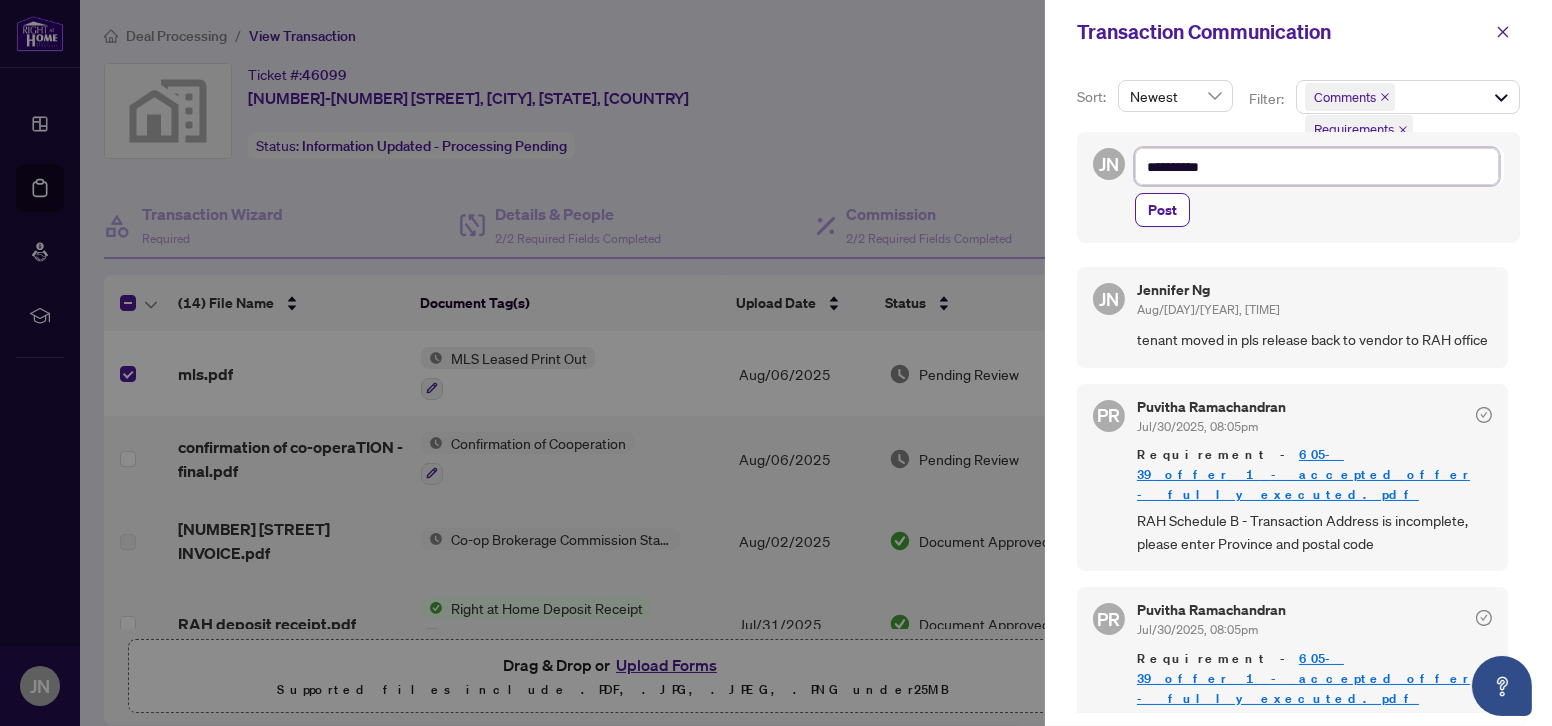 type on "**********" 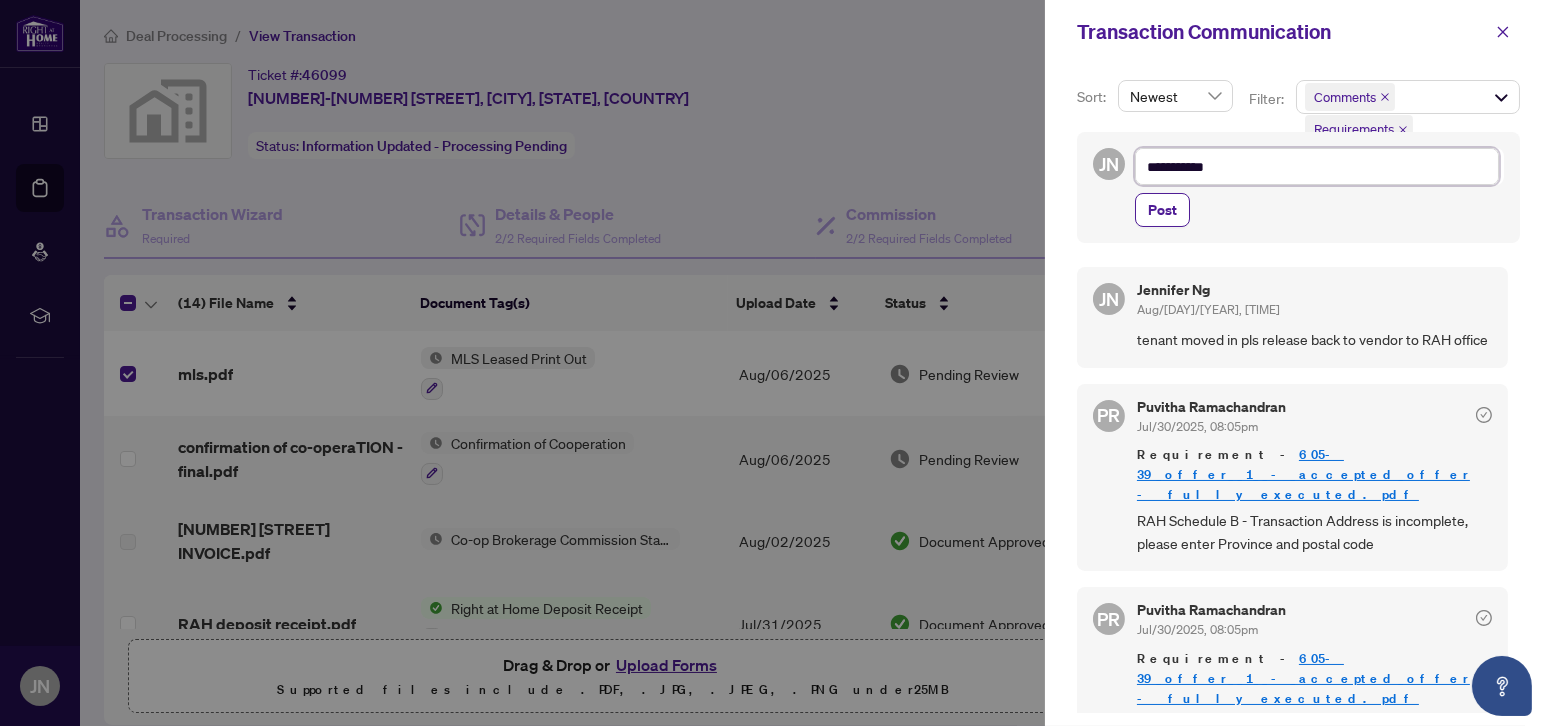 type on "**********" 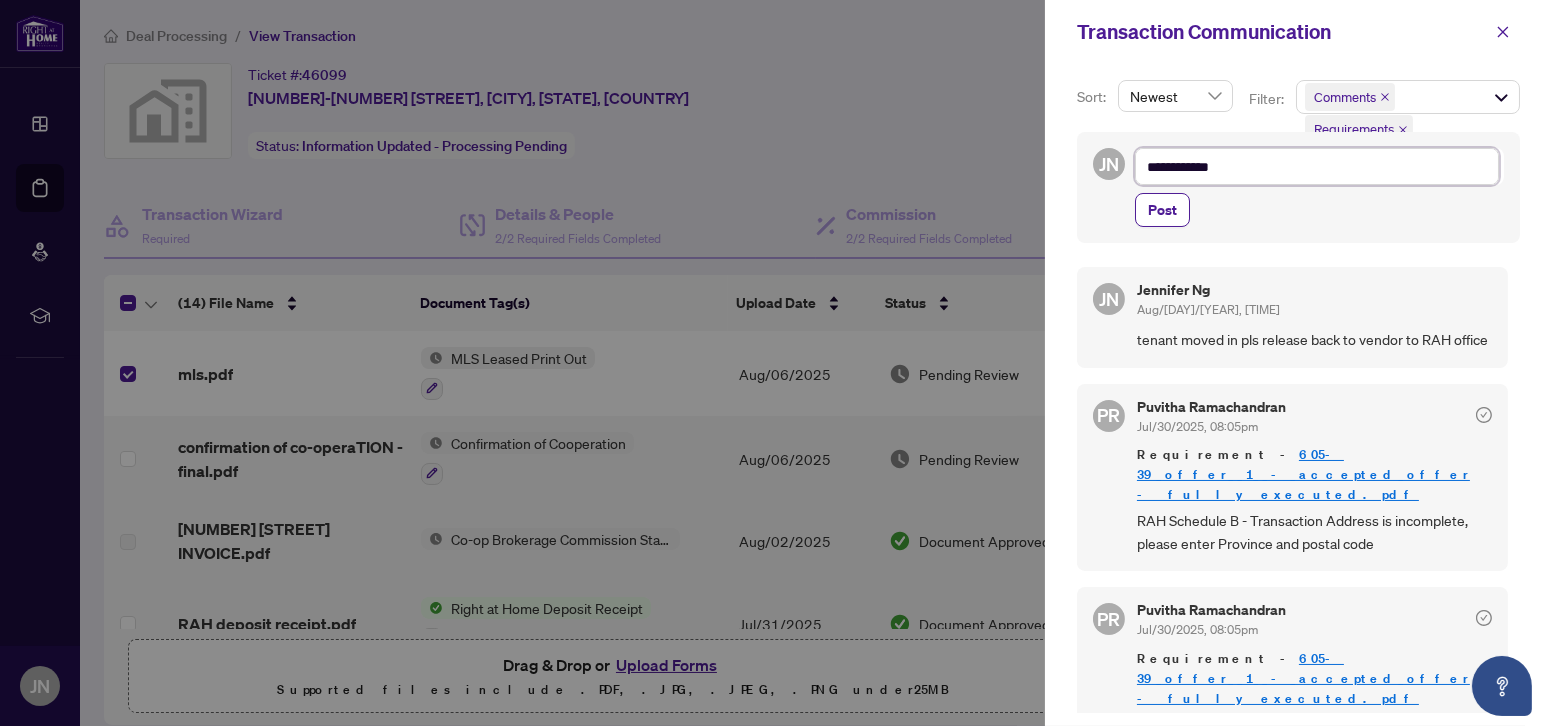 type on "**********" 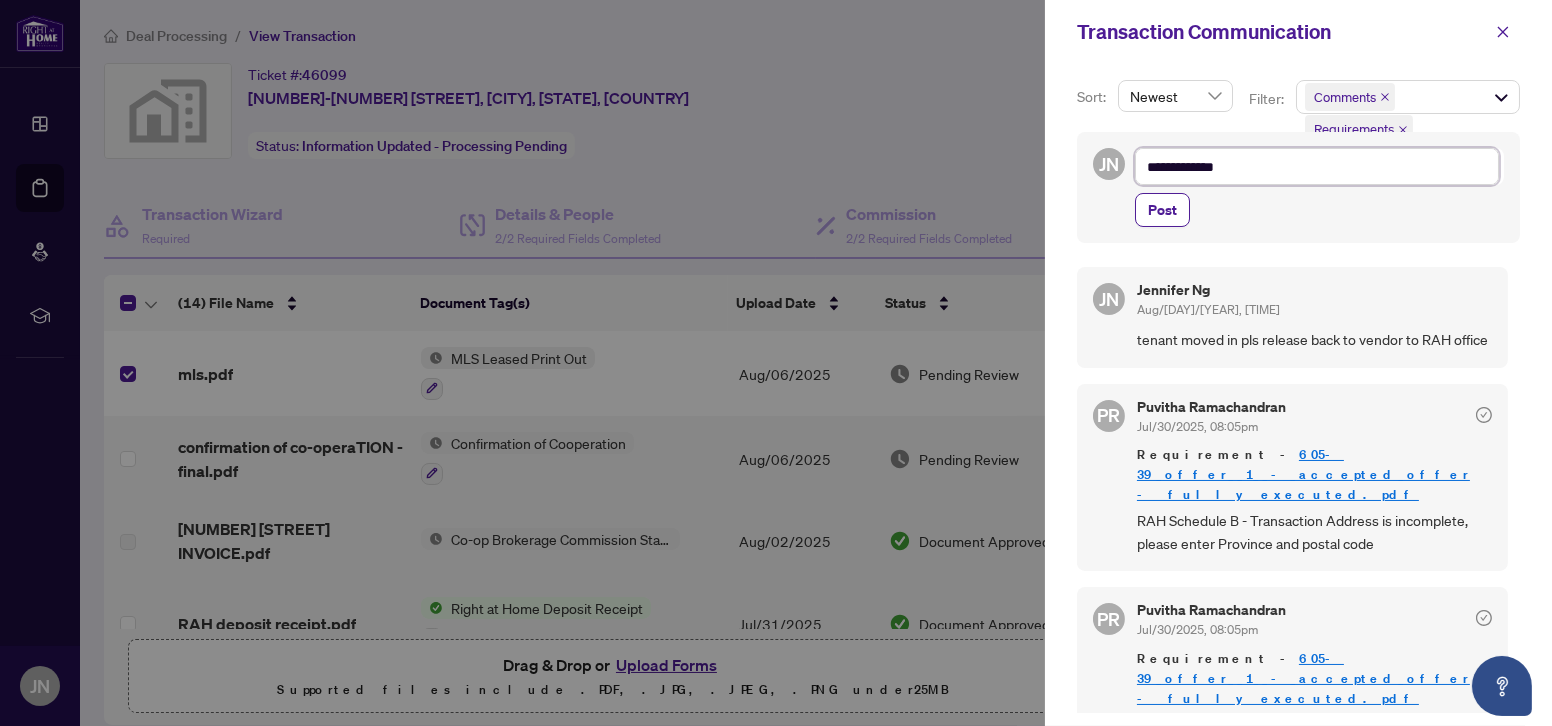 type on "**********" 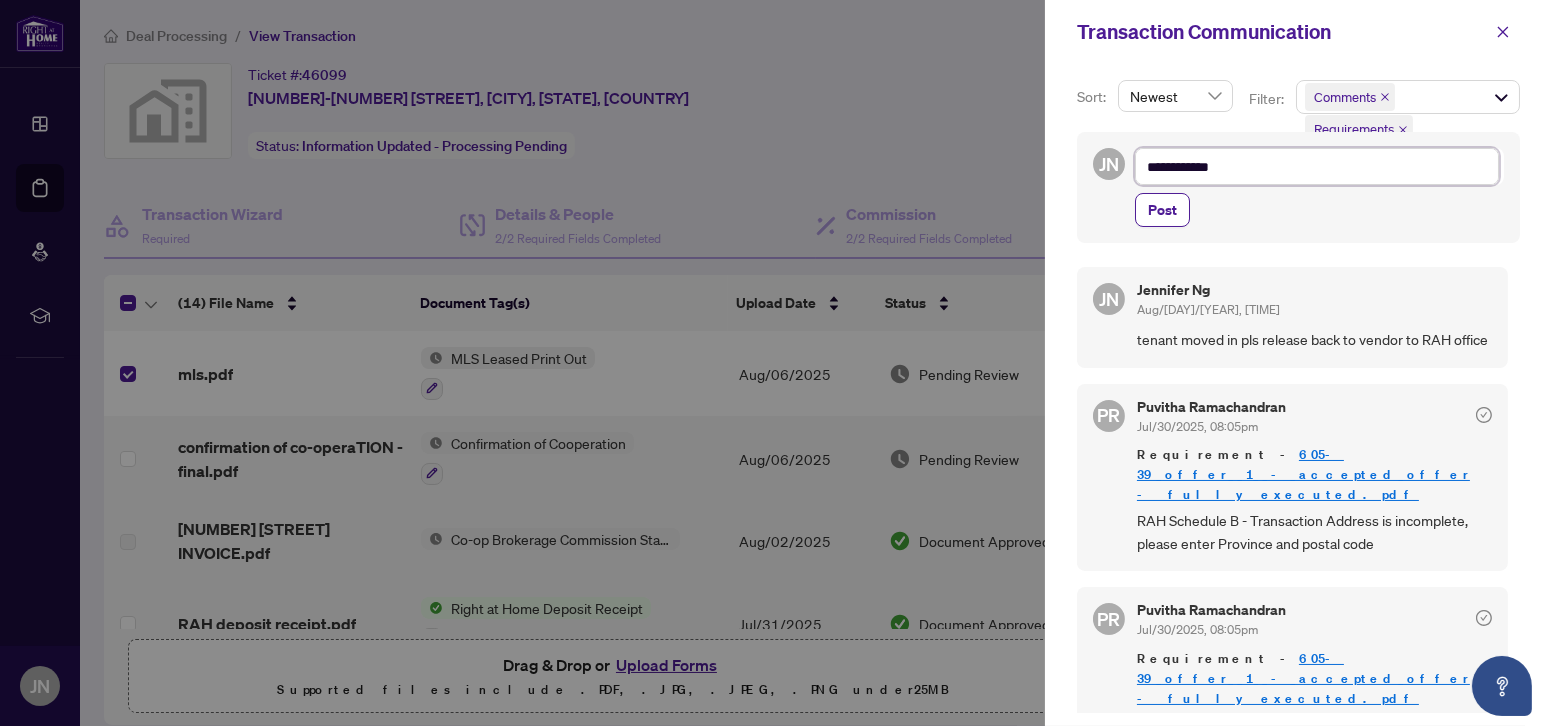type on "**********" 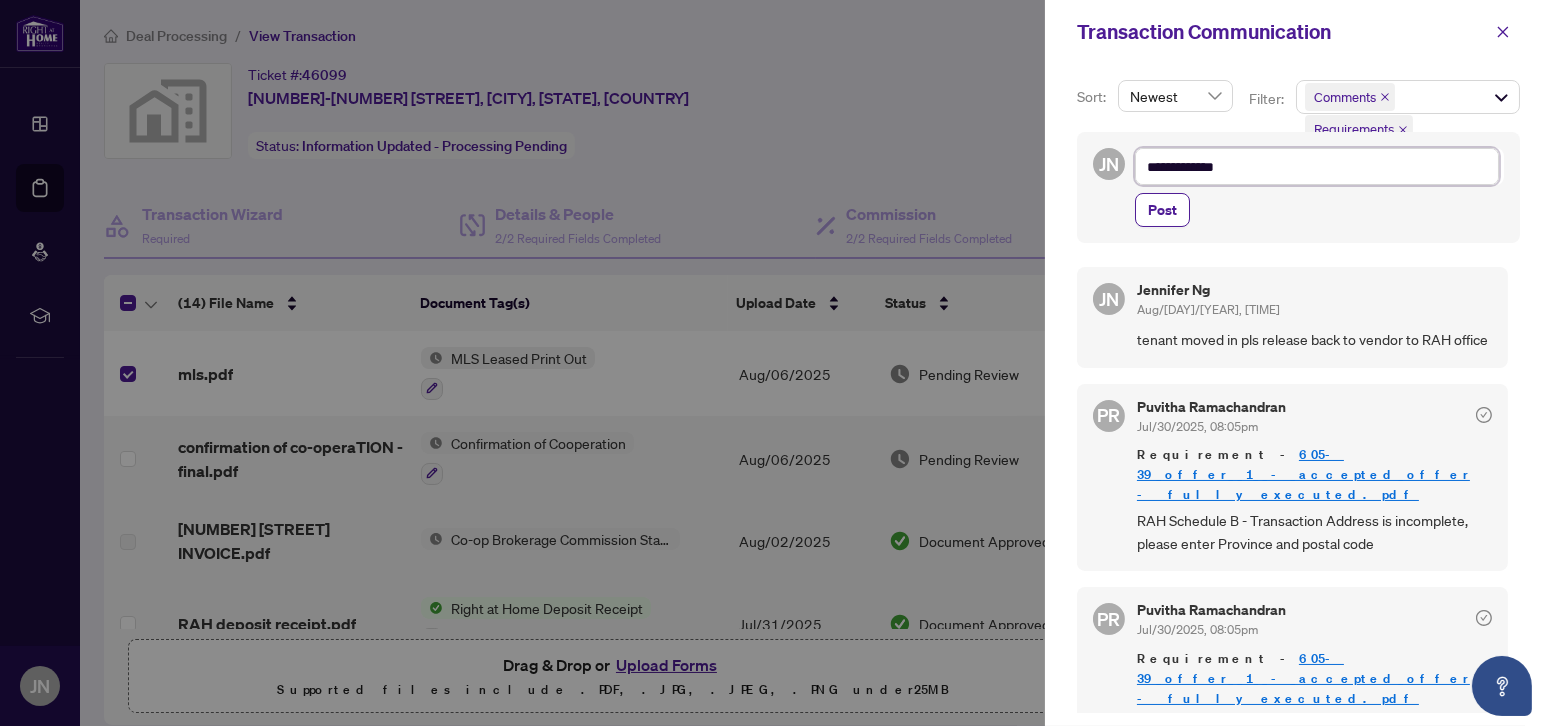 type on "**********" 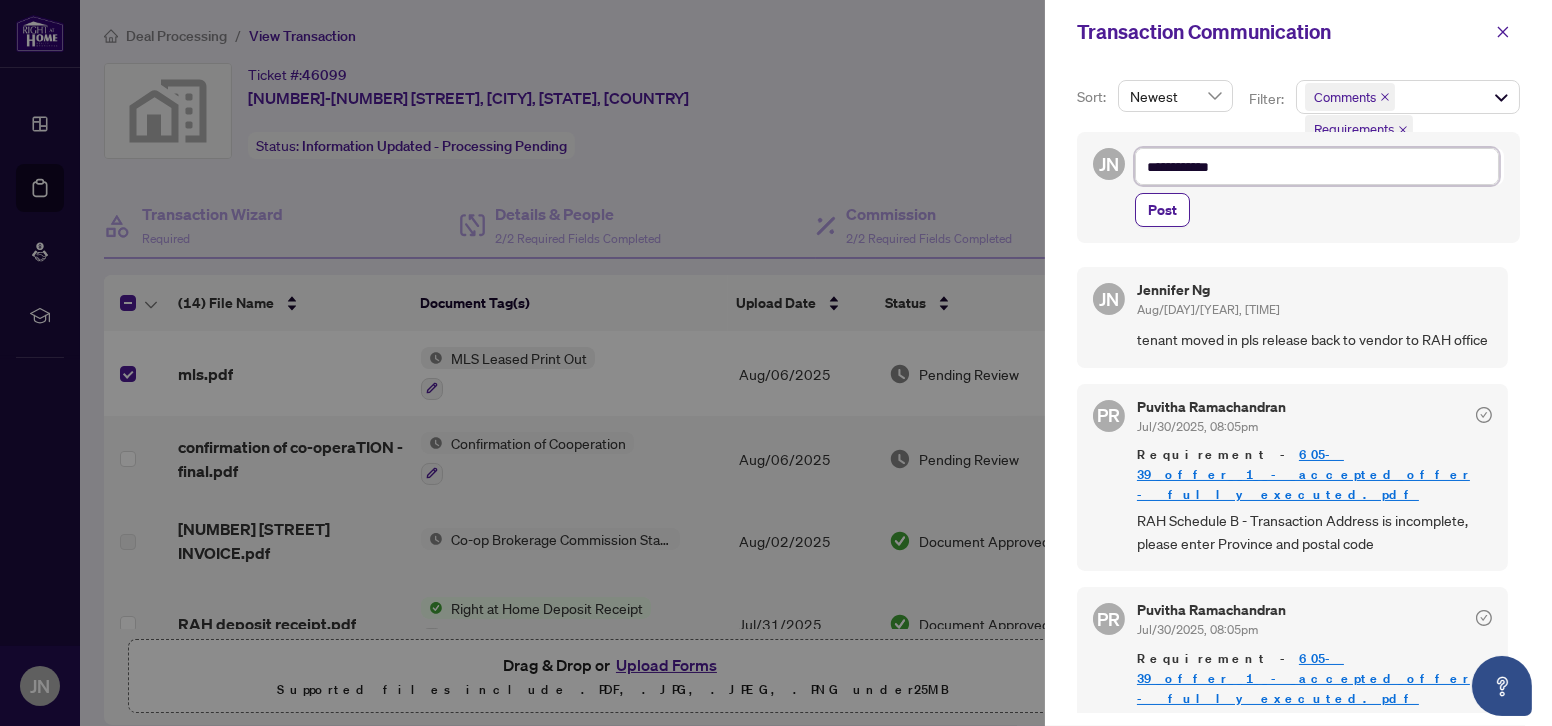 type on "**********" 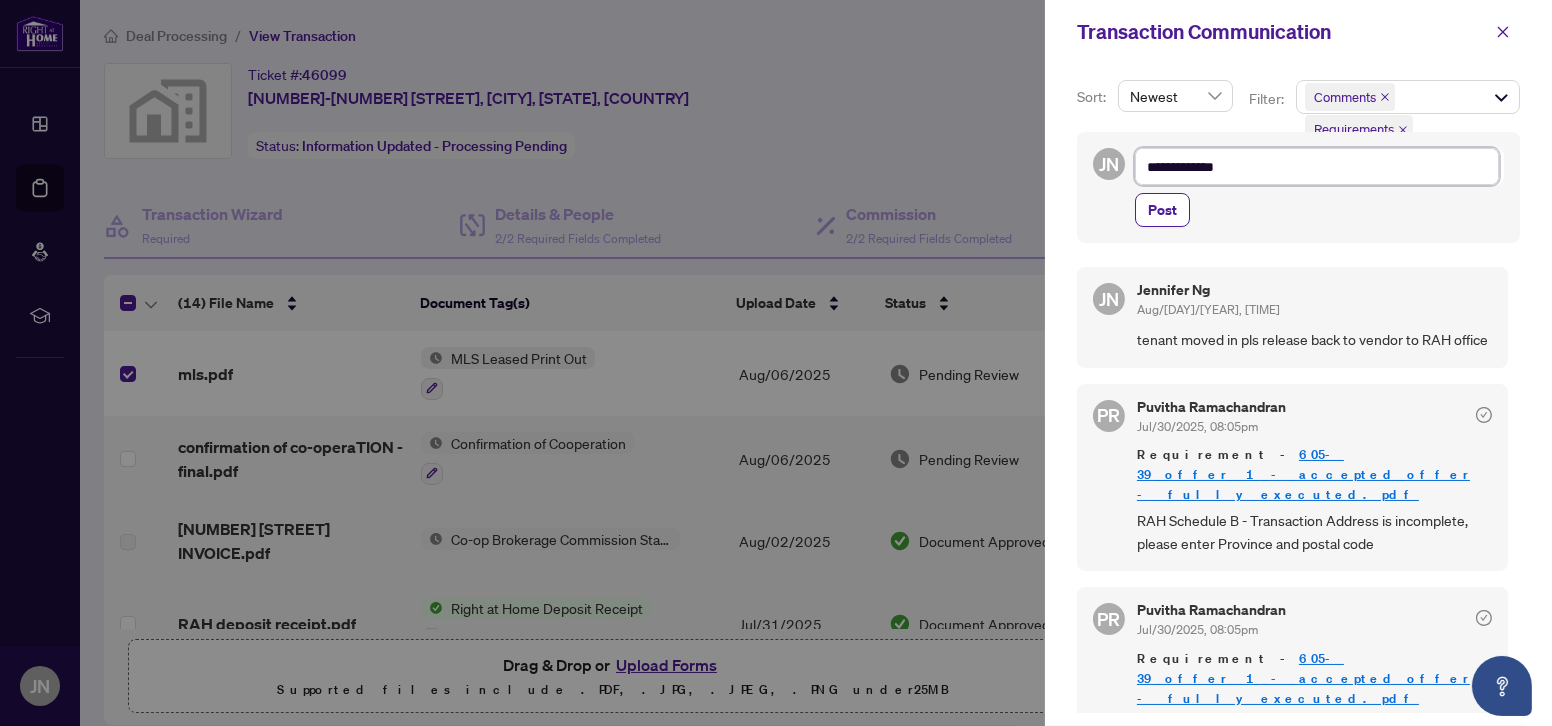 type on "**********" 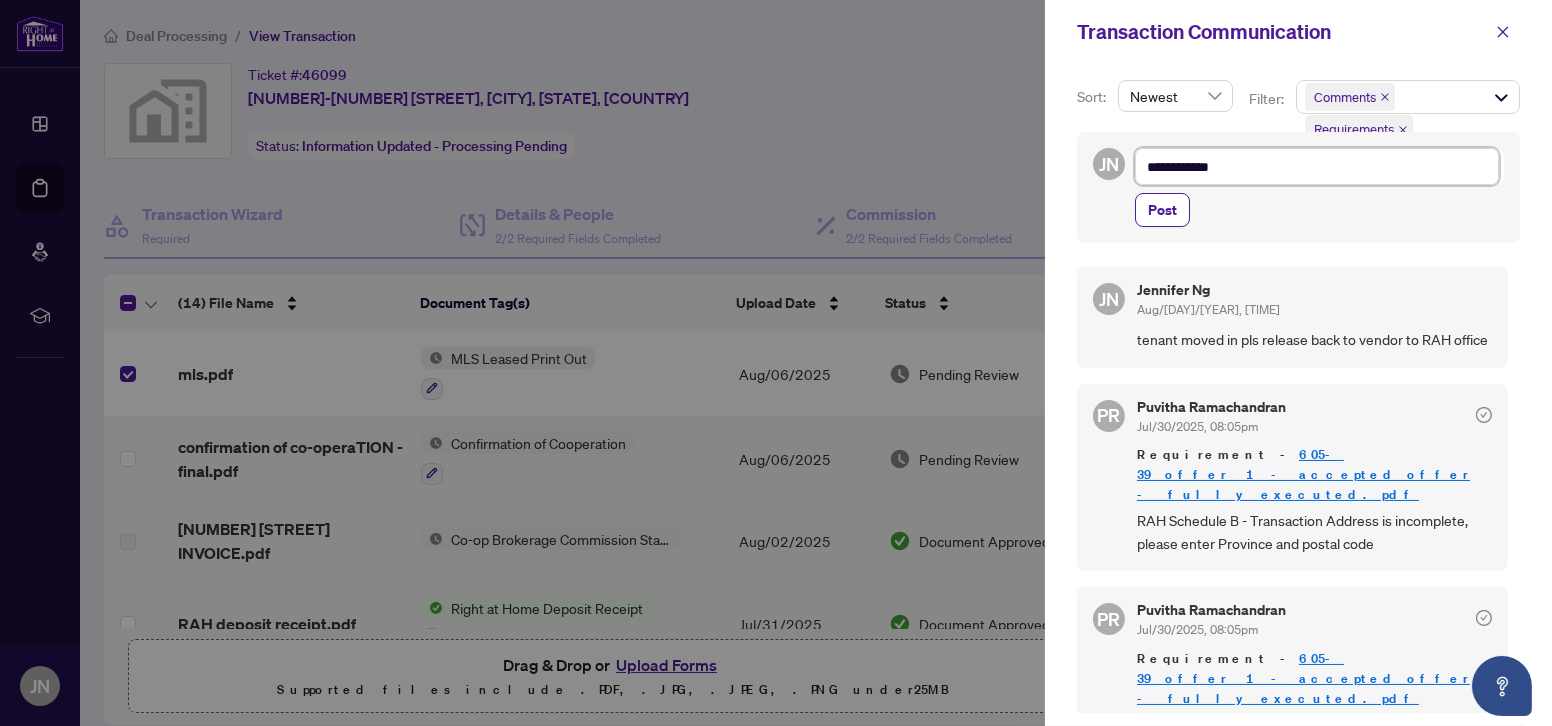 type on "**********" 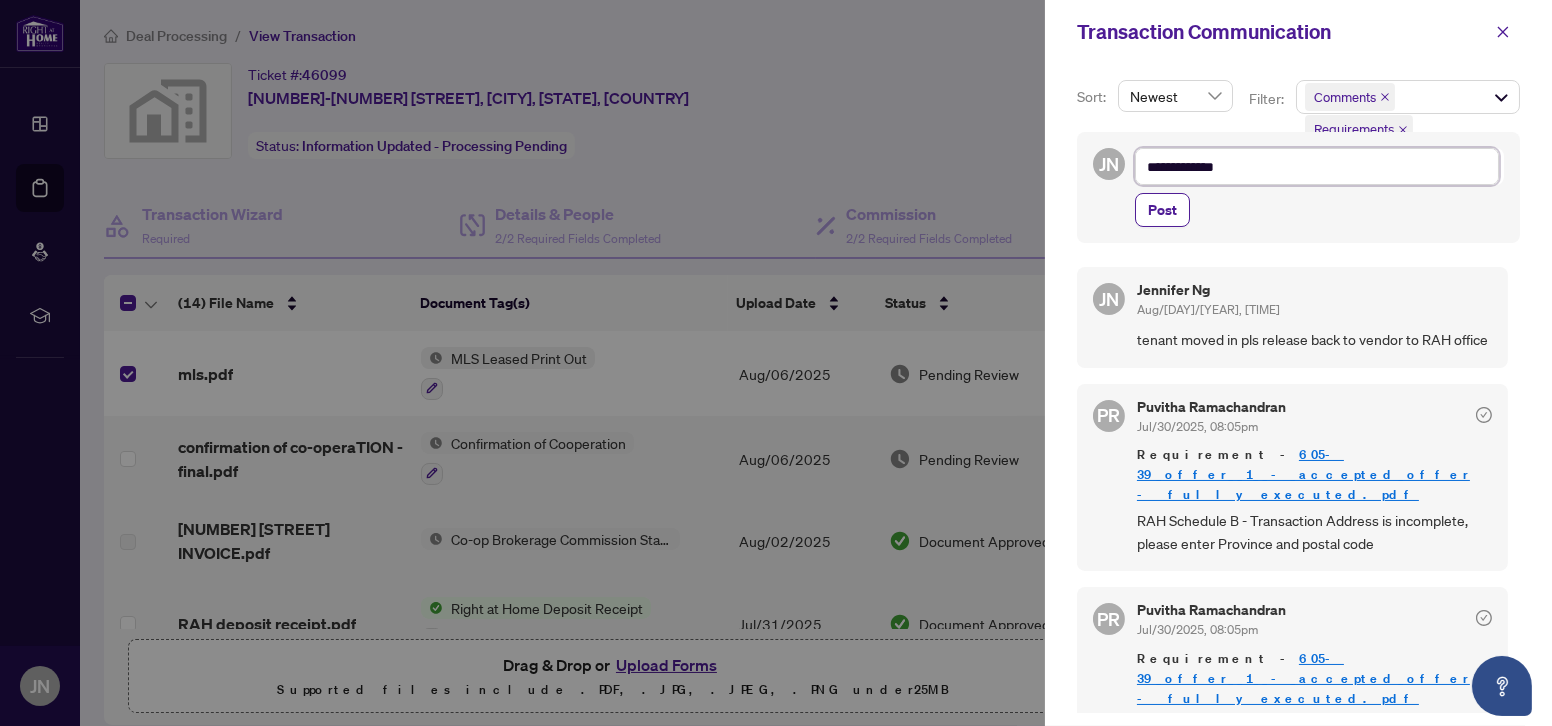 type on "**********" 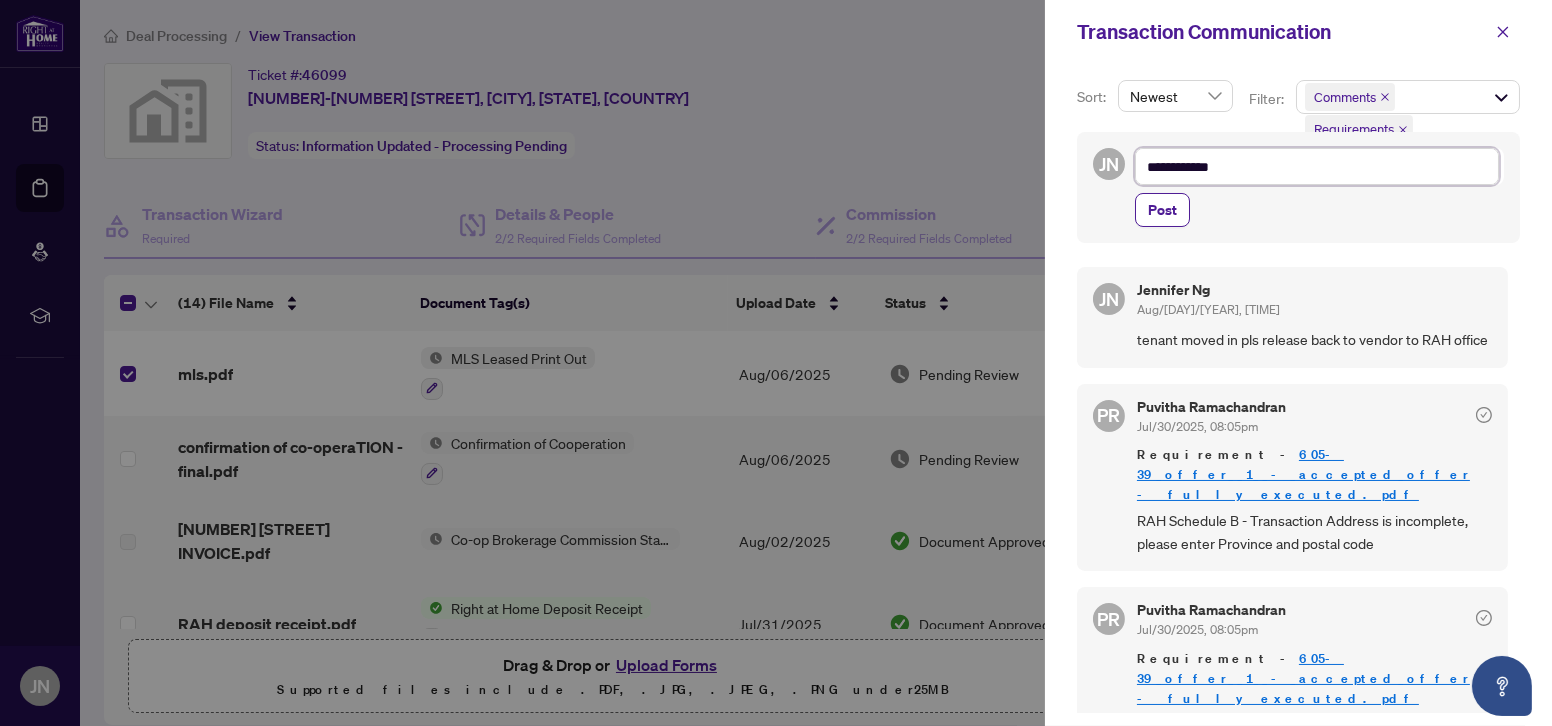 type on "**********" 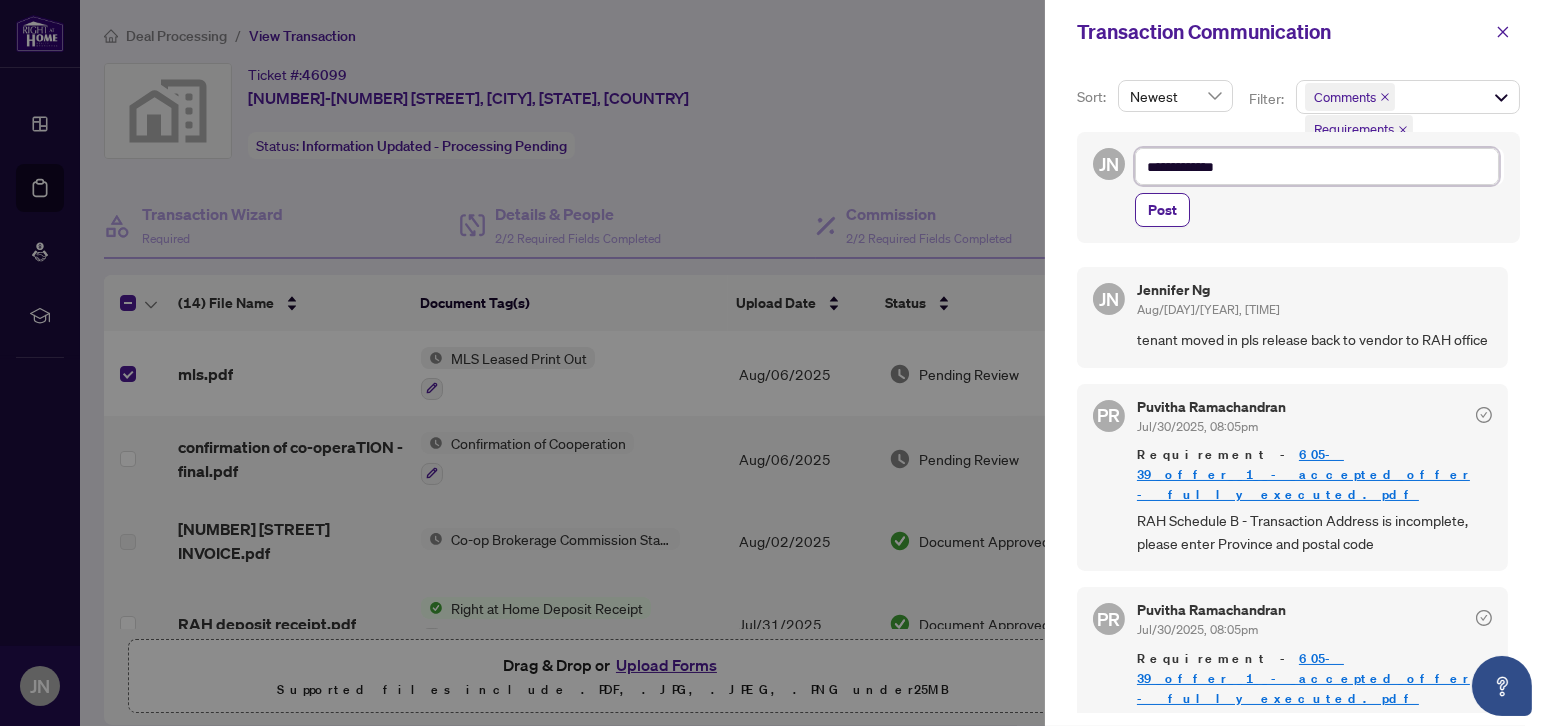 type on "**********" 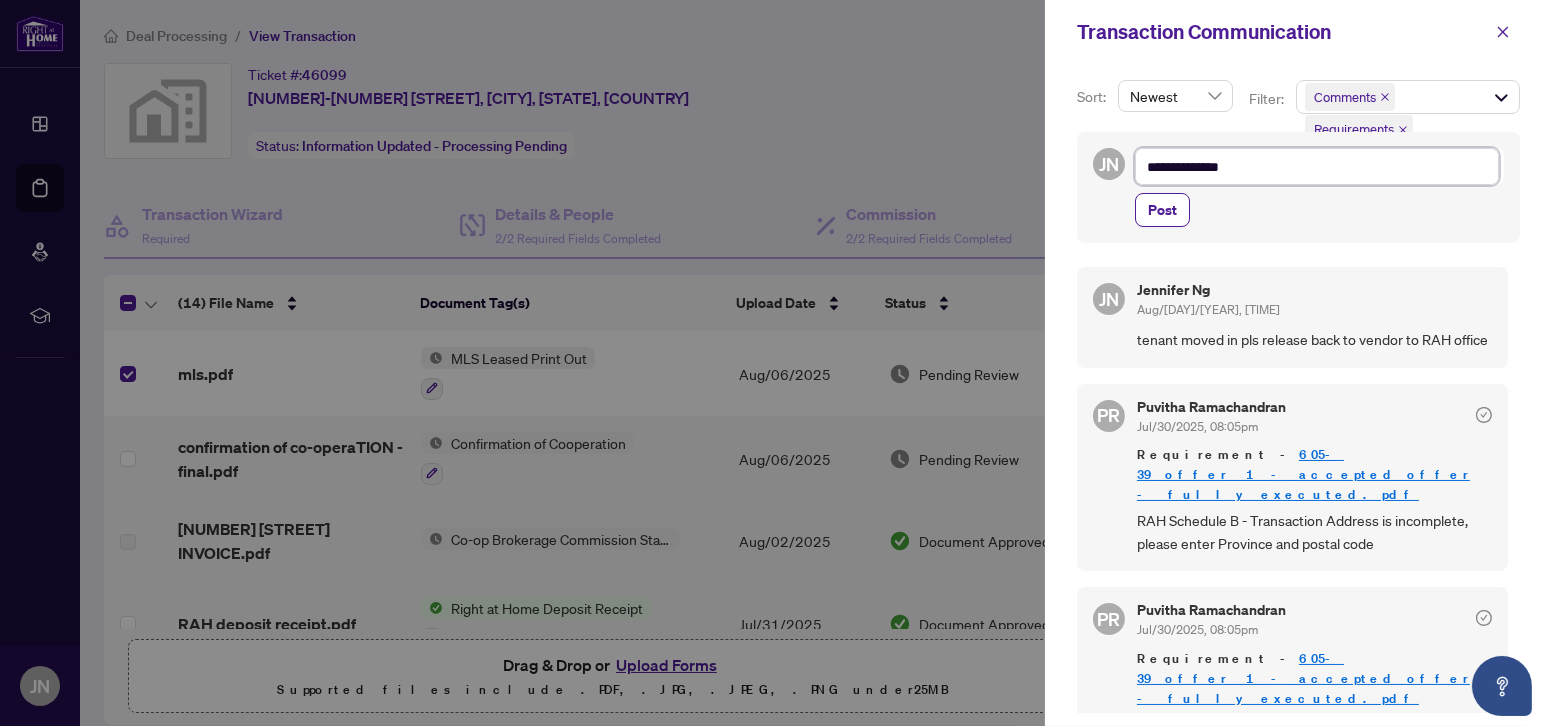 type on "**********" 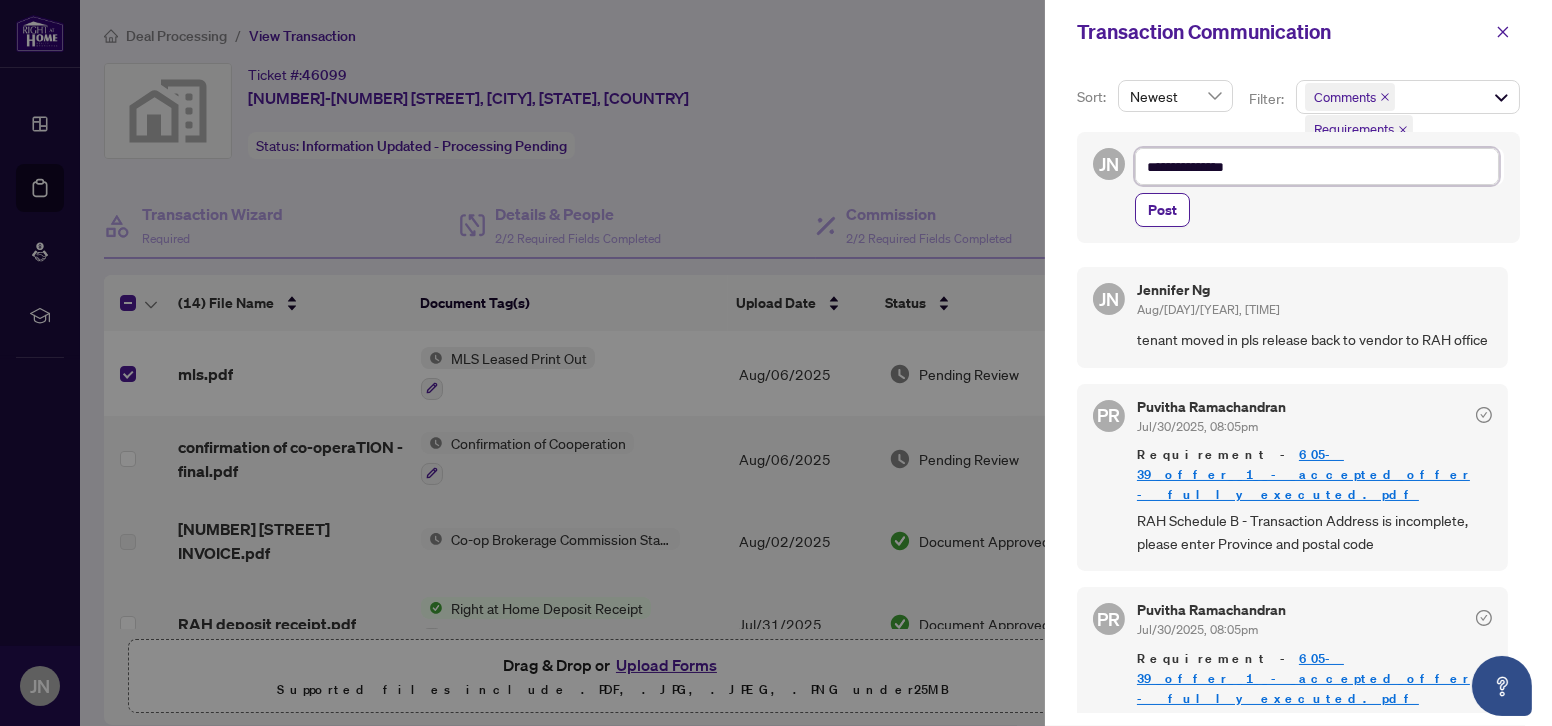 type on "**********" 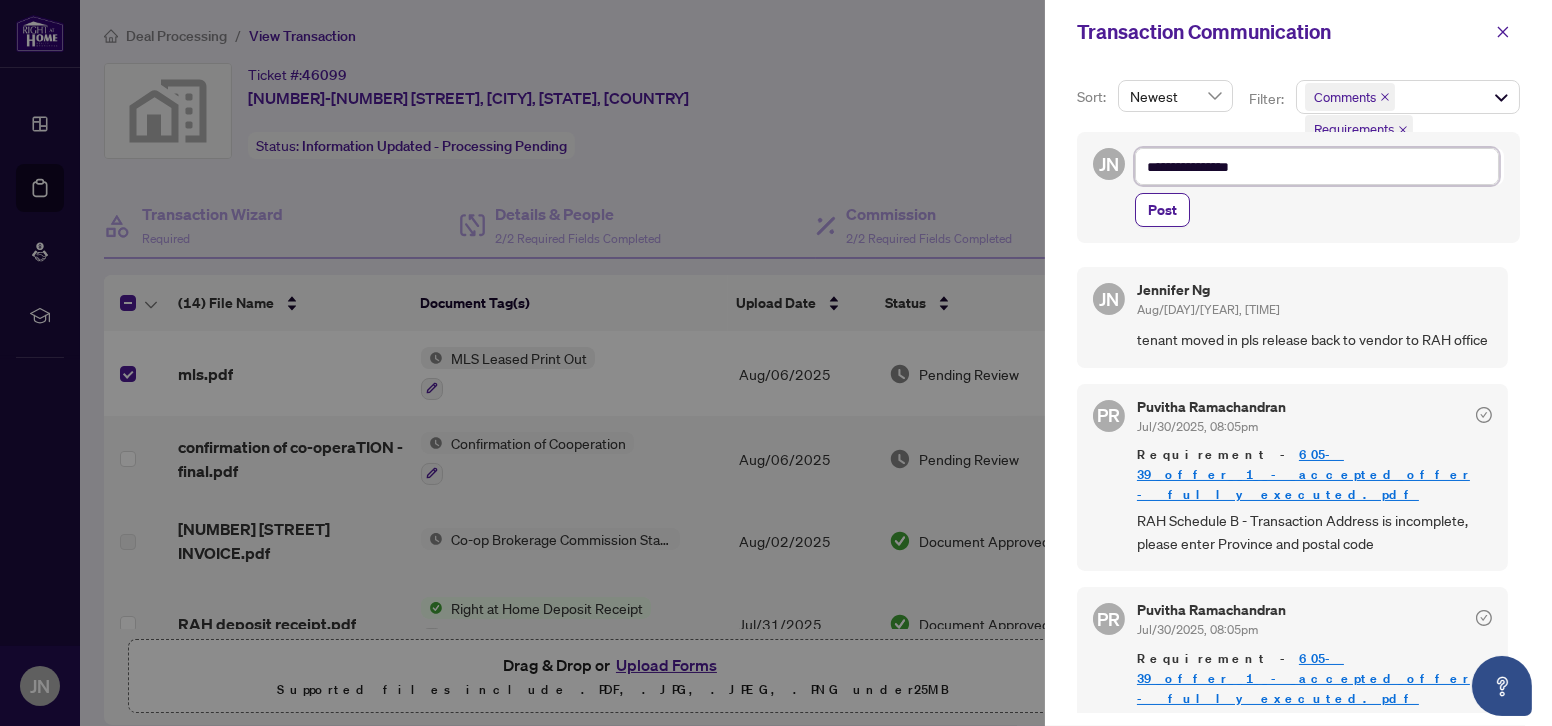 type on "**********" 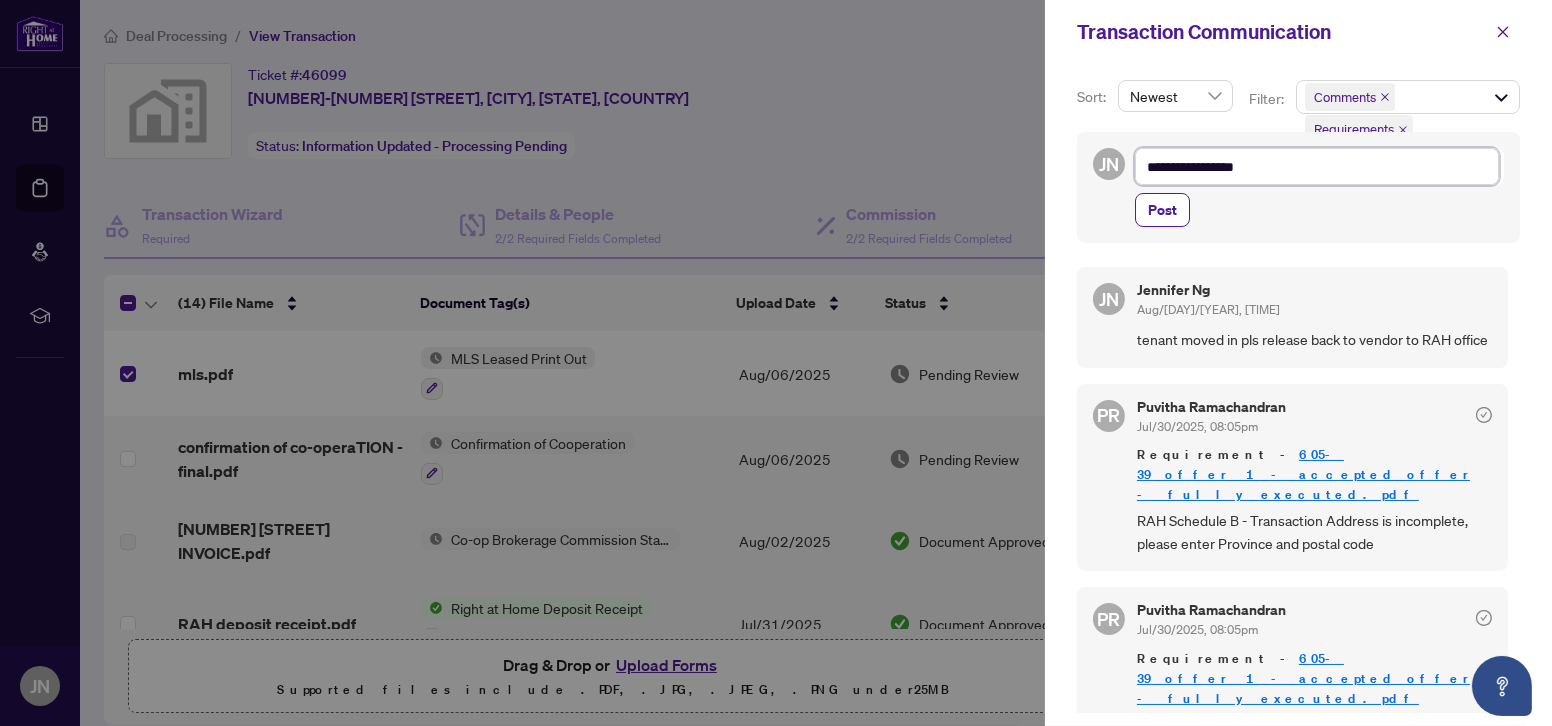 type on "**********" 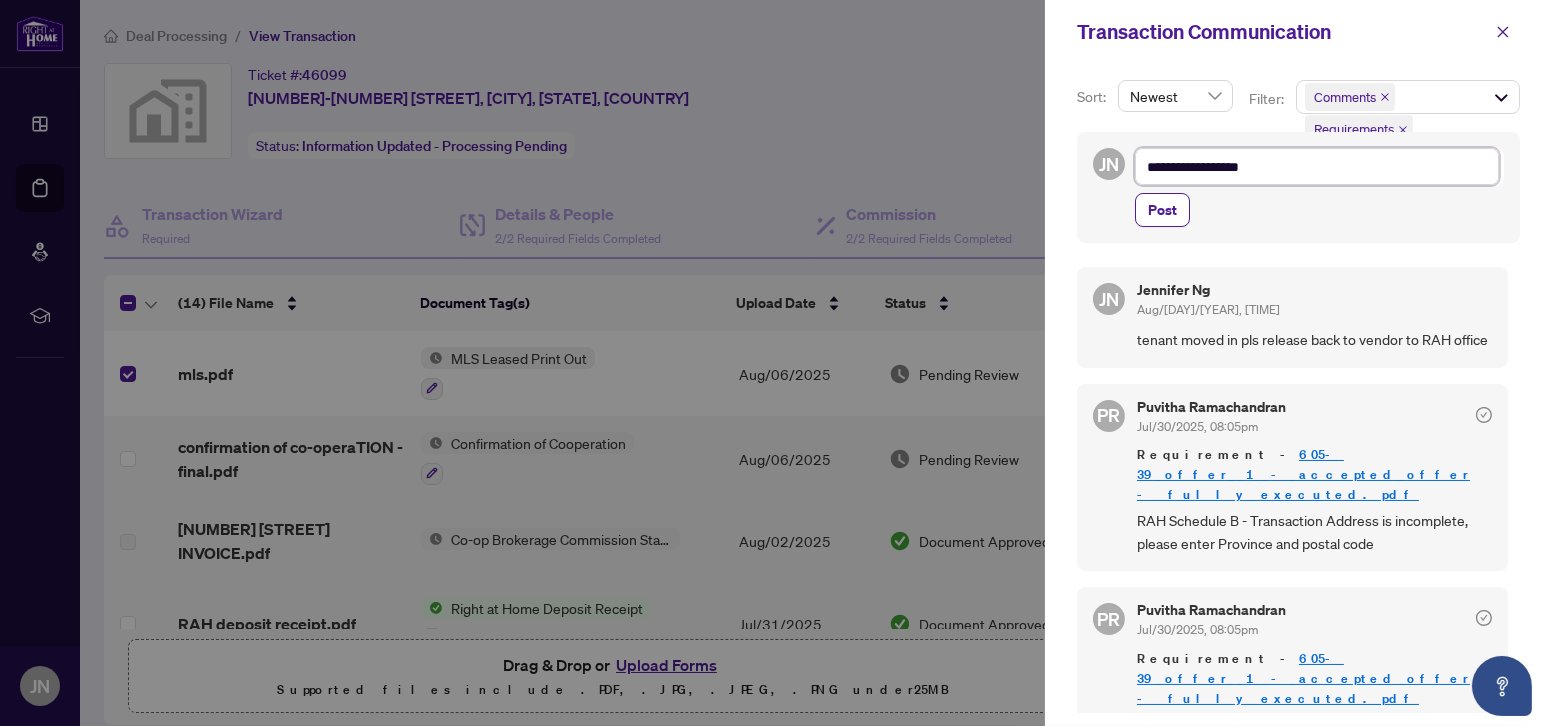 type on "**********" 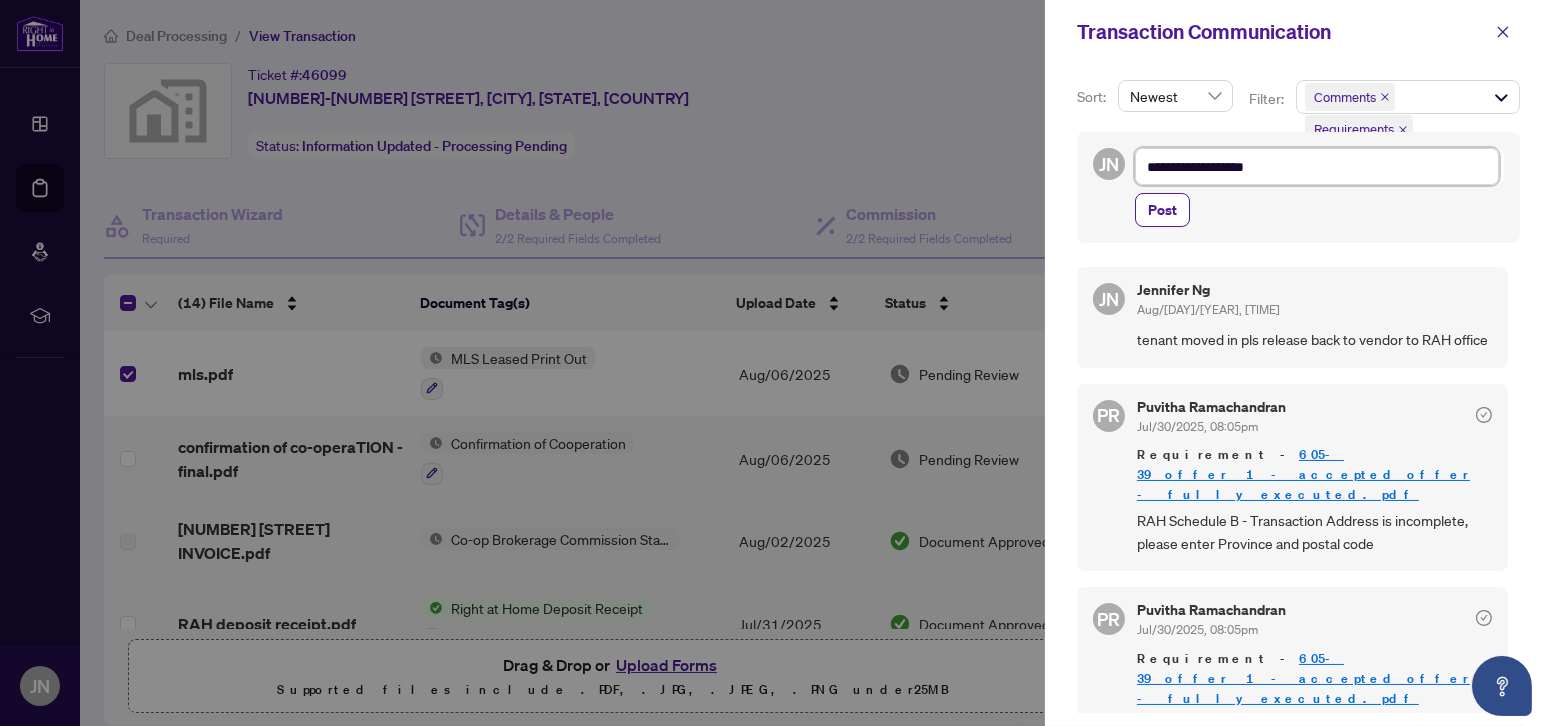 type on "**********" 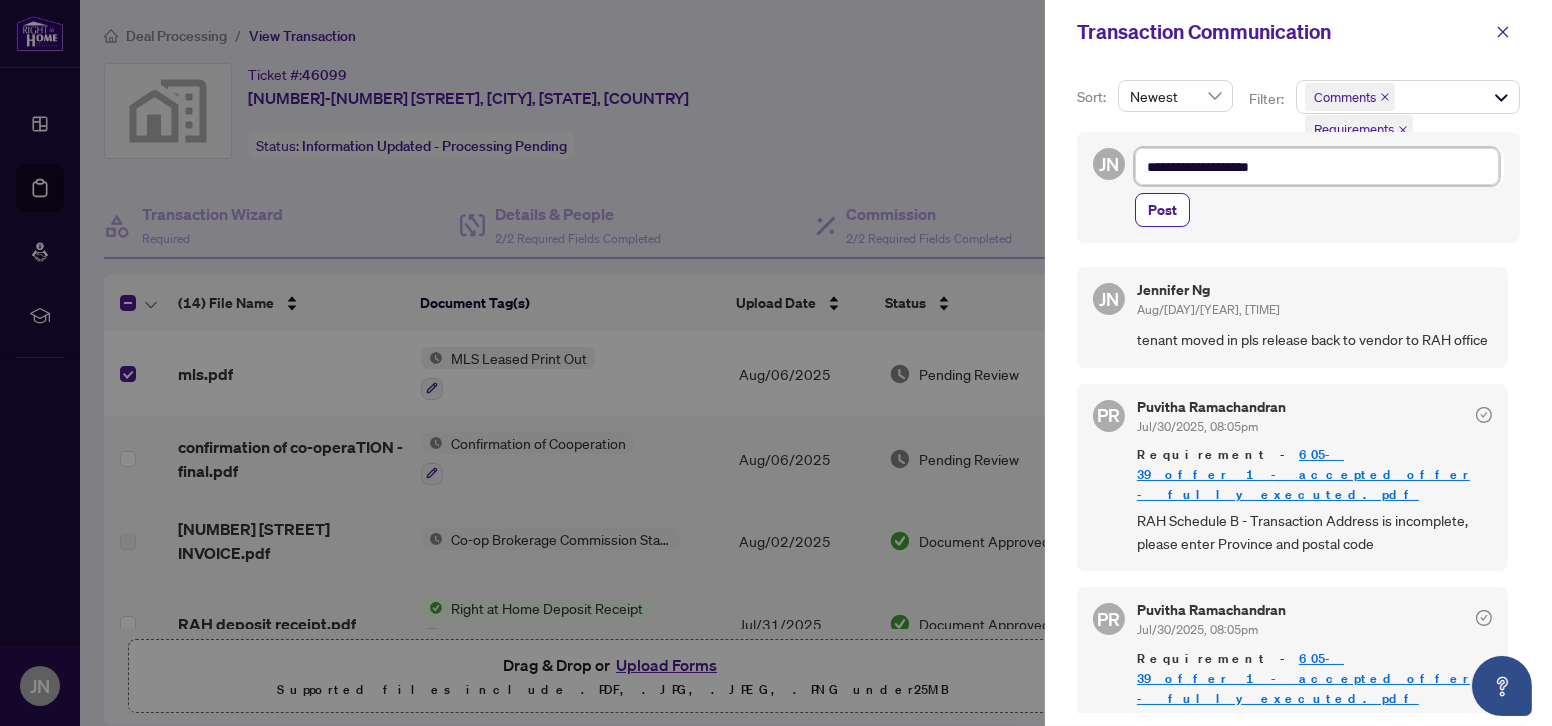 type on "**********" 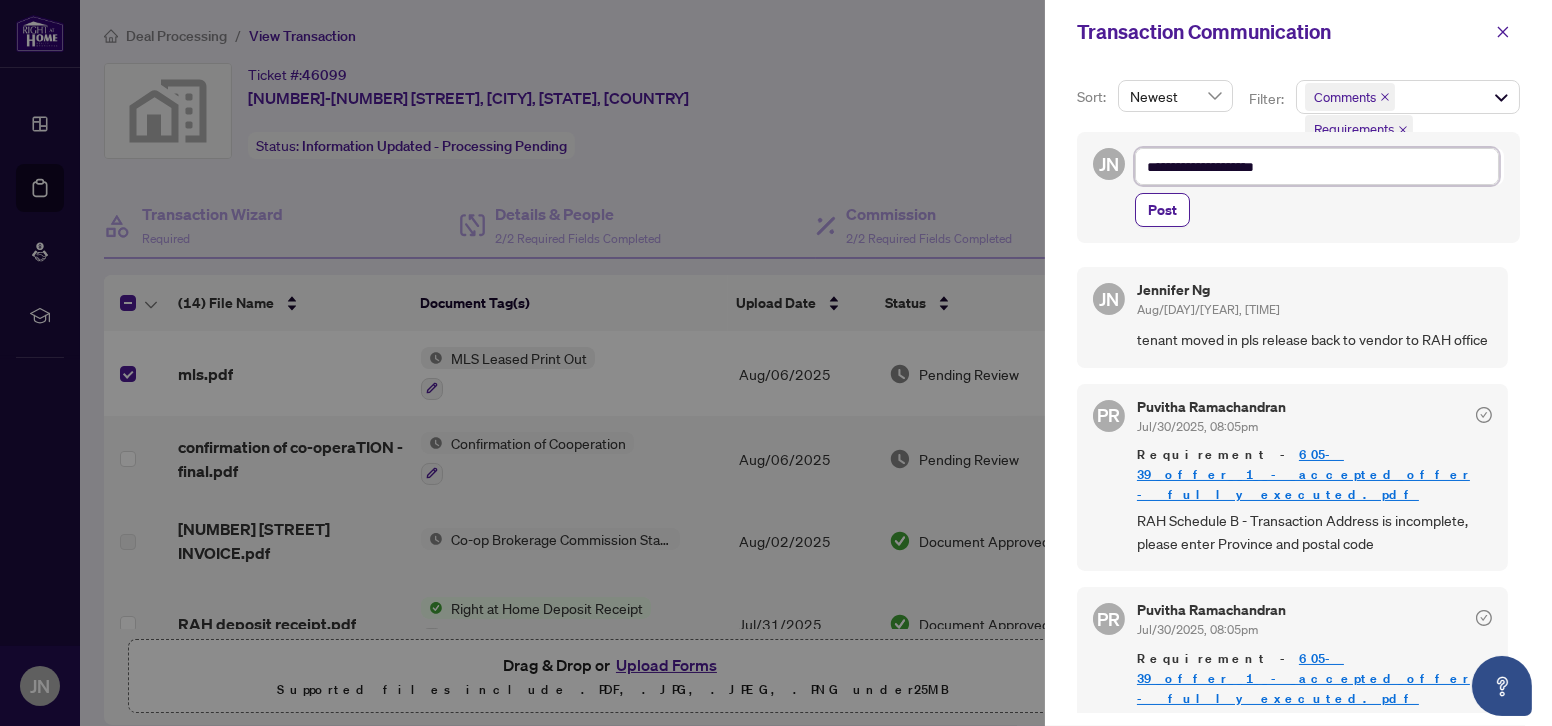 type on "**********" 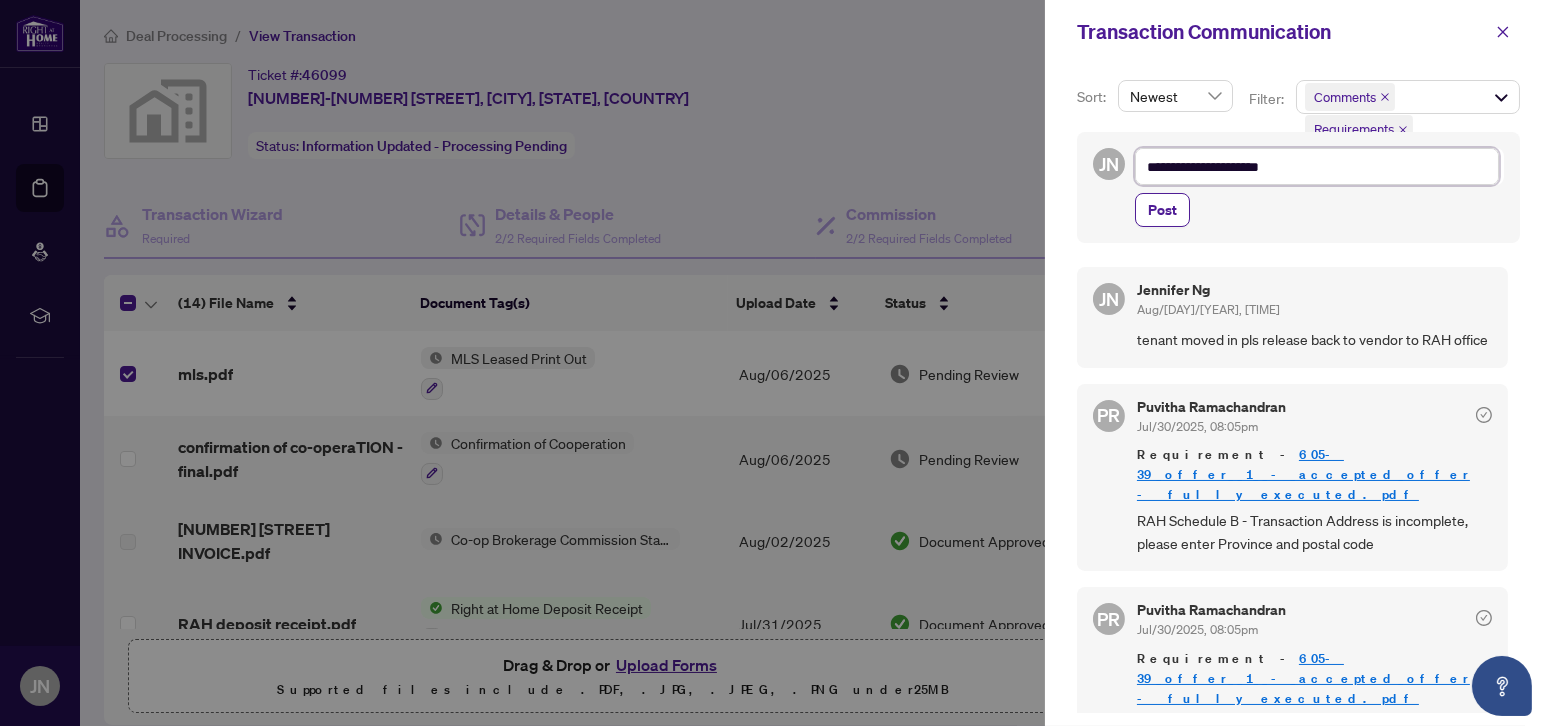 type on "**********" 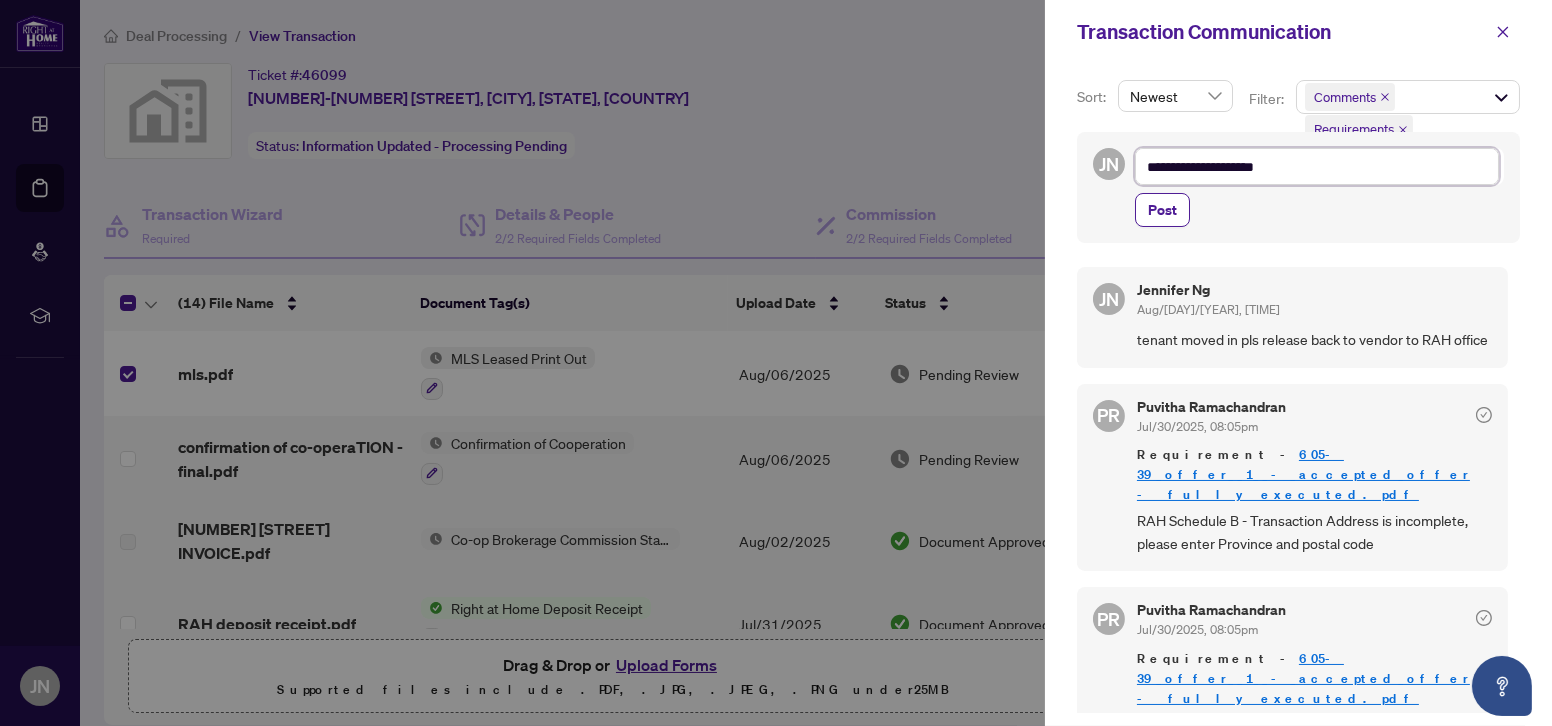 type on "**********" 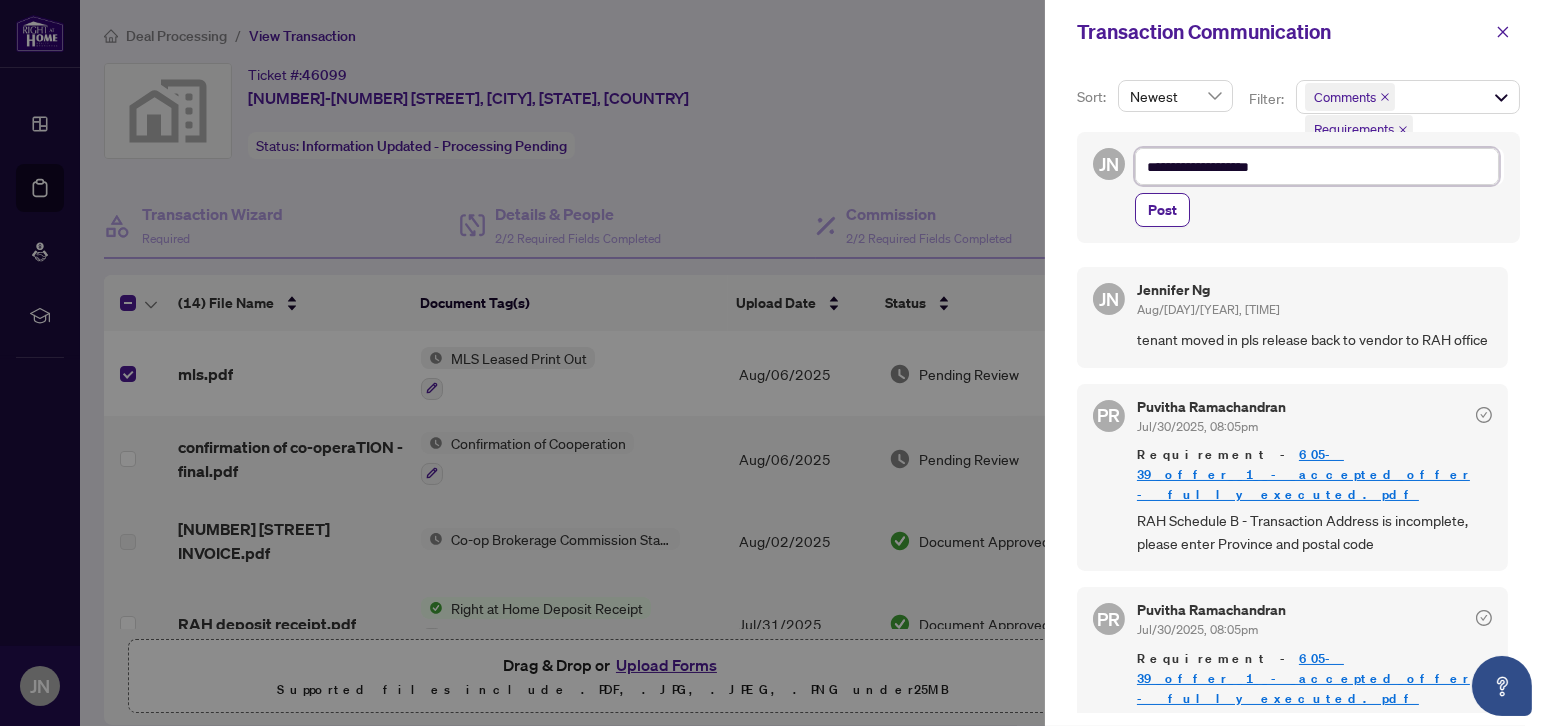 type on "**********" 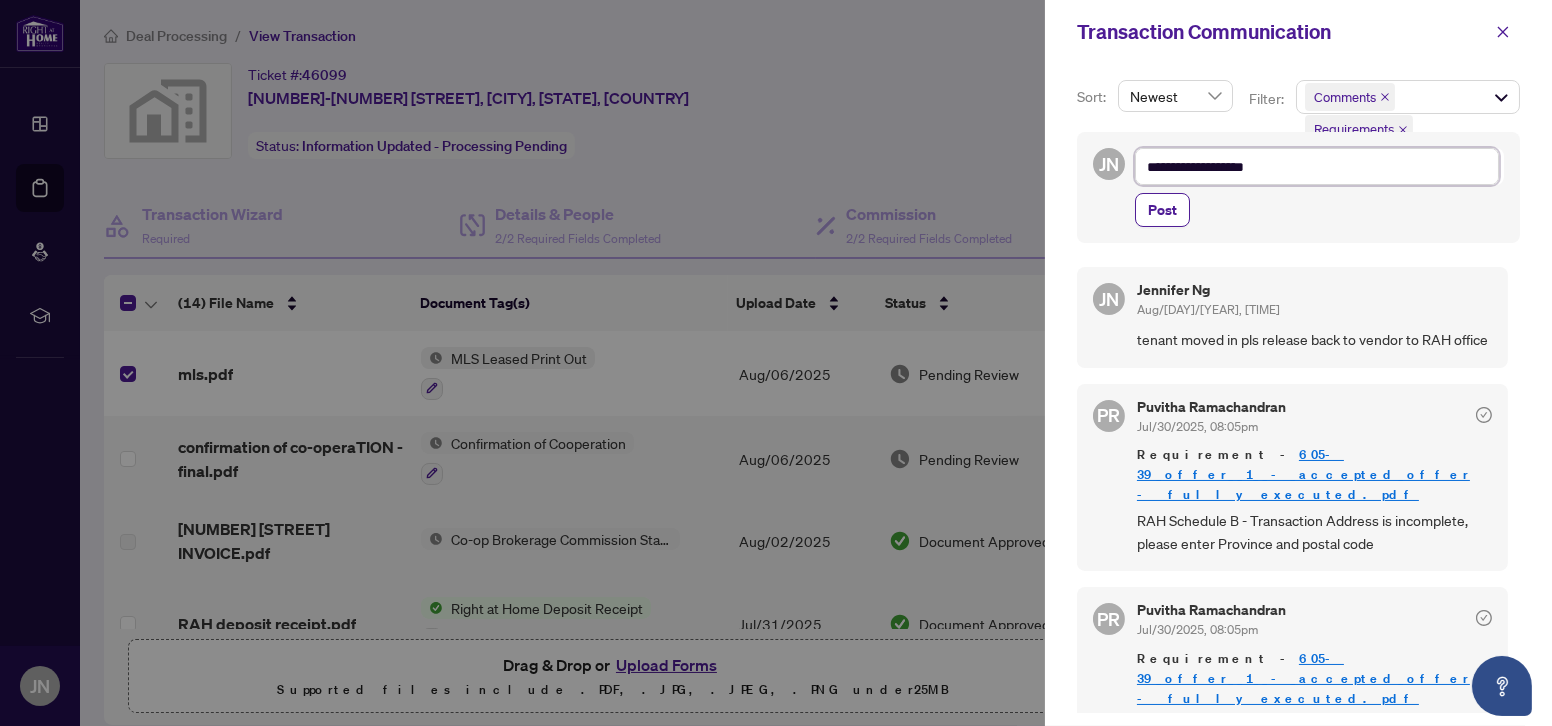 type on "**********" 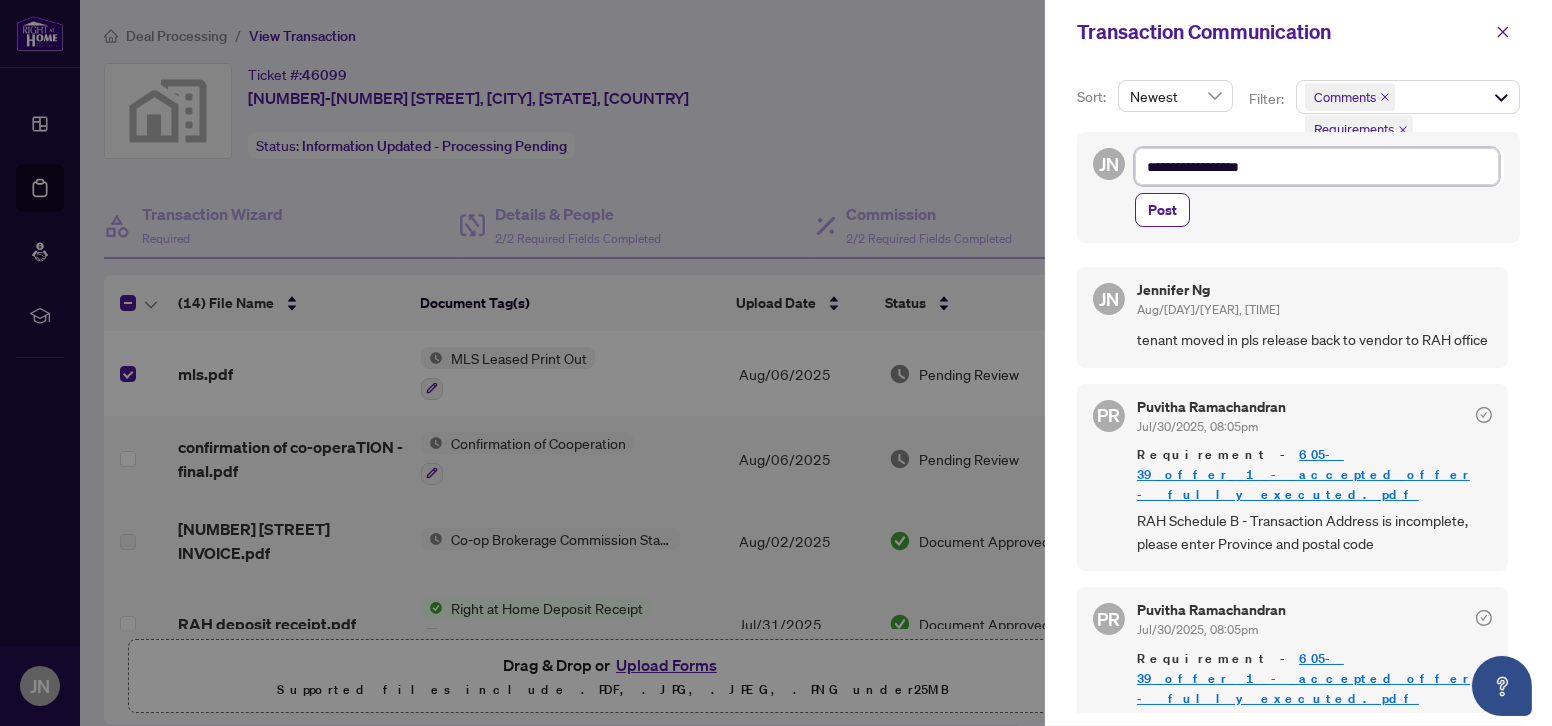 type on "**********" 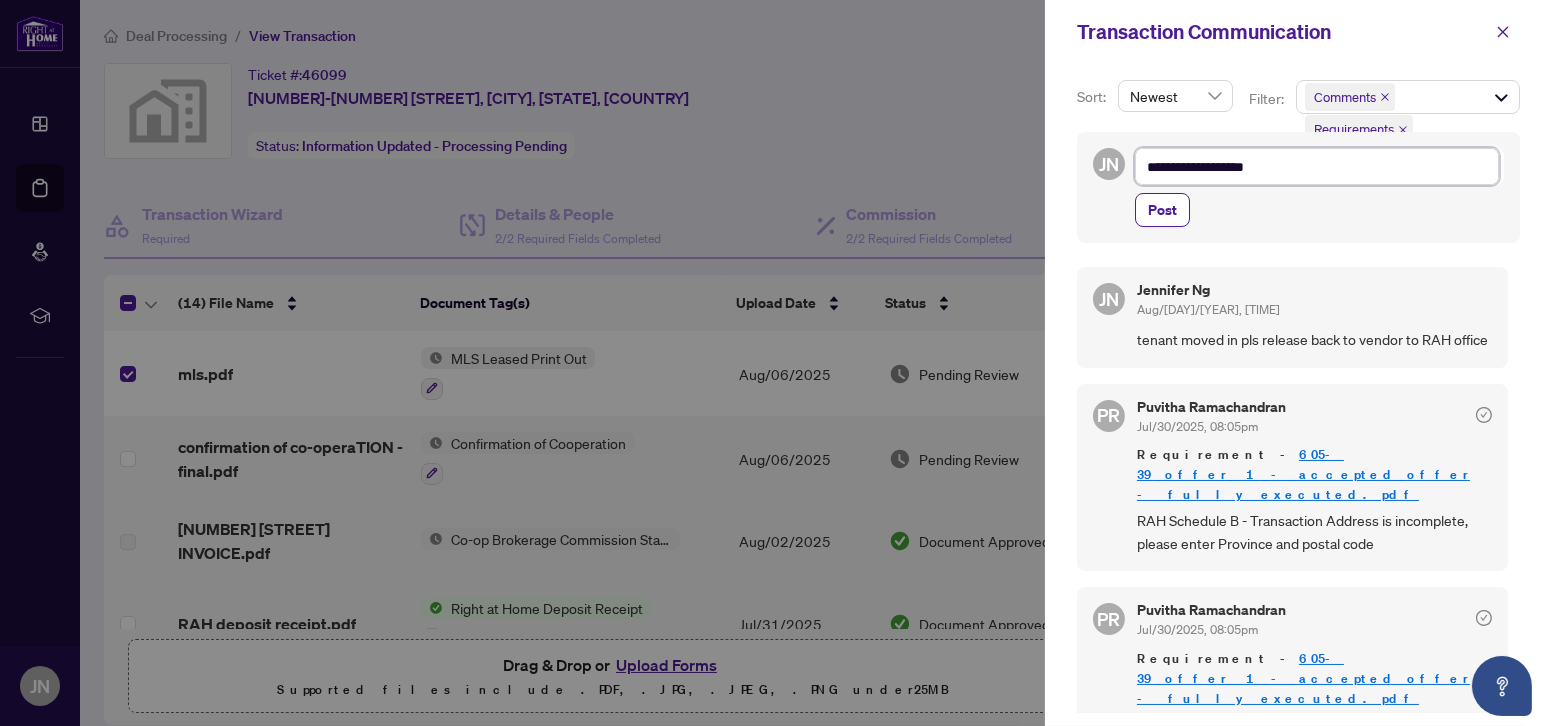 type on "**********" 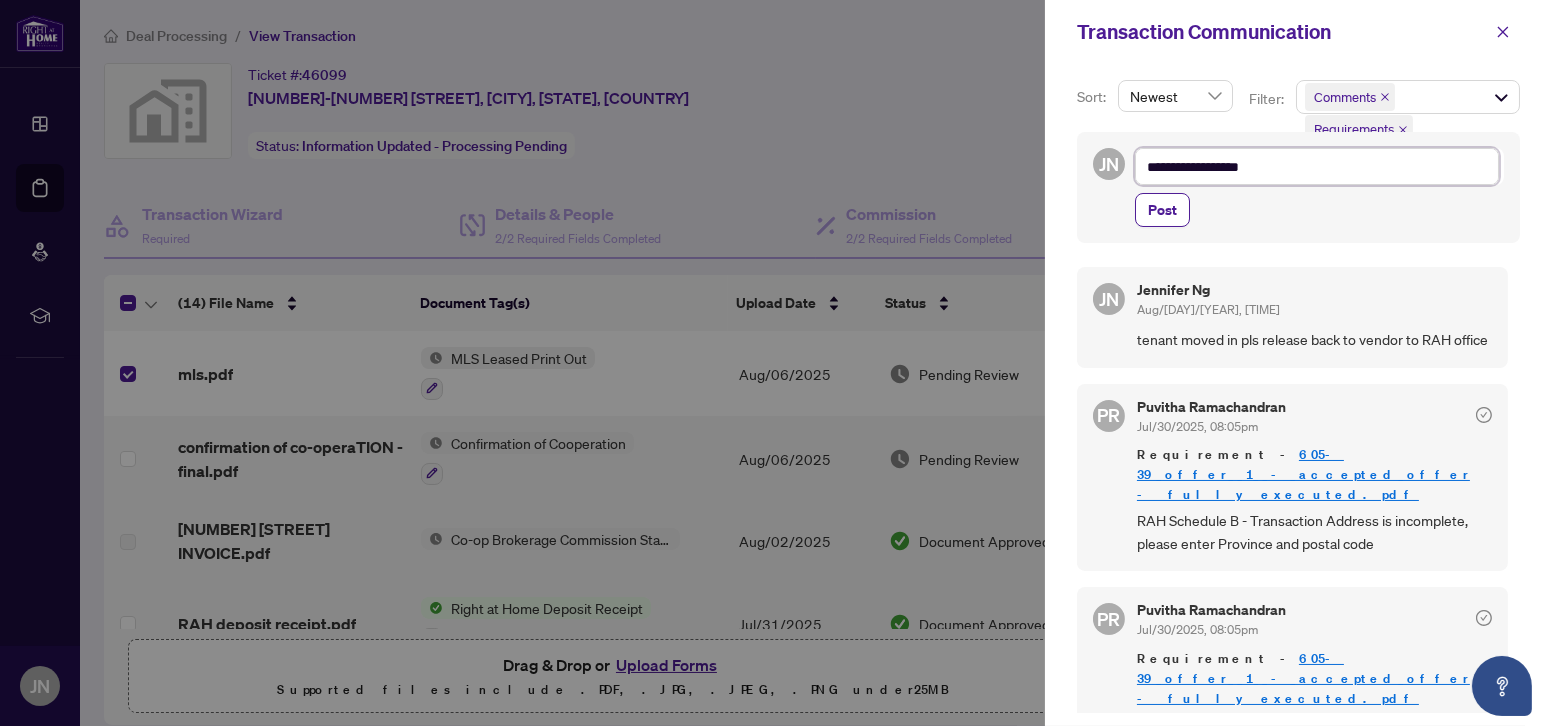 type on "**********" 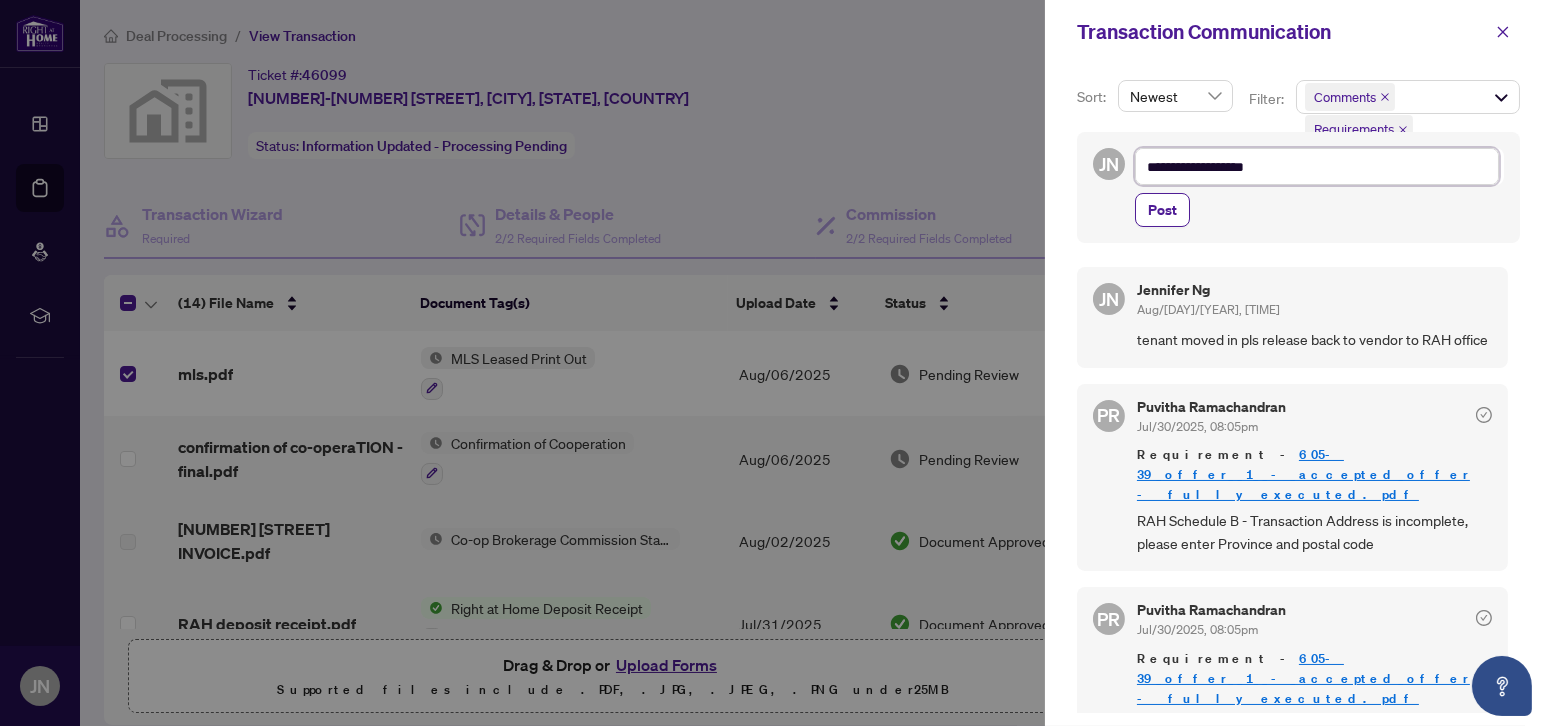 type on "**********" 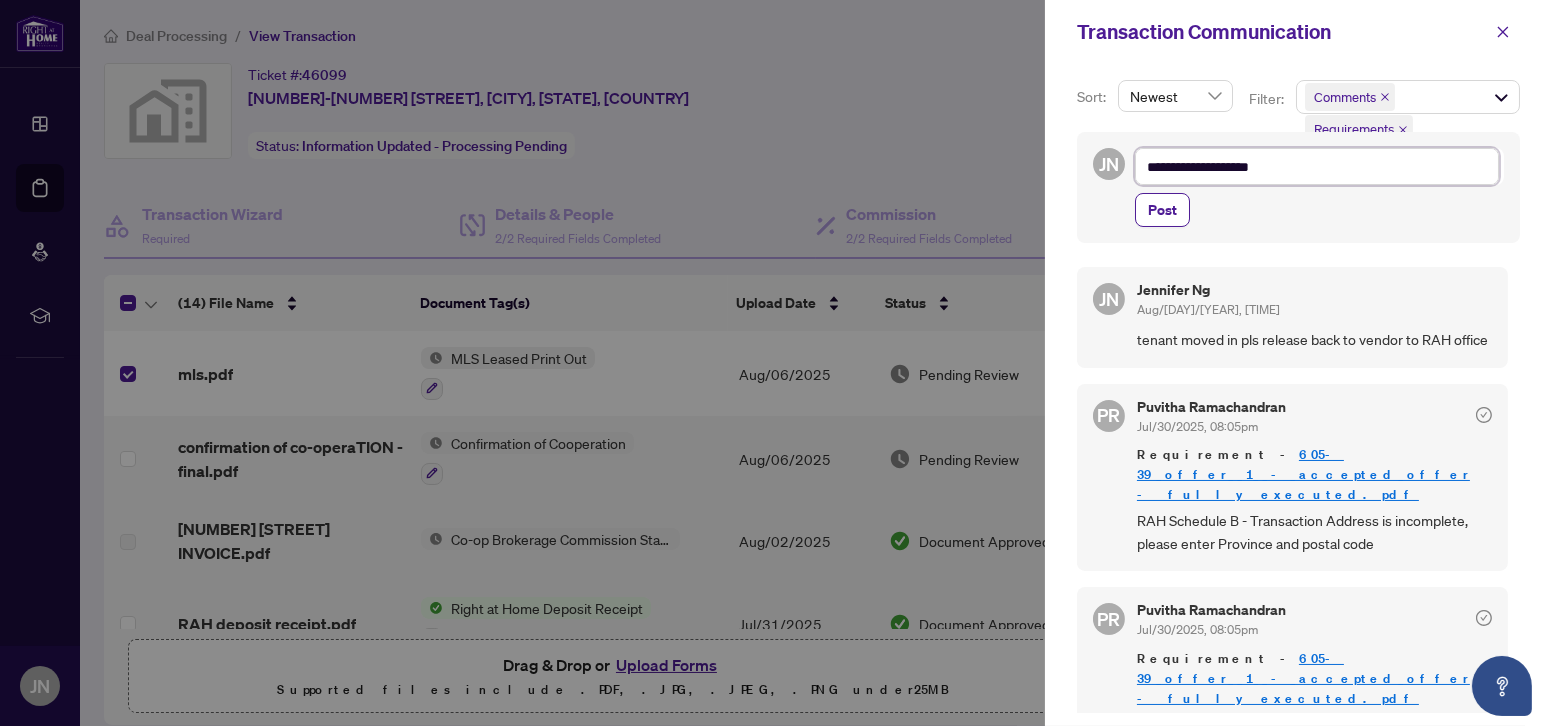 type on "**********" 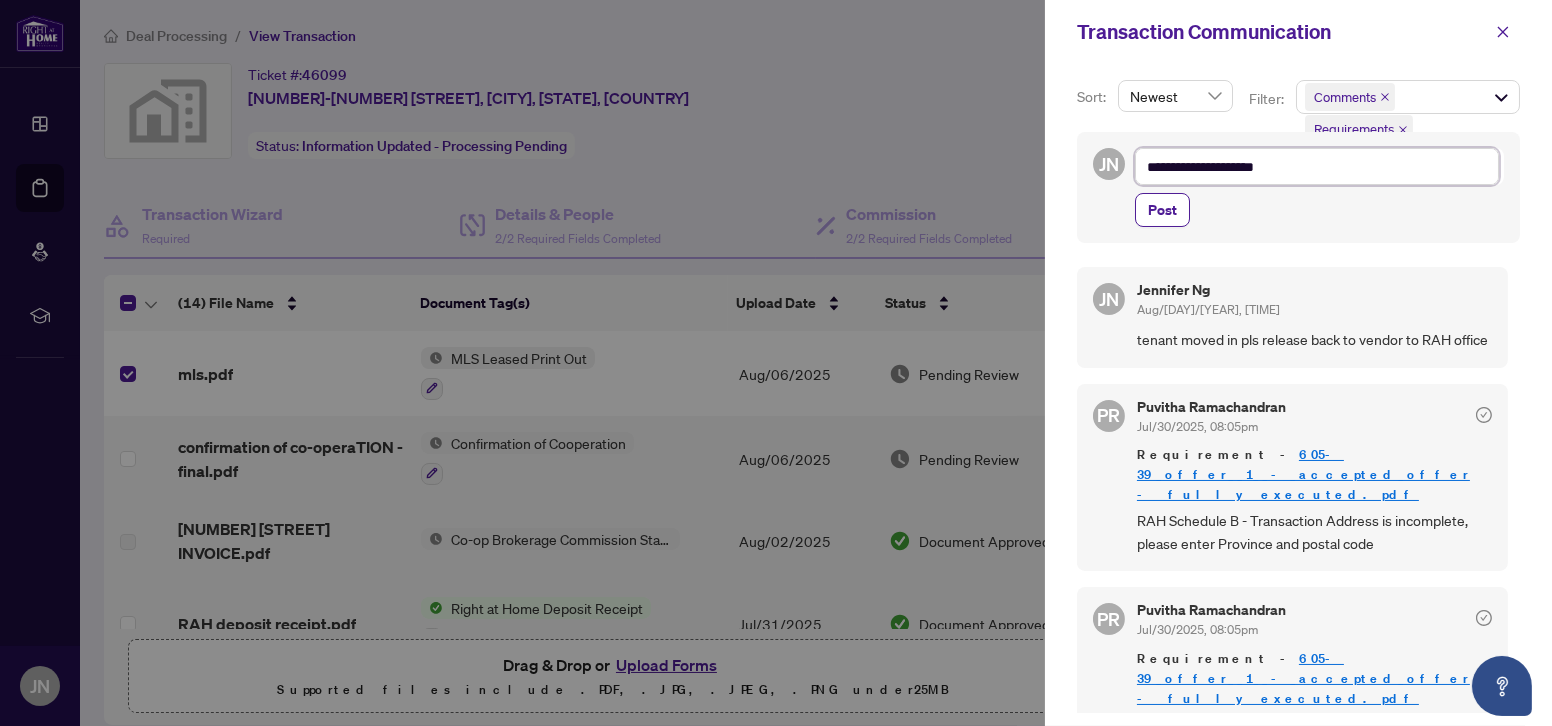 type on "**********" 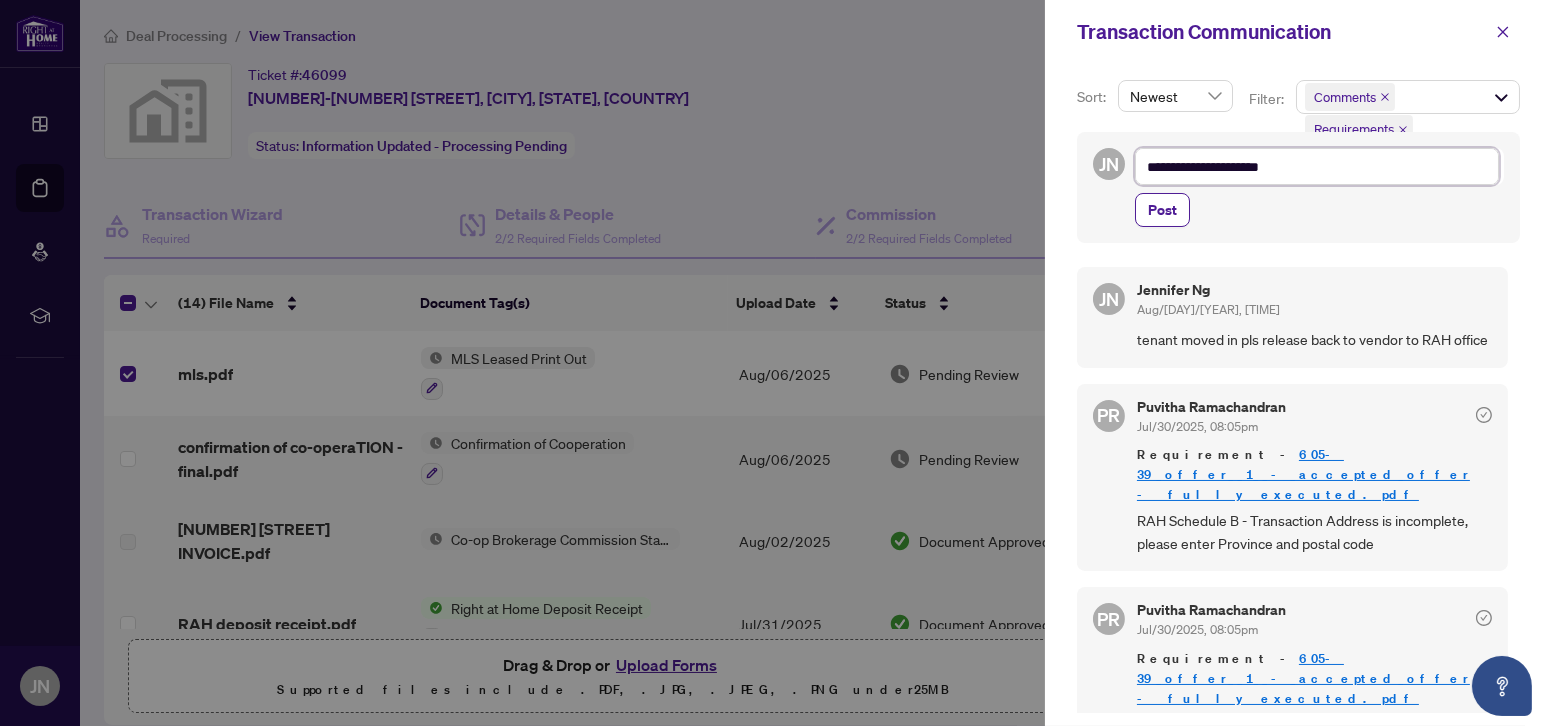 type on "**********" 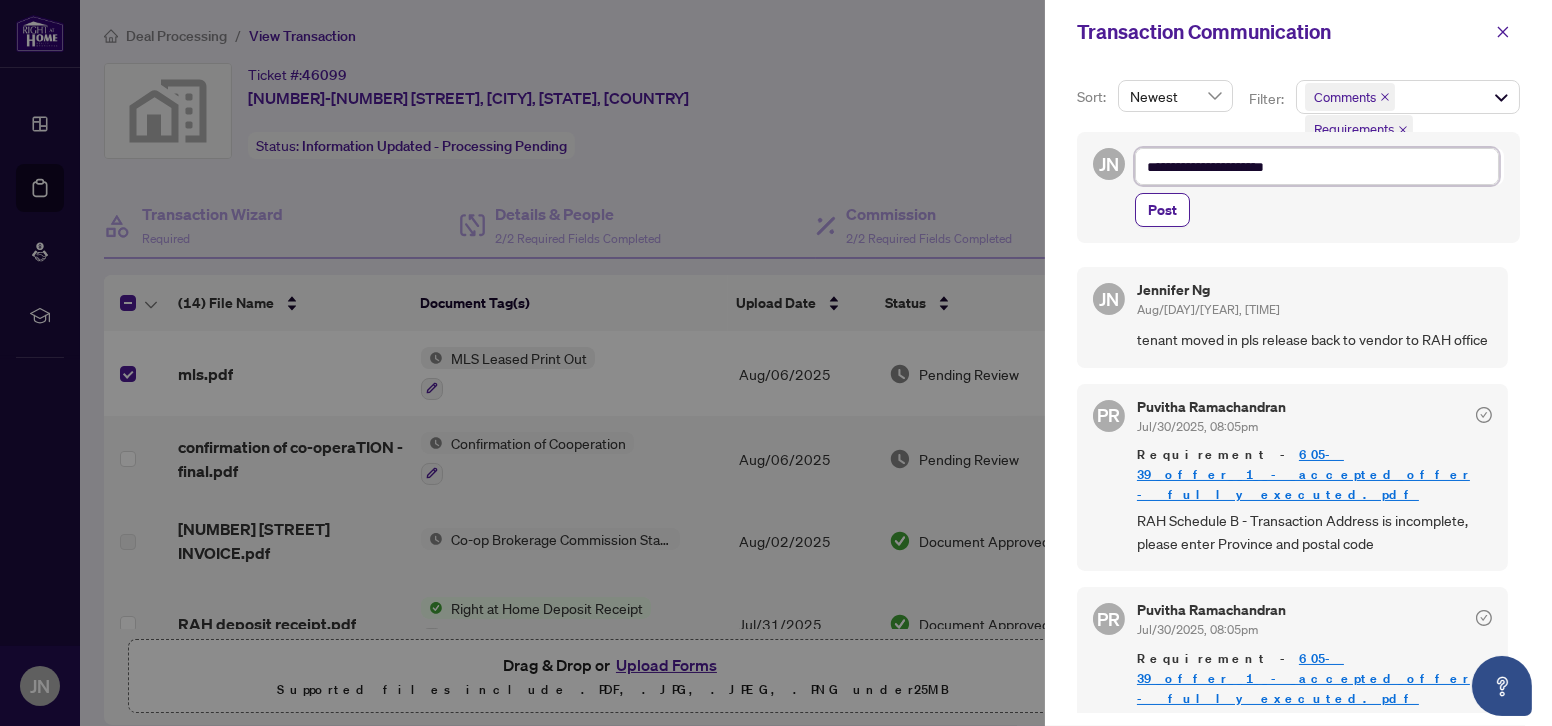 type on "**********" 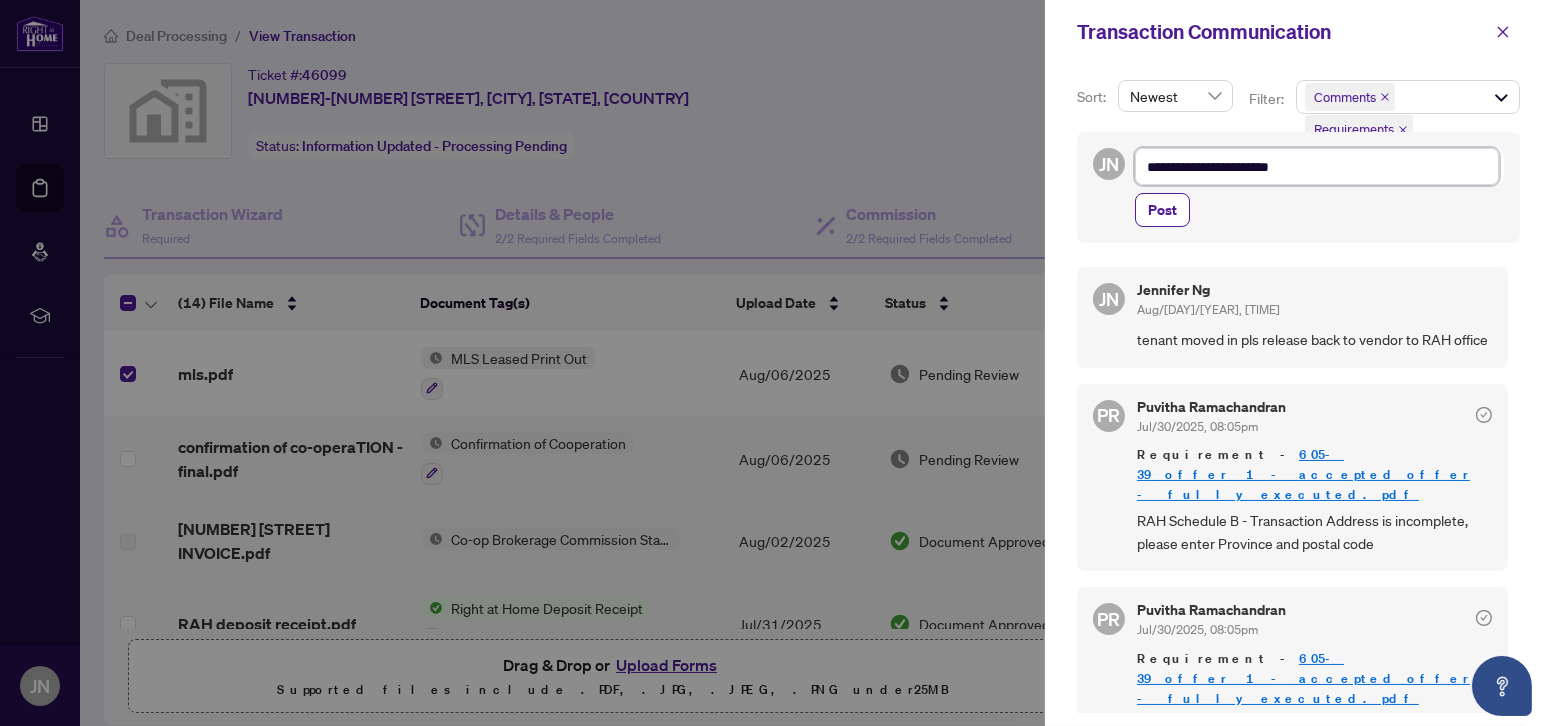 type on "**********" 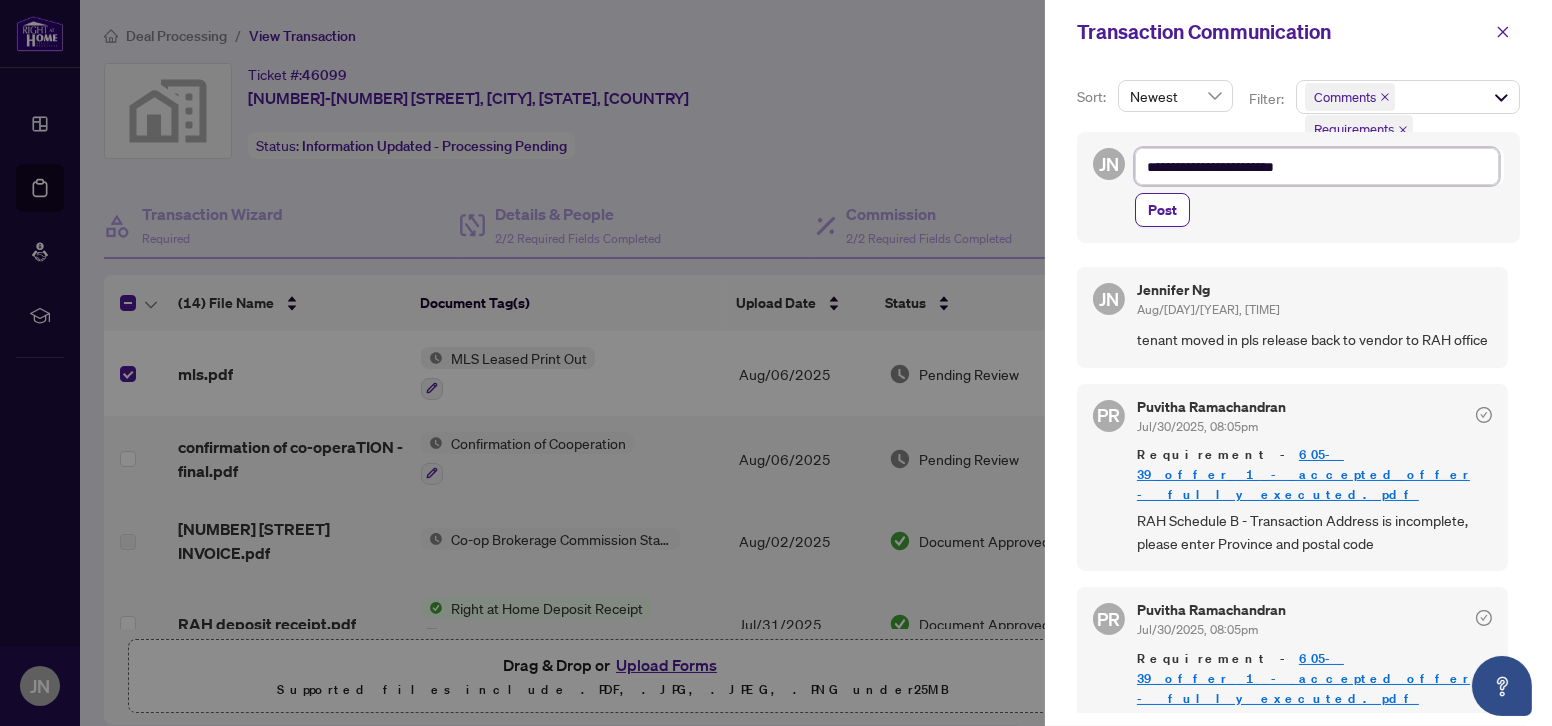 type on "**********" 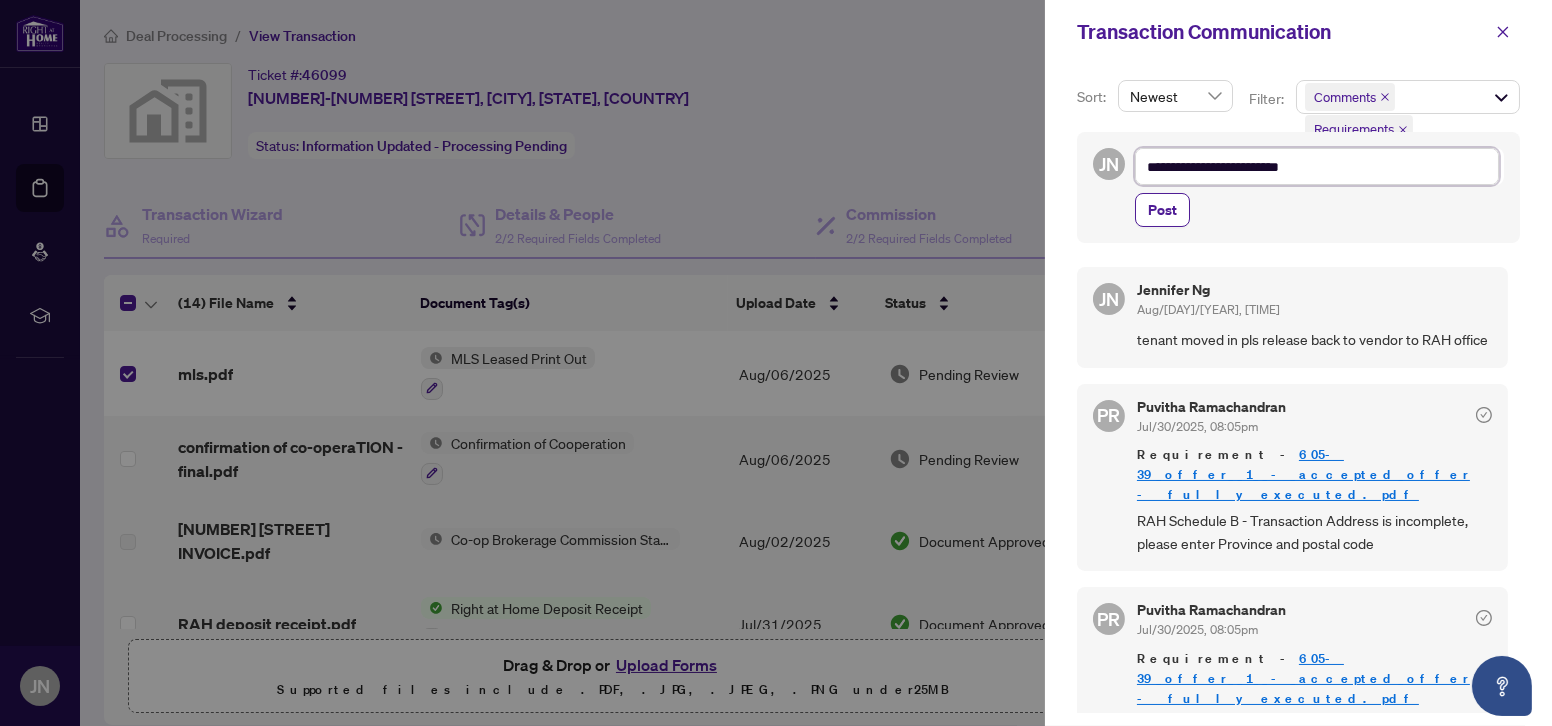 type on "**********" 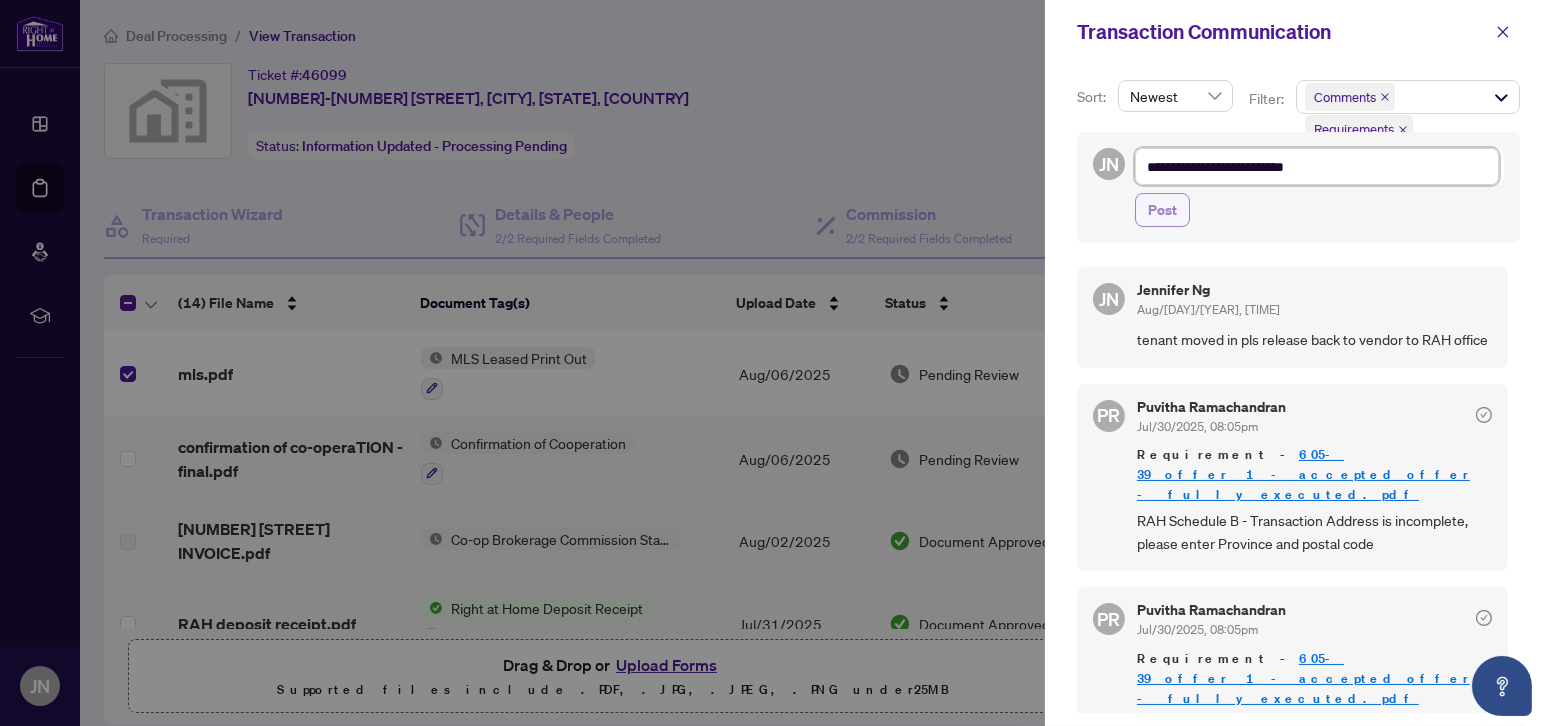 type on "**********" 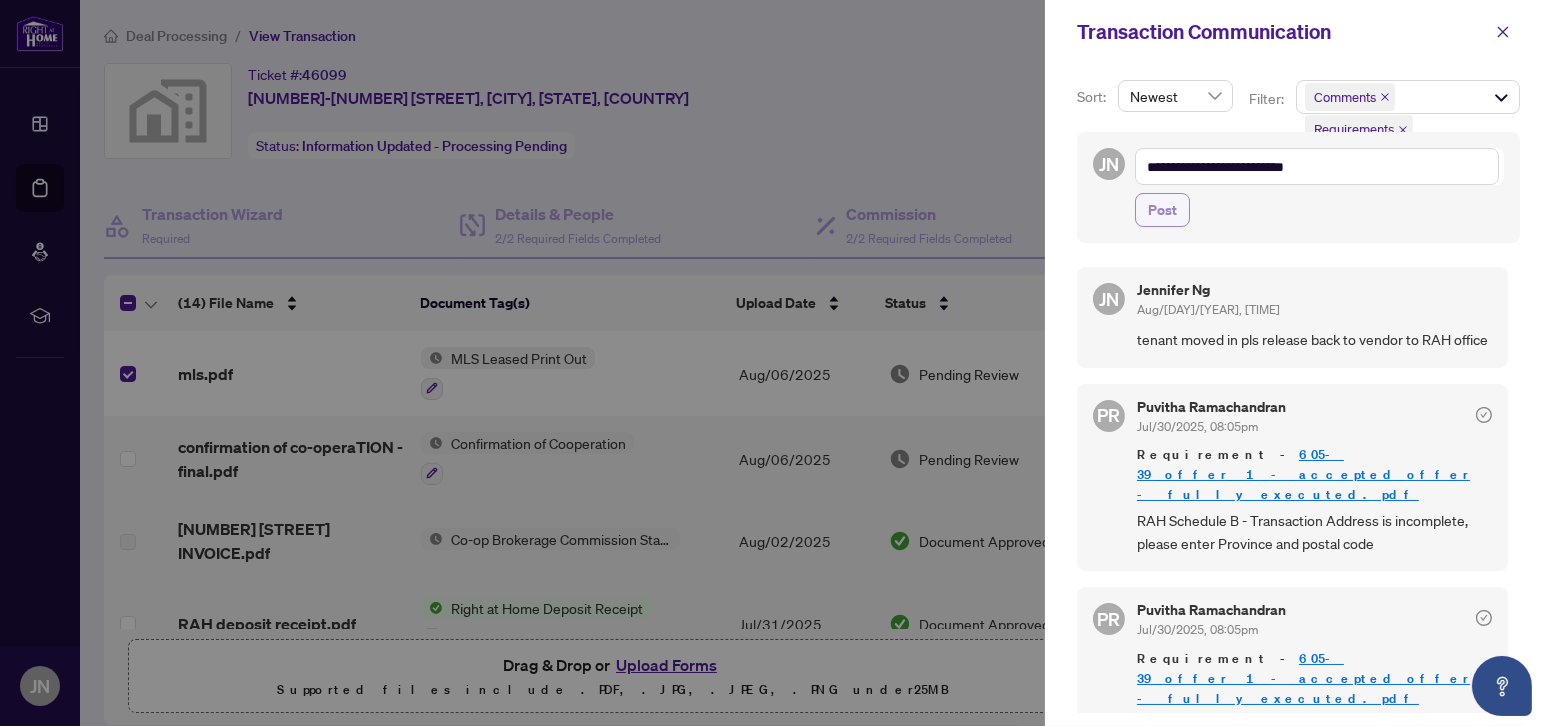 click on "Post" at bounding box center (1162, 210) 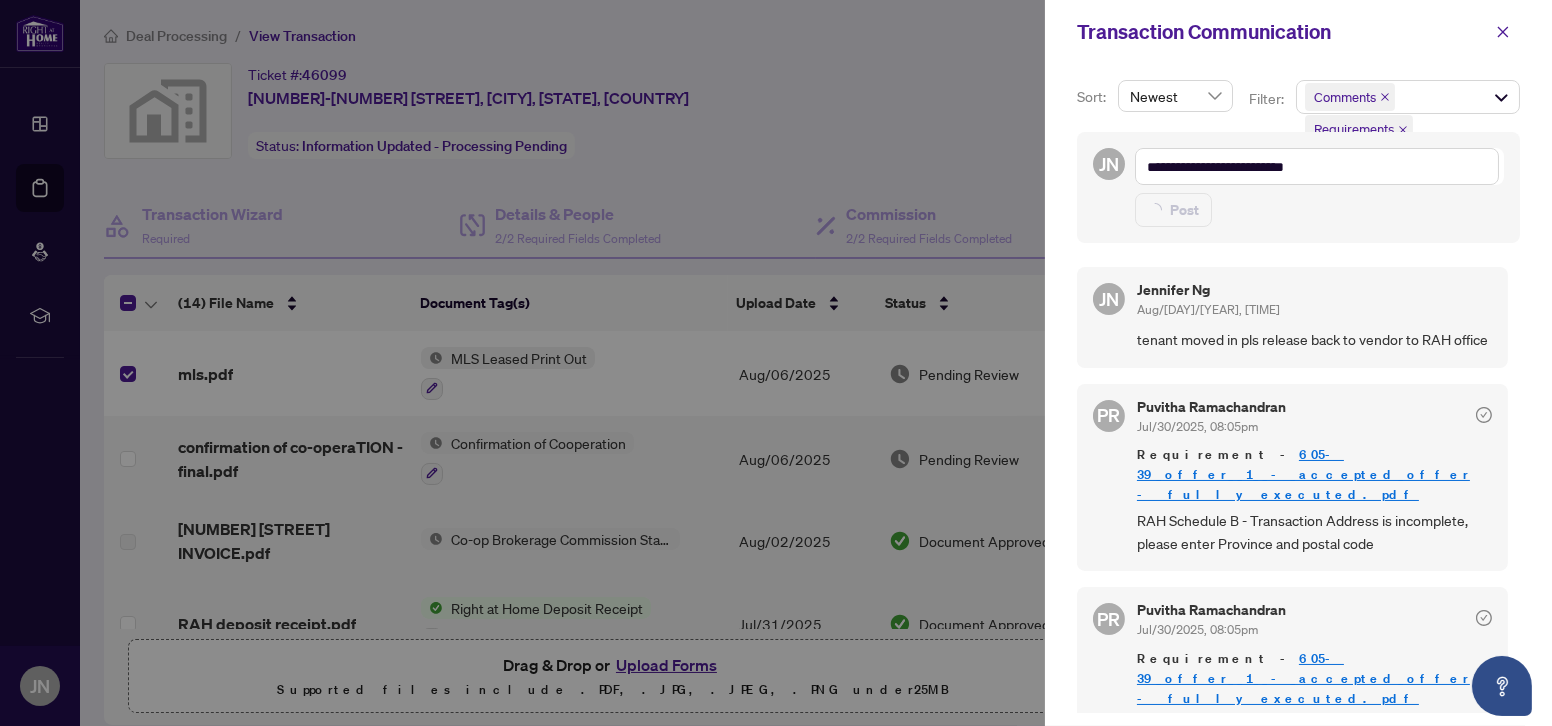 type on "**********" 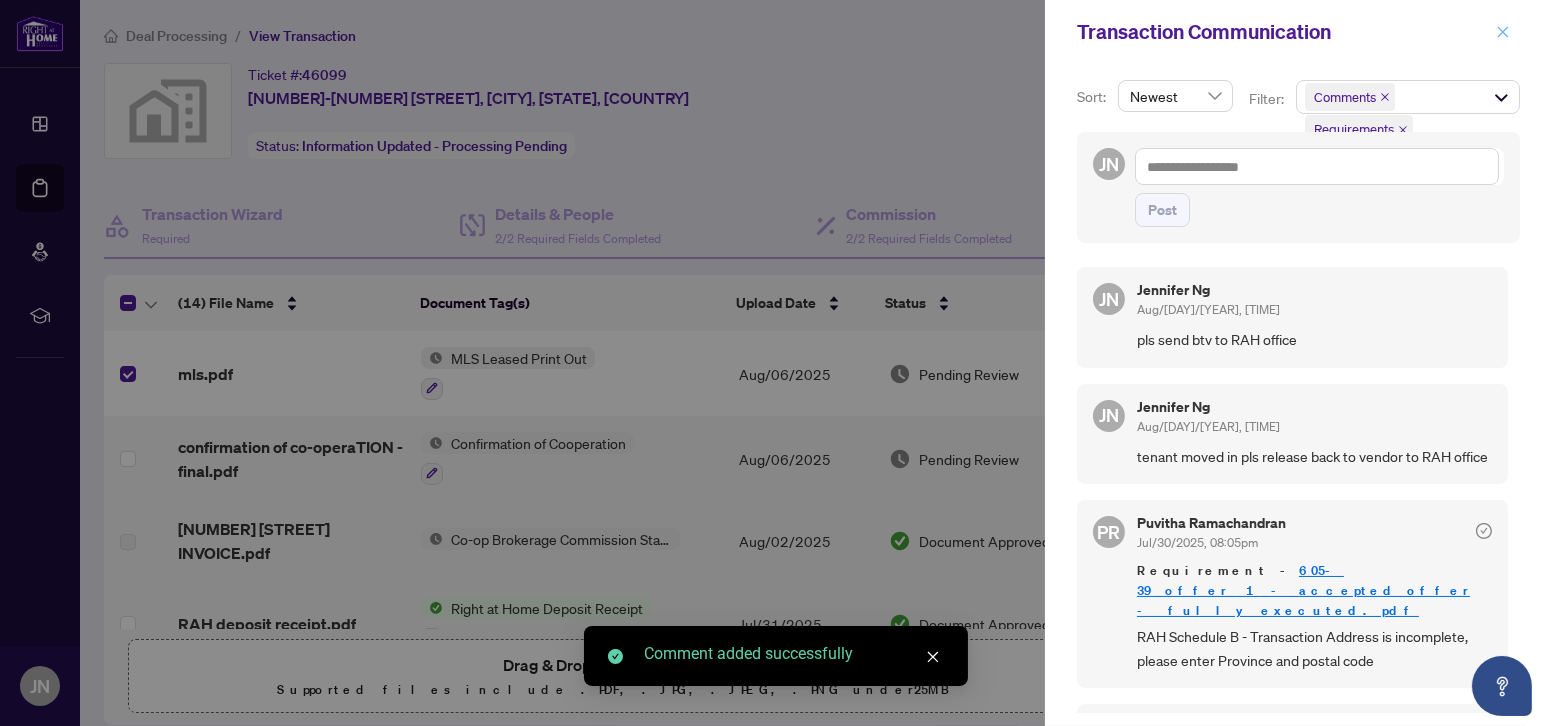 click 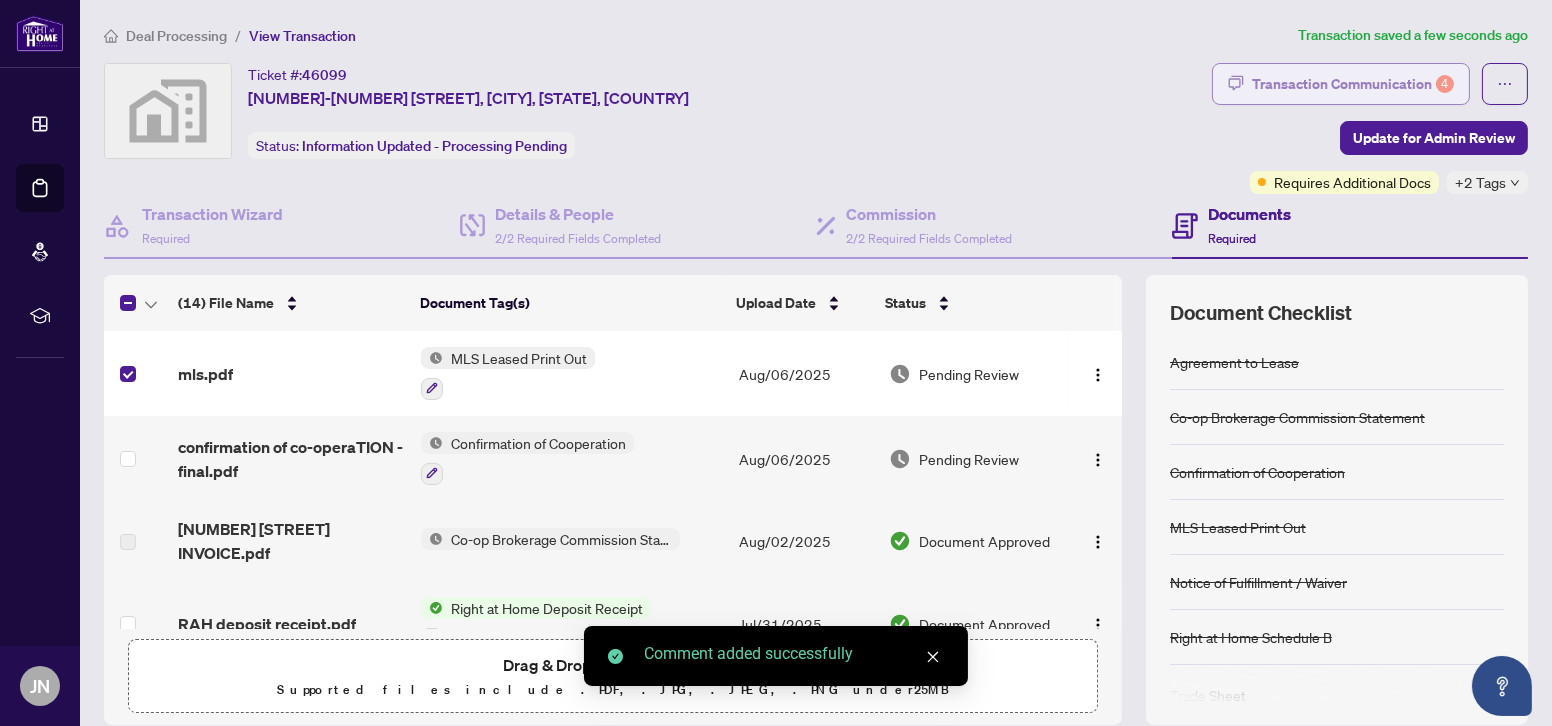 click on "Transaction Communication 4" at bounding box center (1353, 84) 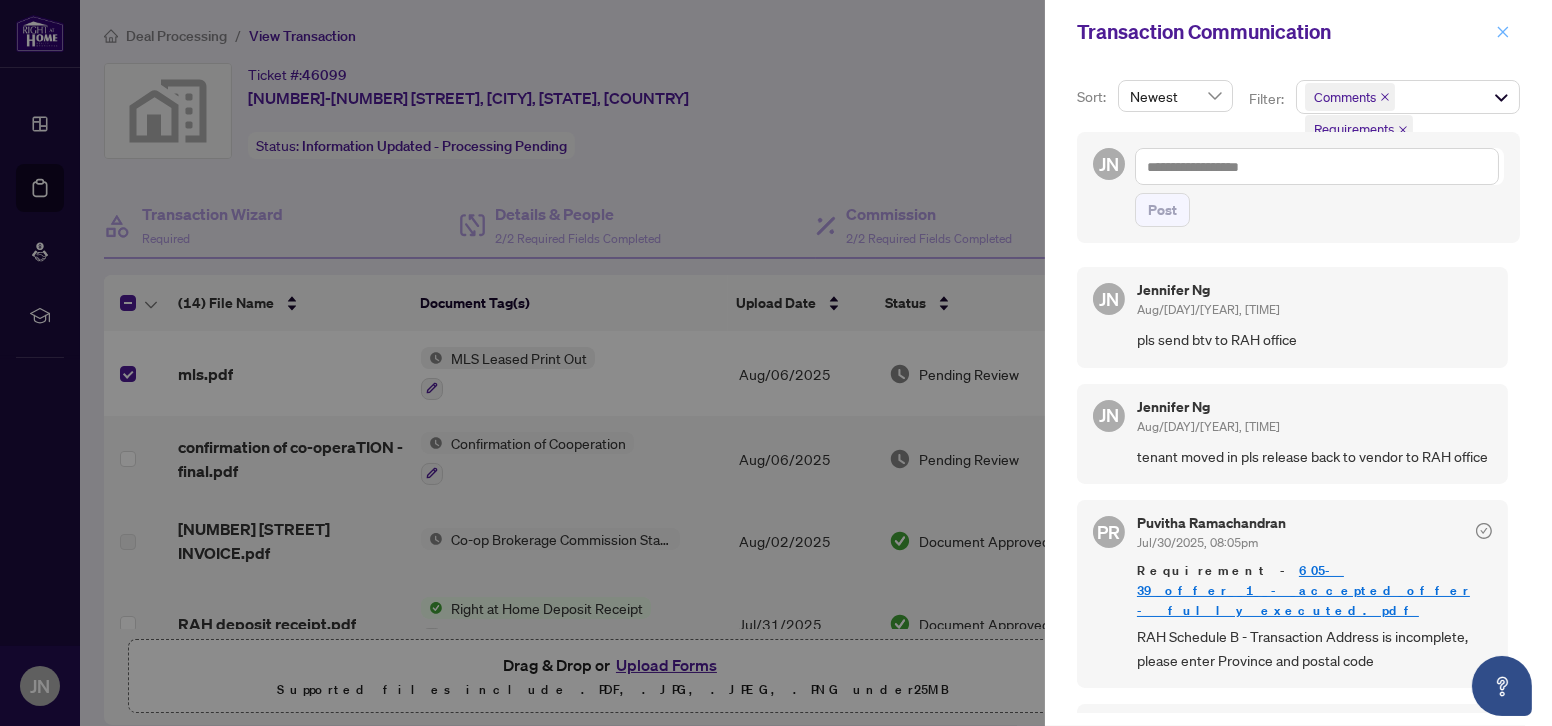 drag, startPoint x: 1500, startPoint y: 28, endPoint x: 1286, endPoint y: 11, distance: 214.67418 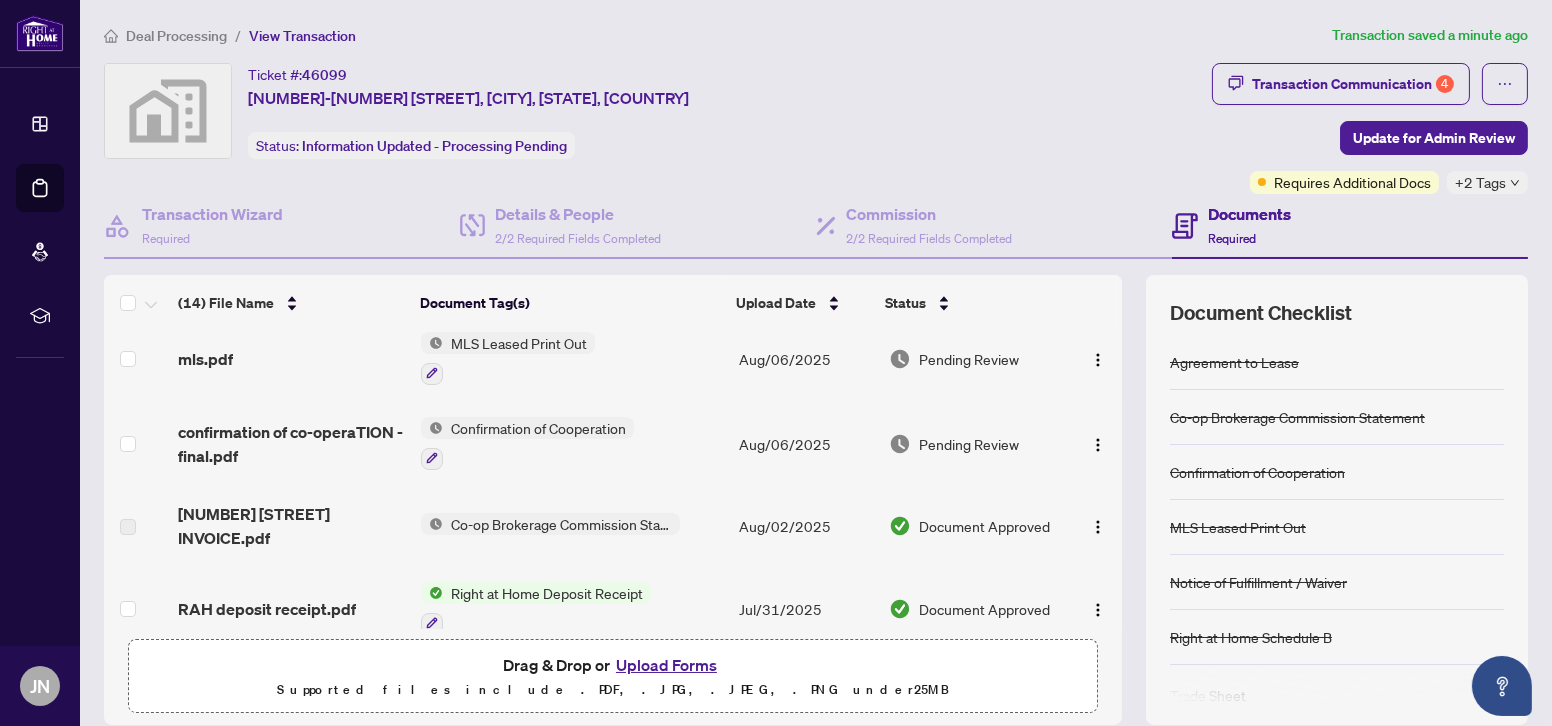 scroll, scrollTop: 0, scrollLeft: 0, axis: both 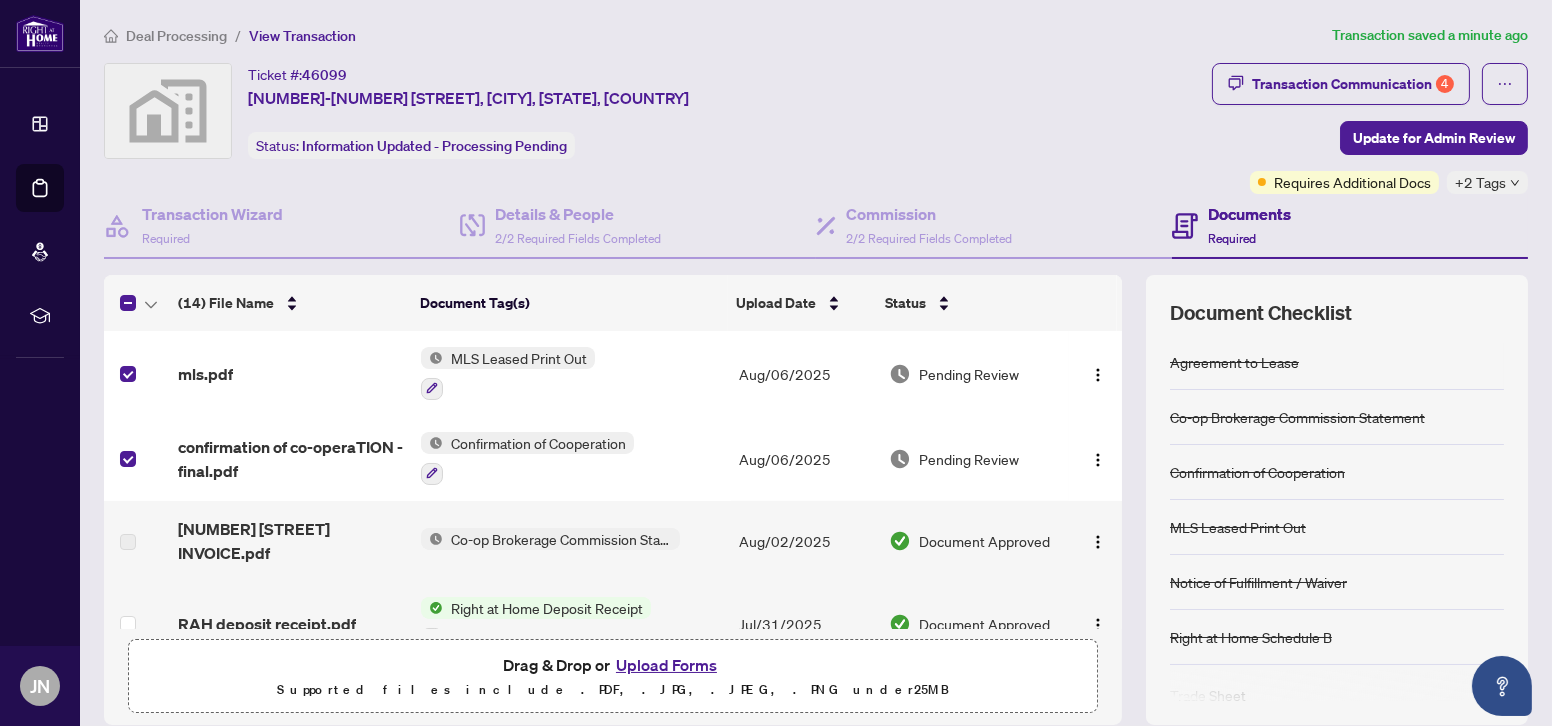 click on "Co-op Brokerage Commission Statement" at bounding box center [561, 539] 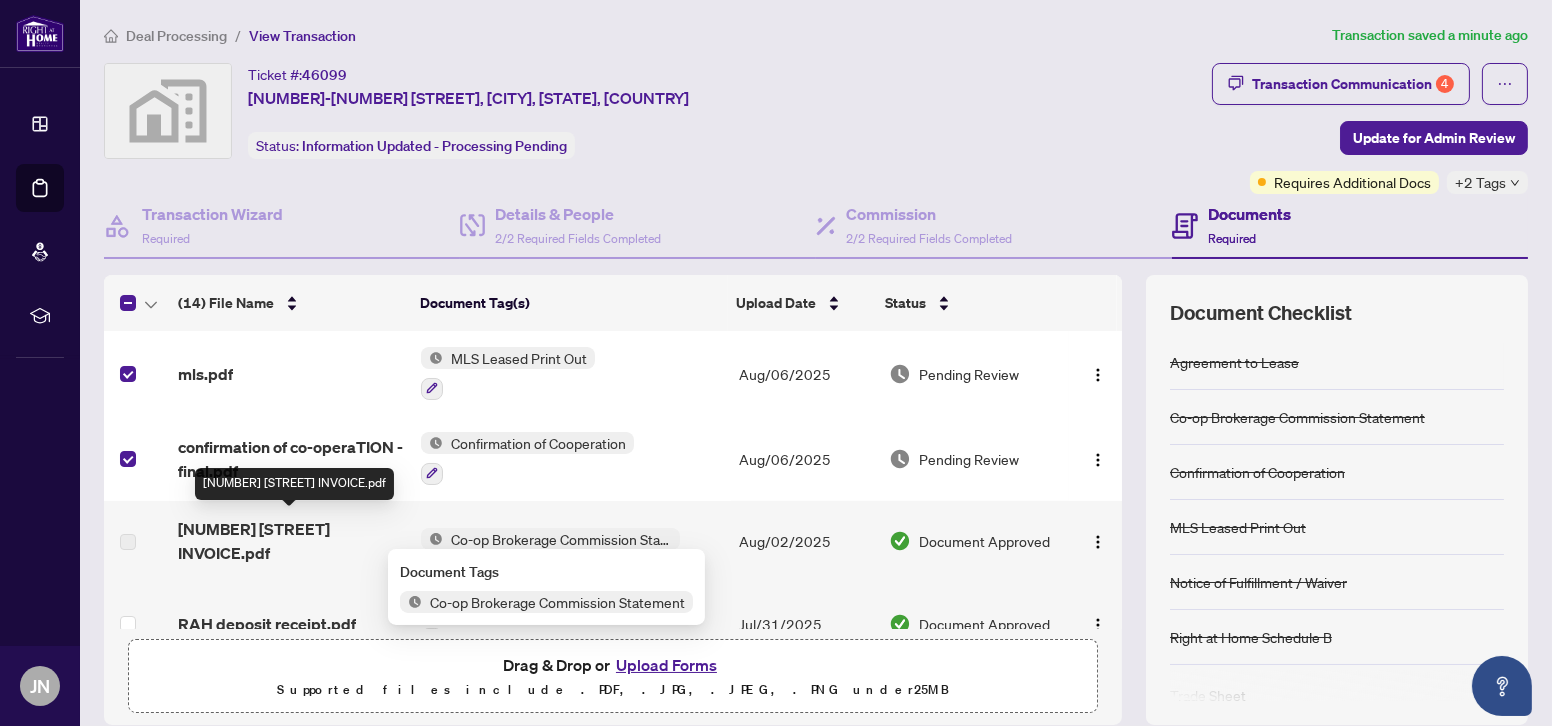 click on "[NUMBER] [STREET] INVOICE.pdf" at bounding box center [291, 541] 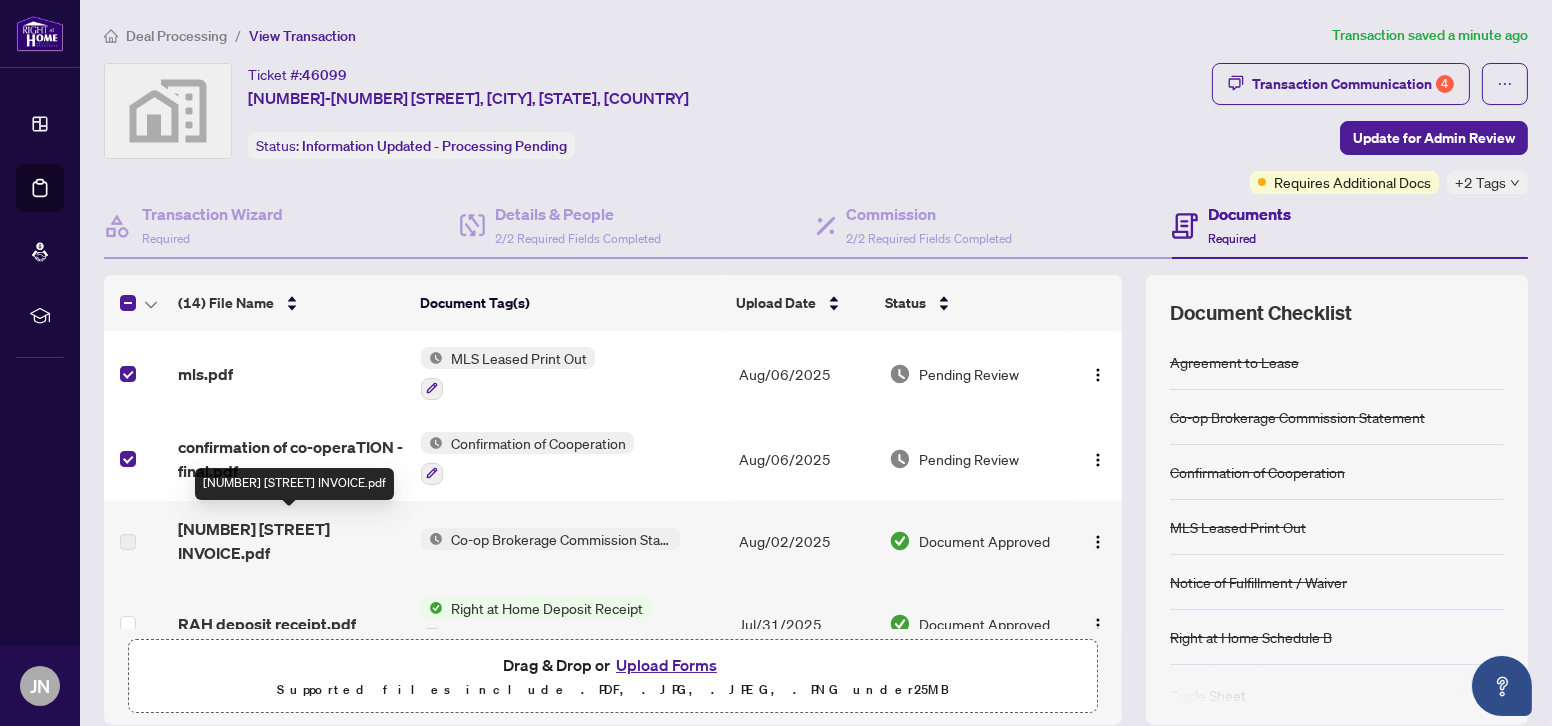 click on "[NUMBER] [STREET] INVOICE.pdf" at bounding box center [291, 541] 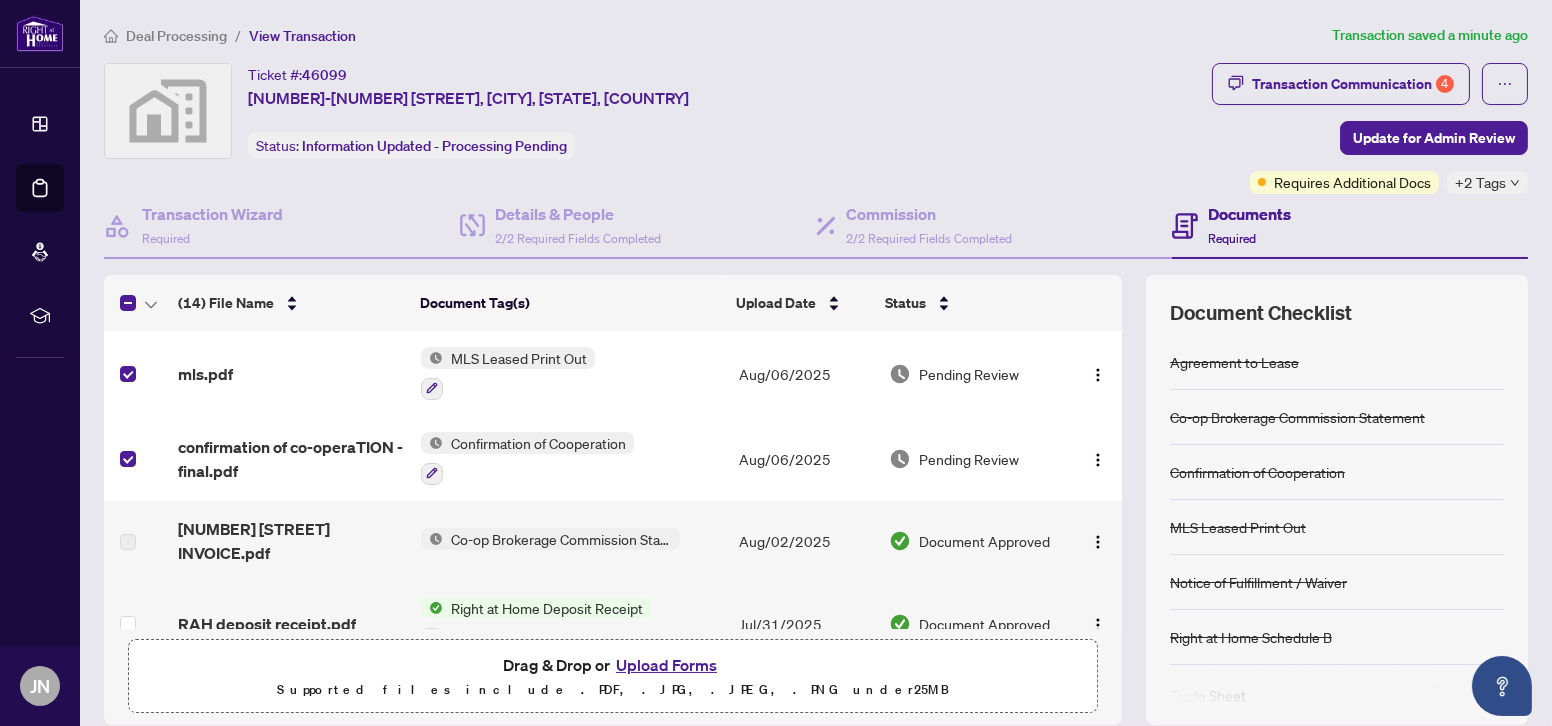 click on "Co-op Brokerage Commission Statement" at bounding box center (561, 539) 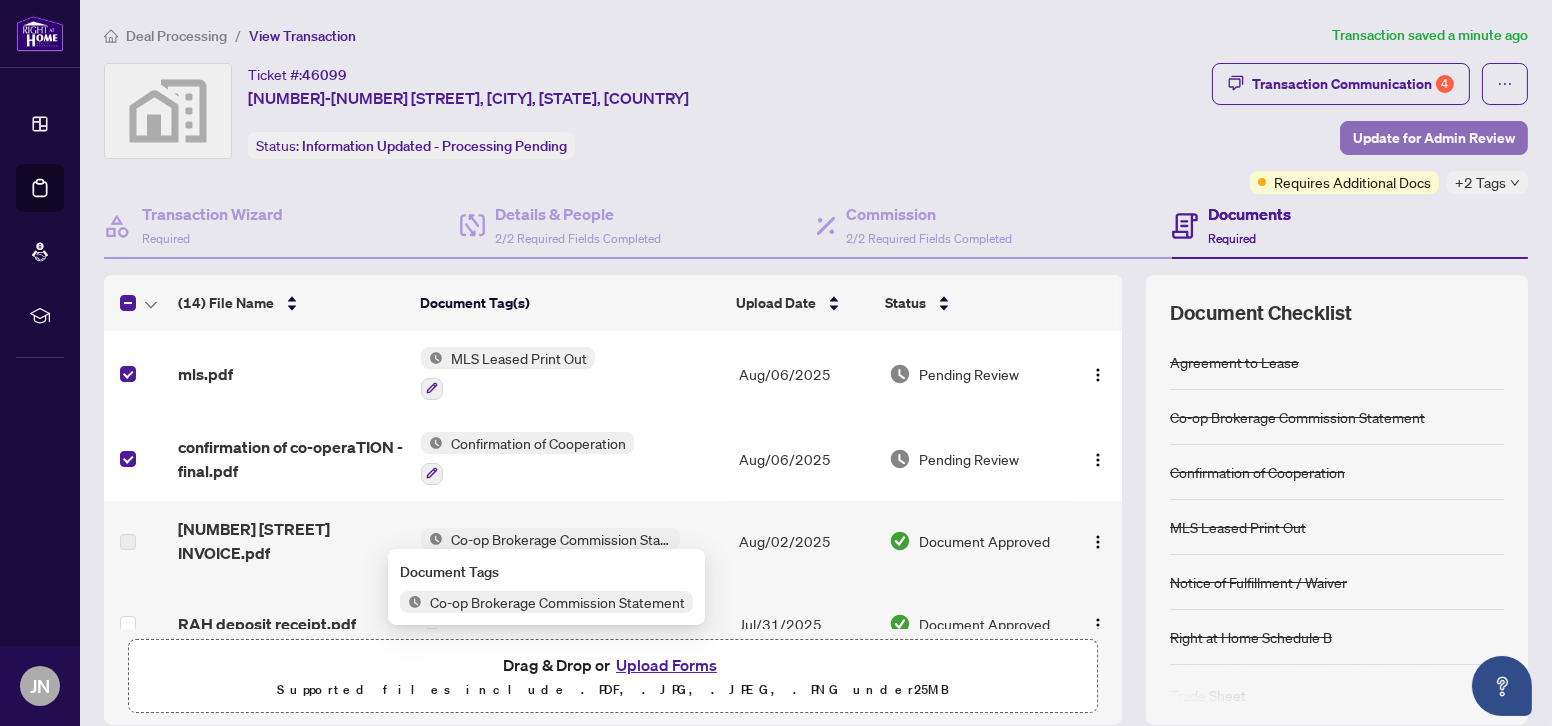click on "Update for Admin Review" at bounding box center (1434, 138) 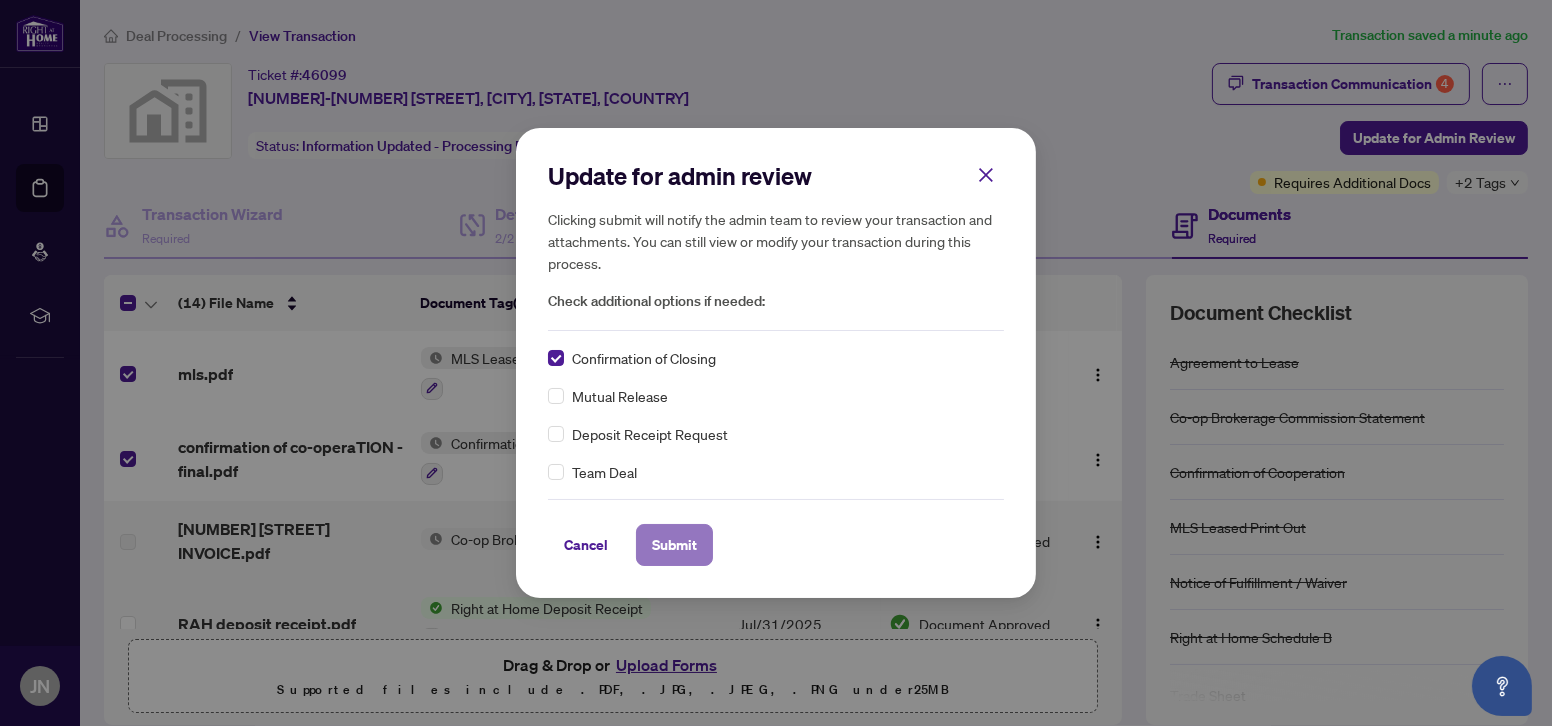 click on "Submit" at bounding box center [674, 545] 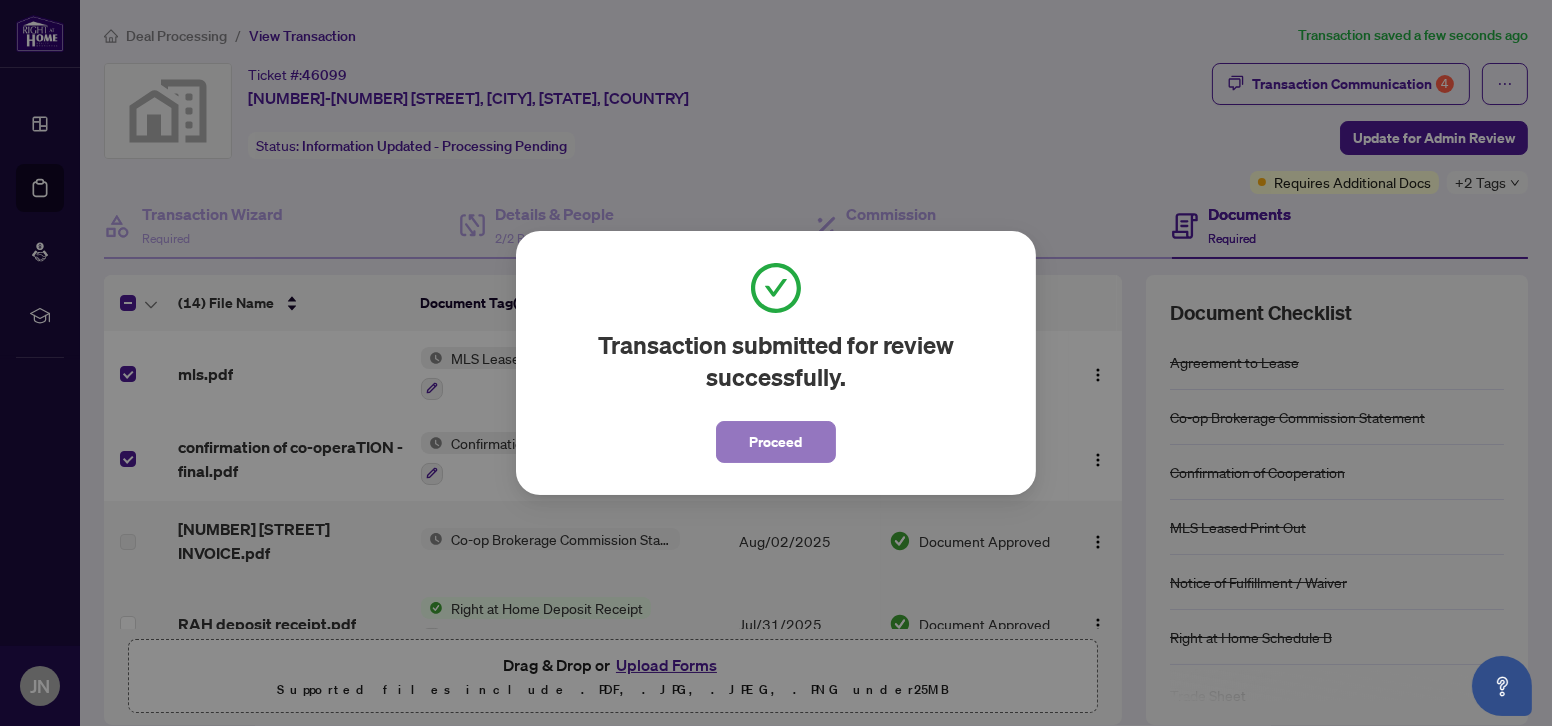 click on "Proceed" at bounding box center [776, 442] 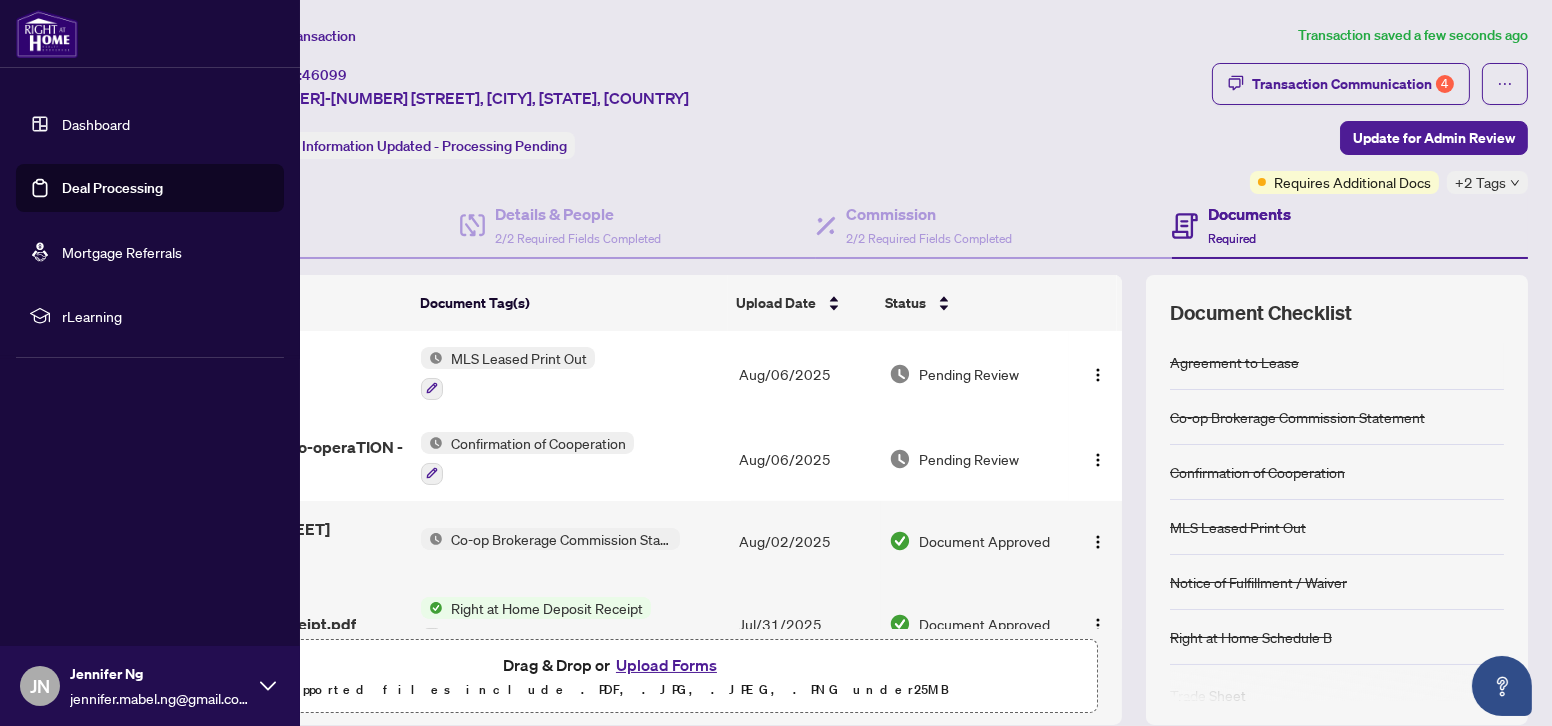 click on "Dashboard" at bounding box center (96, 124) 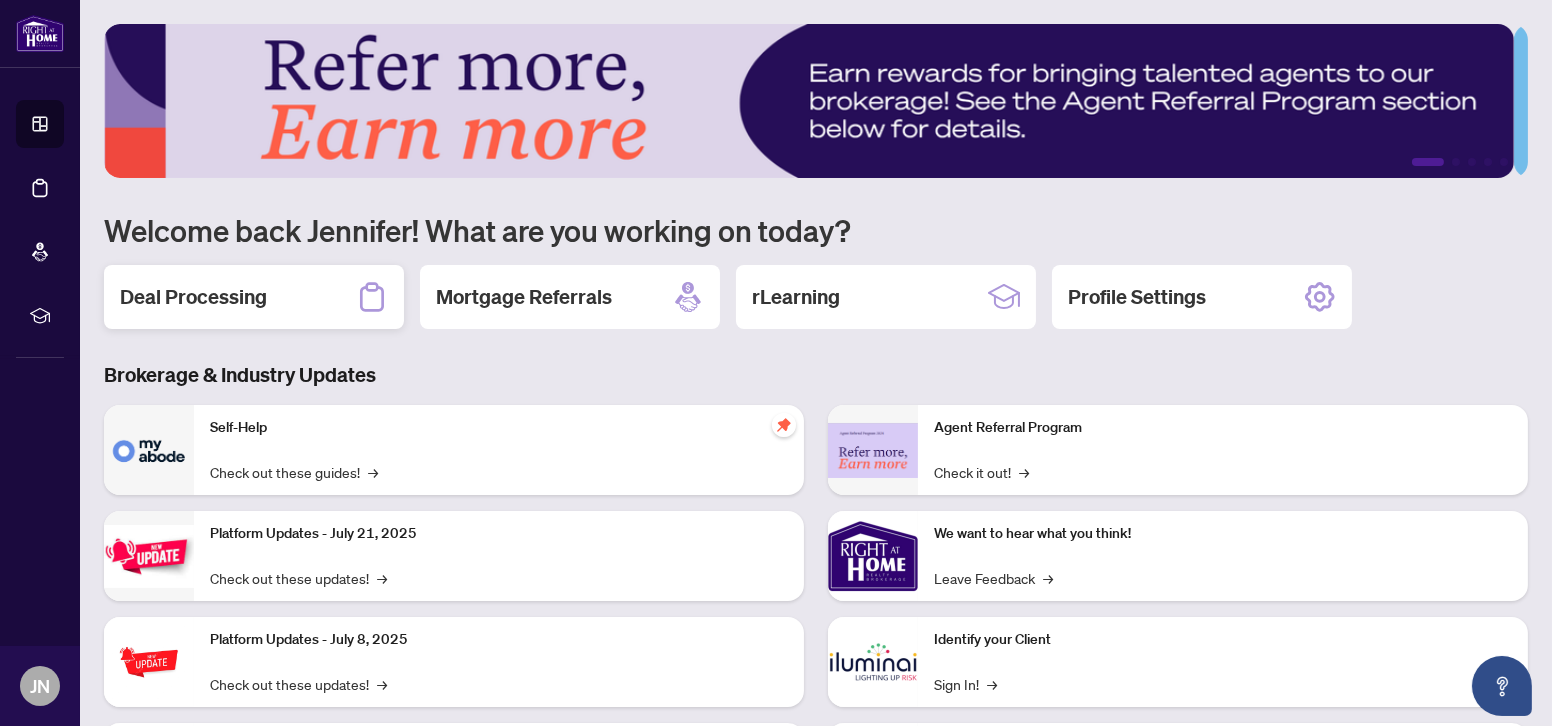 click on "Deal Processing" at bounding box center (254, 297) 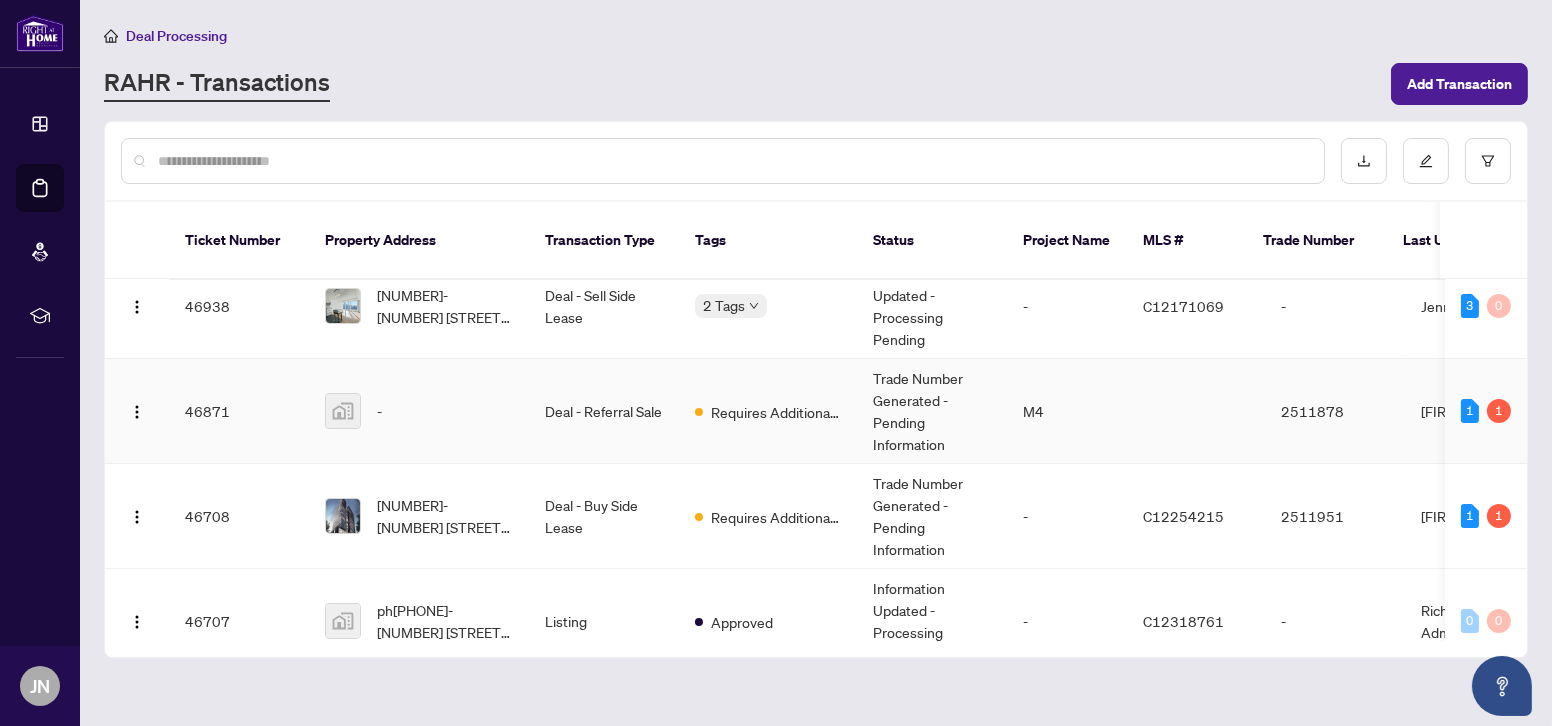 scroll, scrollTop: 0, scrollLeft: 0, axis: both 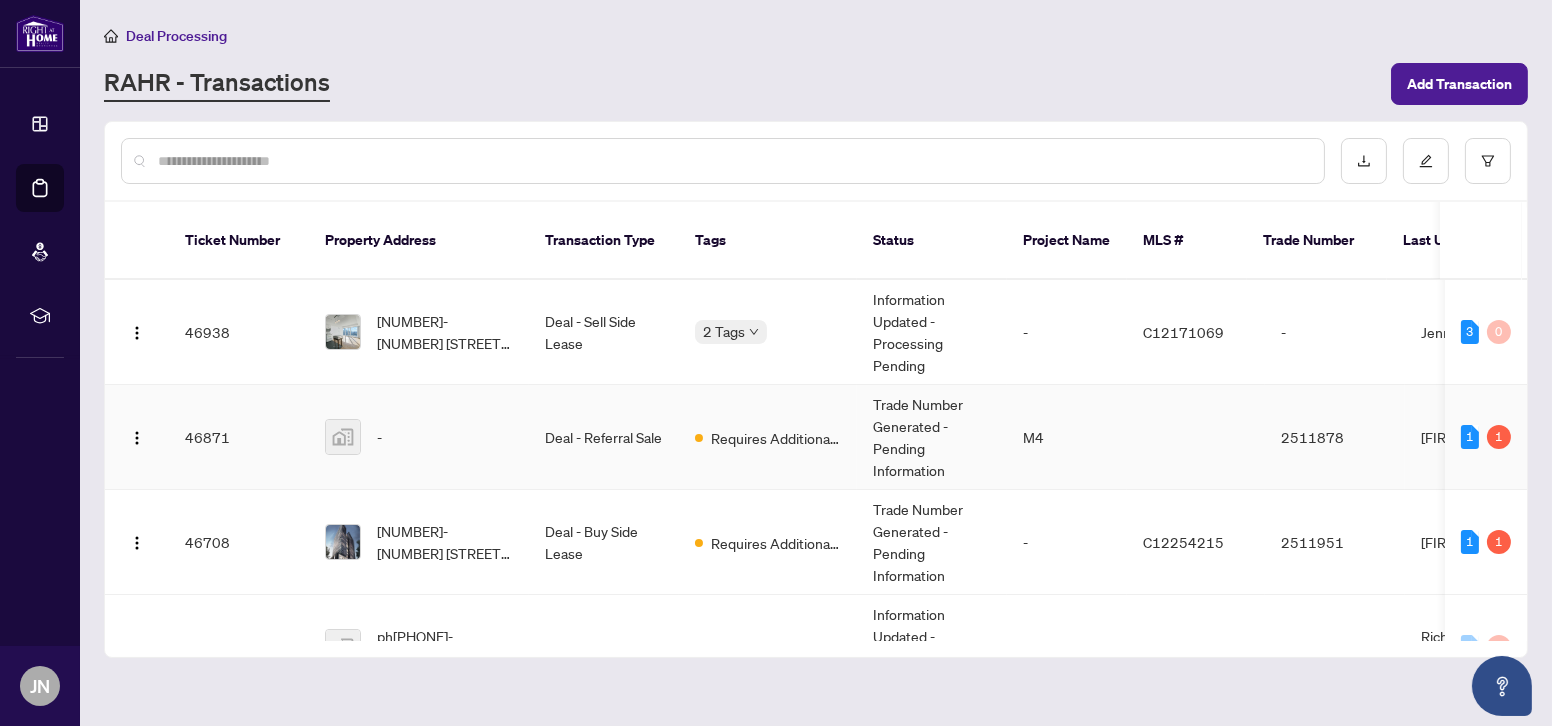 click at bounding box center (1196, 437) 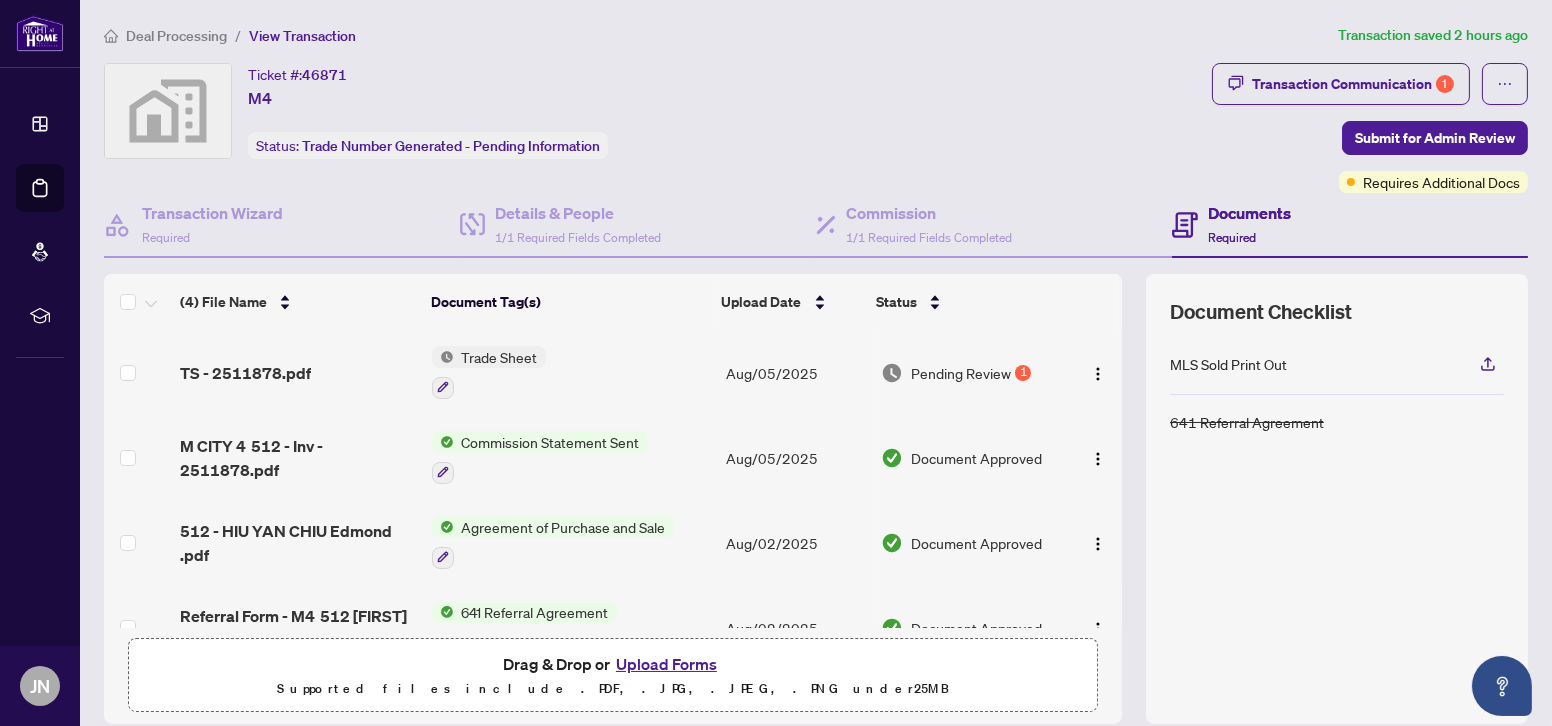 click on "Trade Sheet" at bounding box center (500, 357) 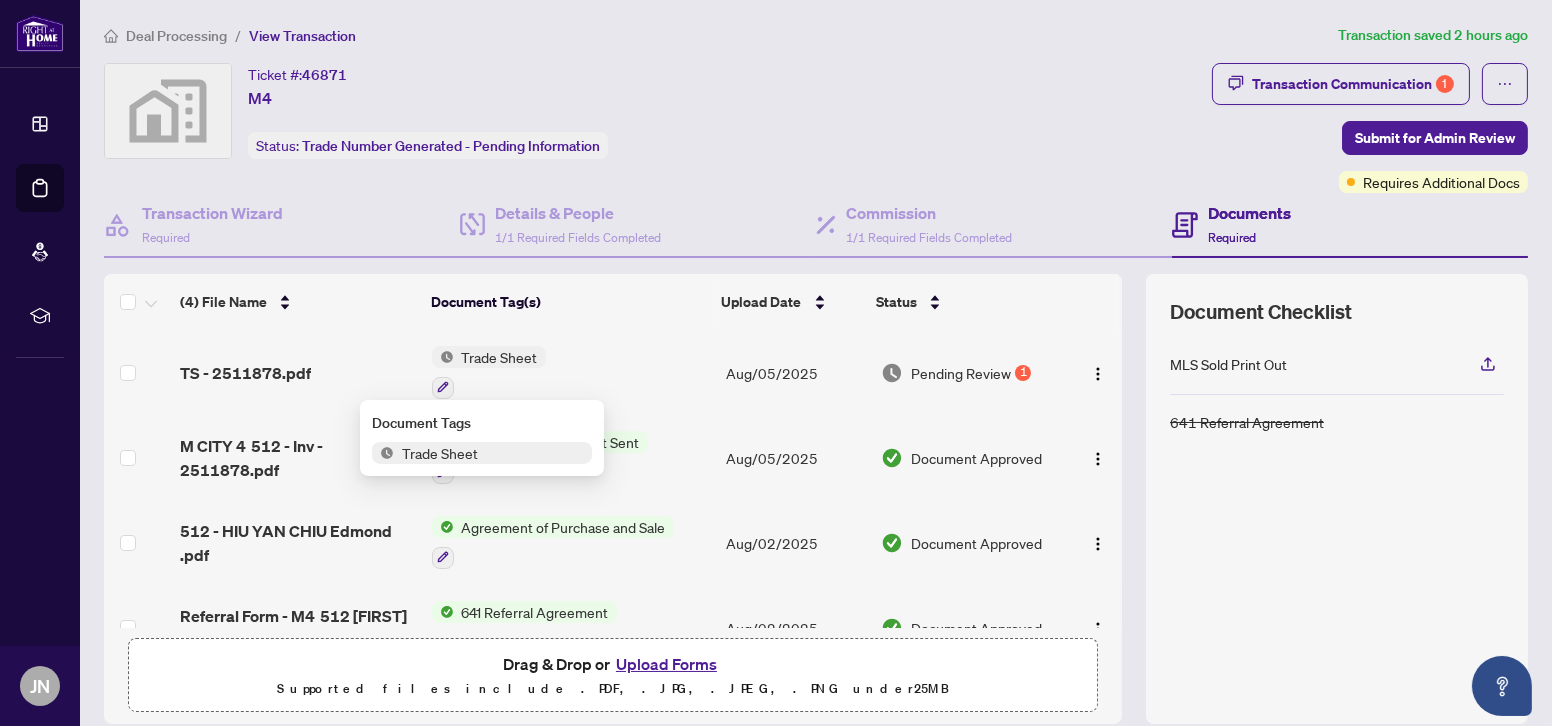 click on "Trade Sheet" at bounding box center [482, 453] 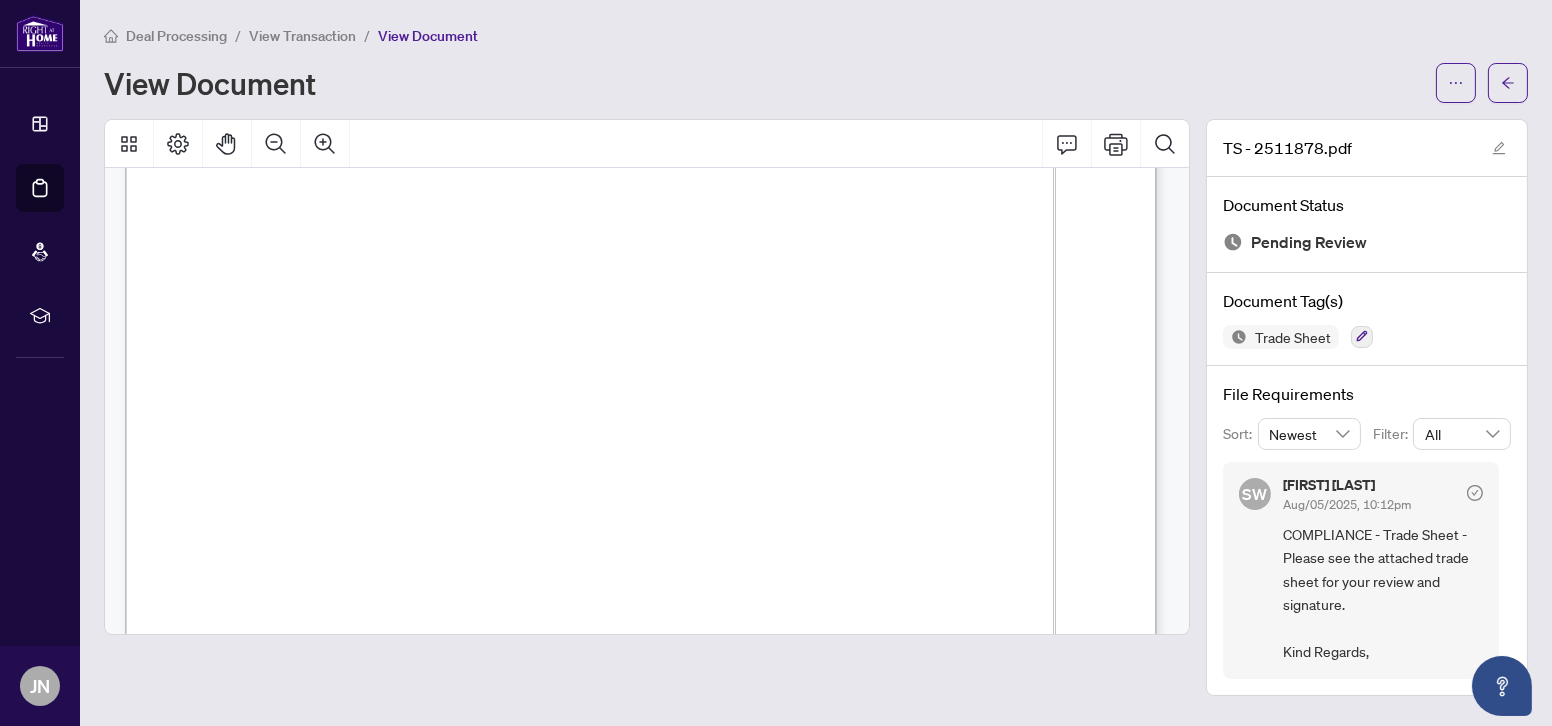 scroll, scrollTop: 0, scrollLeft: 0, axis: both 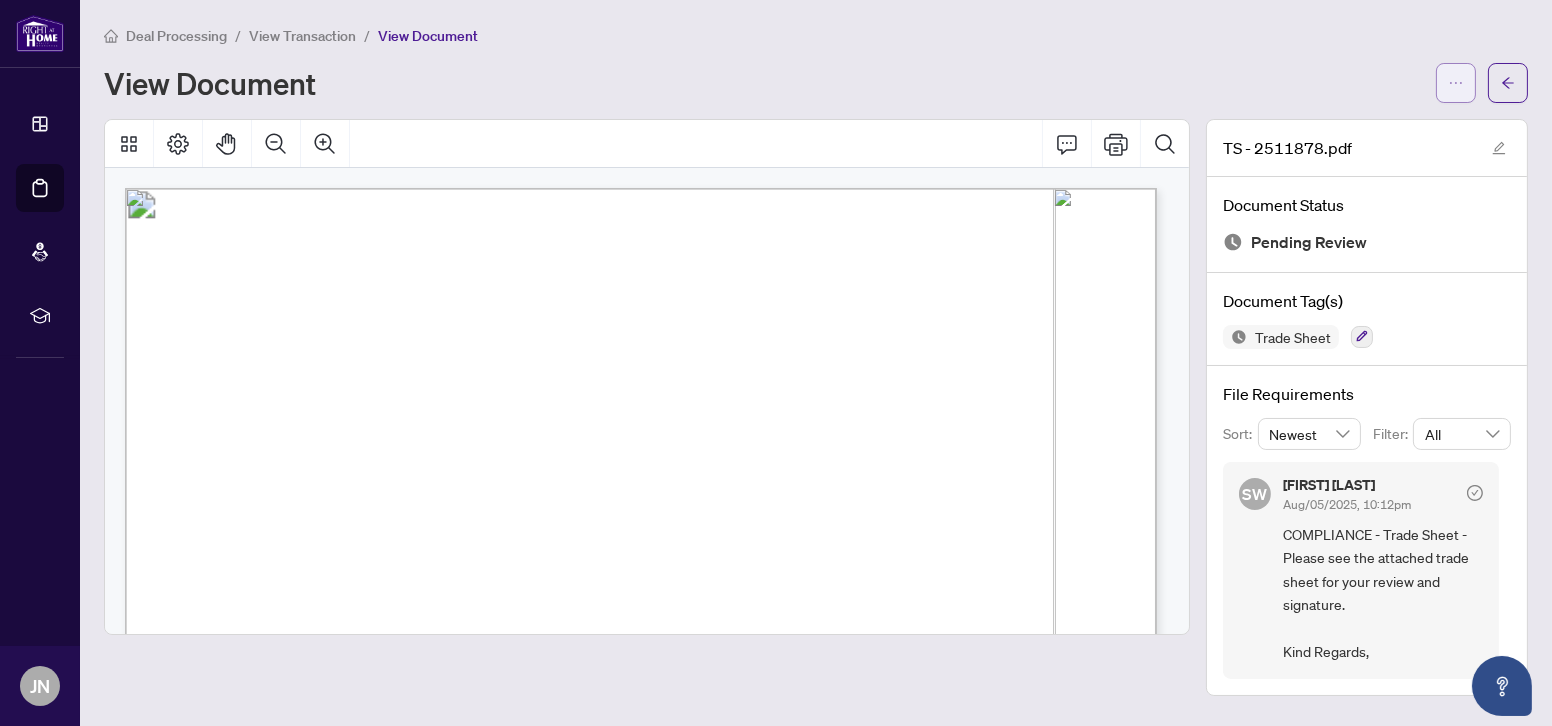 click 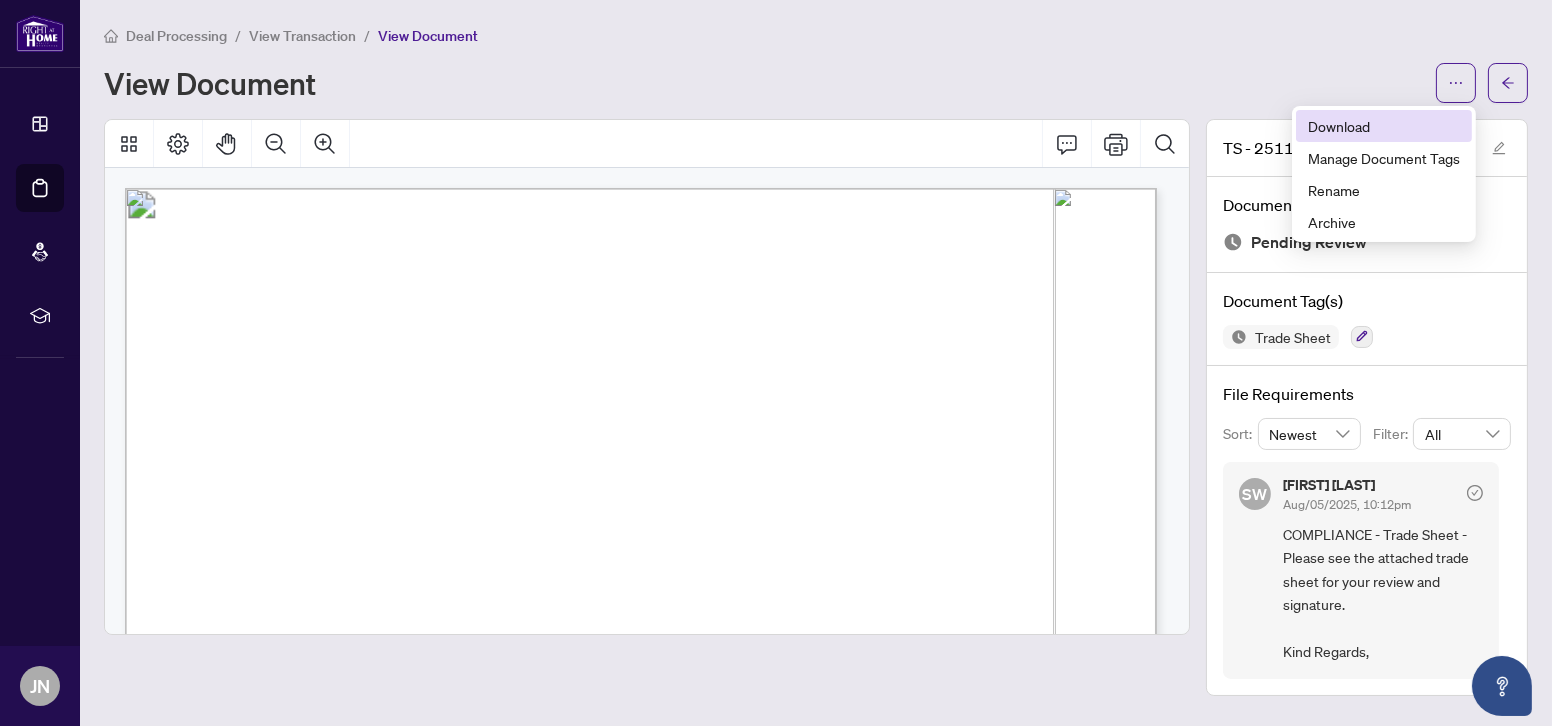 click on "Download" at bounding box center [1384, 126] 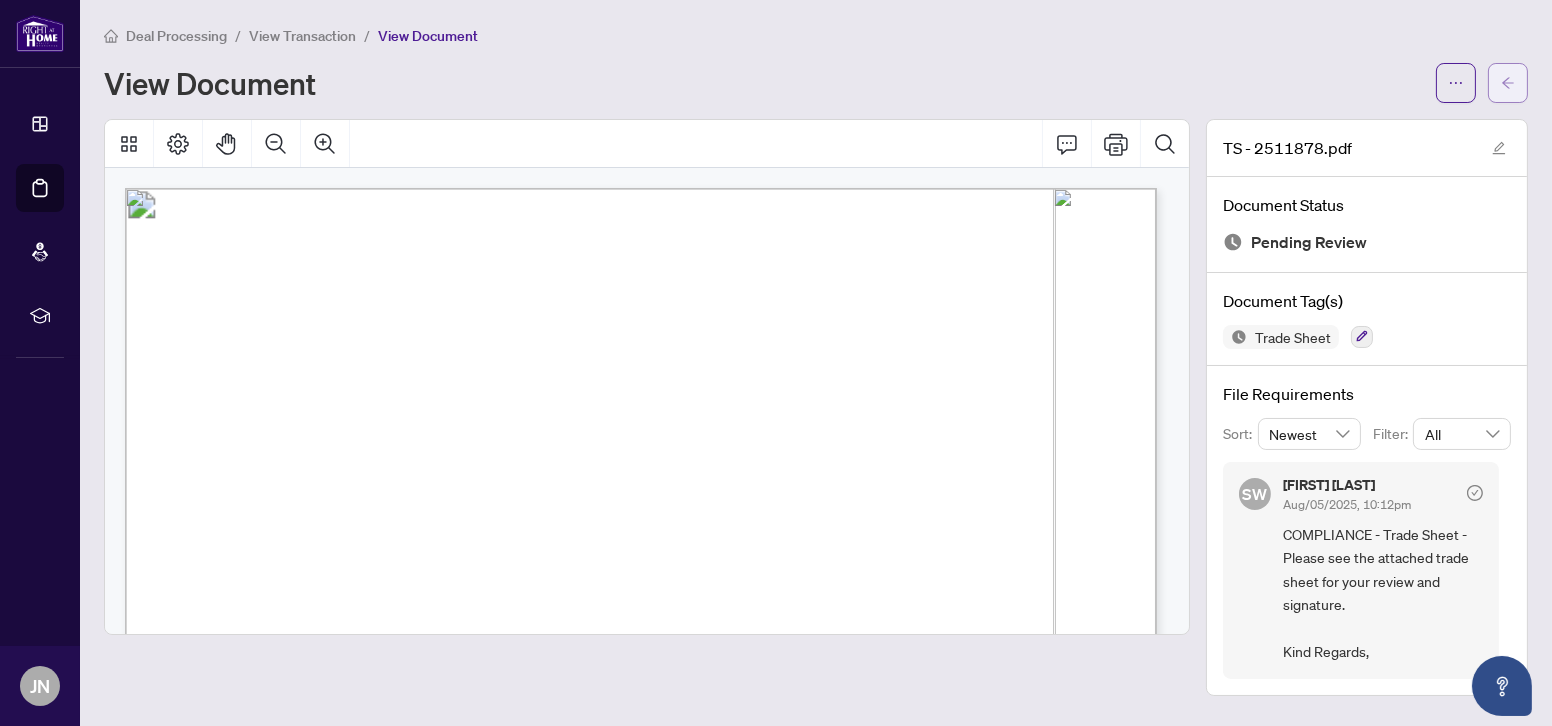 click 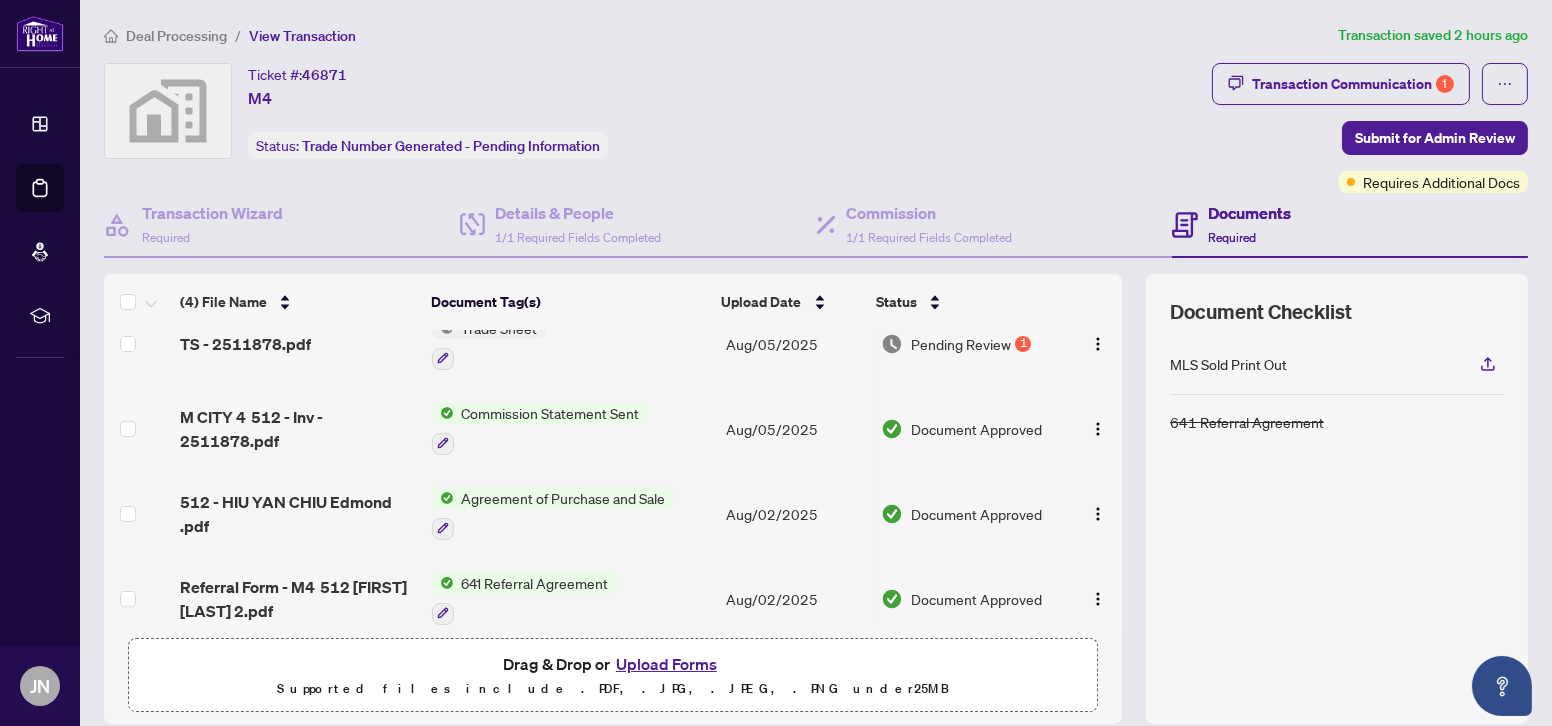 scroll, scrollTop: 44, scrollLeft: 0, axis: vertical 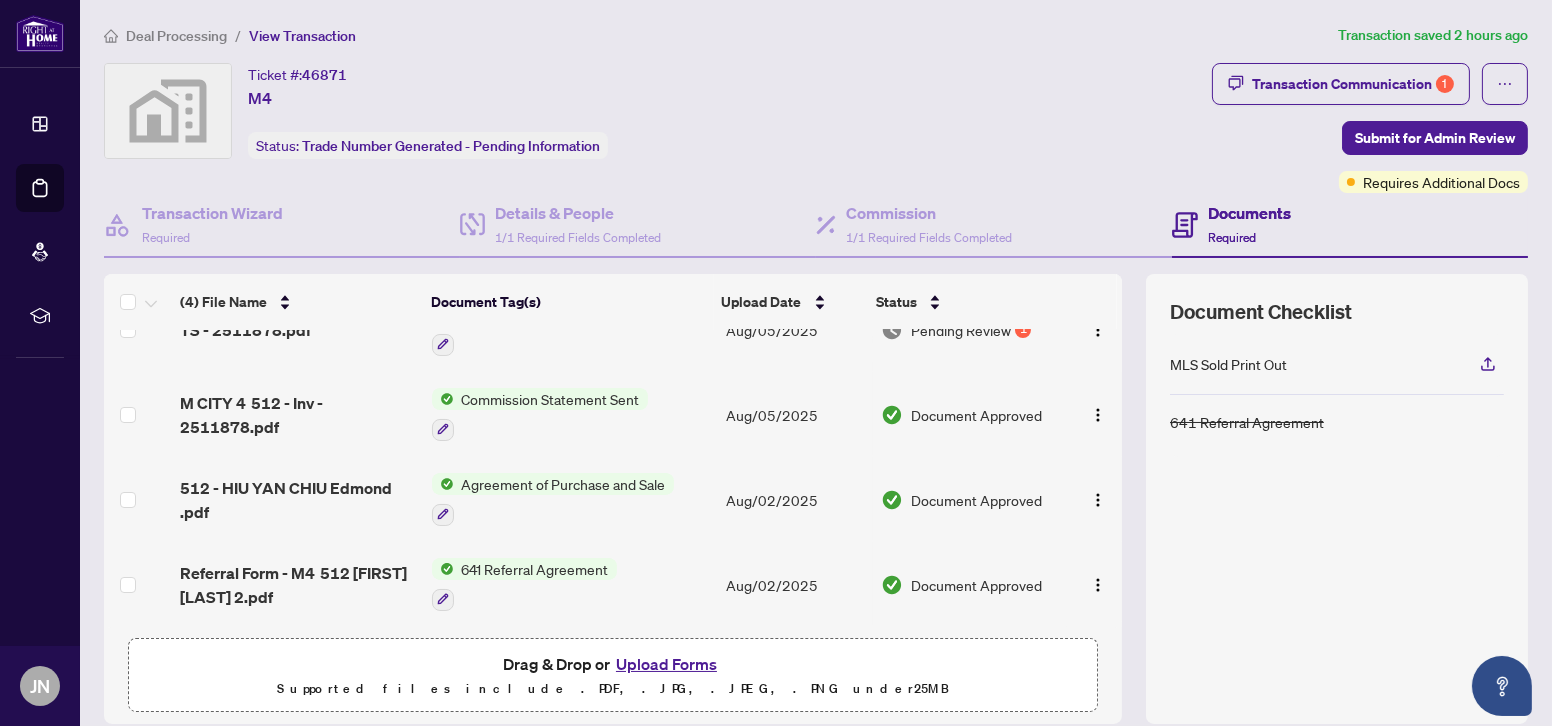 click on "Upload Forms" at bounding box center (666, 664) 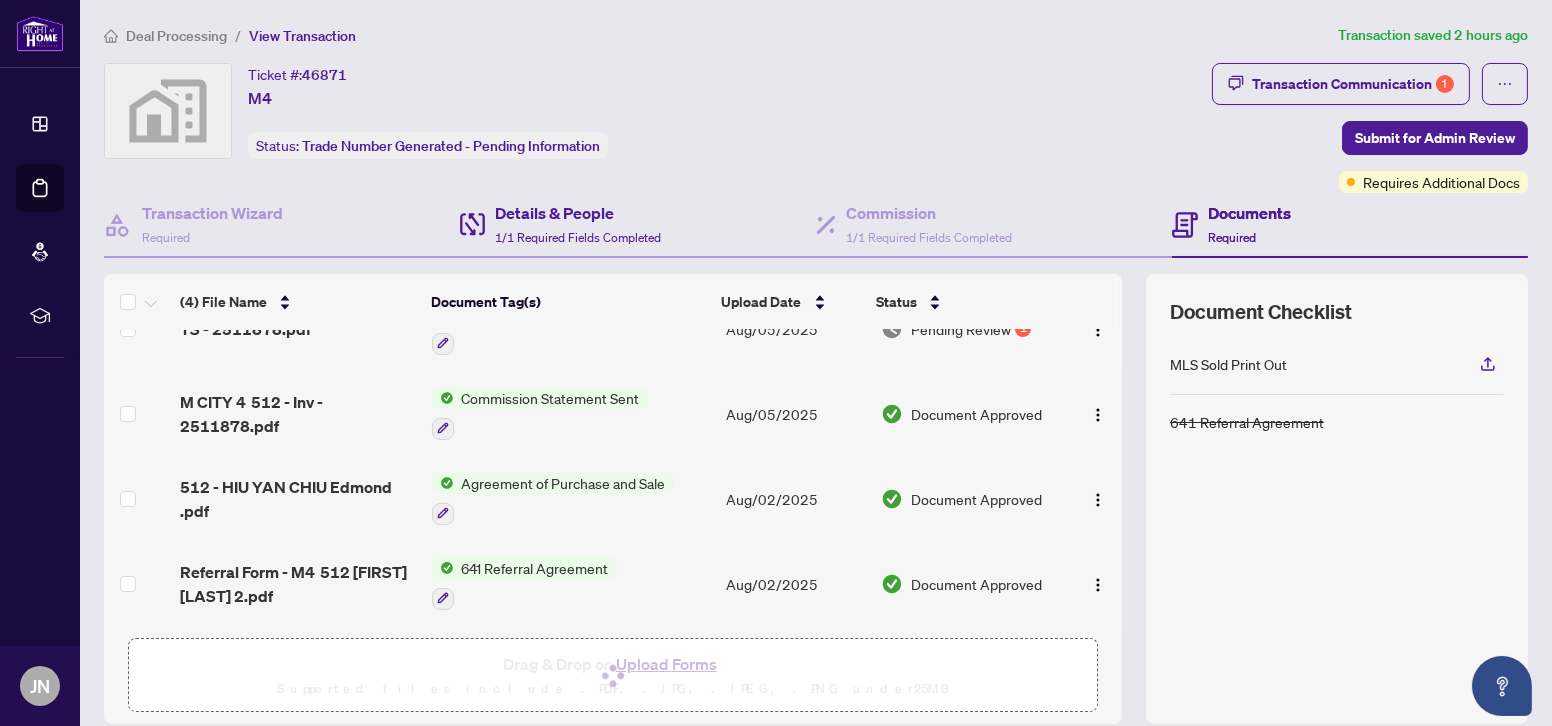 scroll, scrollTop: 146, scrollLeft: 0, axis: vertical 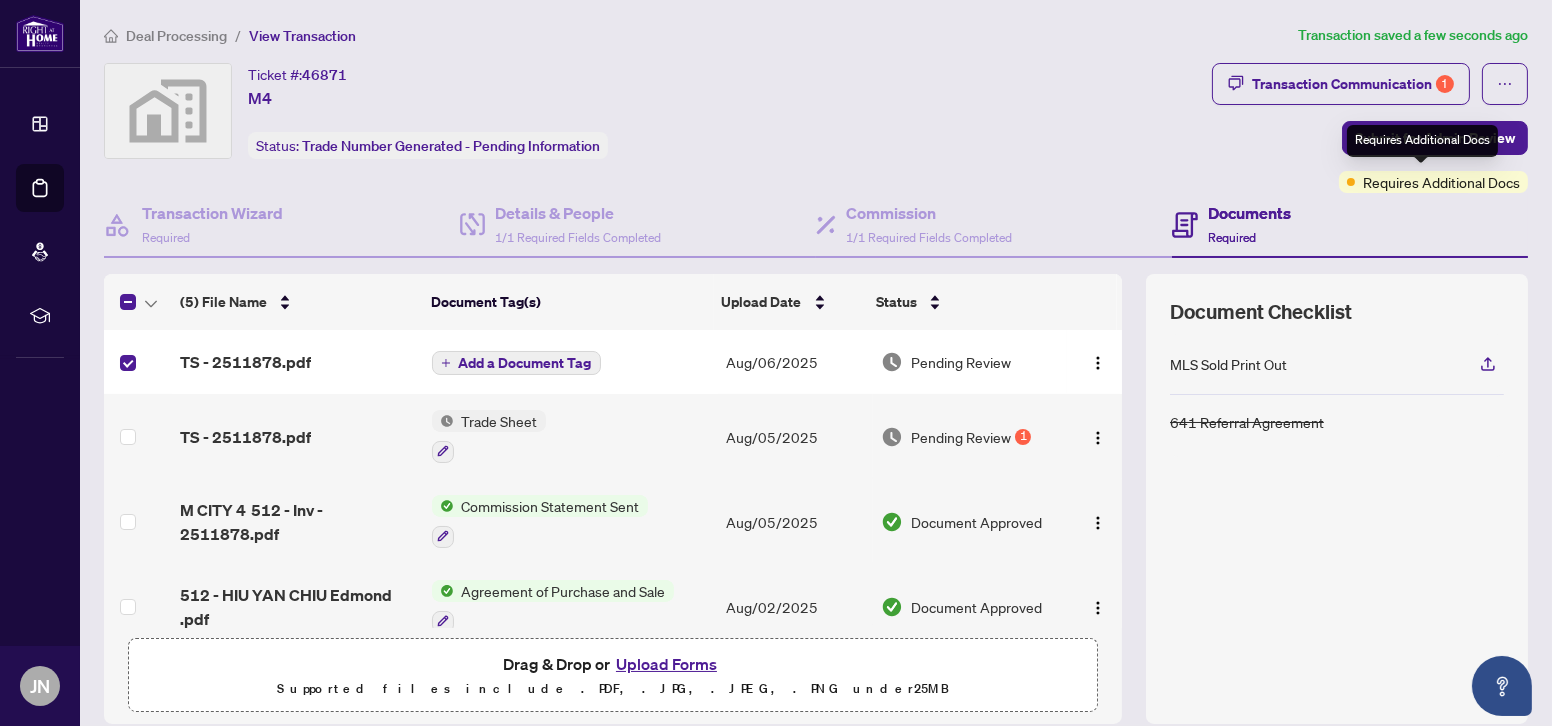 click on "Requires Additional Docs" at bounding box center (1422, 141) 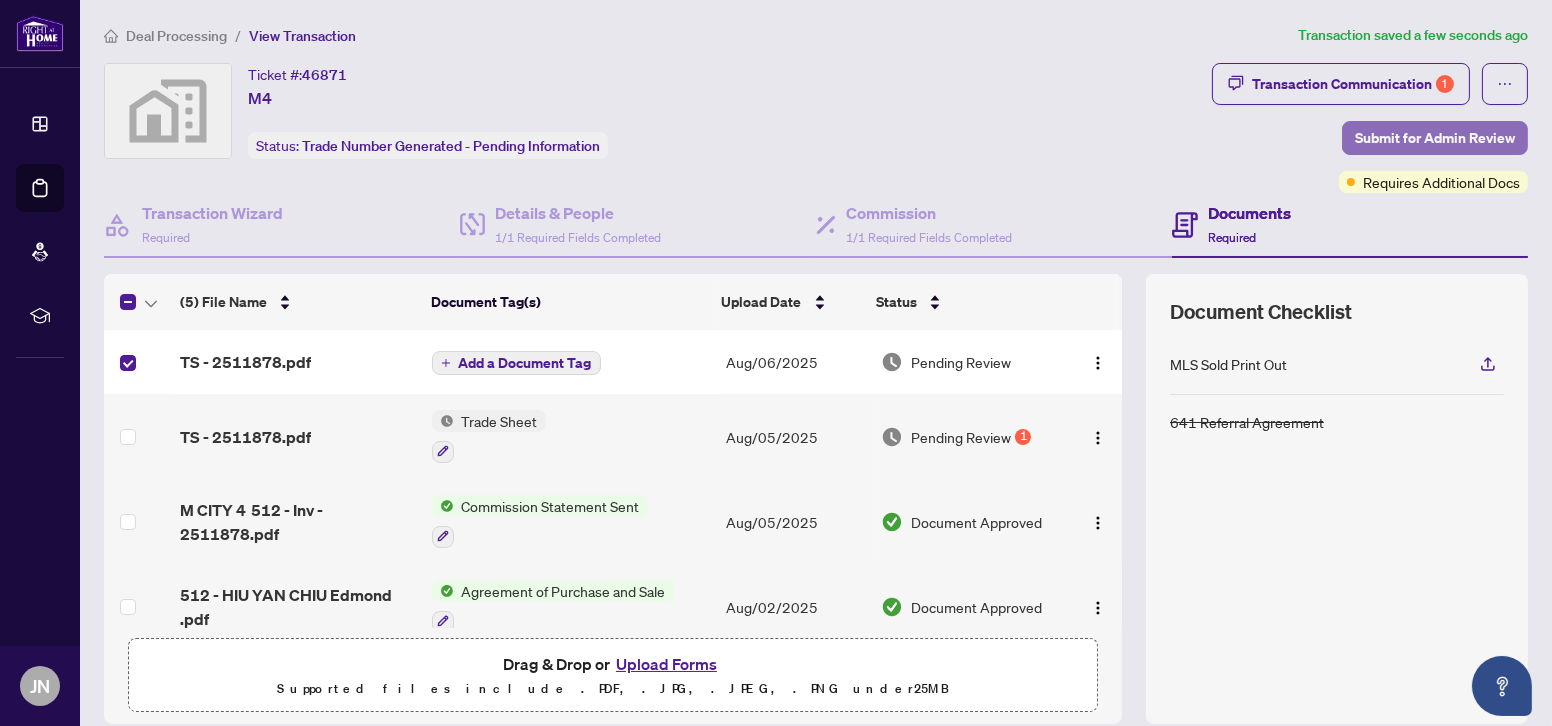 click on "Submit for Admin Review" at bounding box center (1435, 138) 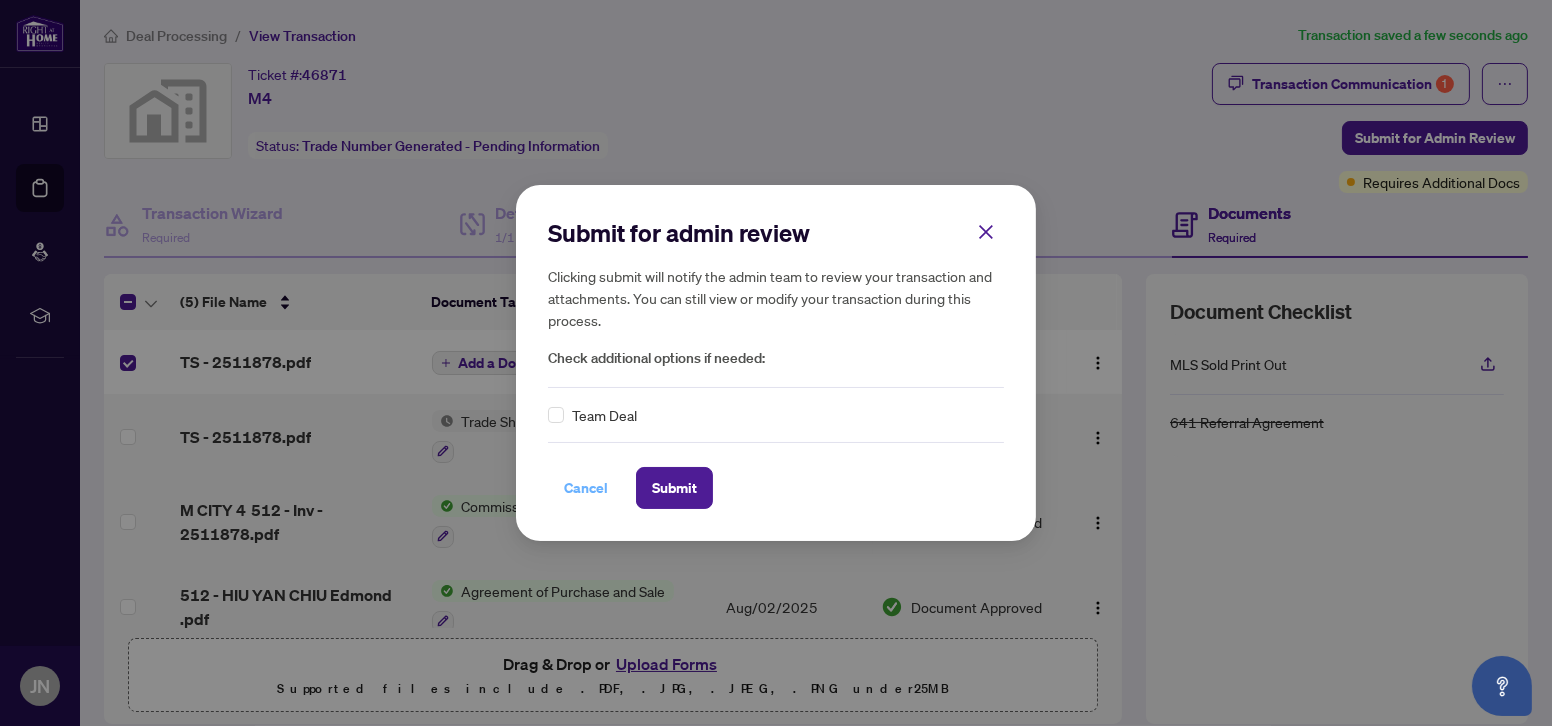 click on "Cancel" at bounding box center [586, 488] 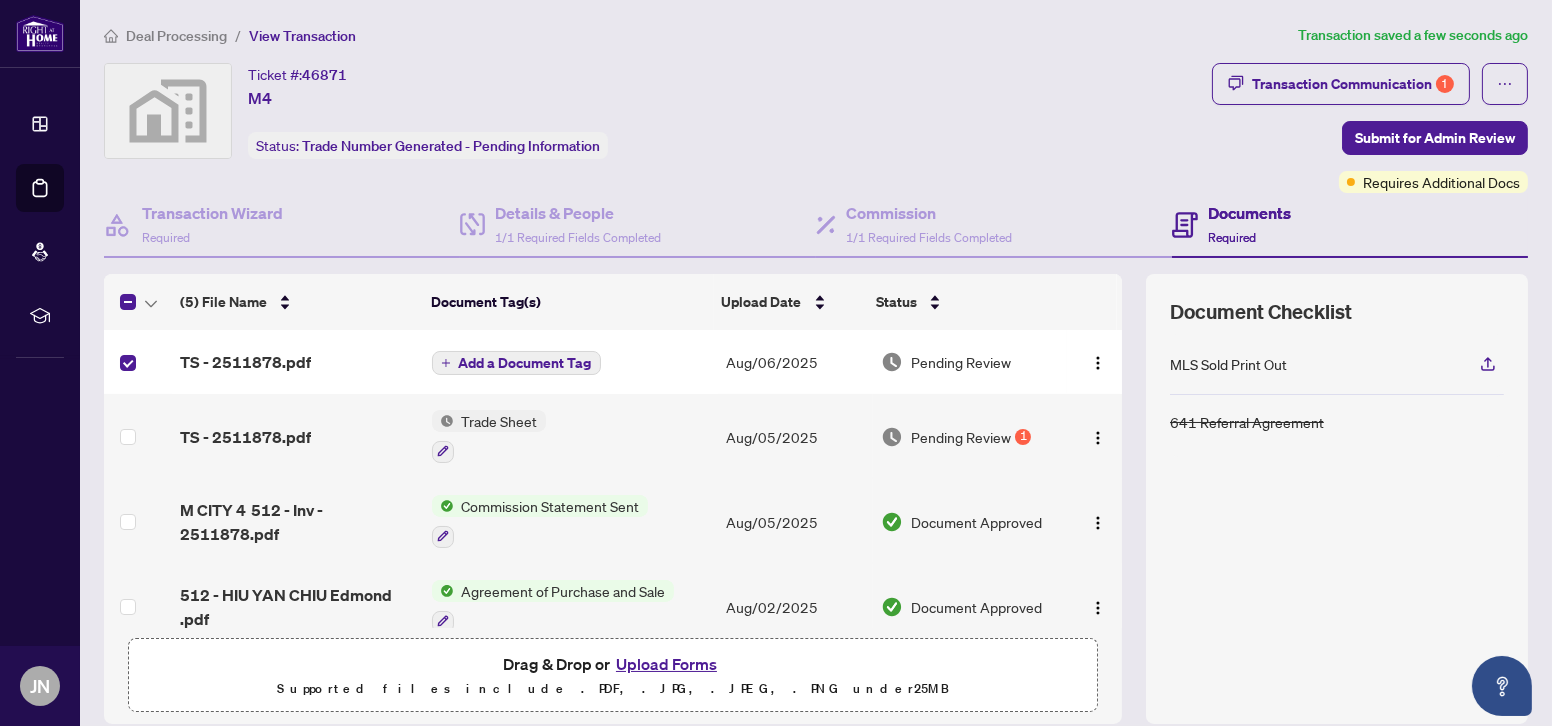 click on "Add a Document Tag" at bounding box center (525, 363) 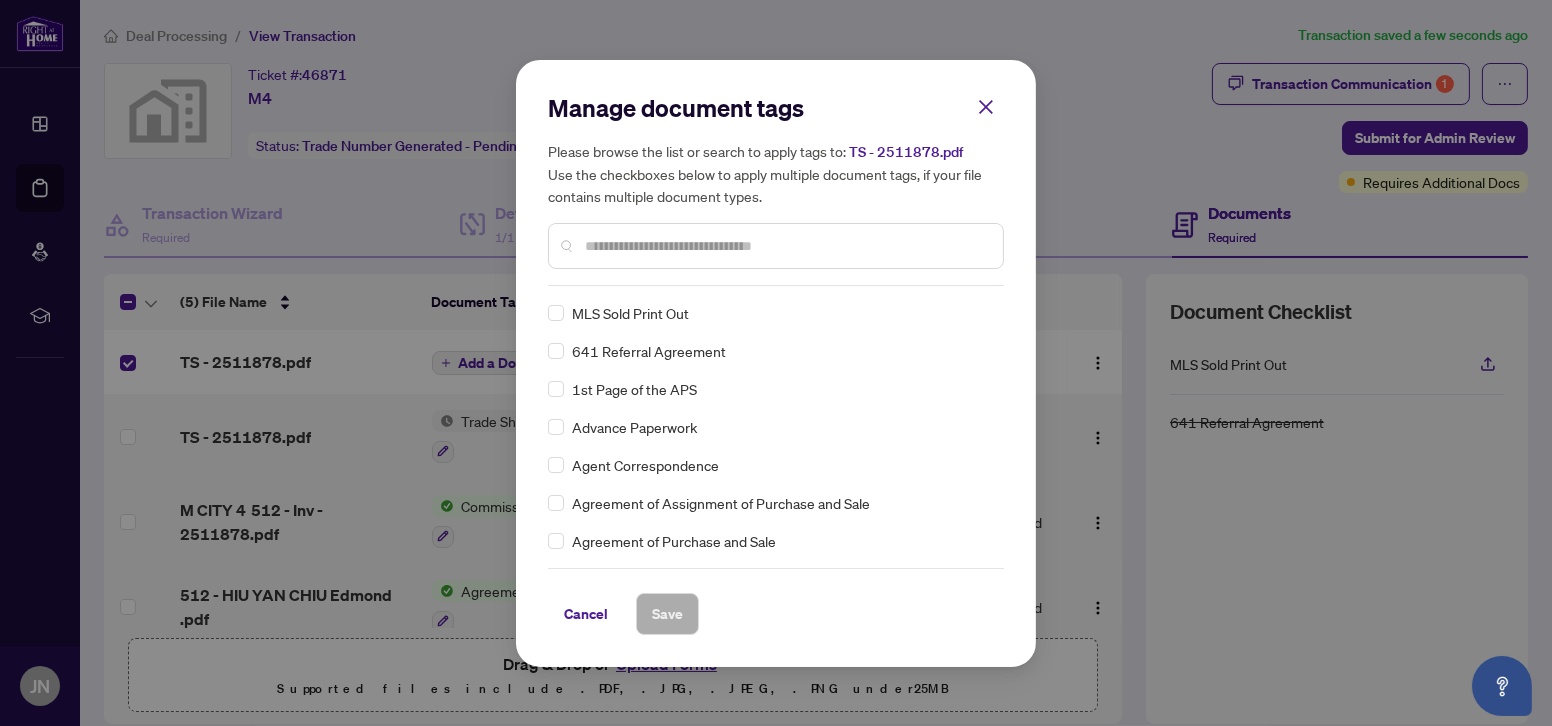 click at bounding box center (786, 246) 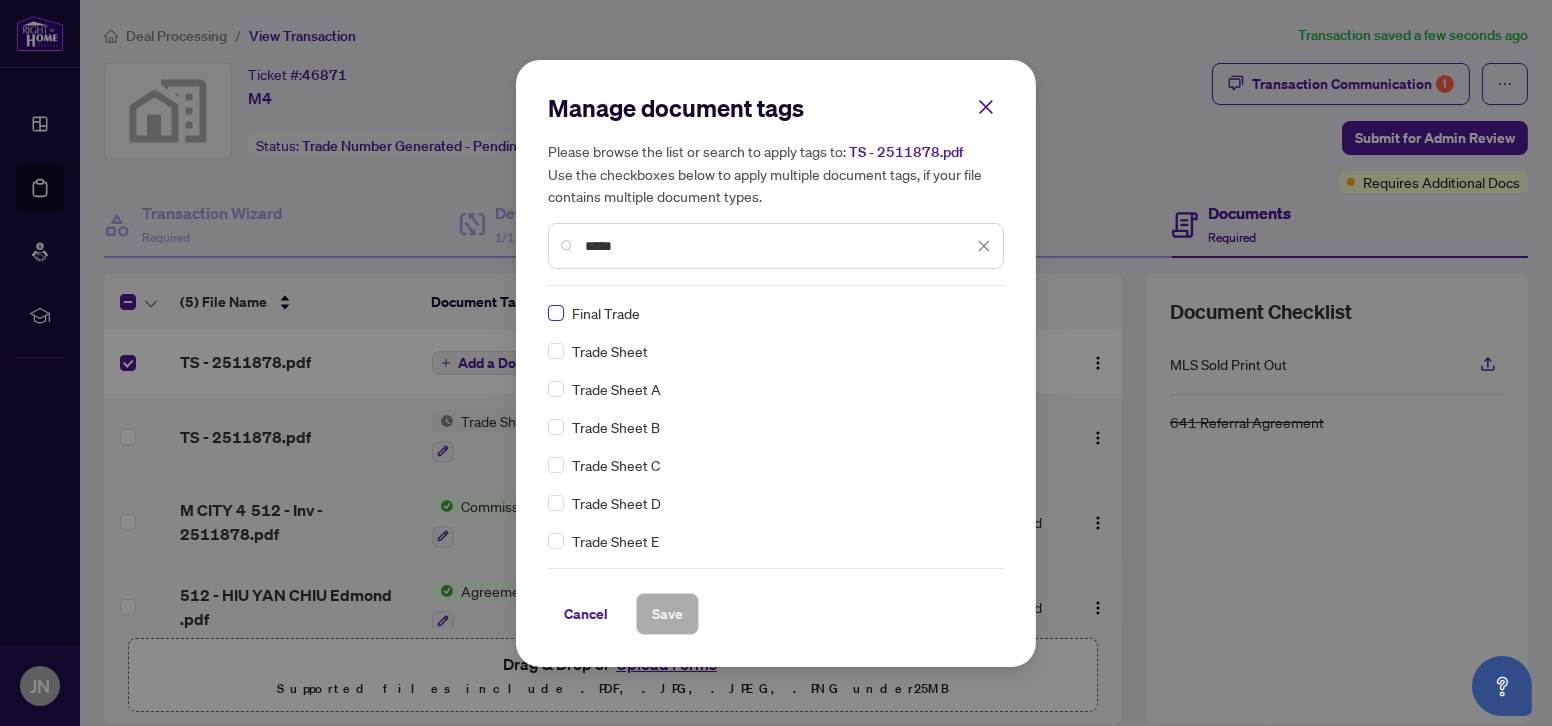 type on "*****" 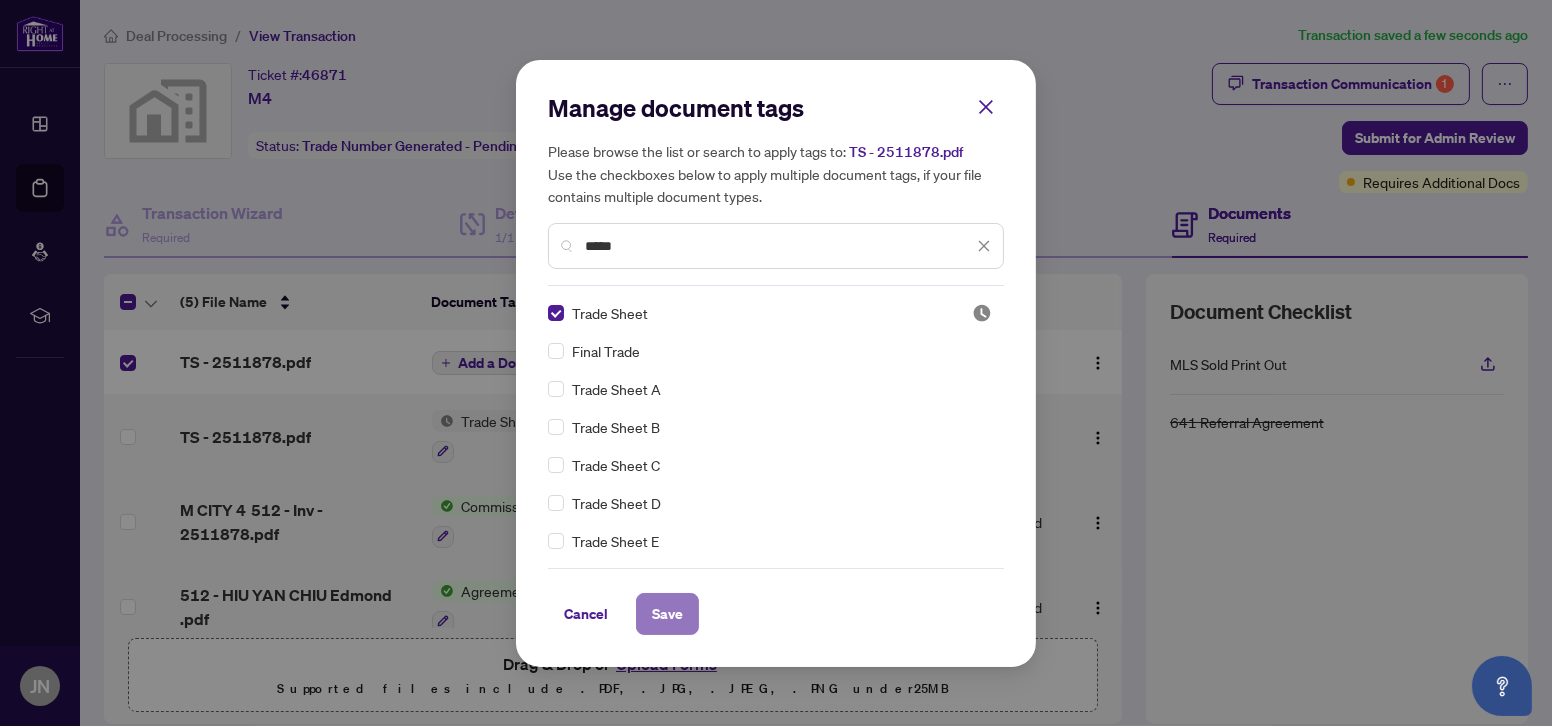click on "Save" at bounding box center [667, 614] 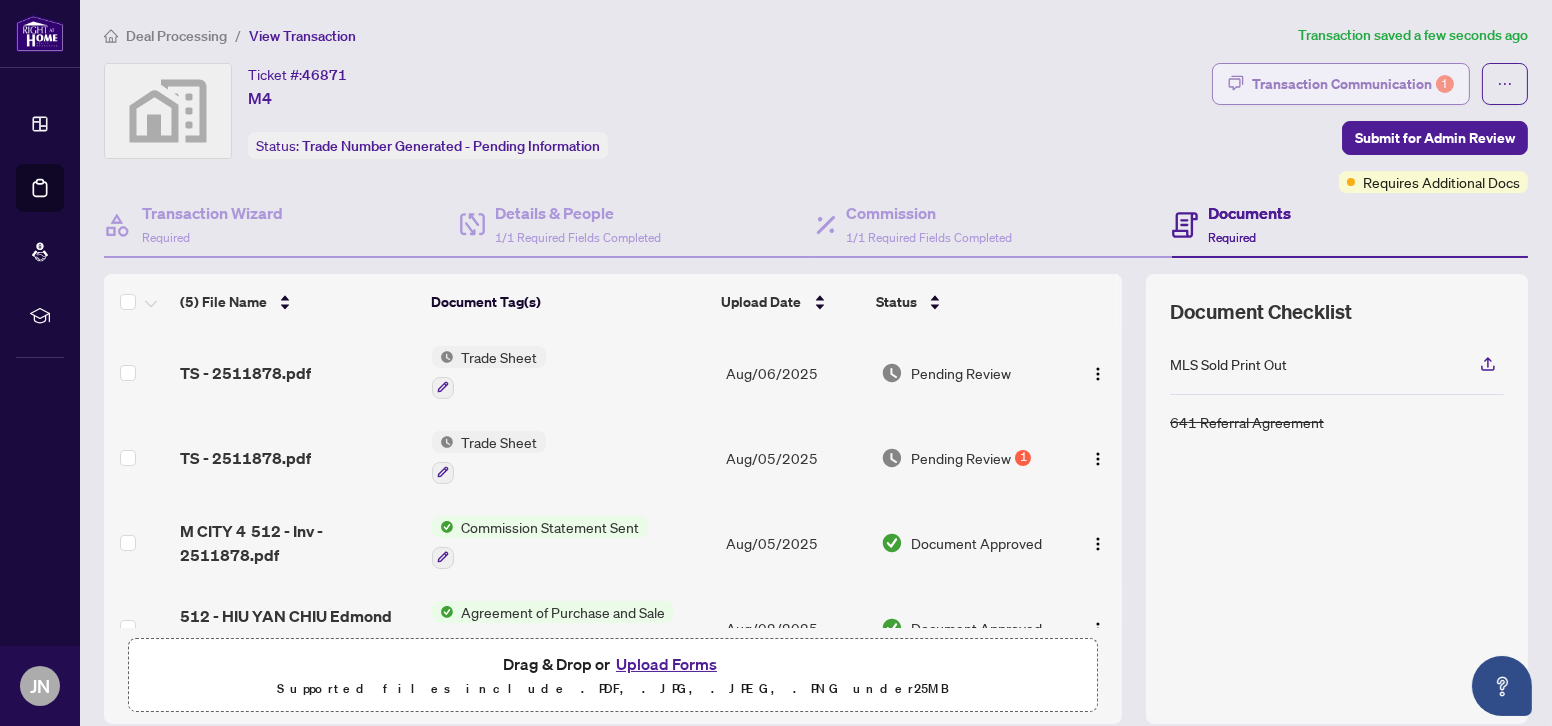 click on "Transaction Communication 1" at bounding box center (1353, 84) 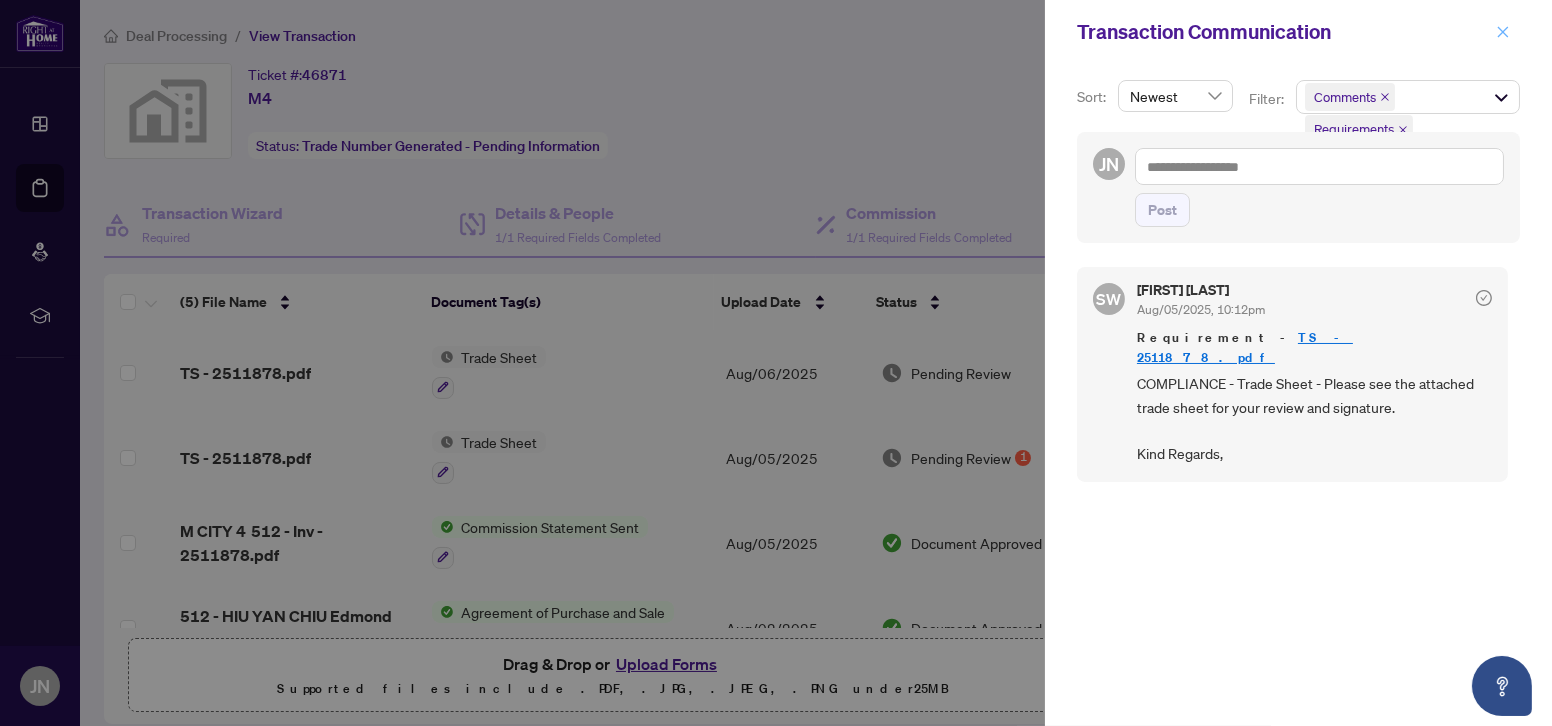 click 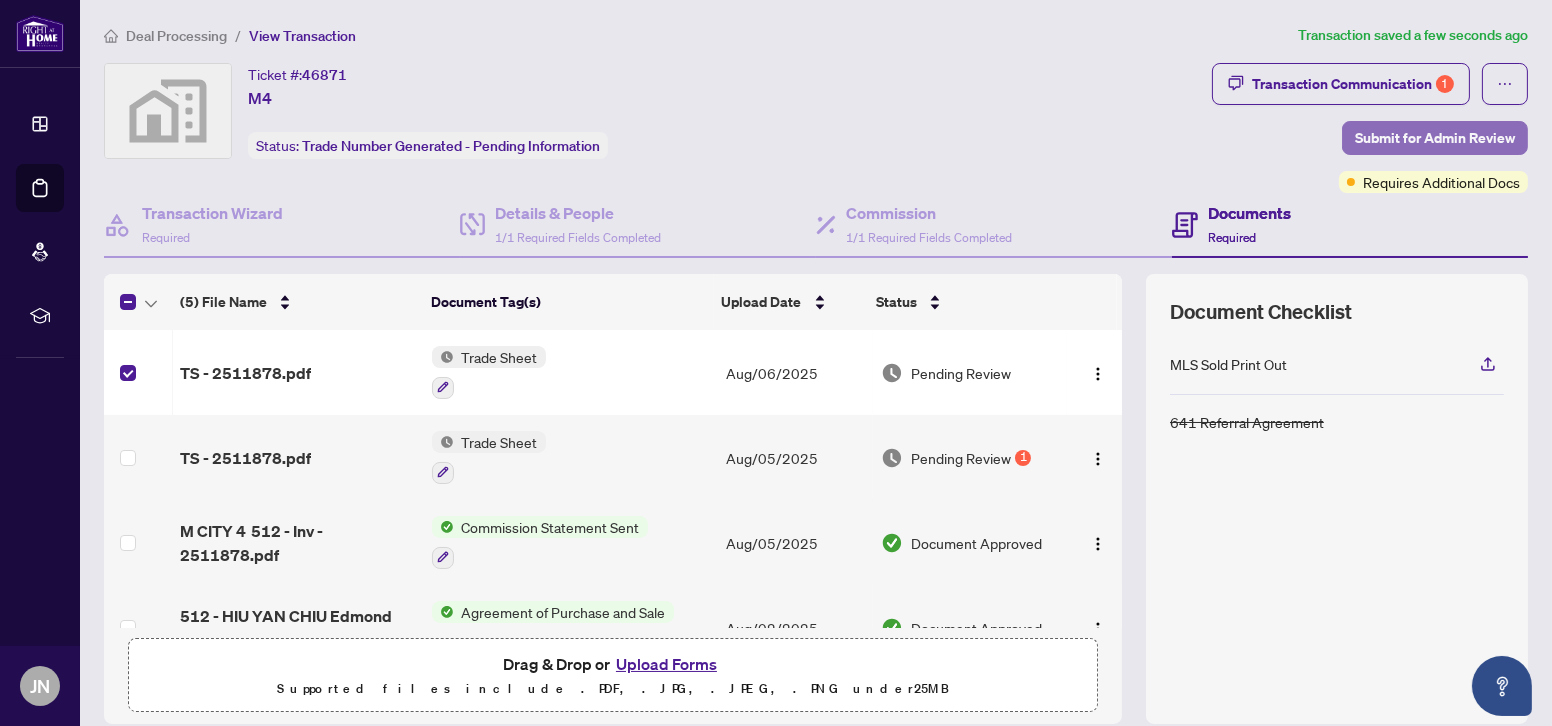 click on "Submit for Admin Review" at bounding box center [1435, 138] 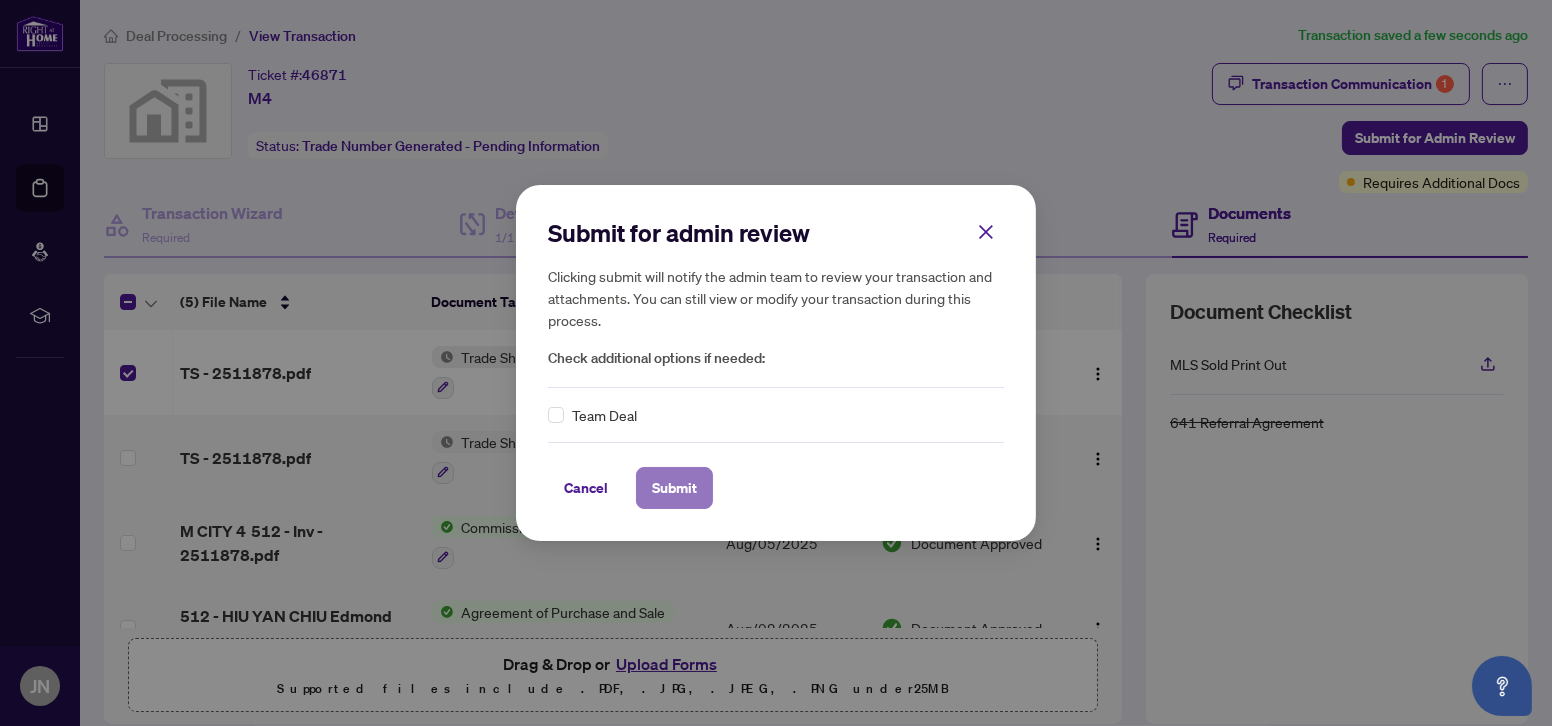 click on "Submit" at bounding box center [674, 488] 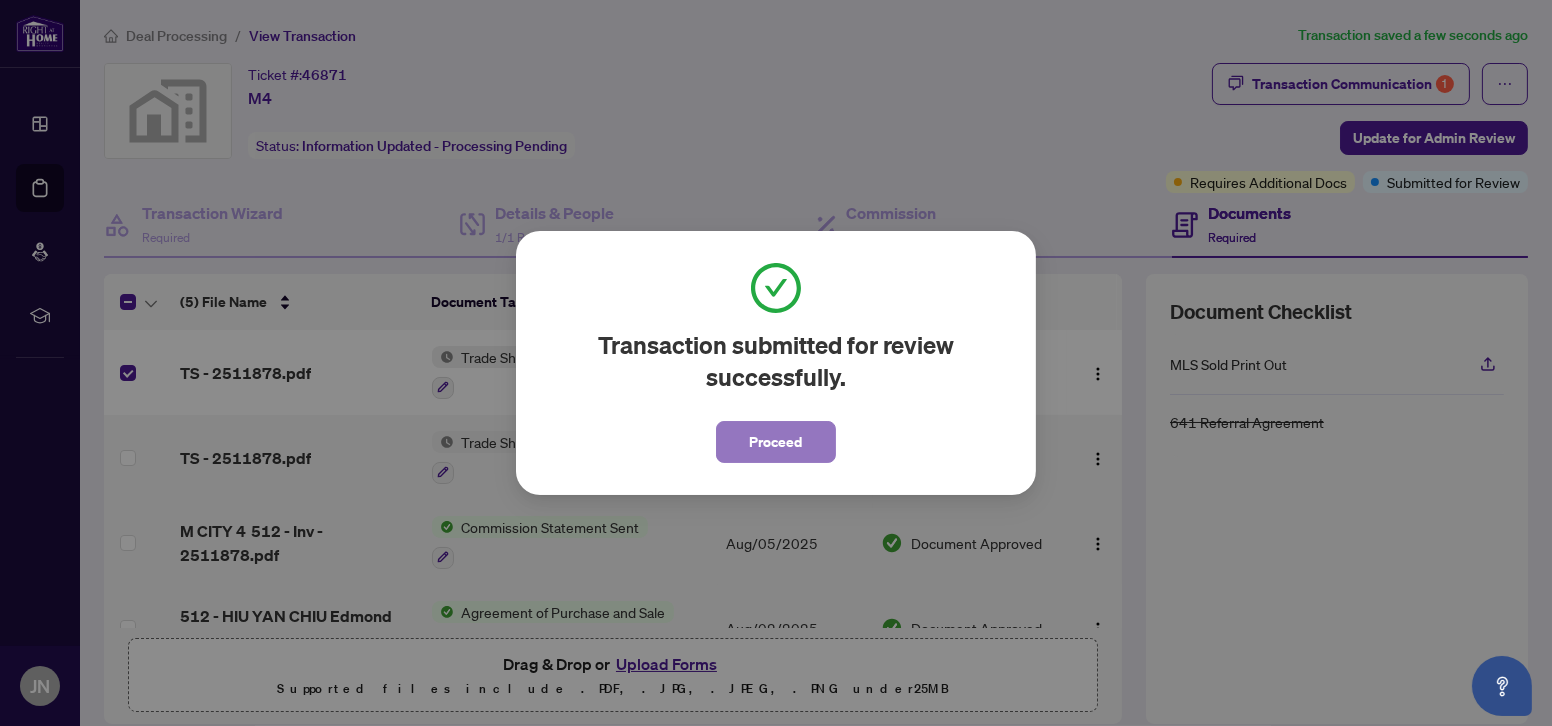 click on "Proceed" at bounding box center (776, 442) 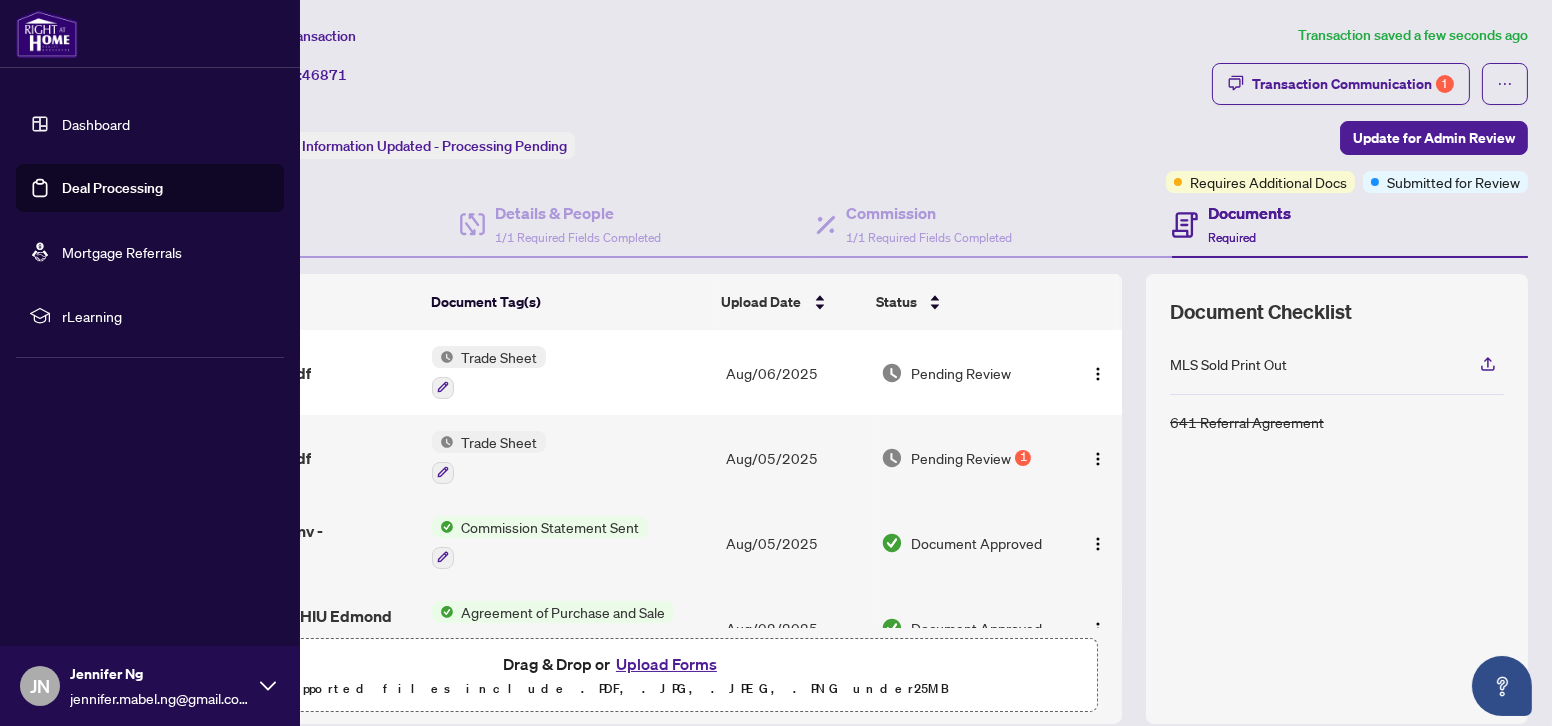 click on "Dashboard" at bounding box center (96, 124) 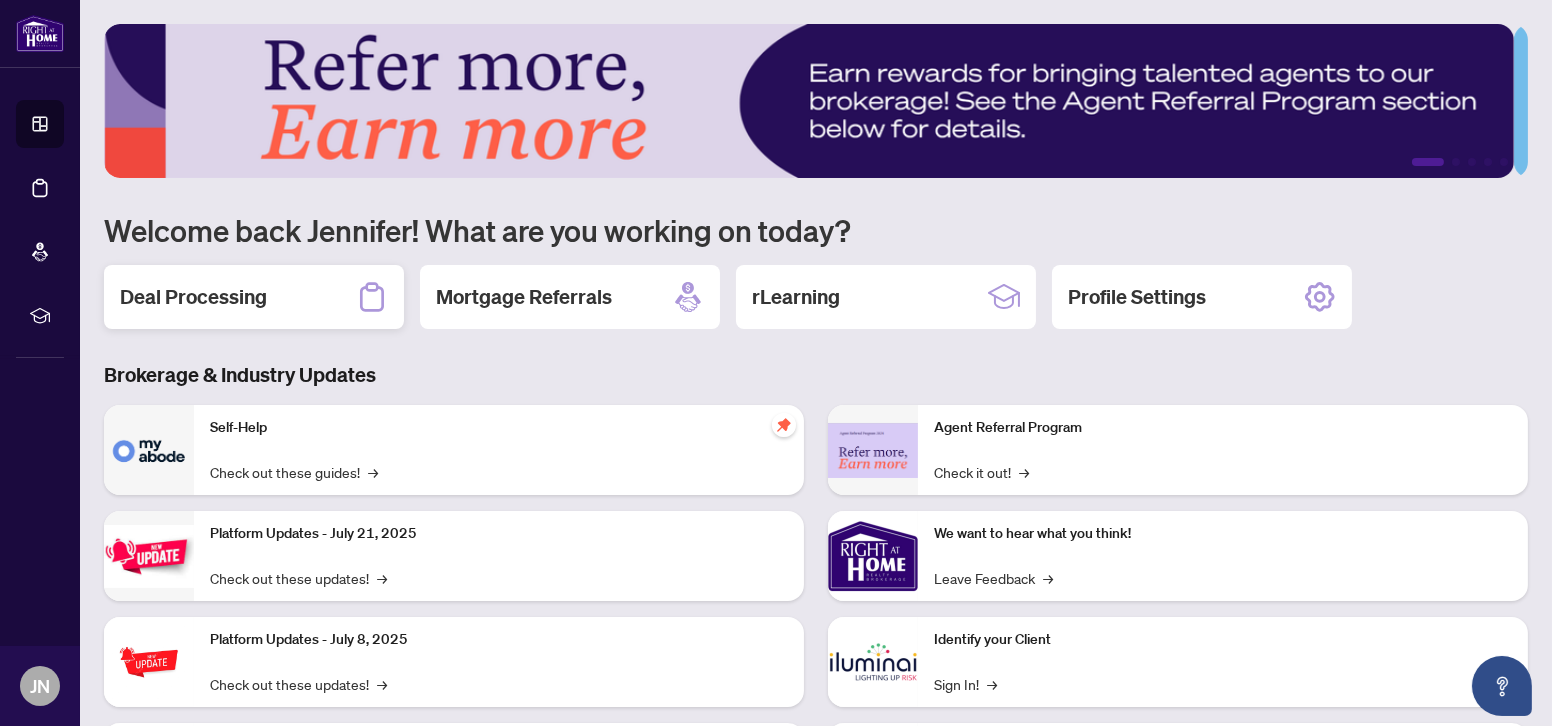 click on "Deal Processing" at bounding box center (193, 297) 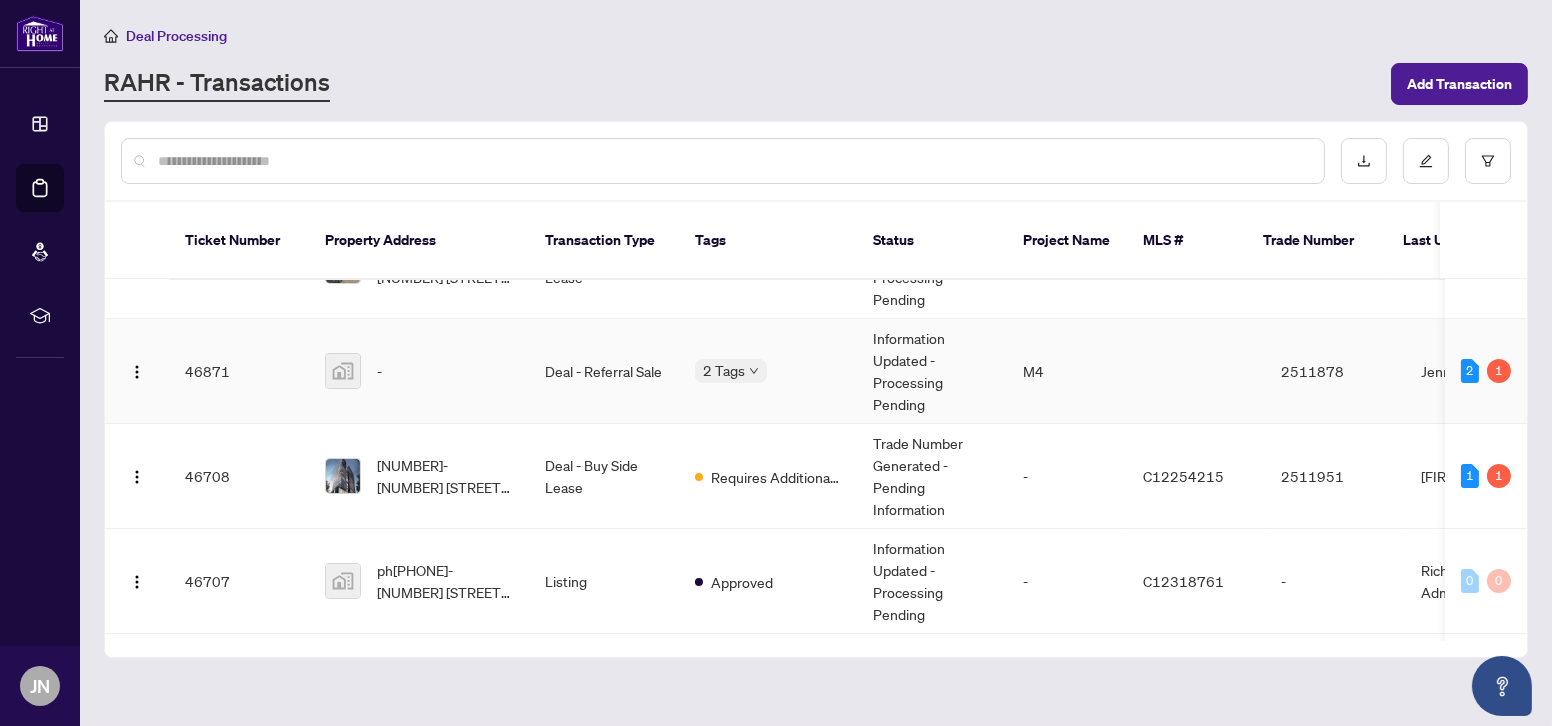 scroll, scrollTop: 90, scrollLeft: 0, axis: vertical 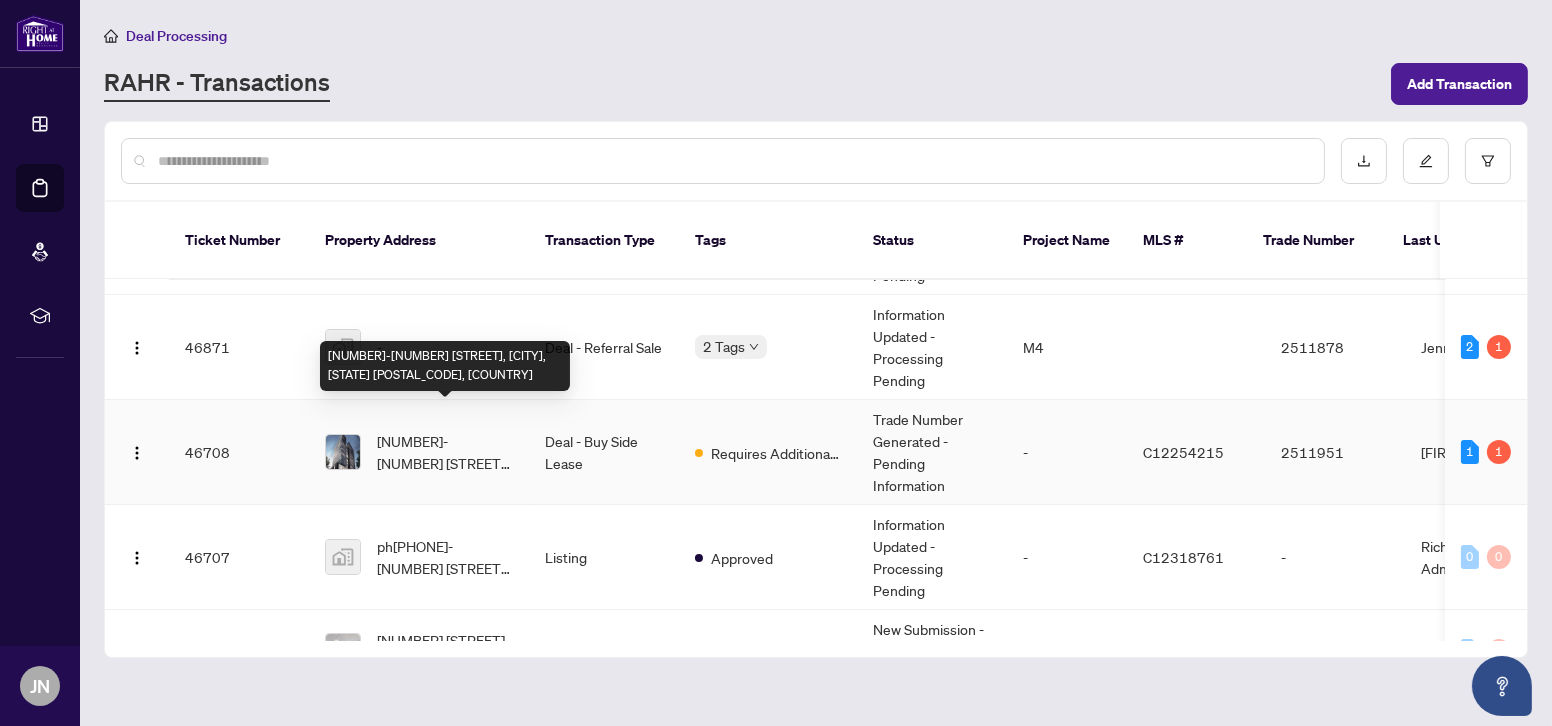 click on "[NUMBER]-[NUMBER] [STREET], [CITY], [STATE] [POSTAL_CODE], [COUNTRY]" at bounding box center (445, 452) 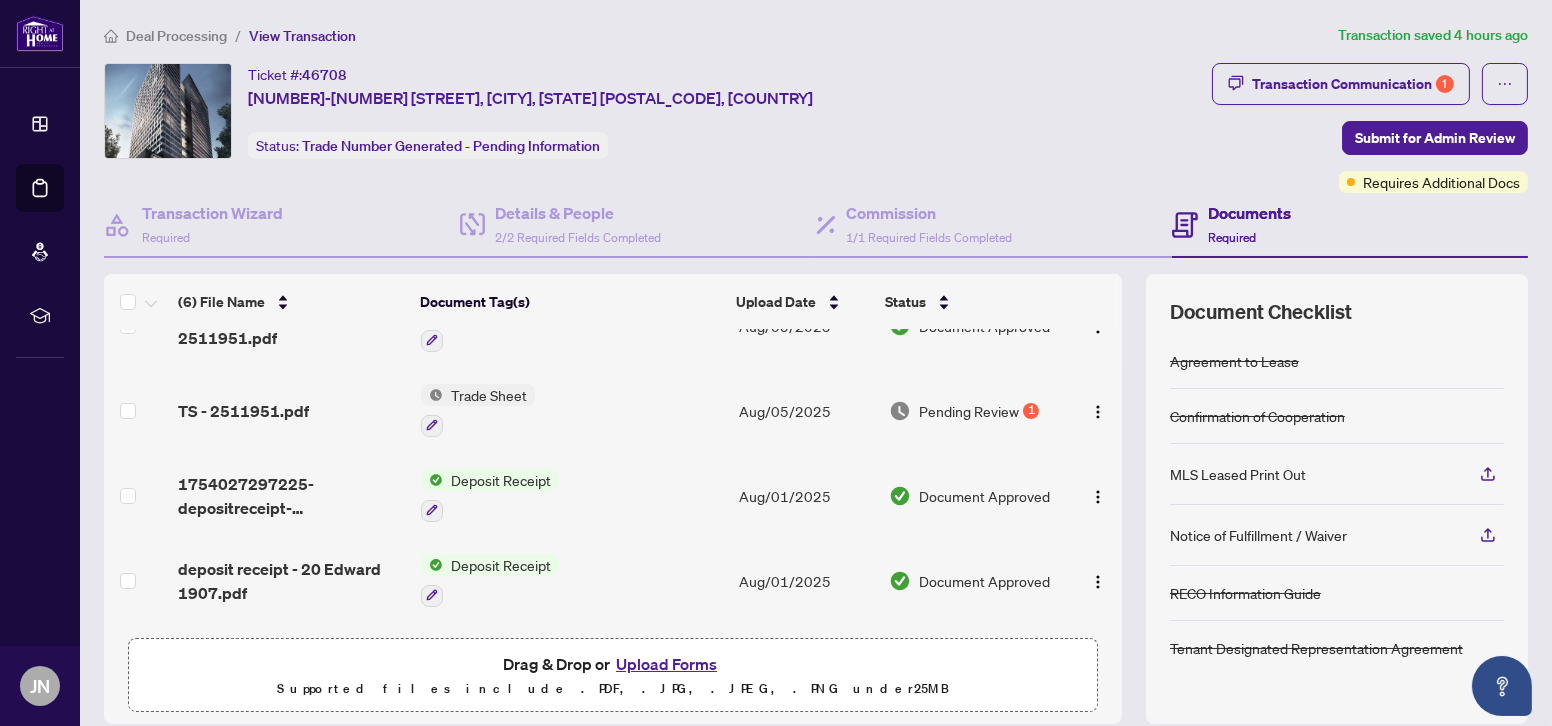 scroll, scrollTop: 0, scrollLeft: 0, axis: both 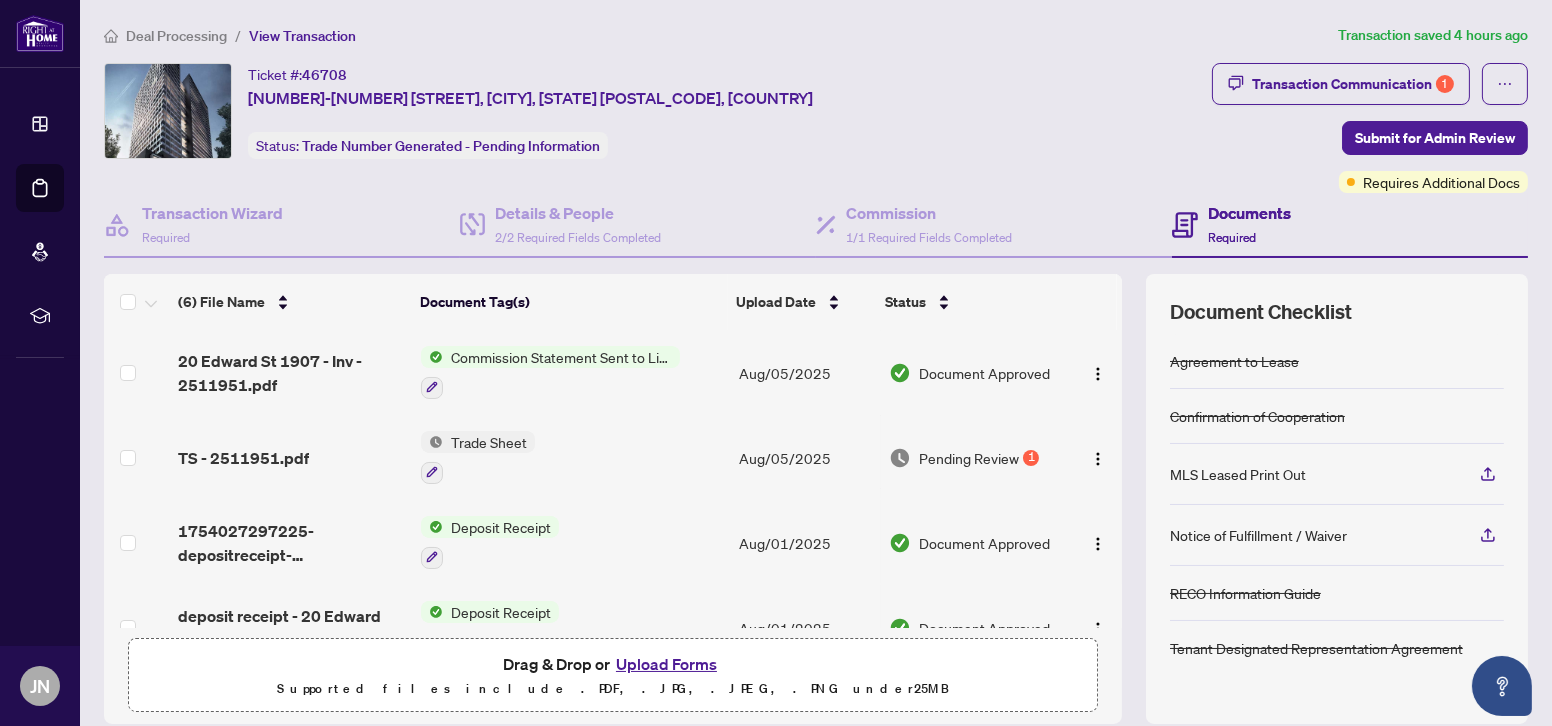 click on "Trade Sheet" at bounding box center (489, 442) 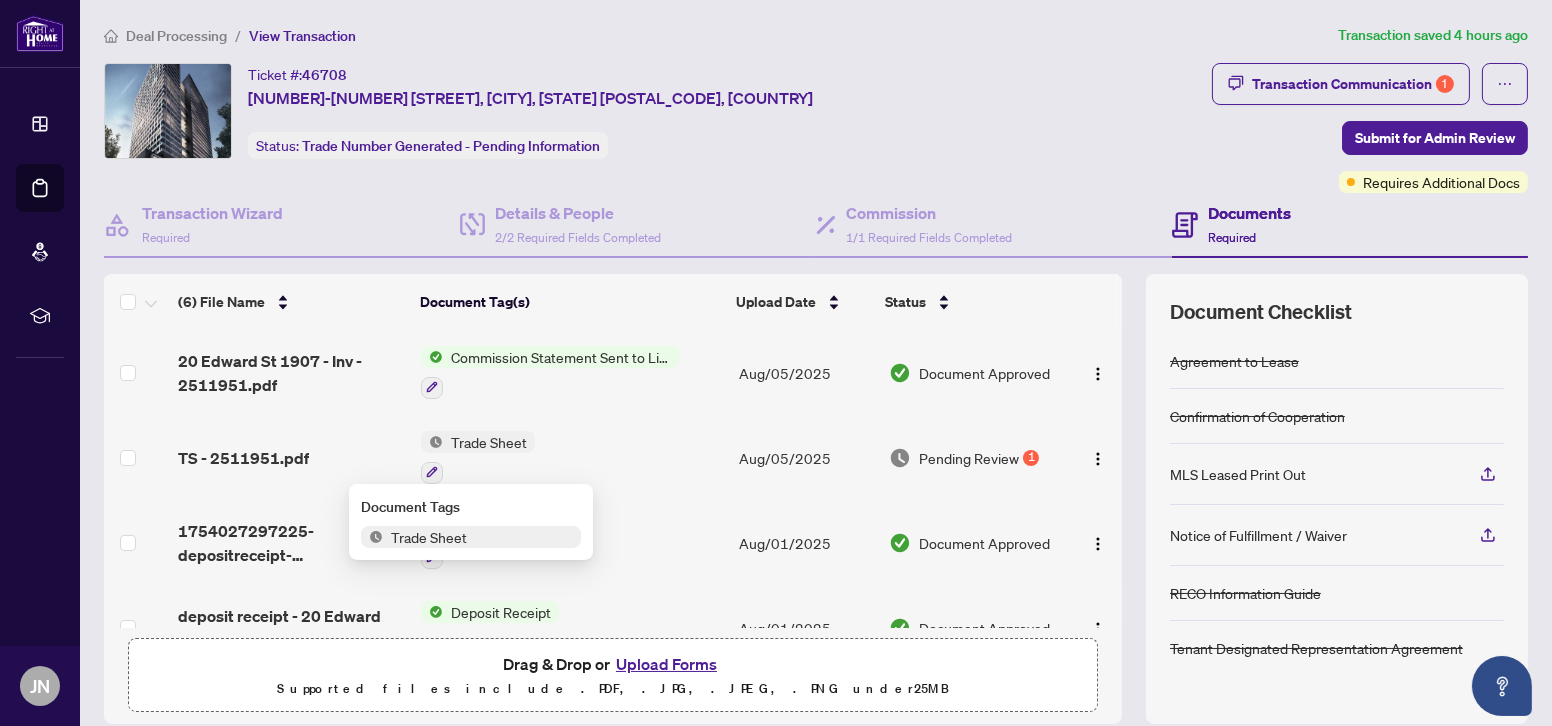 click on "Trade Sheet" at bounding box center (429, 537) 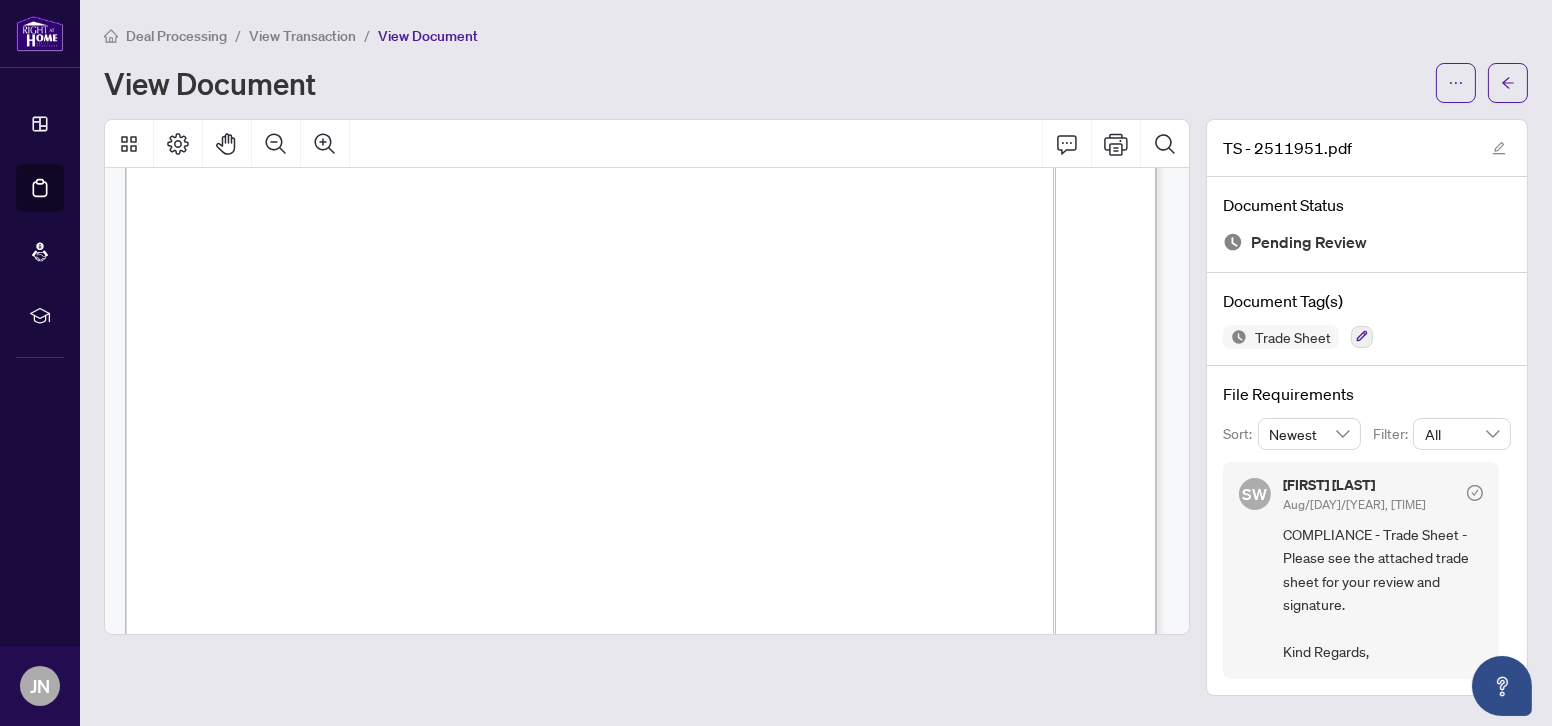 scroll, scrollTop: 0, scrollLeft: 0, axis: both 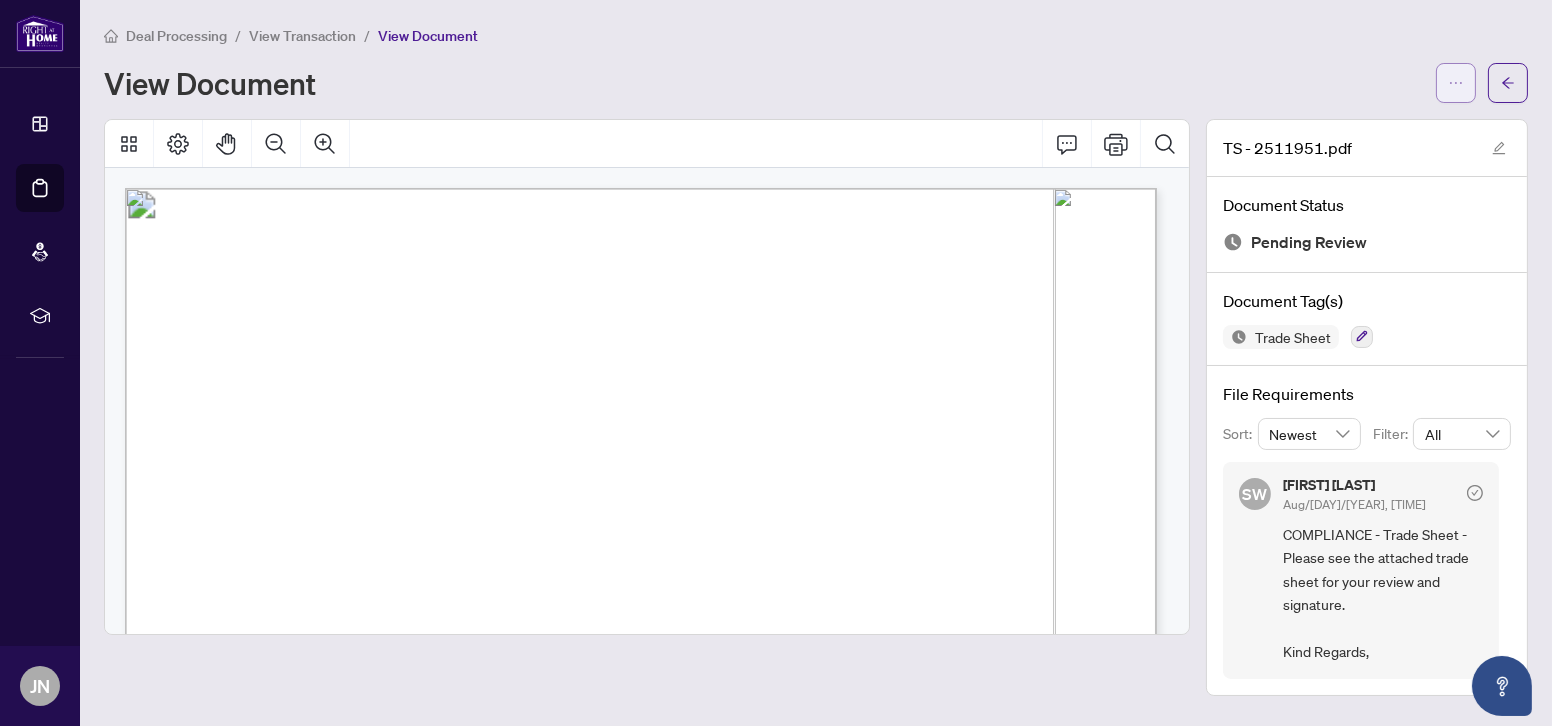 click at bounding box center [1456, 83] 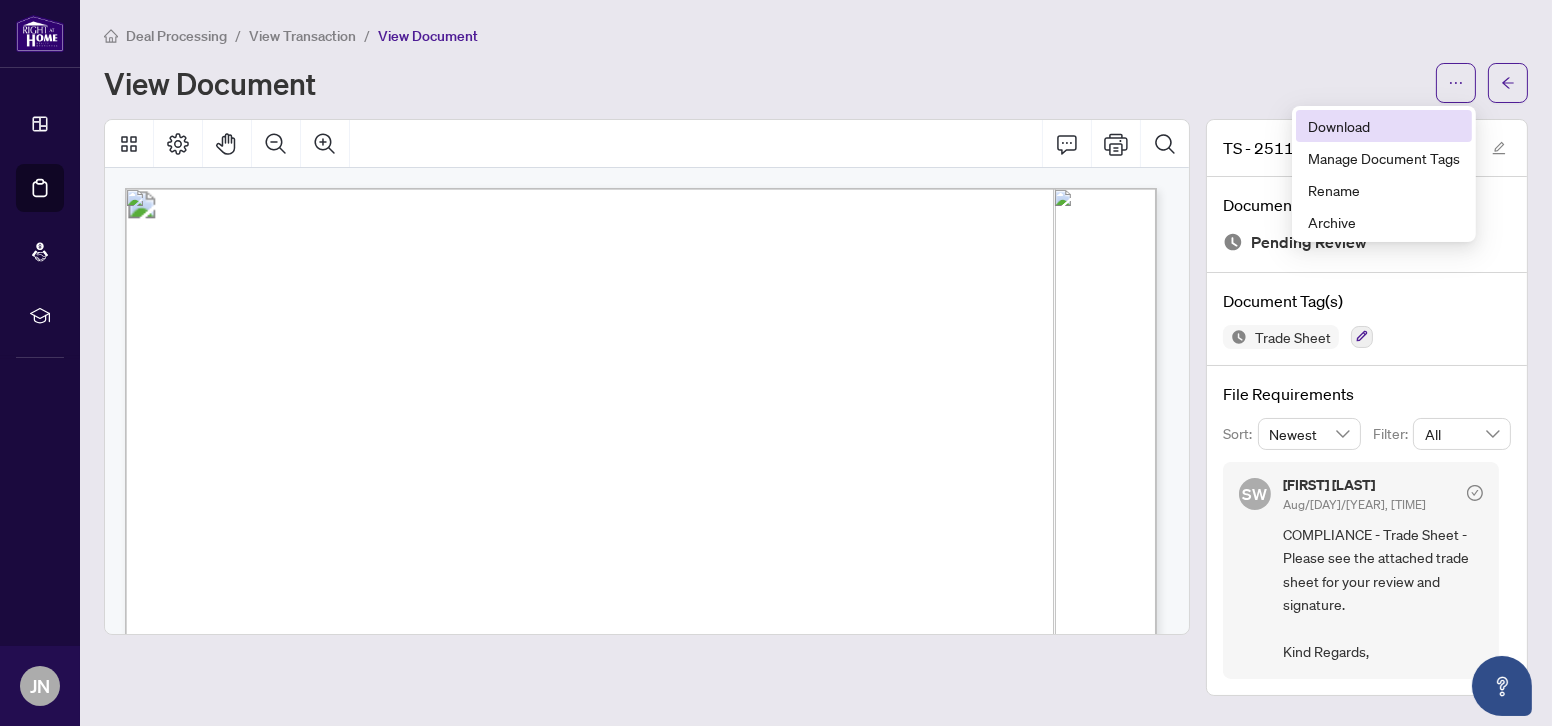 click on "Download" at bounding box center (1384, 126) 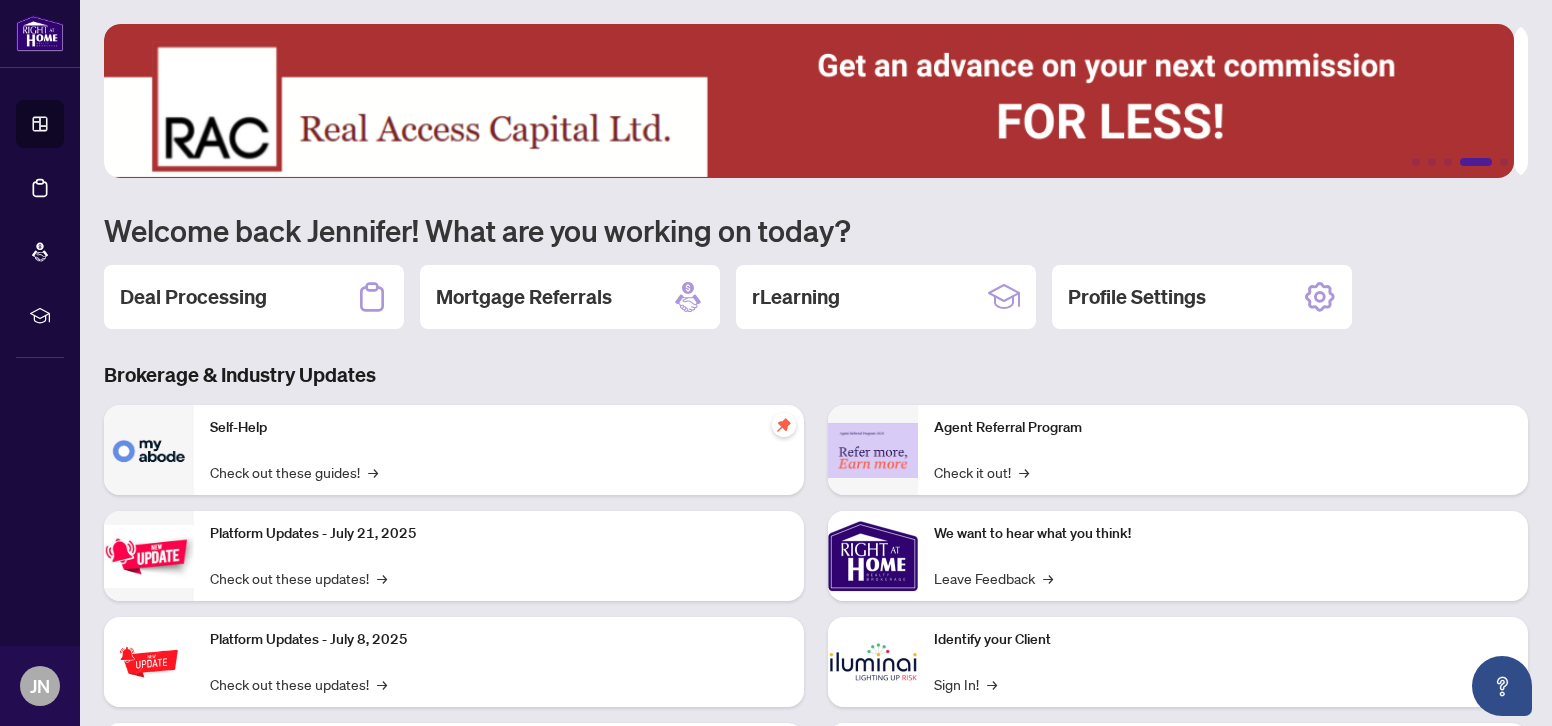 scroll, scrollTop: 0, scrollLeft: 0, axis: both 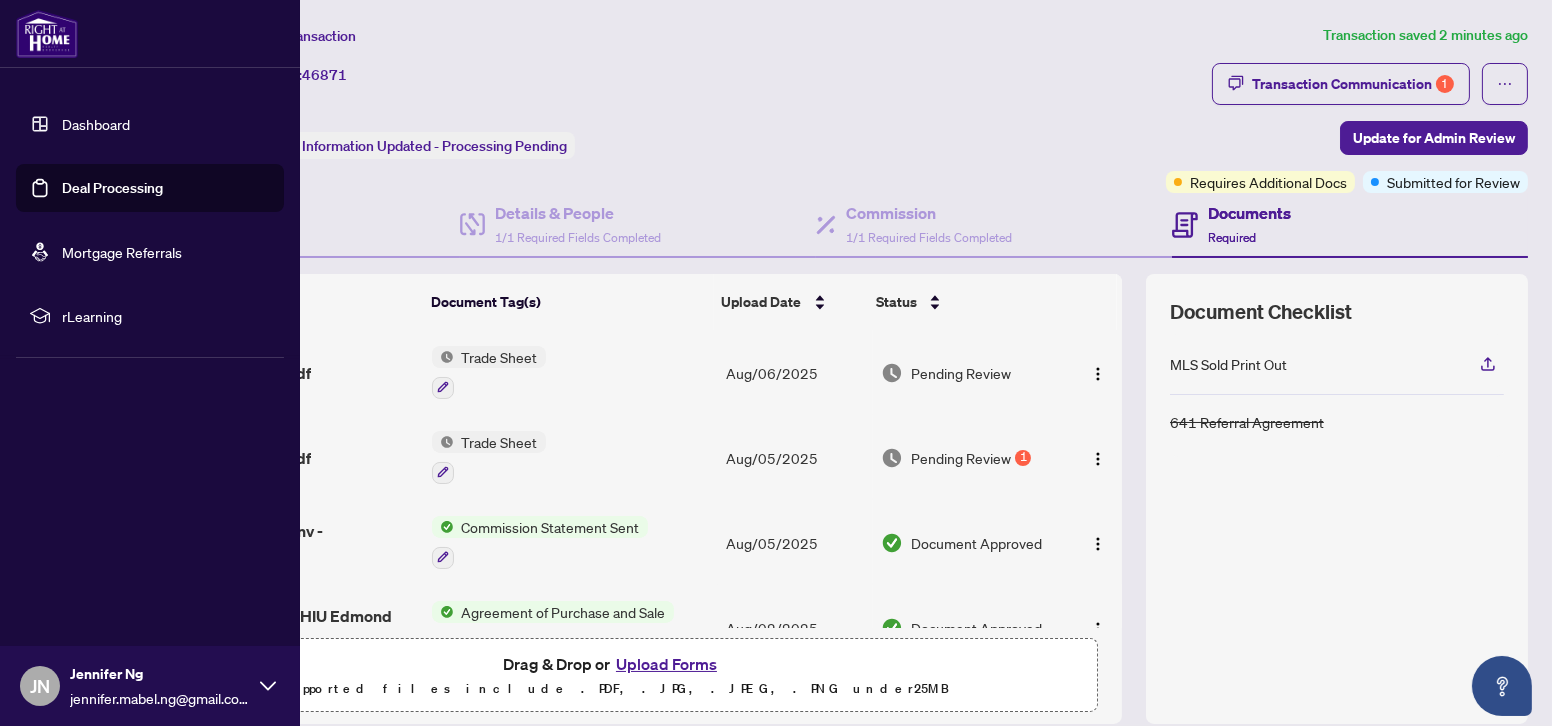 click on "Dashboard" at bounding box center (96, 124) 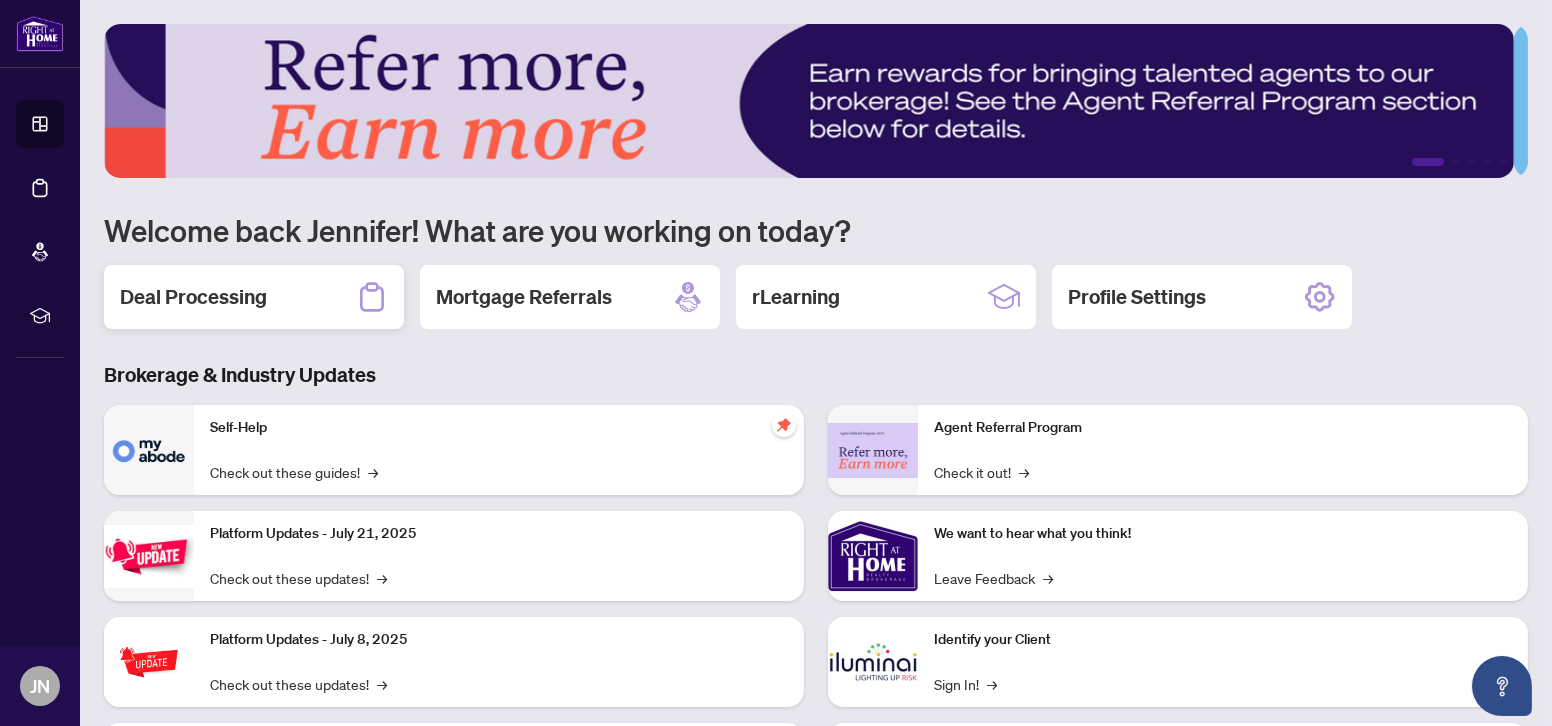 click on "Deal Processing" at bounding box center [254, 297] 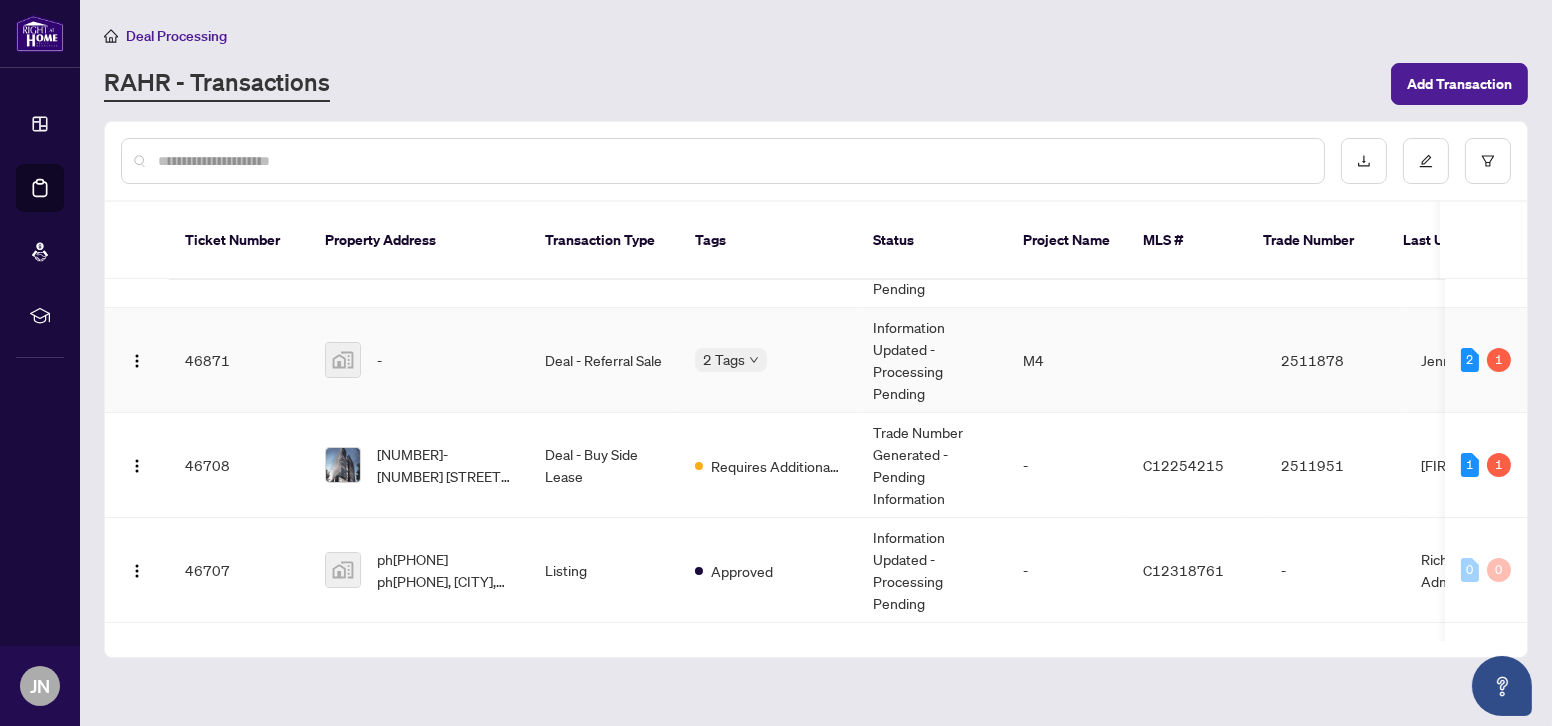 scroll, scrollTop: 181, scrollLeft: 0, axis: vertical 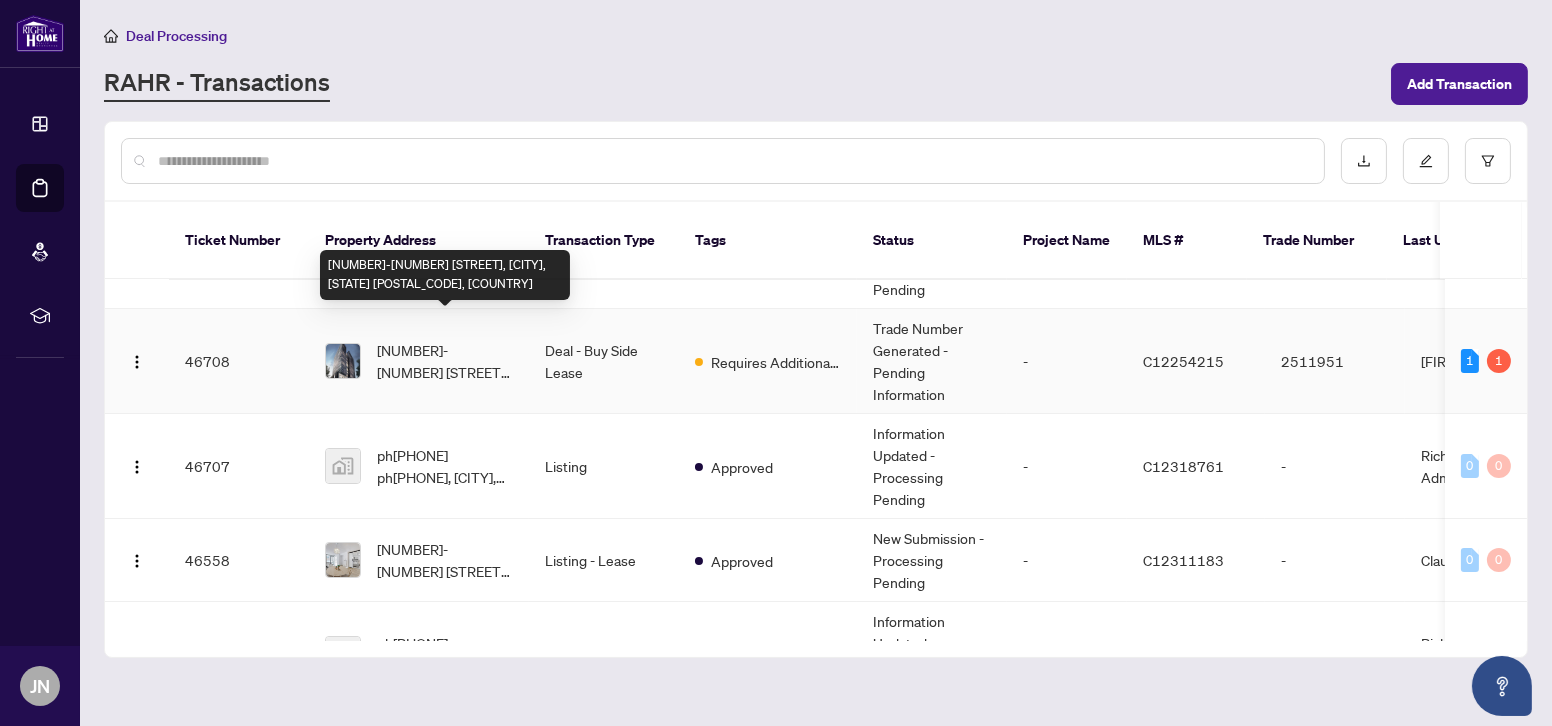 click on "[NUMBER]-[NUMBER] [STREET], [CITY], [STATE] [POSTAL_CODE], [COUNTRY]" at bounding box center [445, 361] 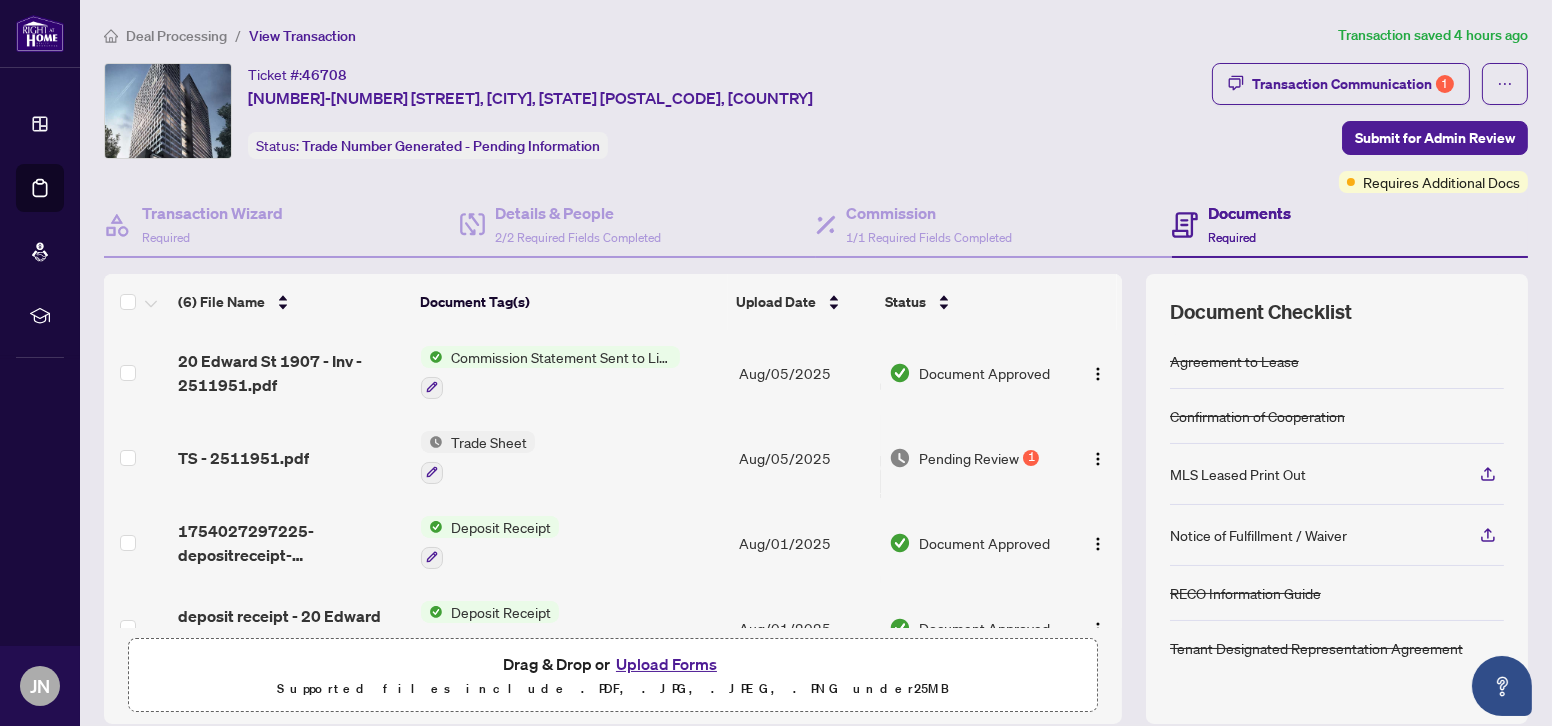 scroll, scrollTop: 146, scrollLeft: 0, axis: vertical 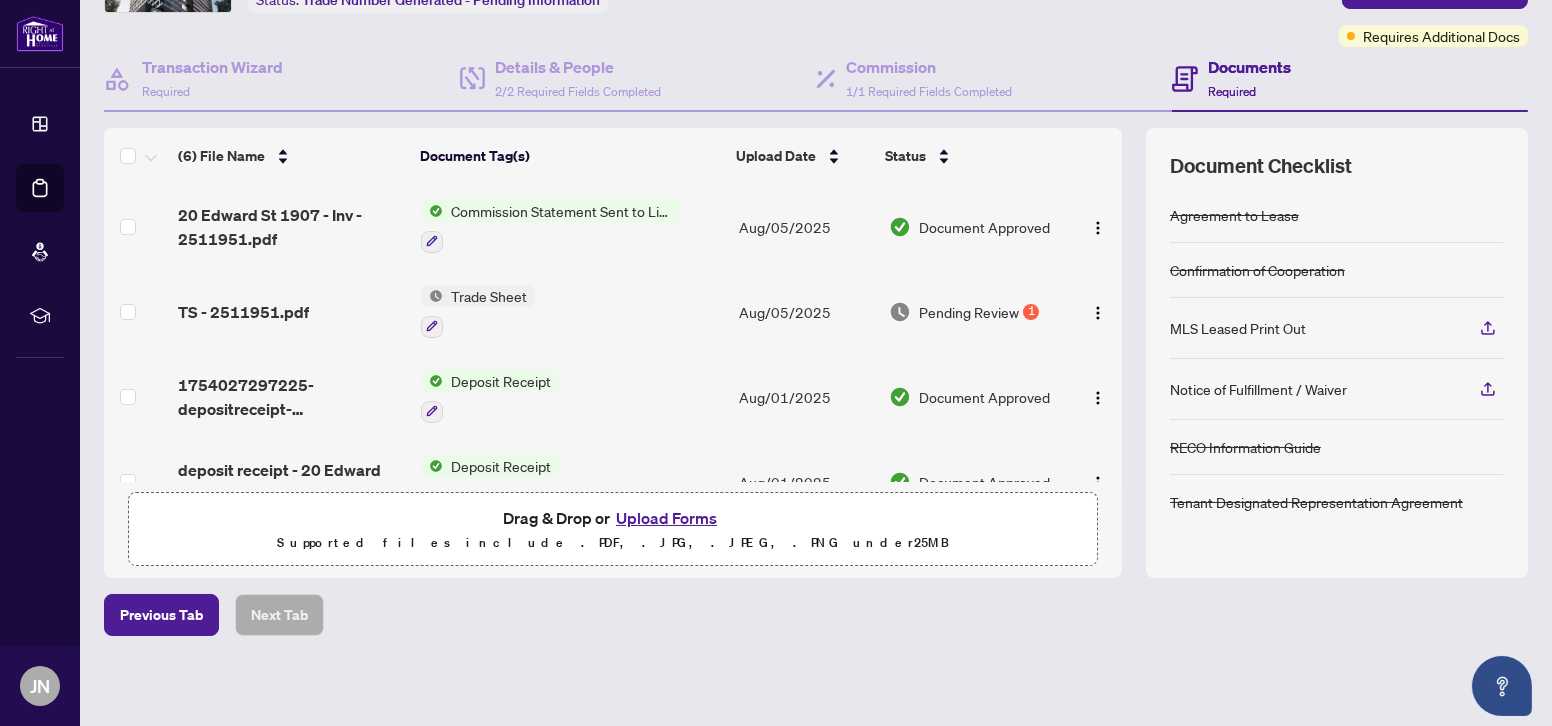 click on "Upload Forms" at bounding box center [666, 518] 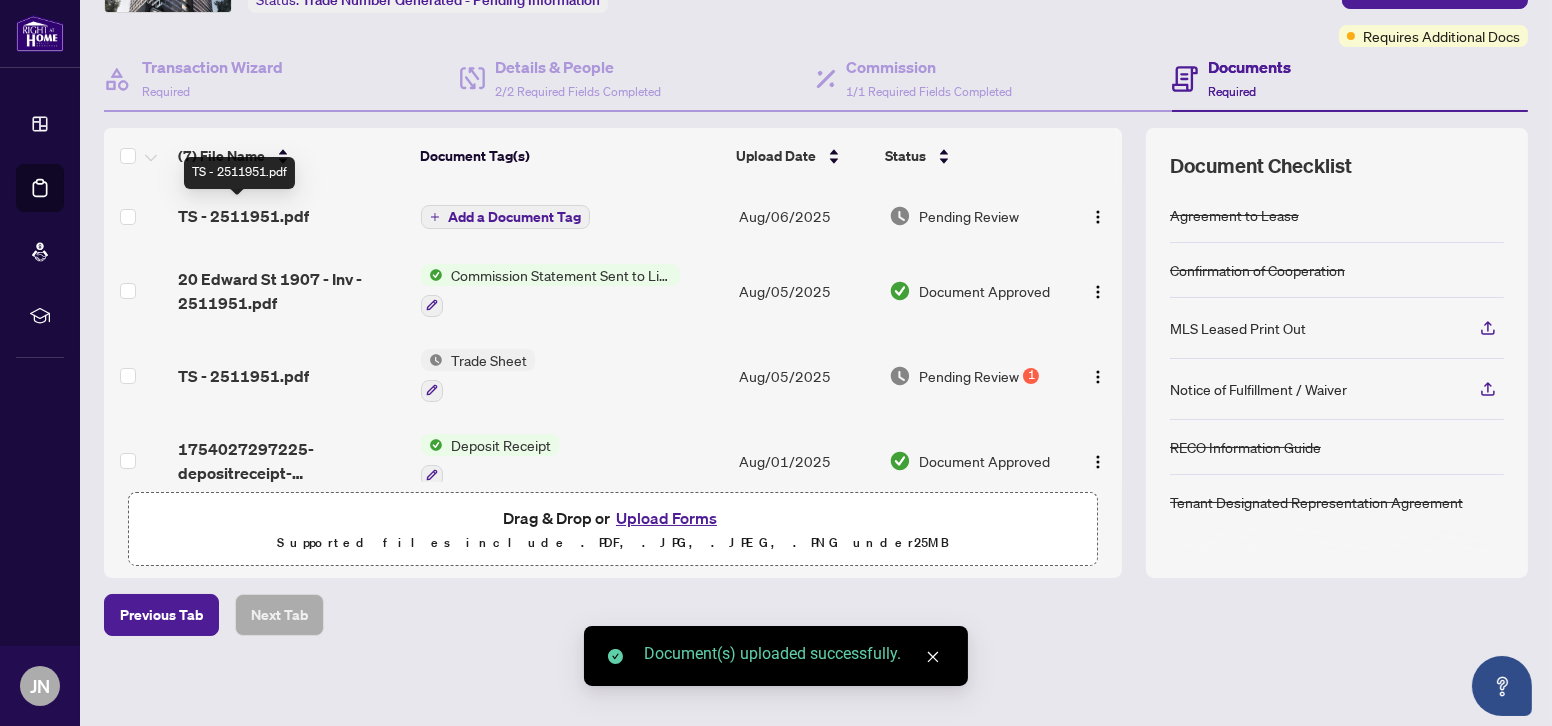 click on "TS - 2511951.pdf" at bounding box center (243, 216) 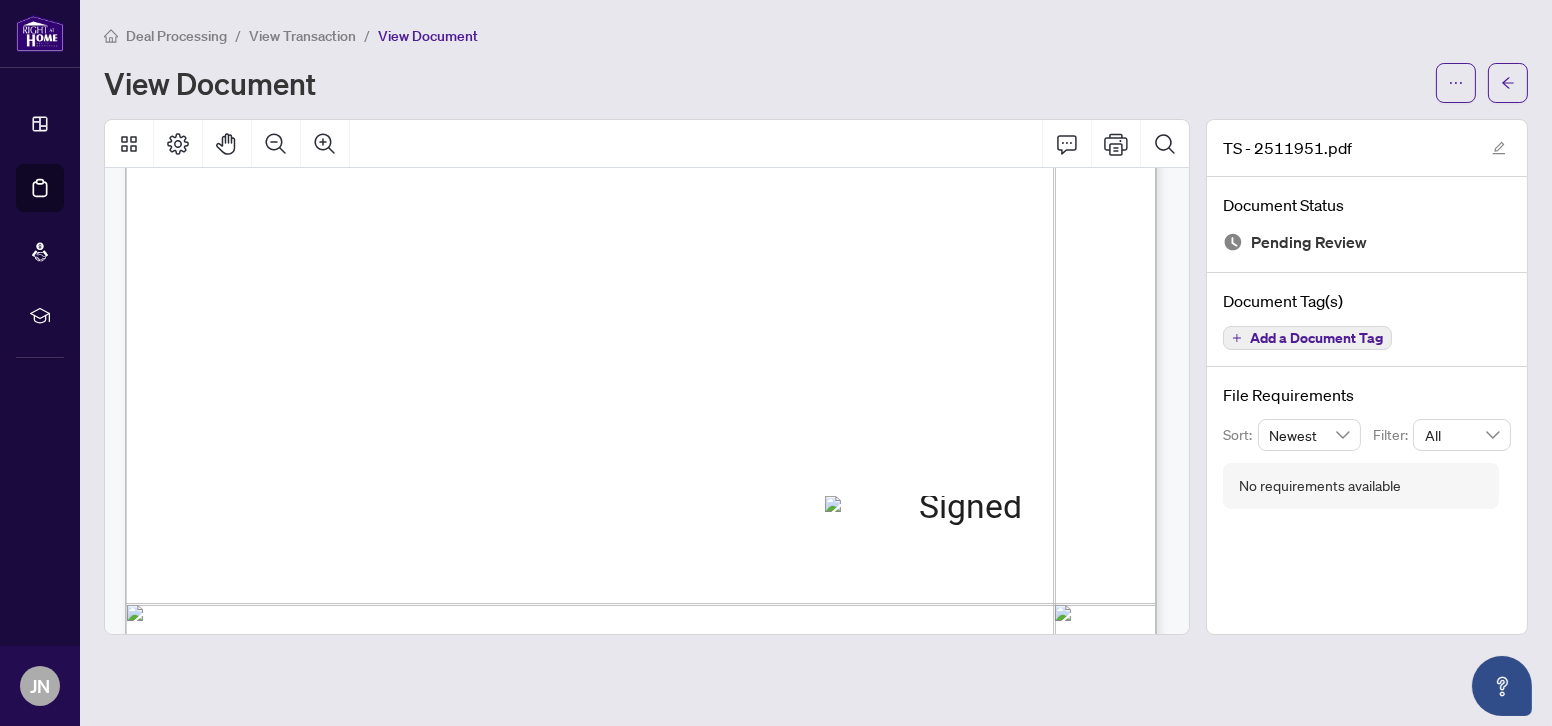 scroll, scrollTop: 727, scrollLeft: 0, axis: vertical 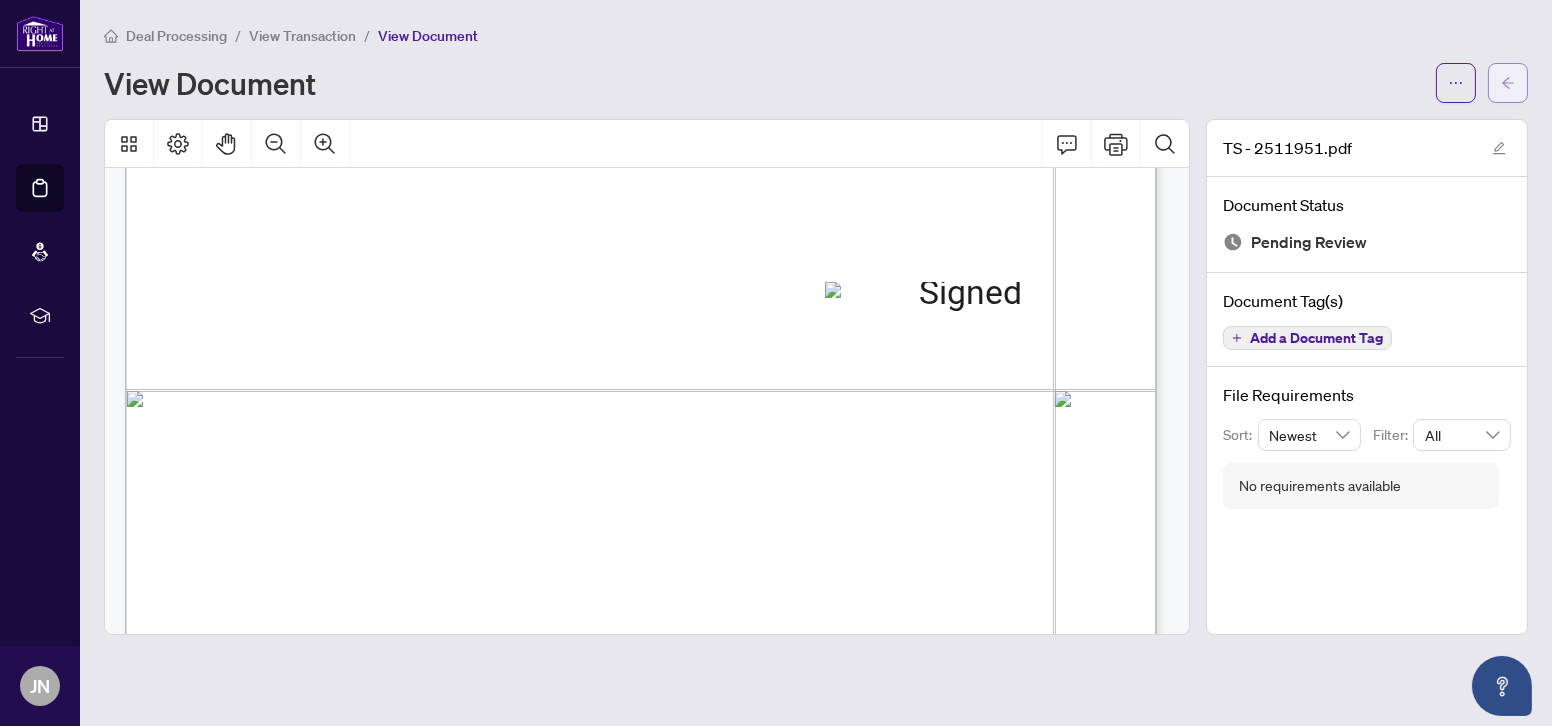 click at bounding box center (1508, 83) 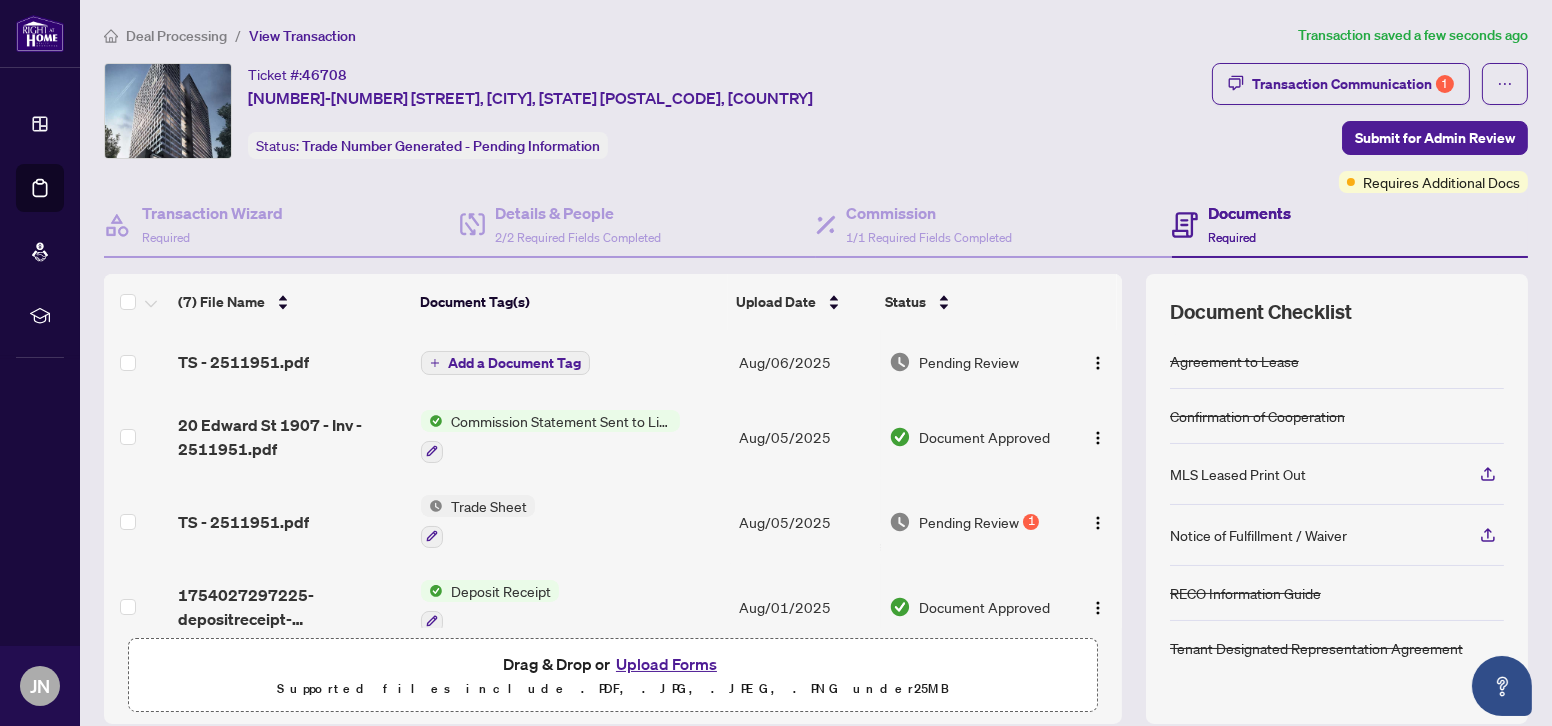 click on "Add a Document Tag" at bounding box center (514, 363) 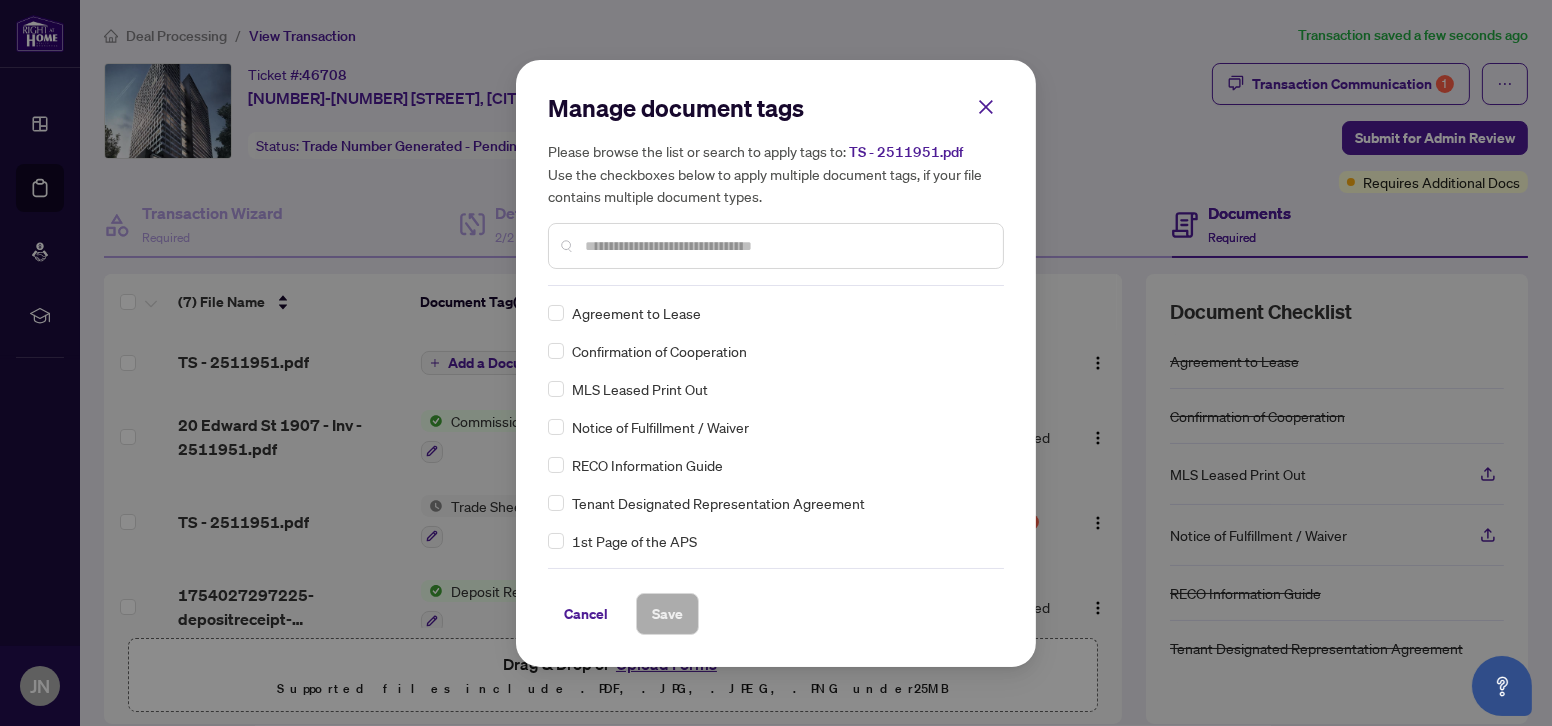 click at bounding box center [786, 246] 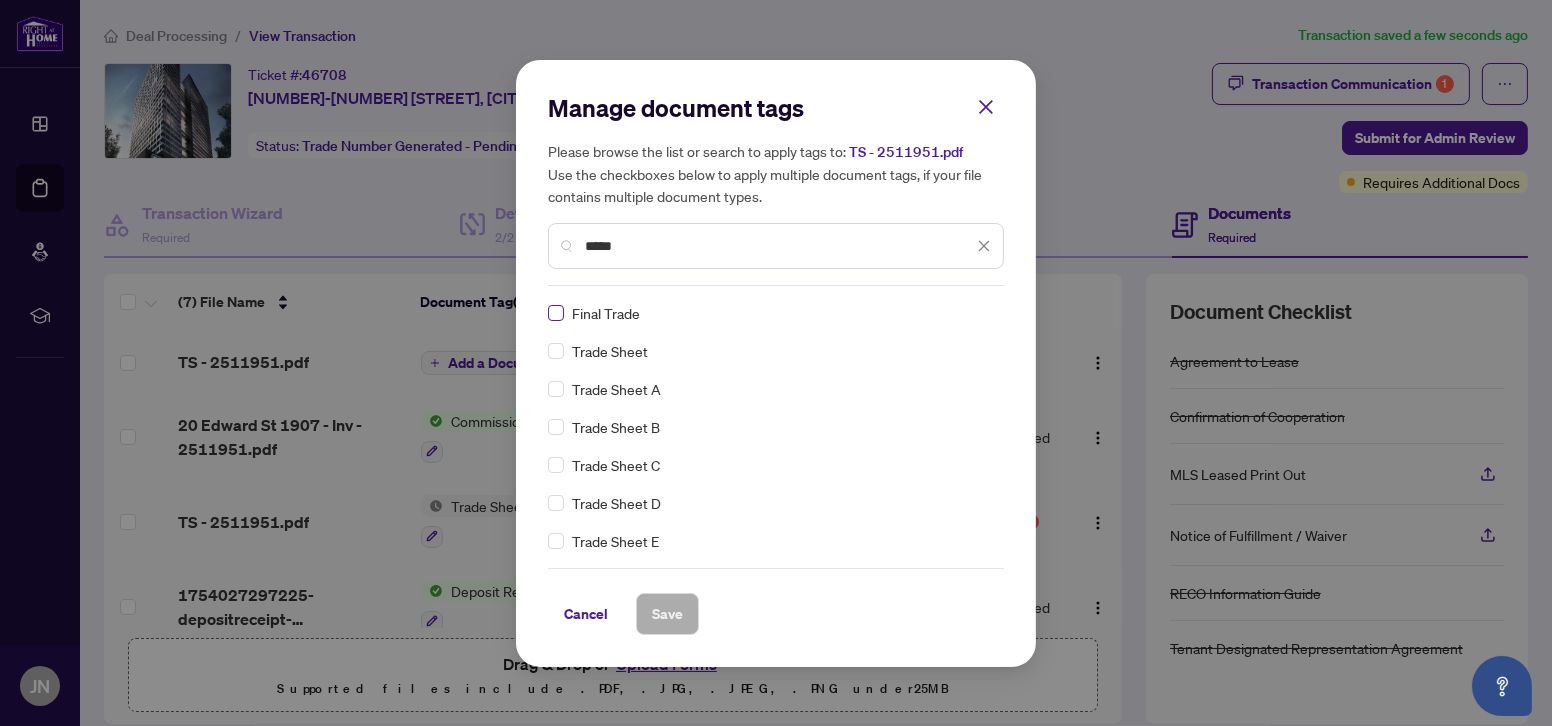 type on "*****" 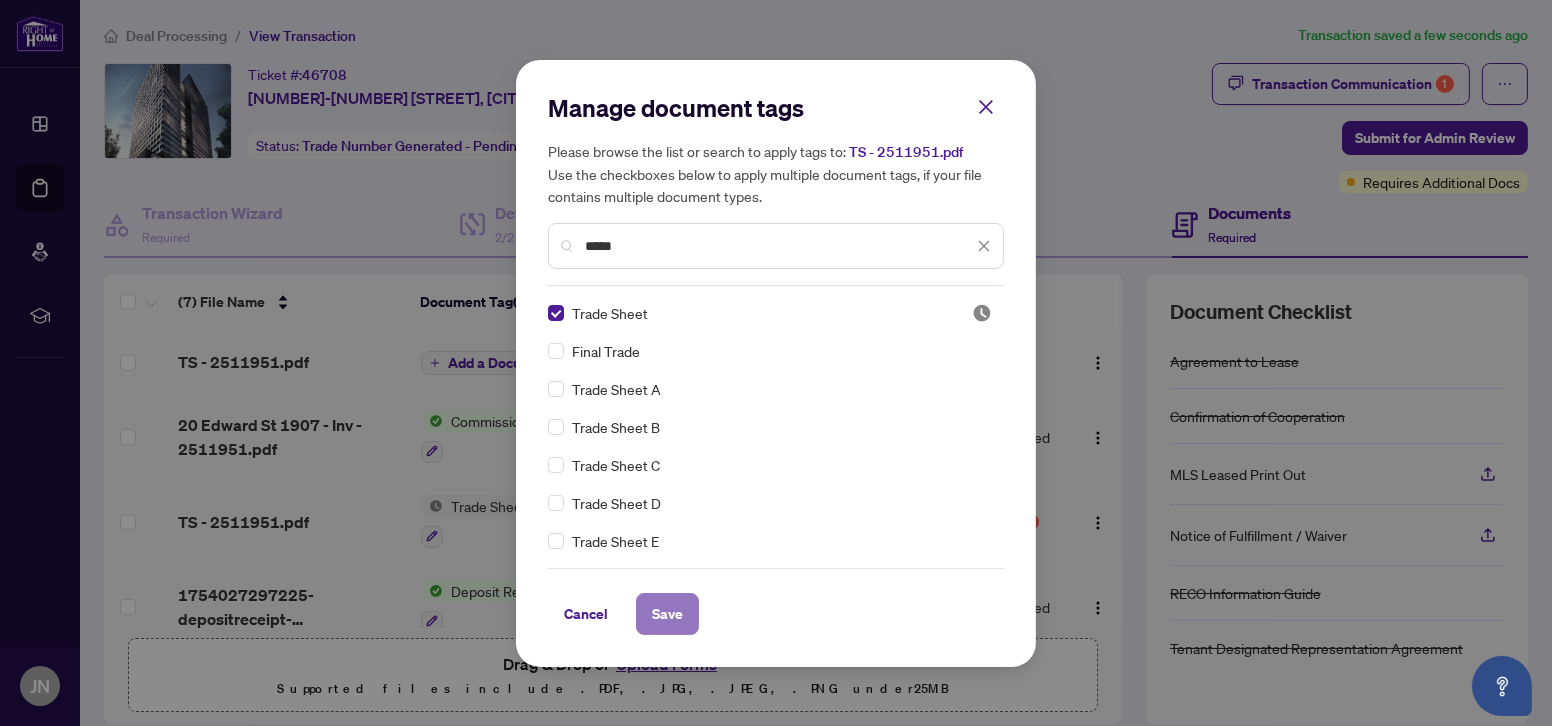 click on "Save" at bounding box center [667, 614] 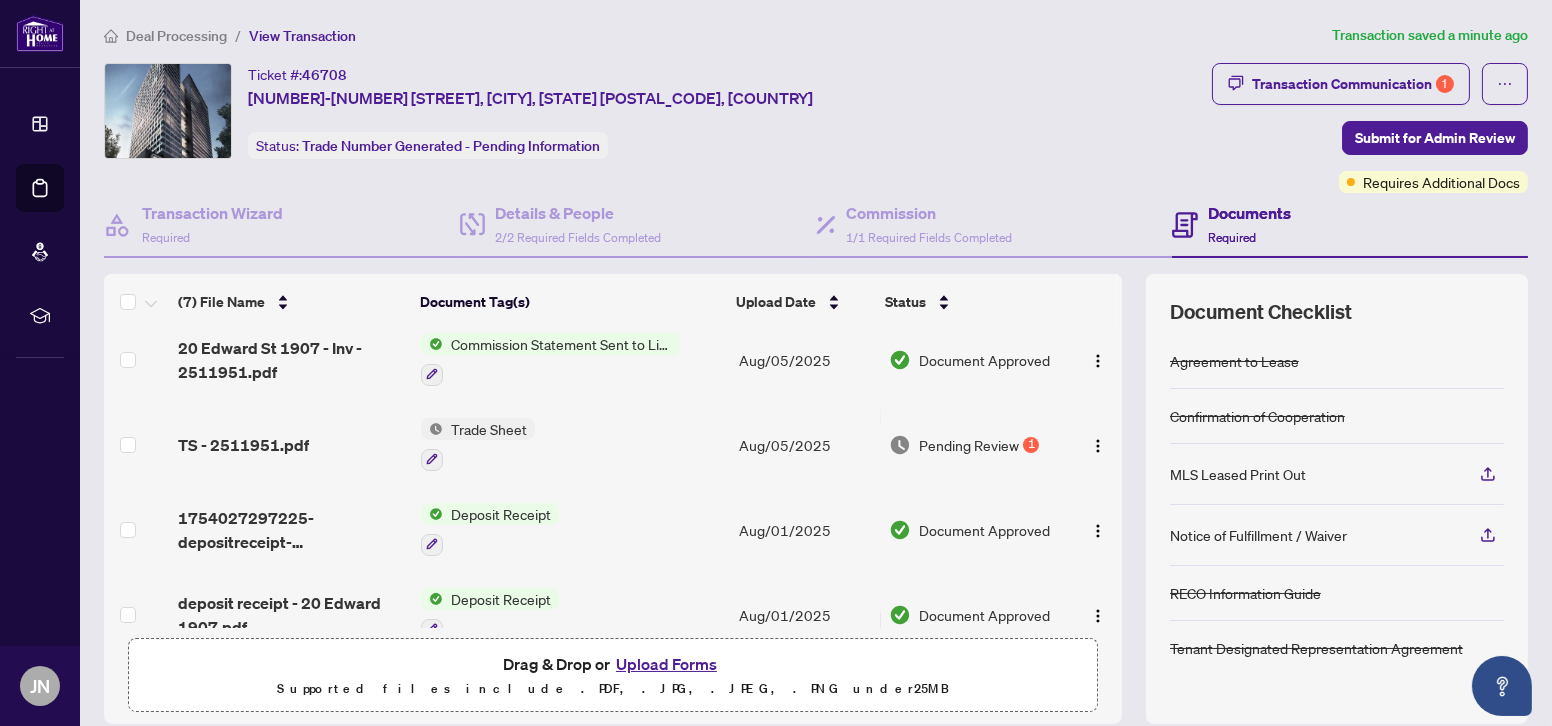 scroll, scrollTop: 0, scrollLeft: 0, axis: both 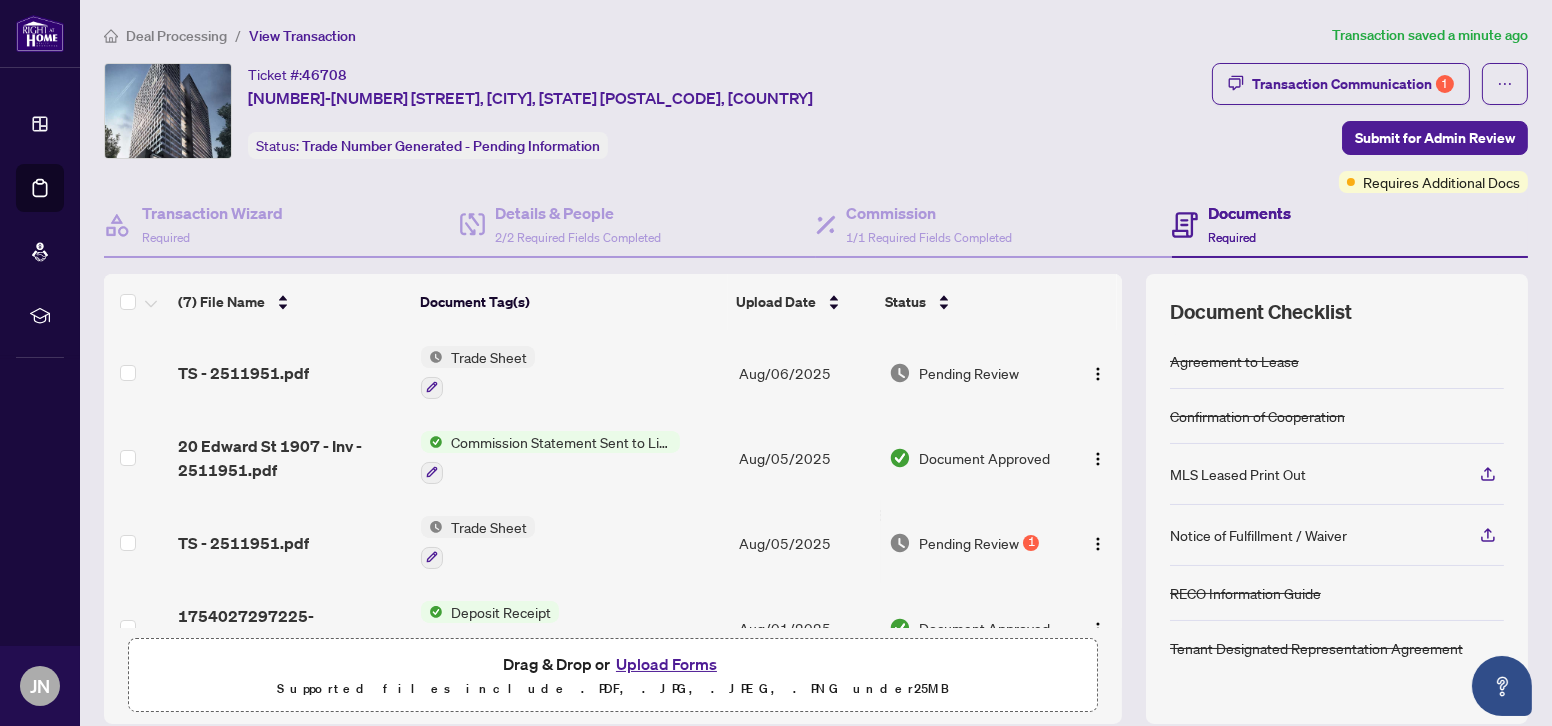 click on "Upload Forms" at bounding box center (666, 664) 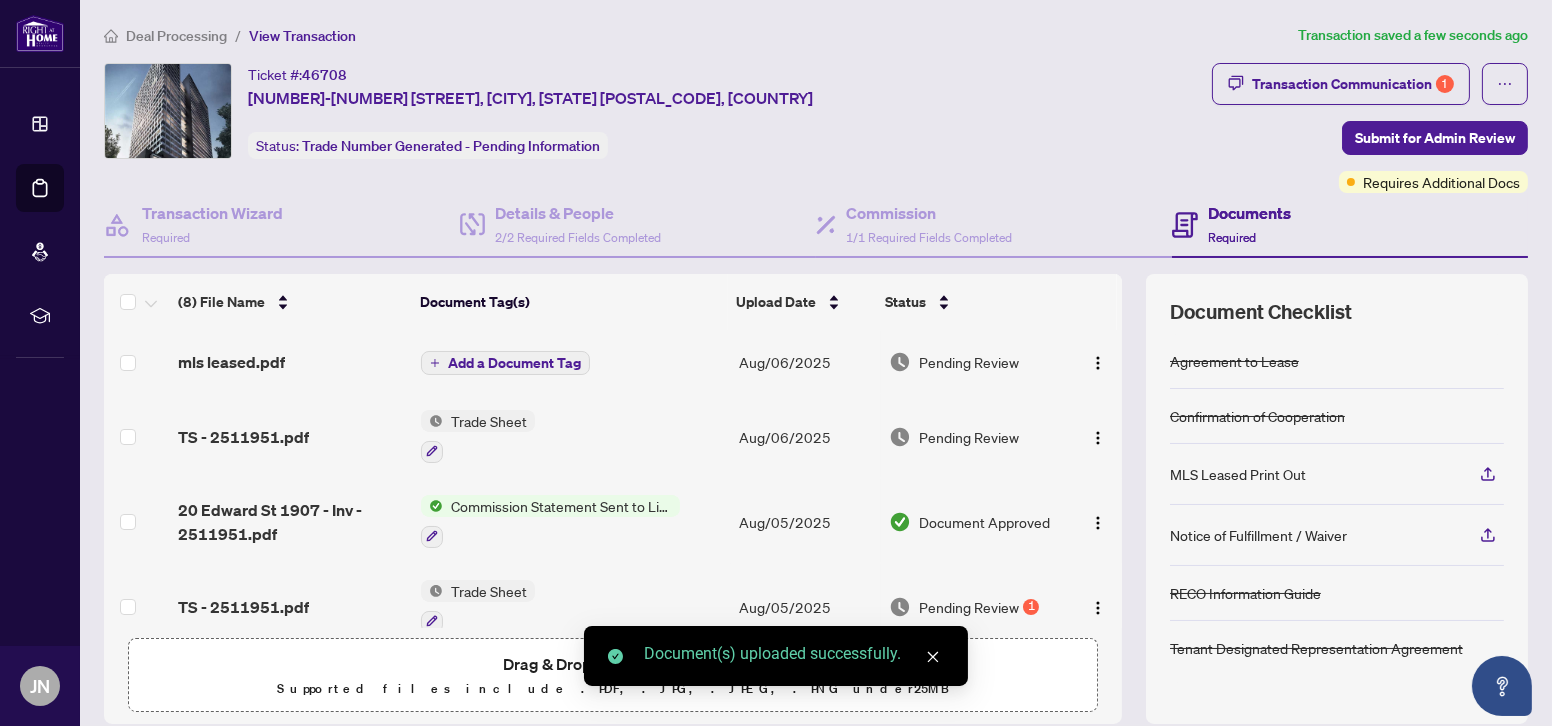 click on "Add a Document Tag" at bounding box center [514, 363] 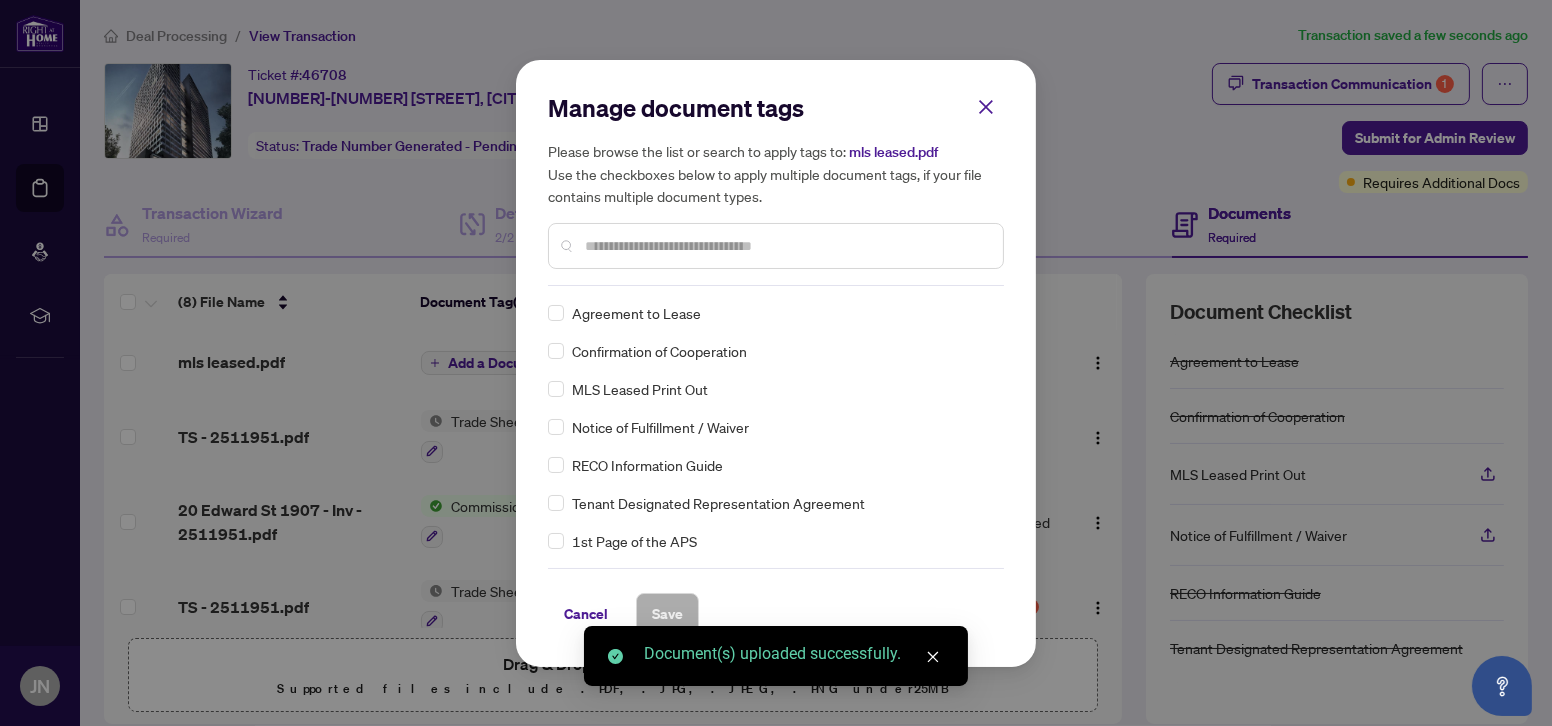 click at bounding box center [776, 246] 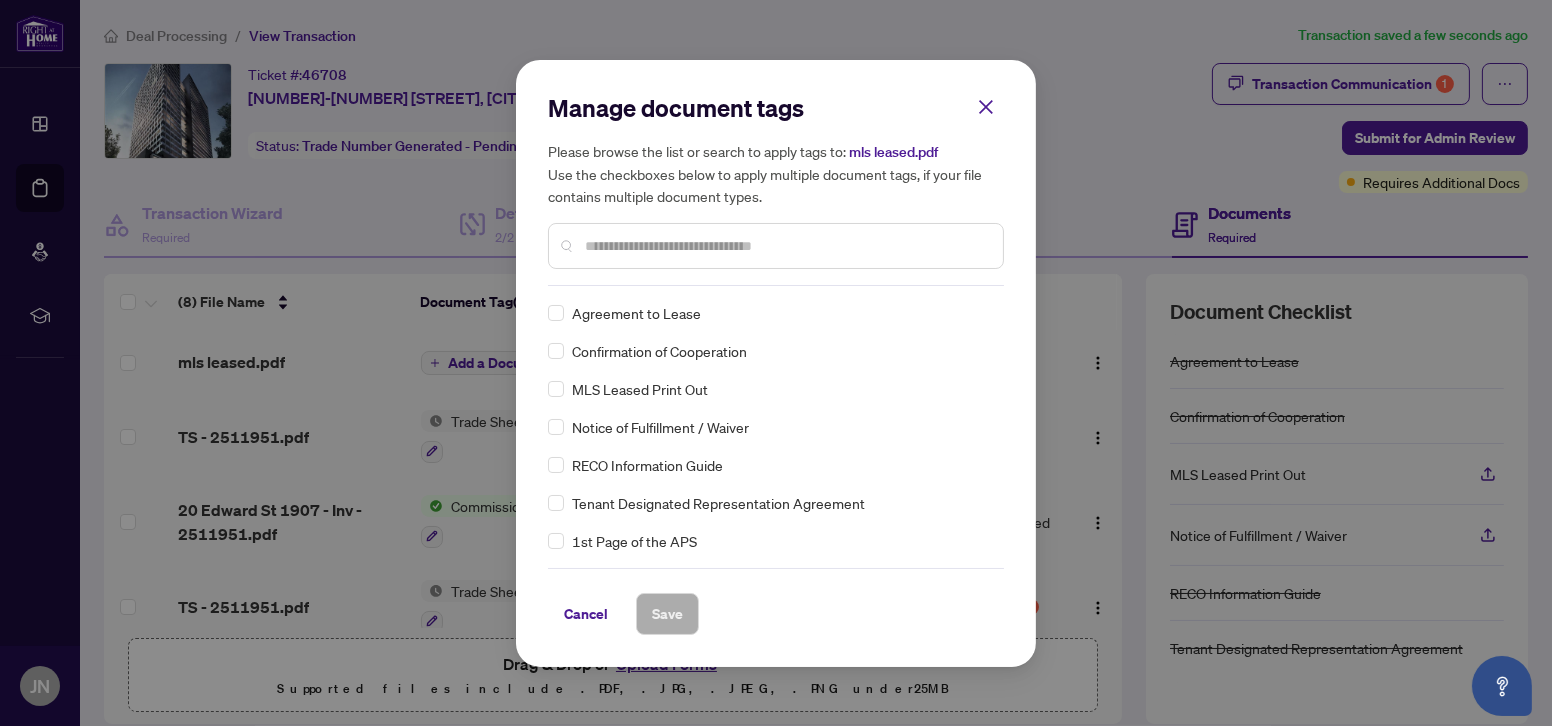 click at bounding box center (786, 246) 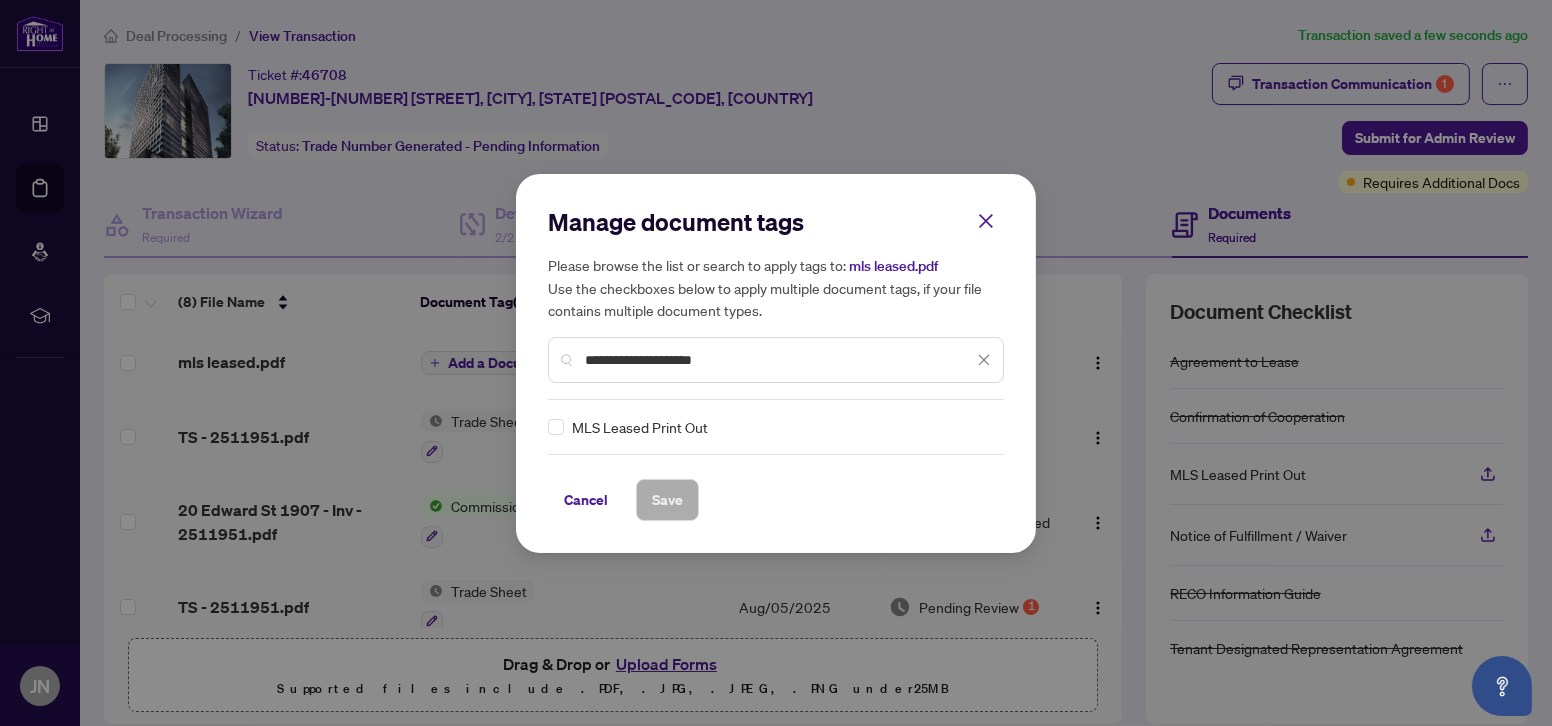 type on "**********" 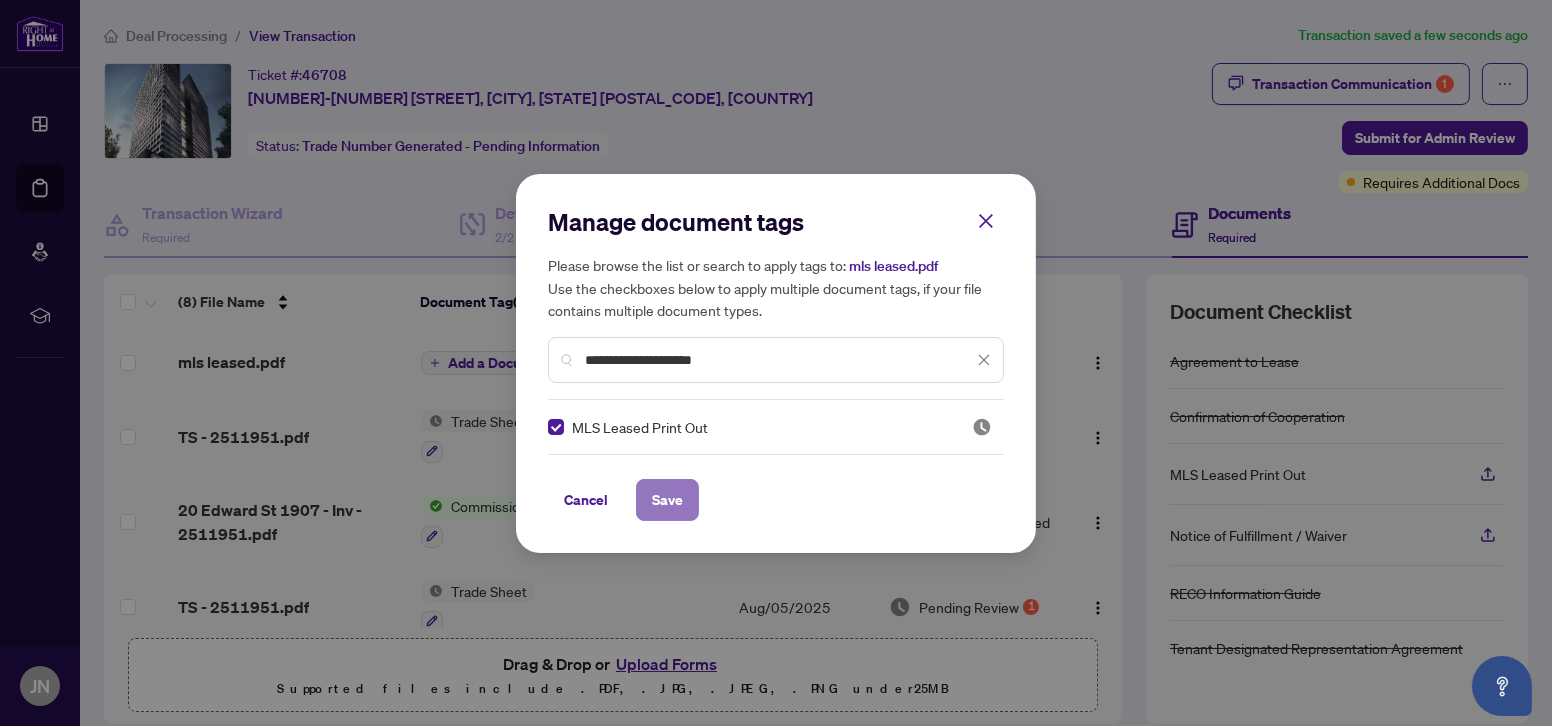 click on "Save" at bounding box center (667, 500) 